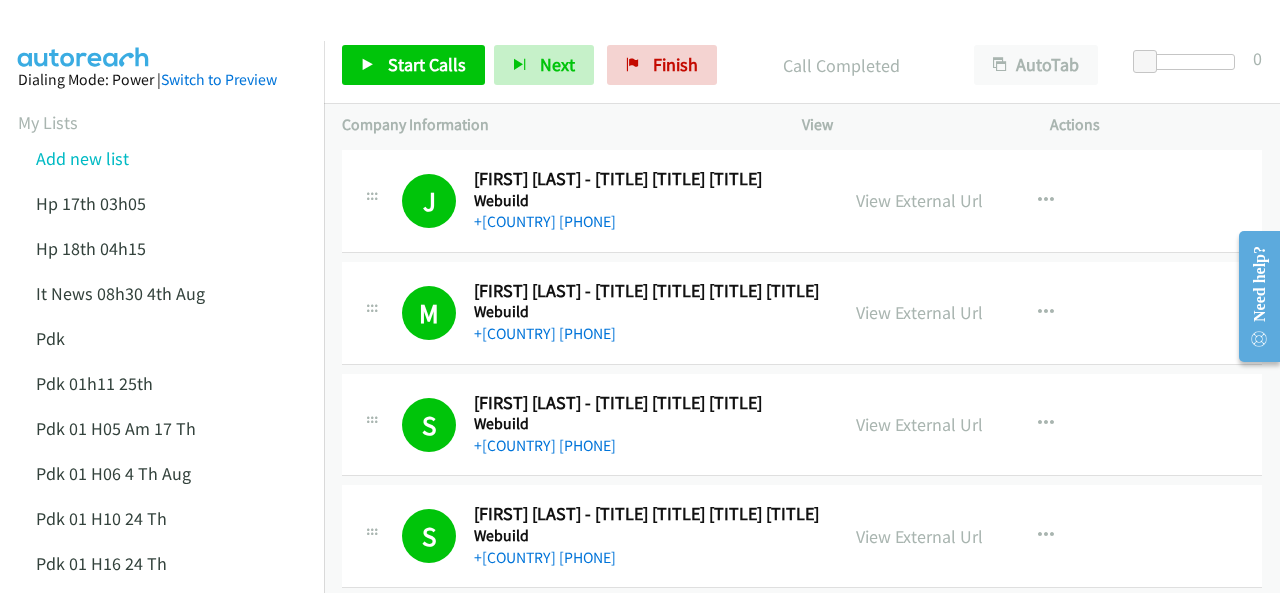 scroll, scrollTop: 0, scrollLeft: 0, axis: both 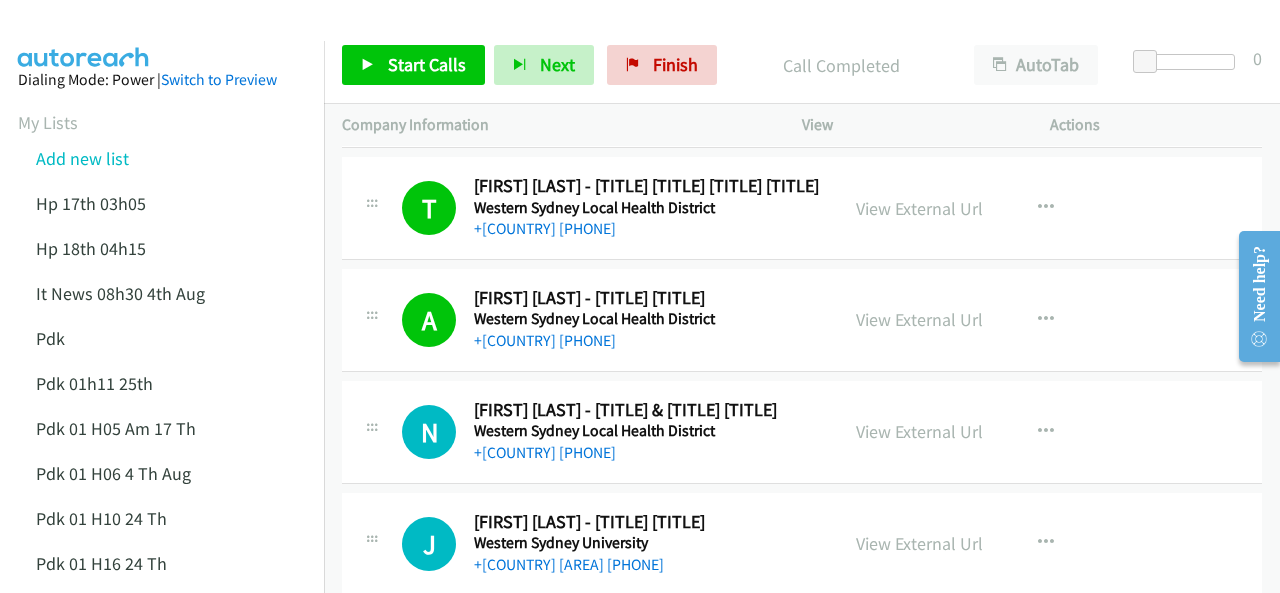 click at bounding box center [84, 35] 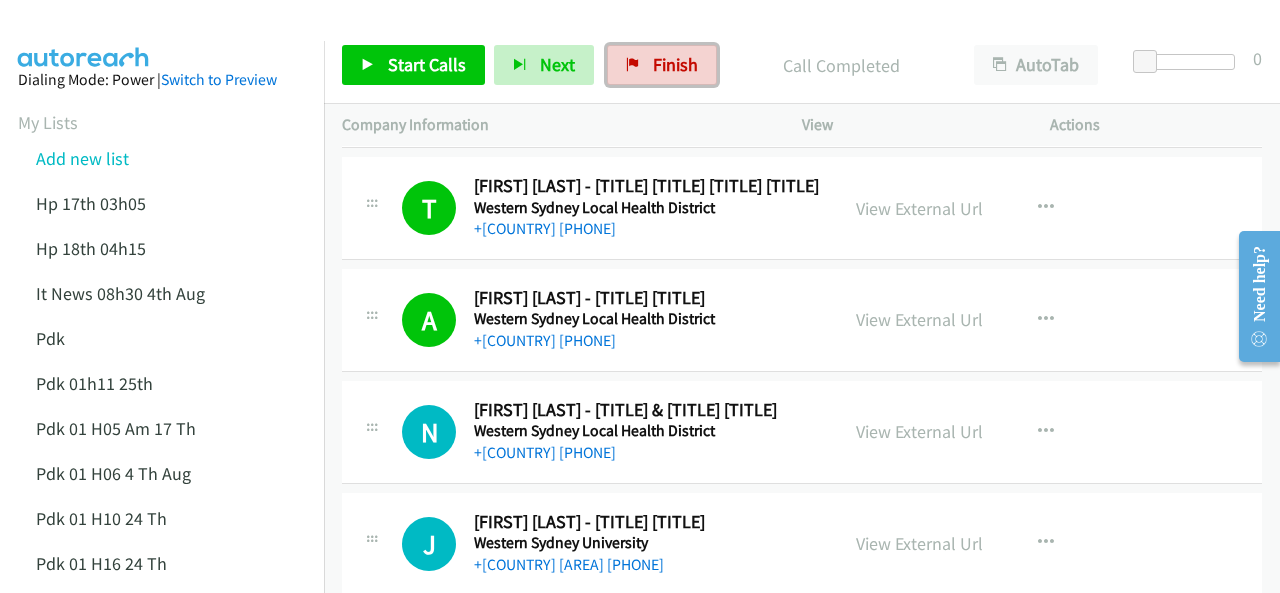 click on "Finish" at bounding box center (662, 65) 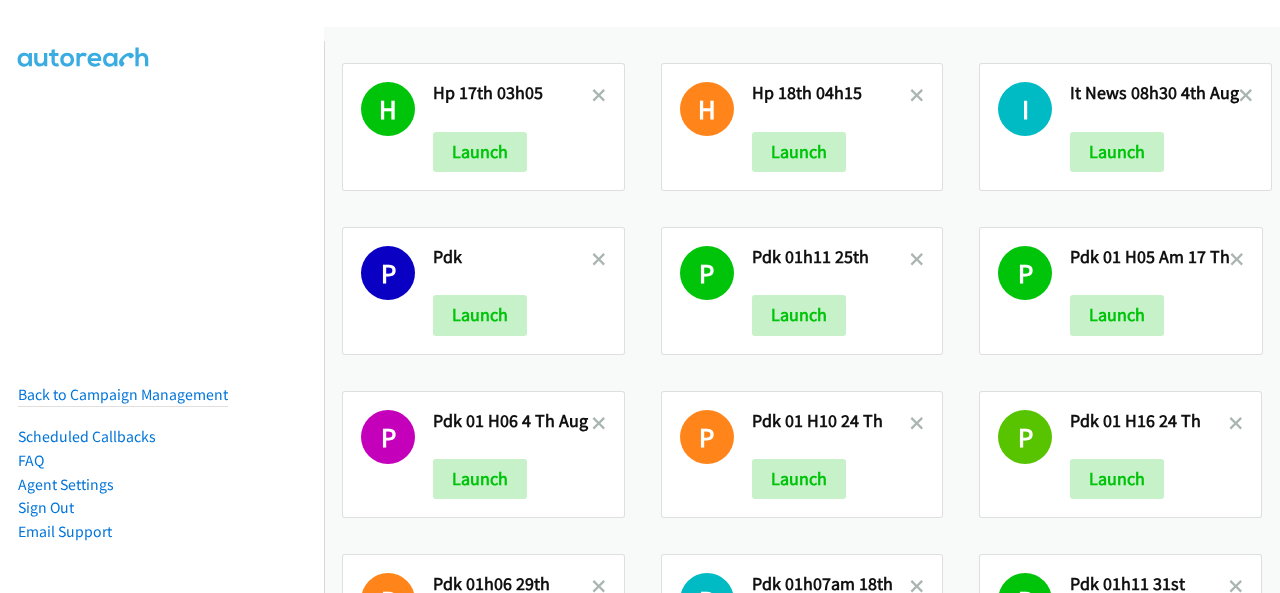 scroll, scrollTop: 0, scrollLeft: 0, axis: both 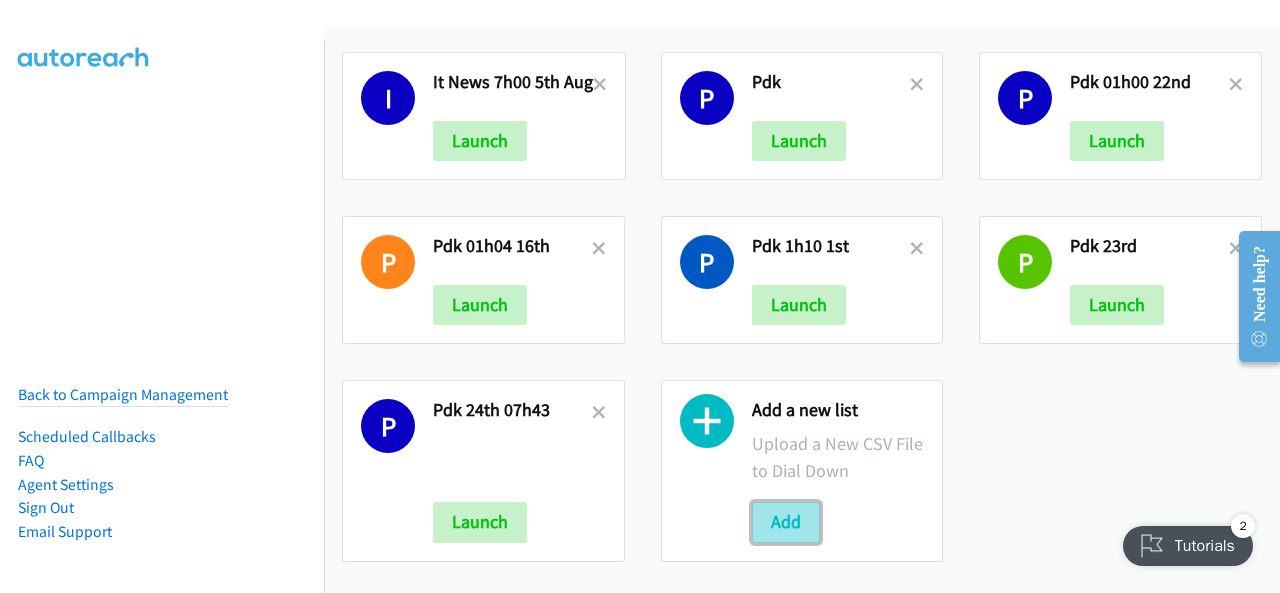 click on "Add" at bounding box center (786, 522) 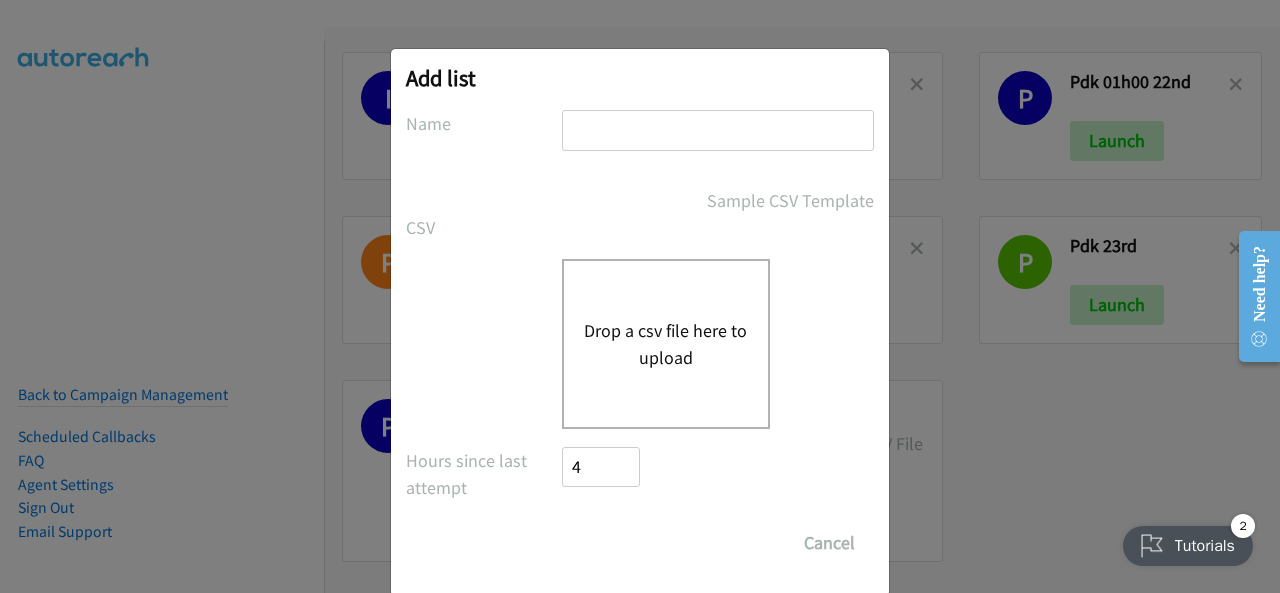 click at bounding box center [718, 130] 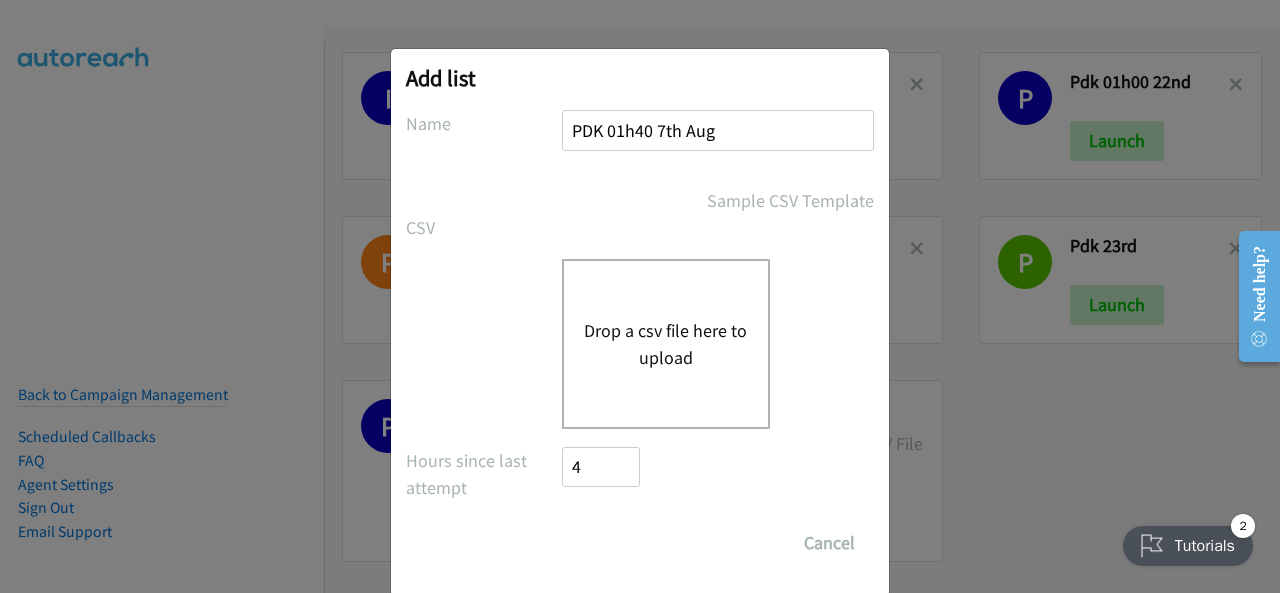 type on "PDK 01h40 7th Aug" 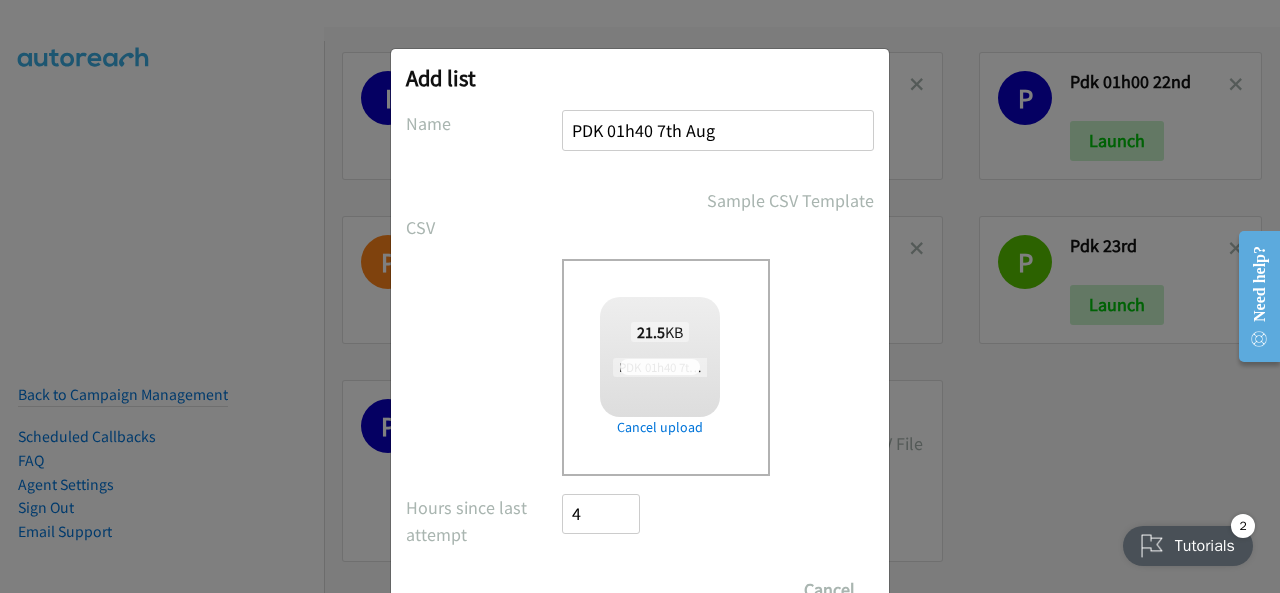 checkbox on "true" 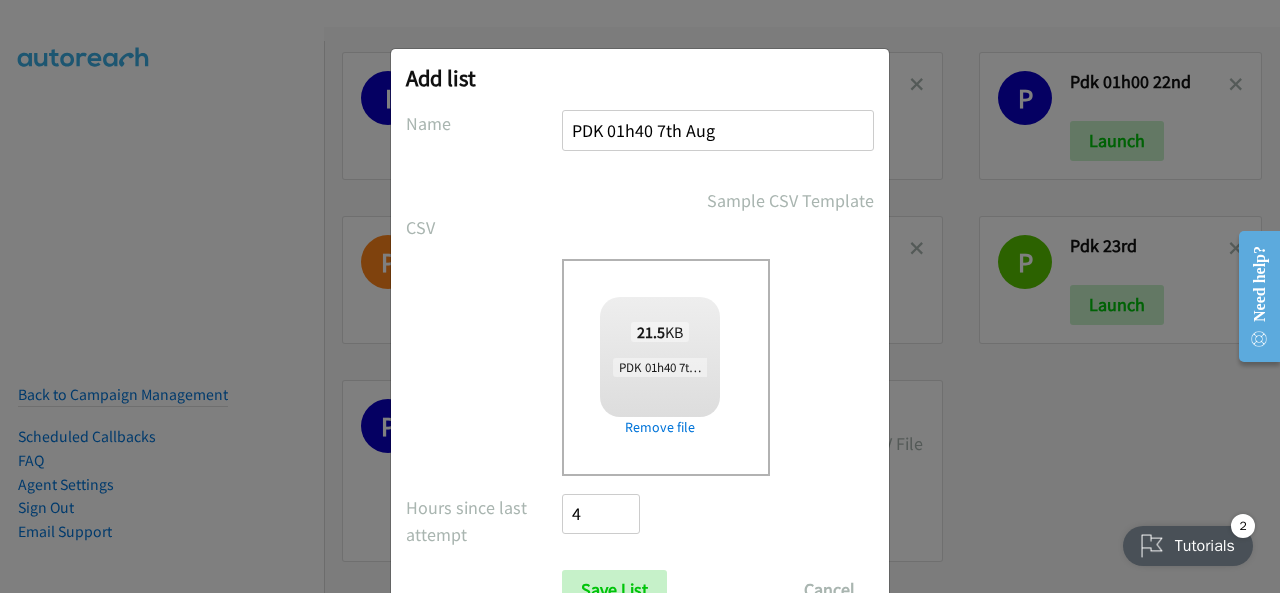 click on "Add list
No phone fields were returned for that Report or List View
Please upload a csv or excel file and try again
This Report doesn't contain an Id field. Please add an Id field to the Report and try again
This Report or List View is no longer available and/or you no longer have permissions to access this list. Please try again with a different list.
The selected report isn't one of the account owner's enabled salesforce objects
There was an error processing the uploading spreadsheet, please try again
Name
PDK 01h40 7th Aug
Sample CSV Template
CSV
Existing List
Add to List
New List
Drop a csv file here to upload            21.5  KB      PDK 01h40 7th Aug.csv                         Check                                               Error                                                    Remove file
All Phones
New csv
Append to csv" at bounding box center [640, 305] 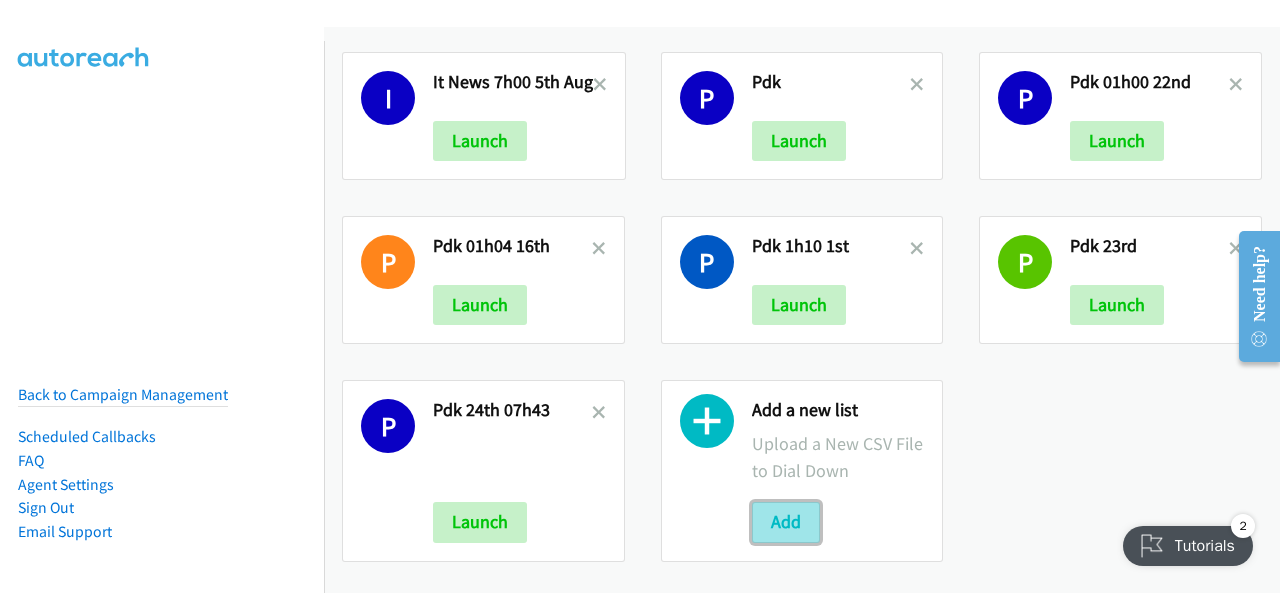 click on "Add" at bounding box center [786, 522] 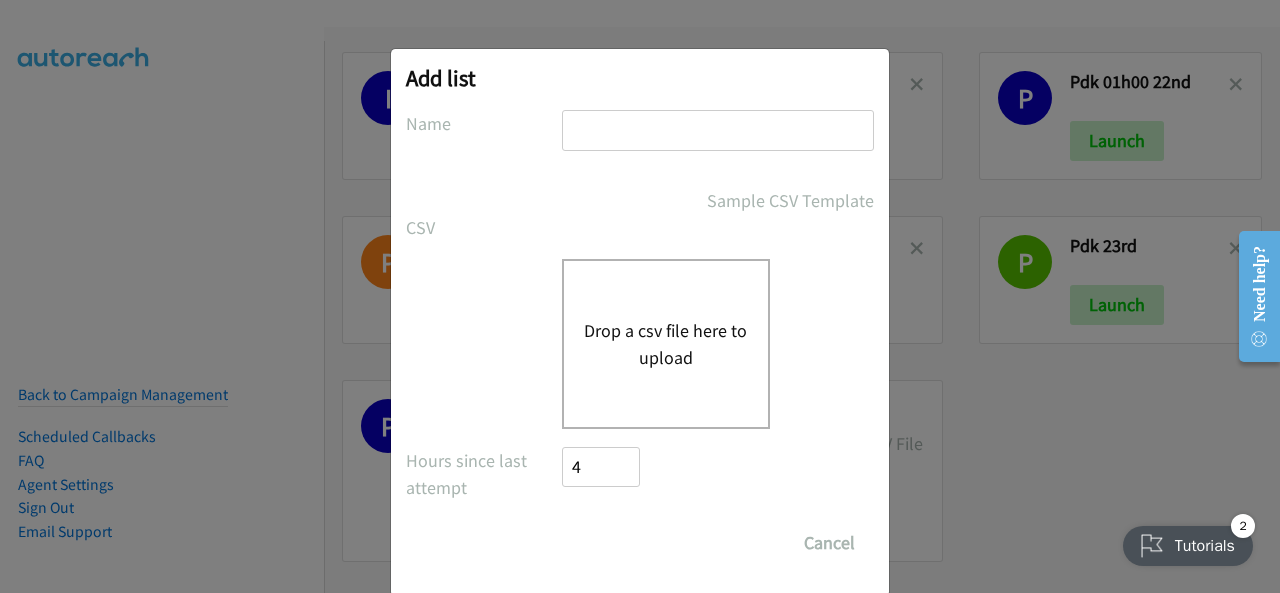 click at bounding box center (718, 130) 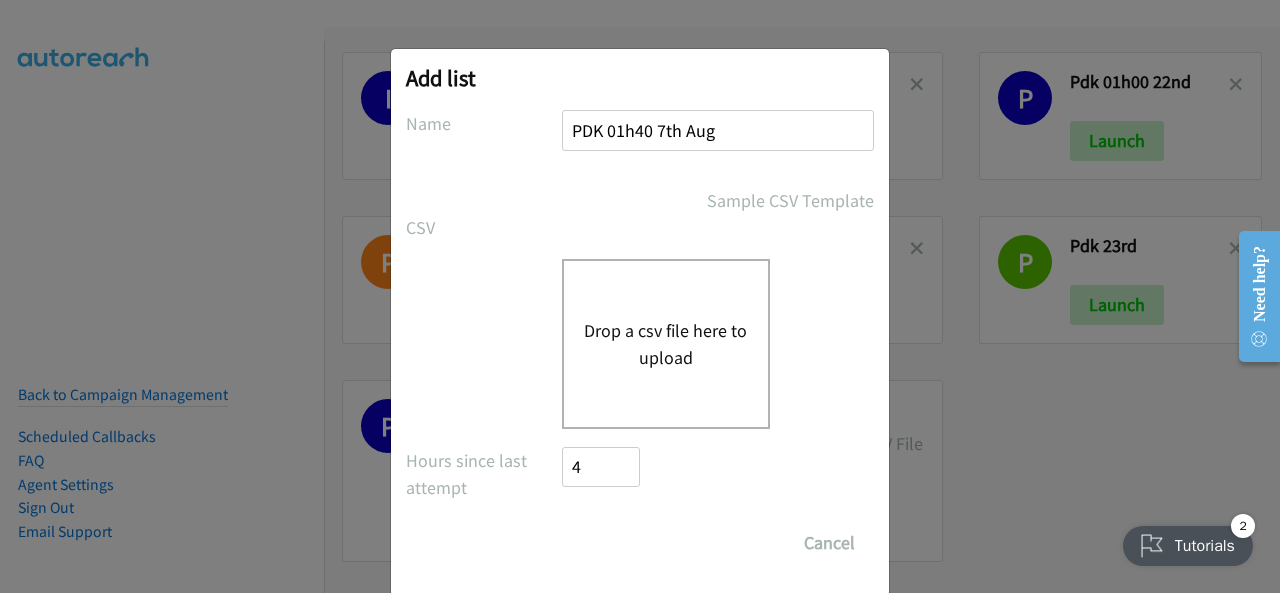 type on "PDK 01h40 7th Aug" 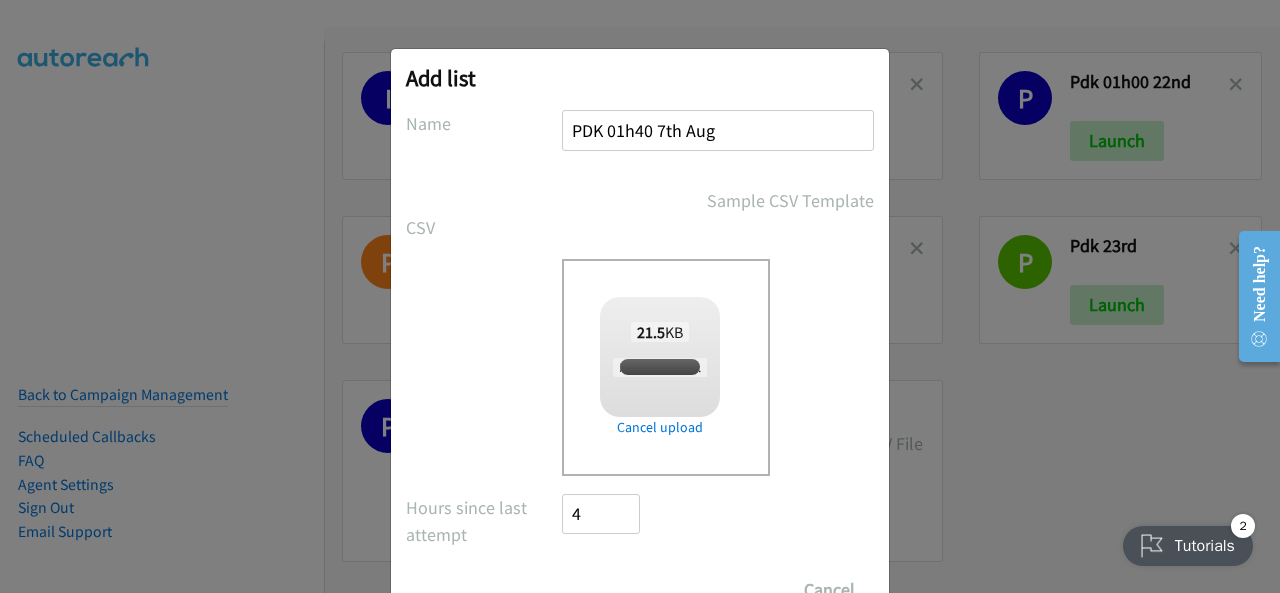 checkbox on "true" 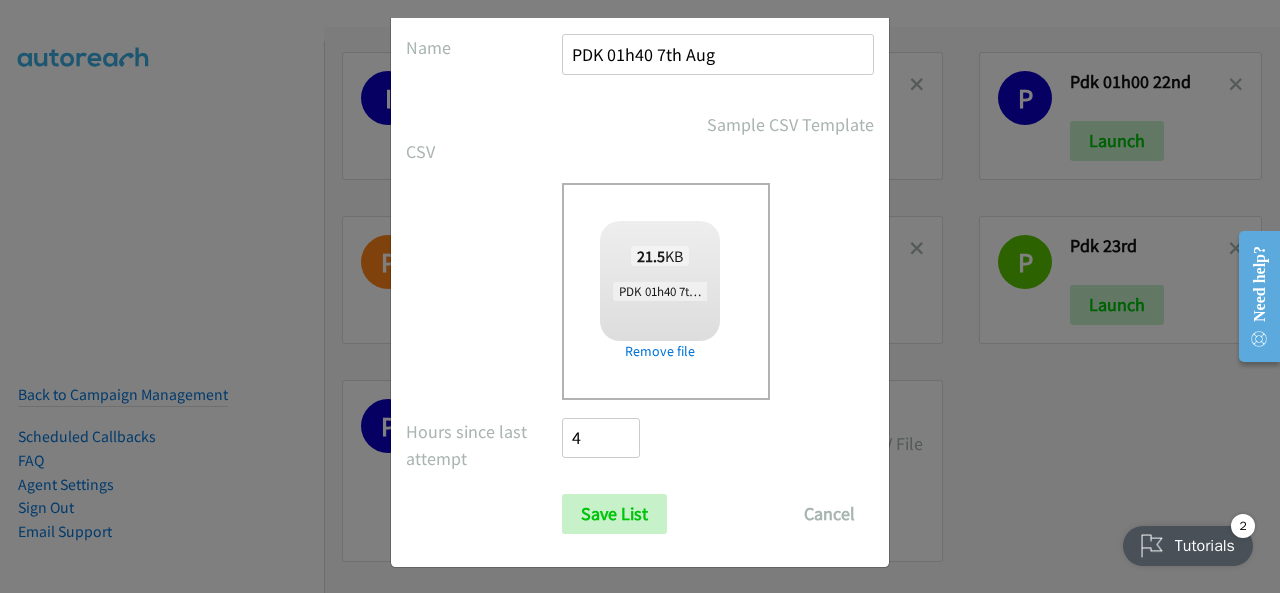 scroll, scrollTop: 80, scrollLeft: 0, axis: vertical 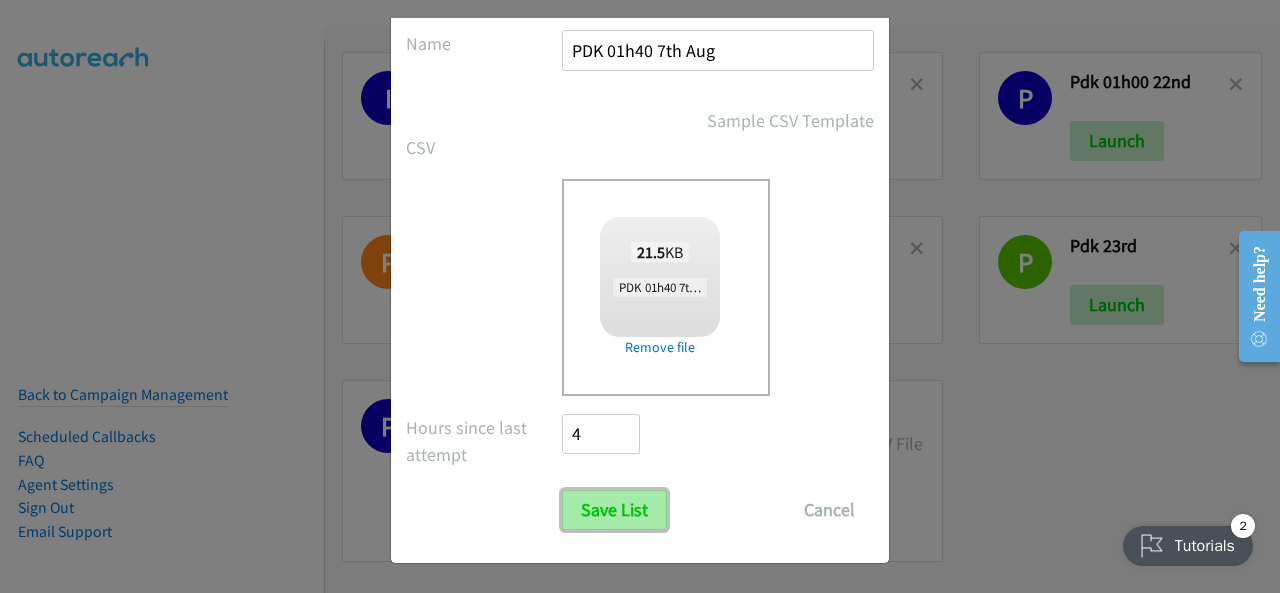 click on "Save List" at bounding box center (614, 510) 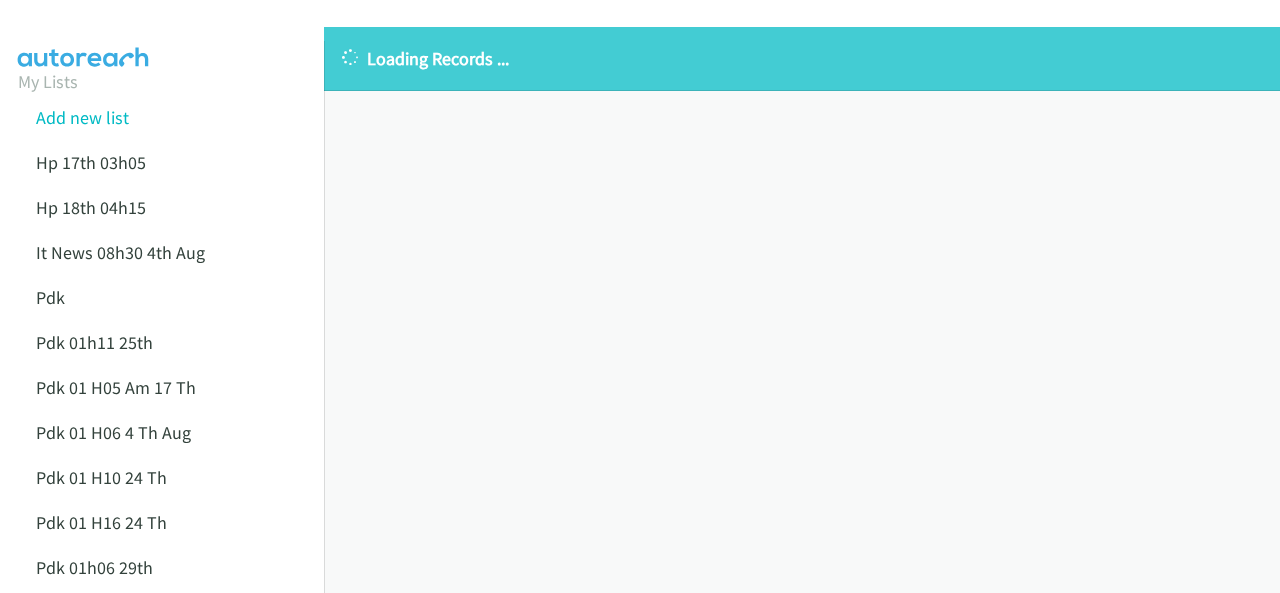 scroll, scrollTop: 0, scrollLeft: 0, axis: both 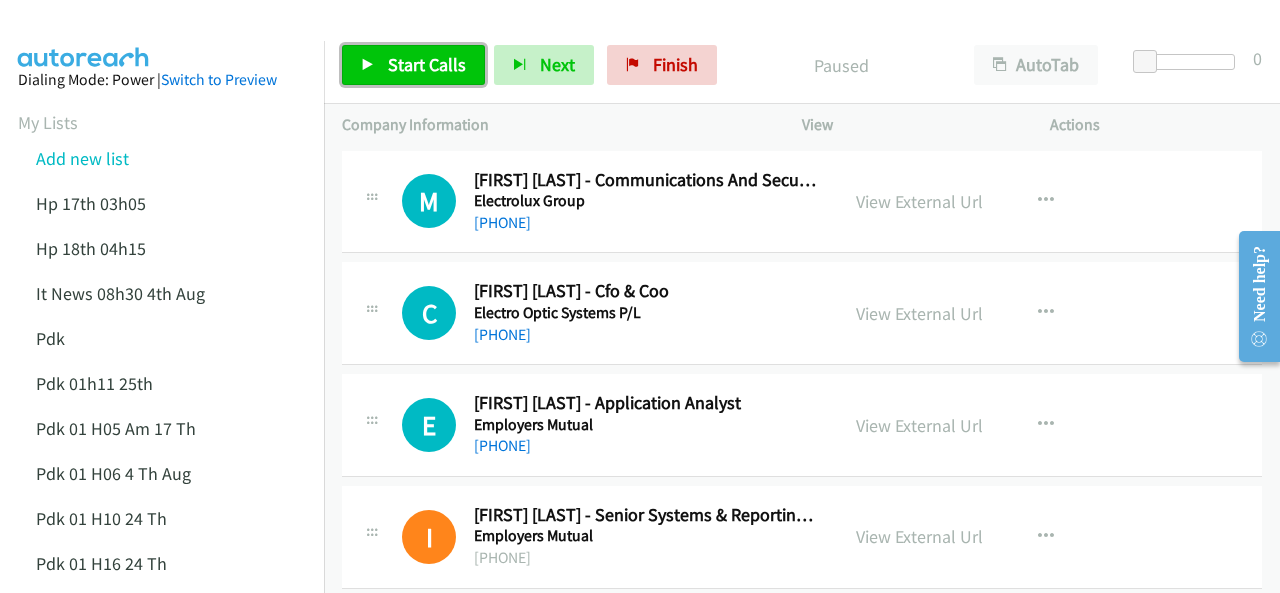 click on "Start Calls" at bounding box center [413, 65] 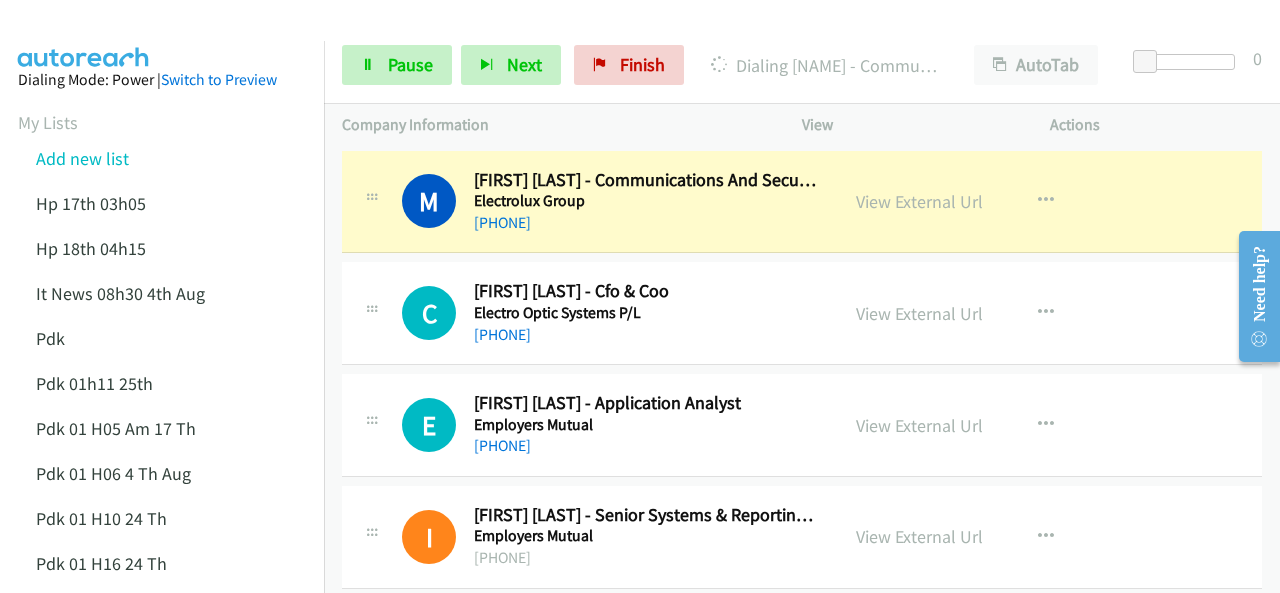 click at bounding box center (84, 35) 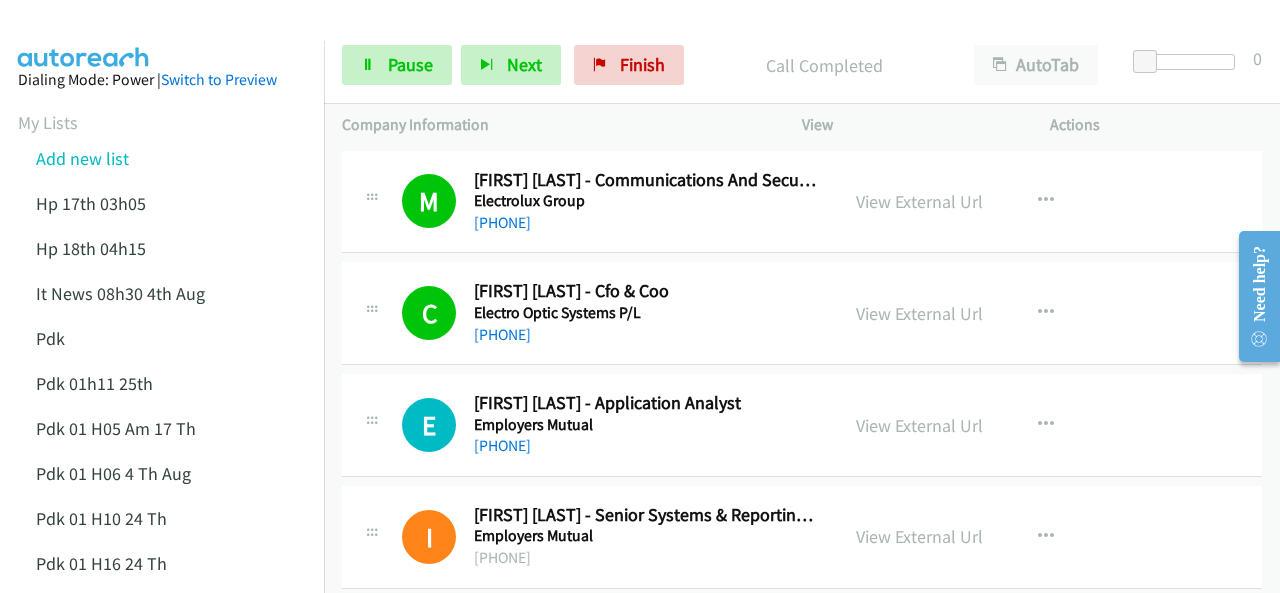 click on "Dialing Mode: Power
|
Switch to Preview
My Lists
Add new list
Hp 17th 03h05
Hp 18th 04h15
It News 08h30 4th Aug
Pdk
Pdk  01h11 25th
Pdk 01 H05 Am 17 Th
Pdk 01 H06 4 Th Aug
Pdk 01 H10 24 Th
Pdk 01 H16 24 Th
Pdk 01h06 29th
Pdk 01h07am 18th
Pdk 01h11 31st
Pdk 01h28 21st
Pdk 01h40 7th Aug
Pdk 02h02am 18th
Pdk 03h42 29th
Pdk 05h36 6th Auug
Pdk 05h56 4th Aug
Pdk 06h12 1st
Pdk 06h35 6th Aug
Pdk 07h32 6th Aug
Pdk 07h43 4th Aug
Pdk 08h03 1st
Pdk 23rd 05h47
Pdk 28th 3h00
Pdk 30th
Pdk 31st 05h31
Pdk 4h39 01st
Pdk 7h05 28th
Pdk 8h19 30 Th
P Dk 02h20 6th Aug
Sap 01h05 6th Aug
Sap 05h36 5th Aug
Hp 6am
It News 7h00 5th Aug
Pdk
Pdk 01h00 22nd
Pdk 01h04 16th
Pdk 1h10 1st
Pdk 23rd" at bounding box center (162, 1180) 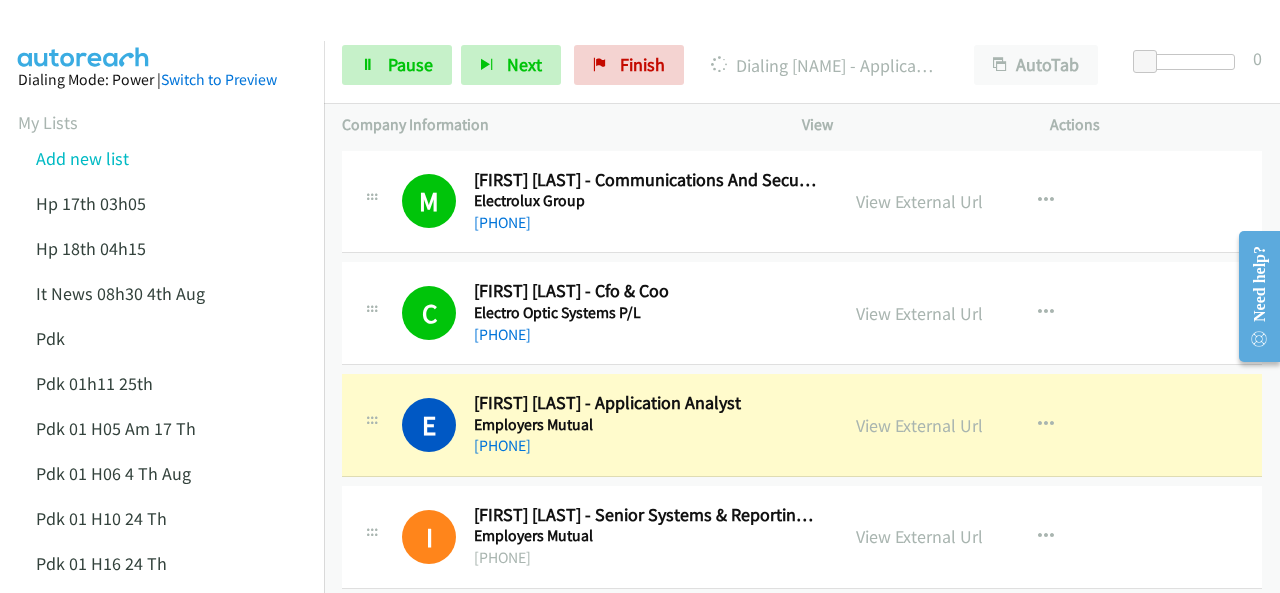 click at bounding box center (84, 35) 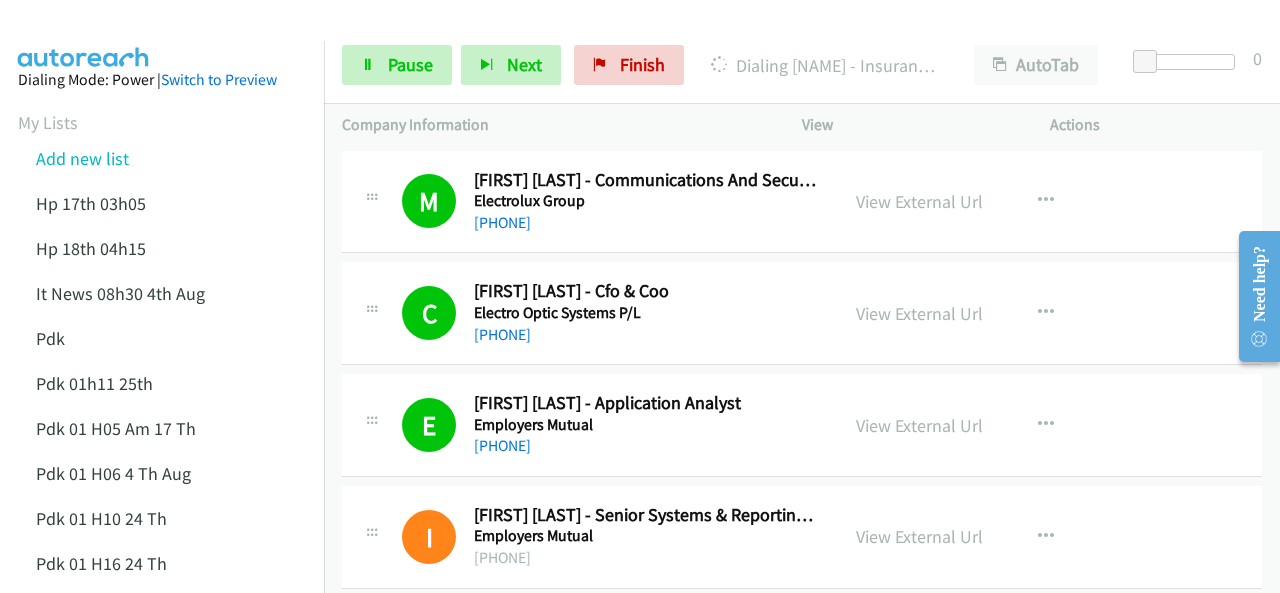 click at bounding box center (84, 35) 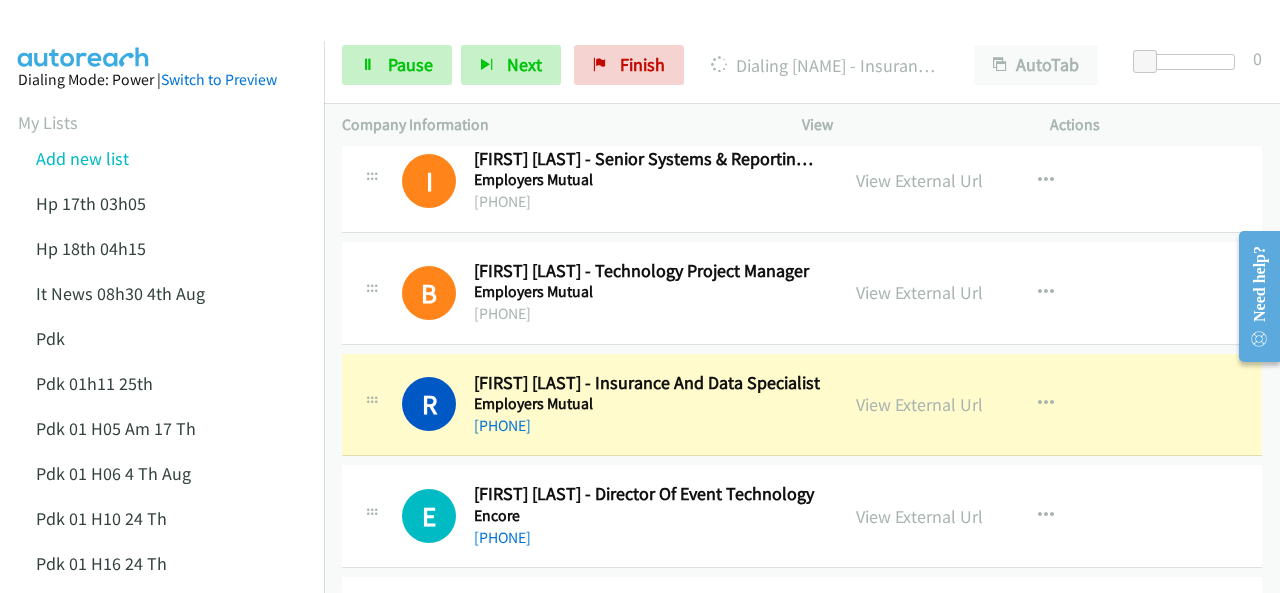 scroll, scrollTop: 500, scrollLeft: 0, axis: vertical 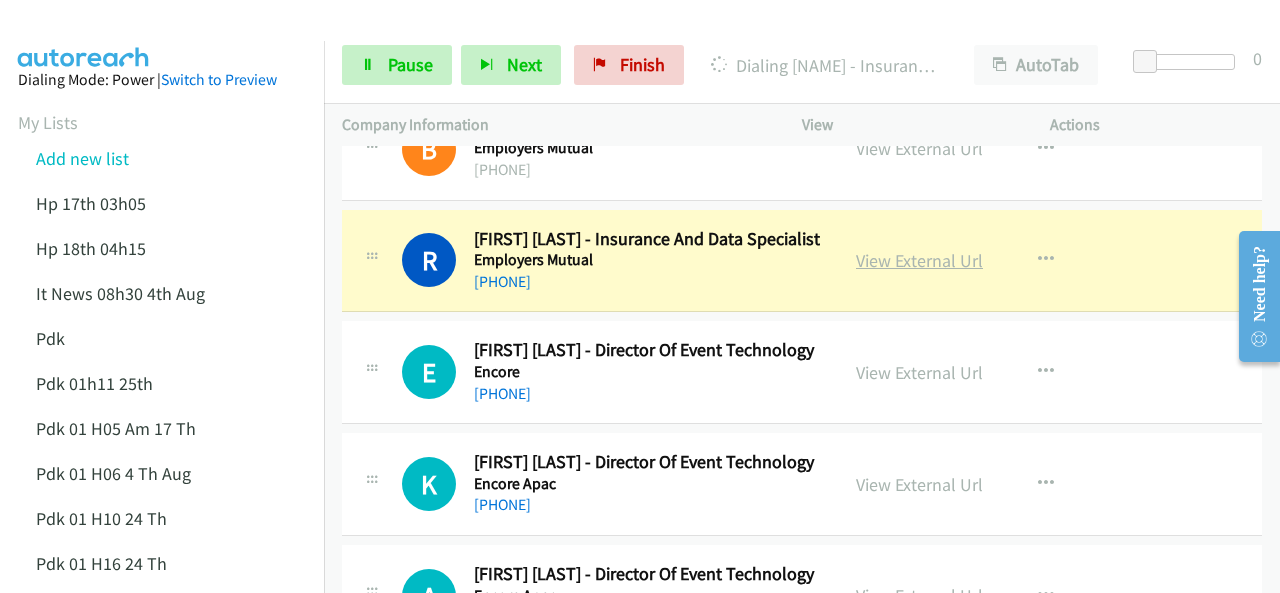 click on "View External Url" at bounding box center [919, 260] 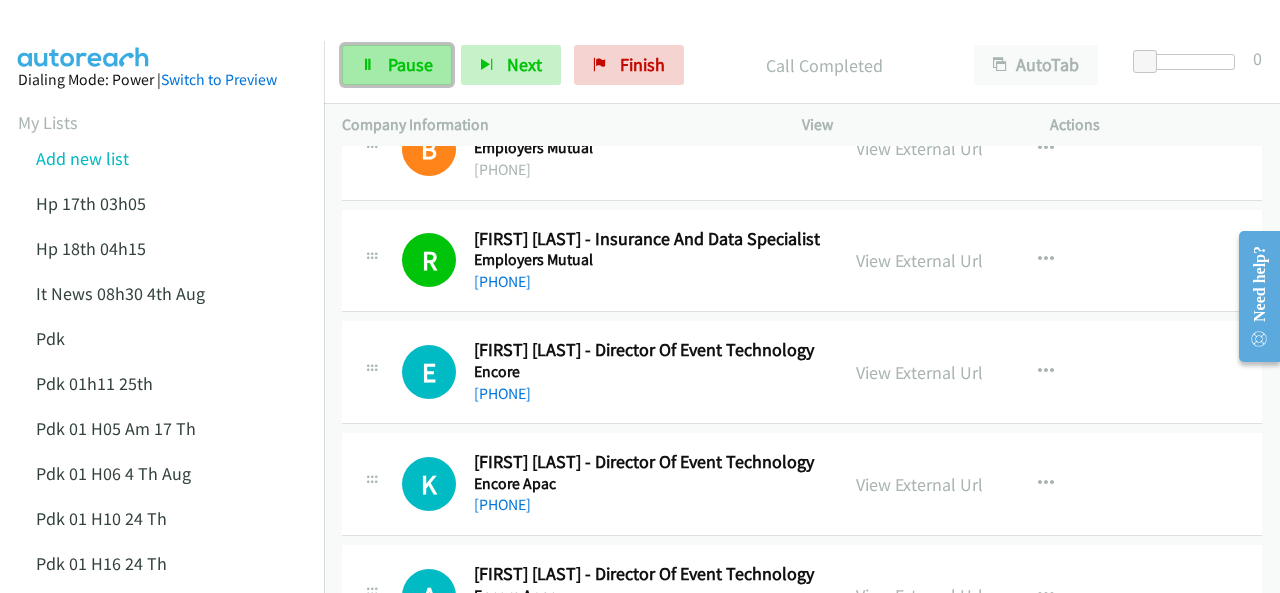 click on "Pause" at bounding box center [410, 64] 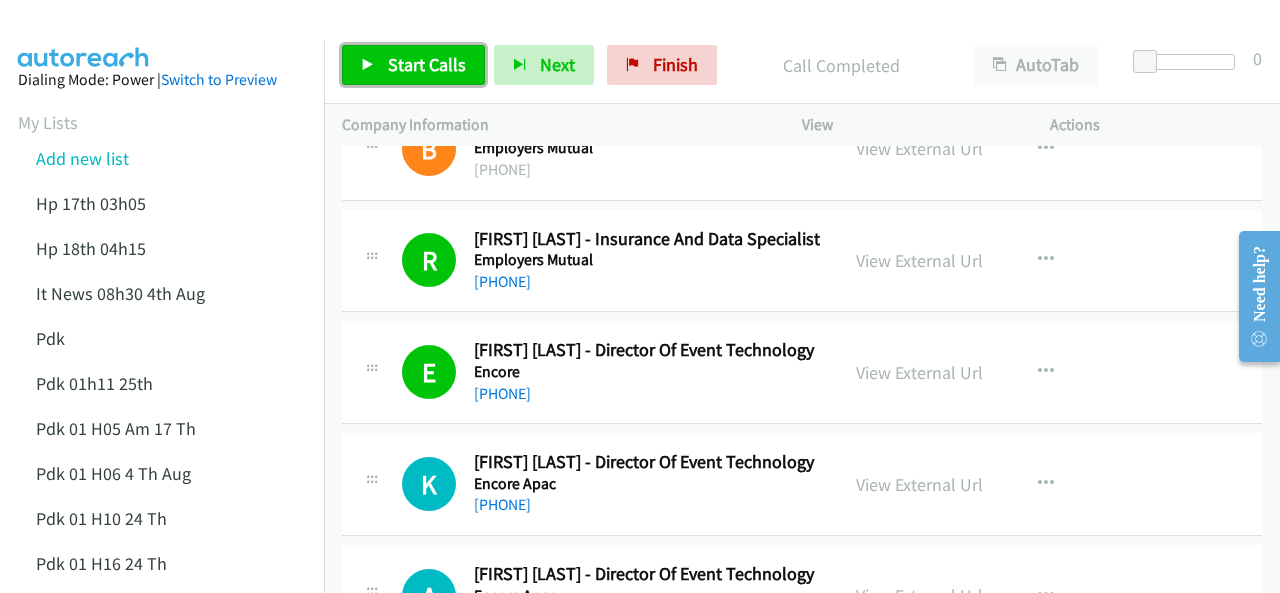 click on "Start Calls" at bounding box center (427, 64) 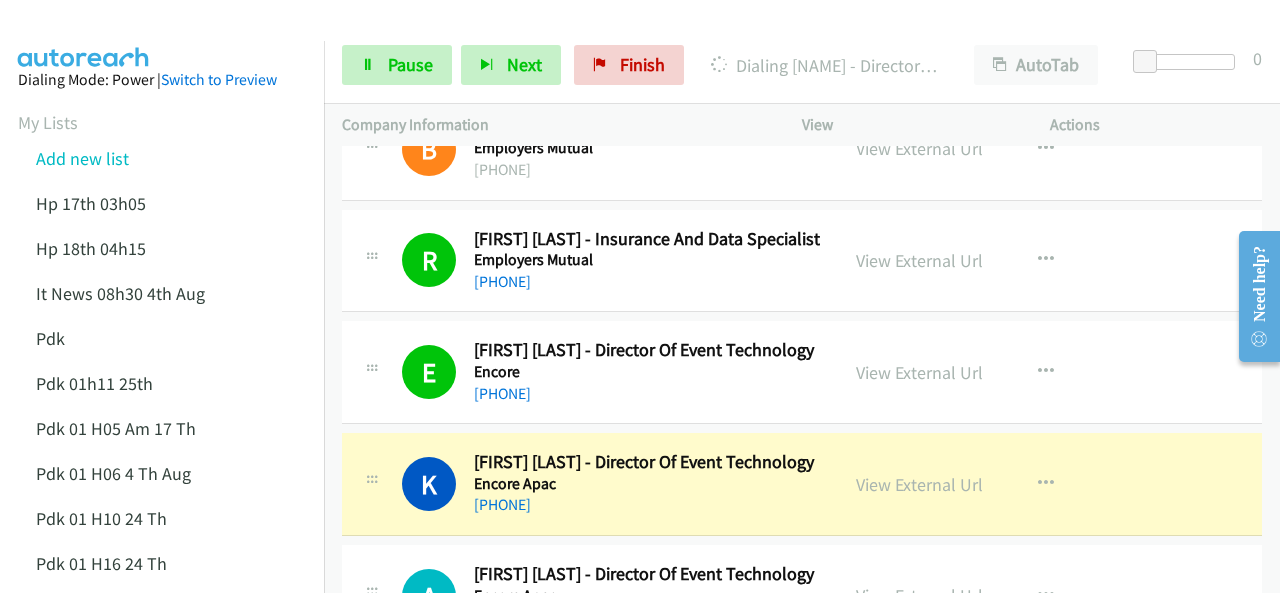 click at bounding box center (84, 35) 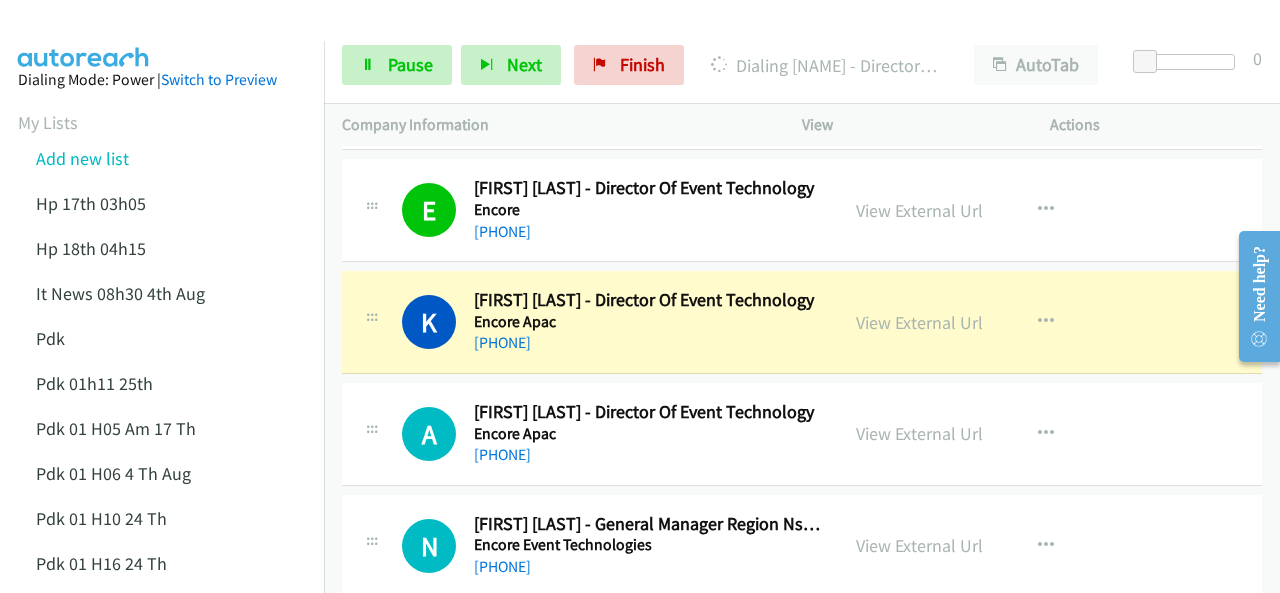scroll, scrollTop: 700, scrollLeft: 0, axis: vertical 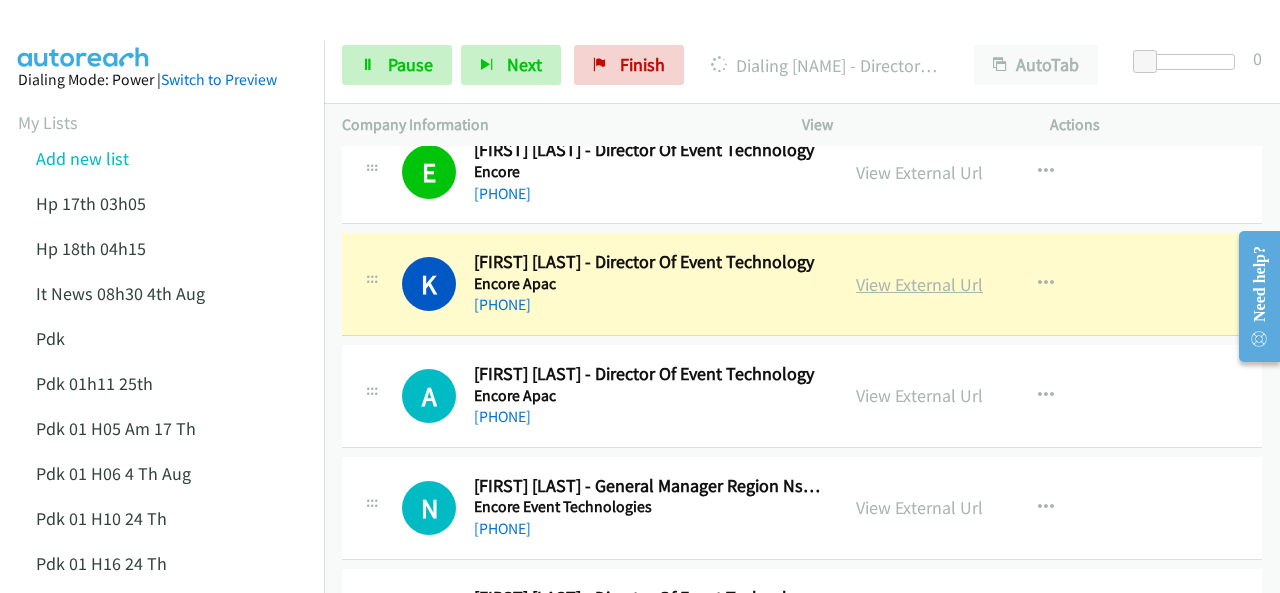 click on "View External Url" at bounding box center (919, 284) 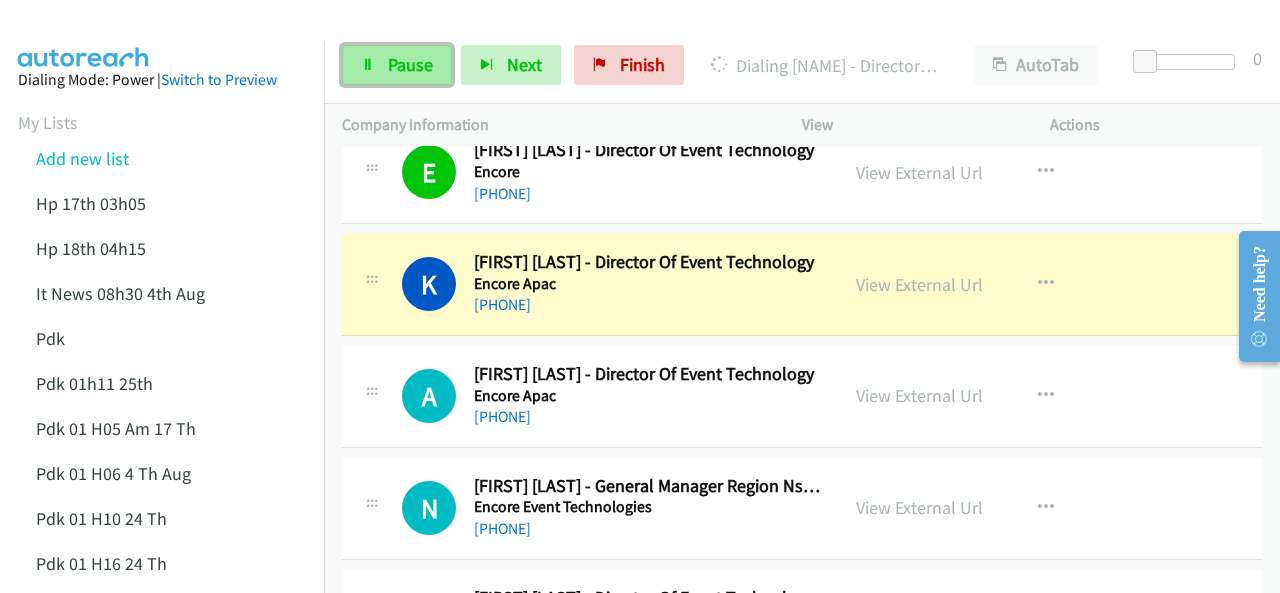 click on "Pause" at bounding box center (410, 64) 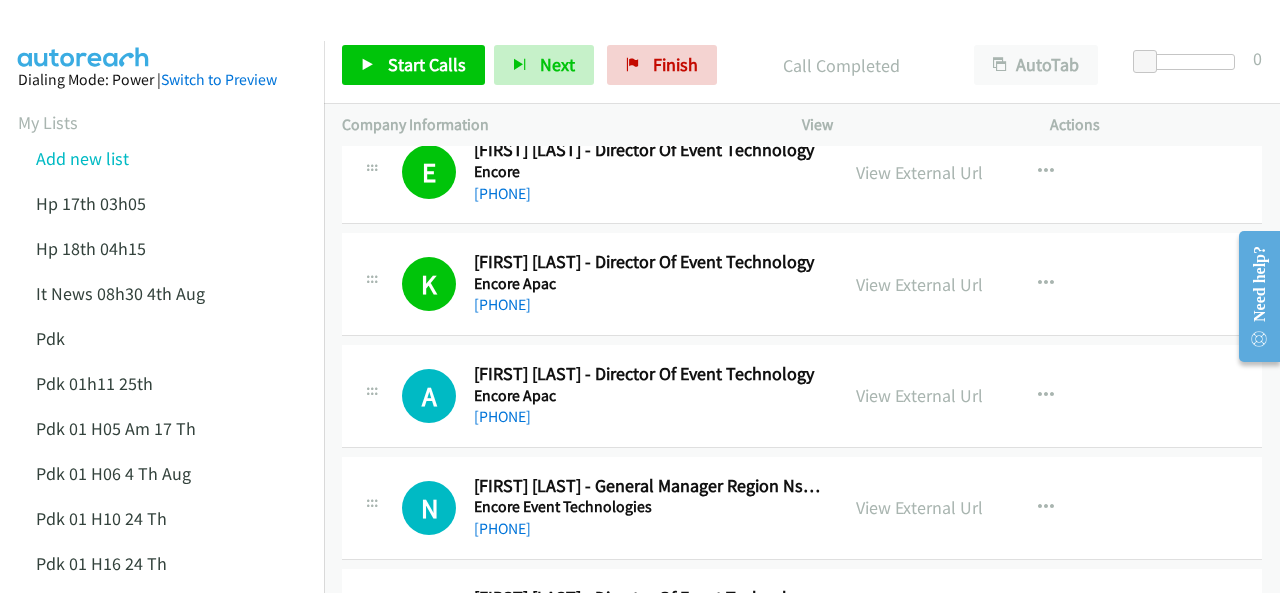 drag, startPoint x: 98, startPoint y: 34, endPoint x: 120, endPoint y: 12, distance: 31.112698 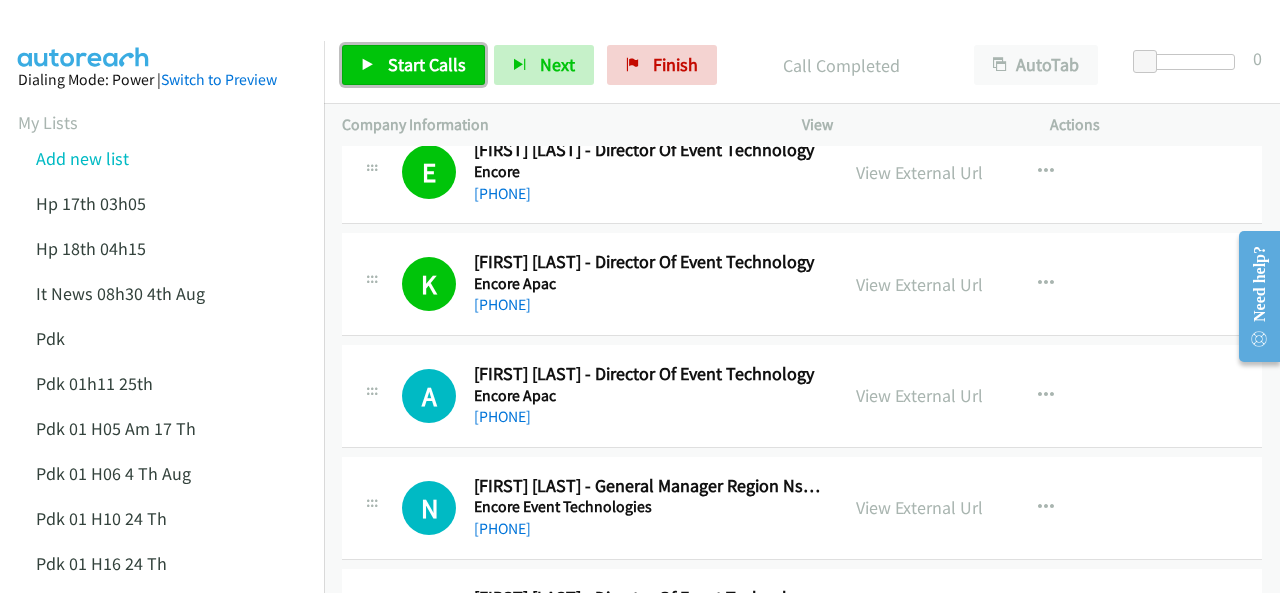 click on "Start Calls" at bounding box center [427, 64] 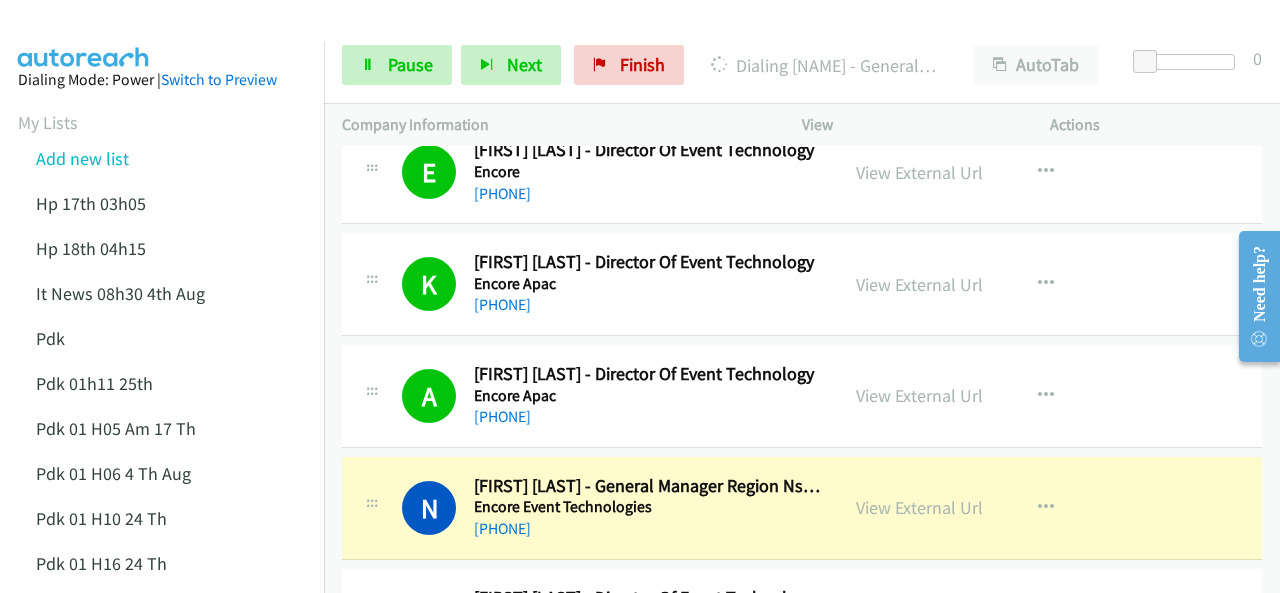 click at bounding box center [84, 35] 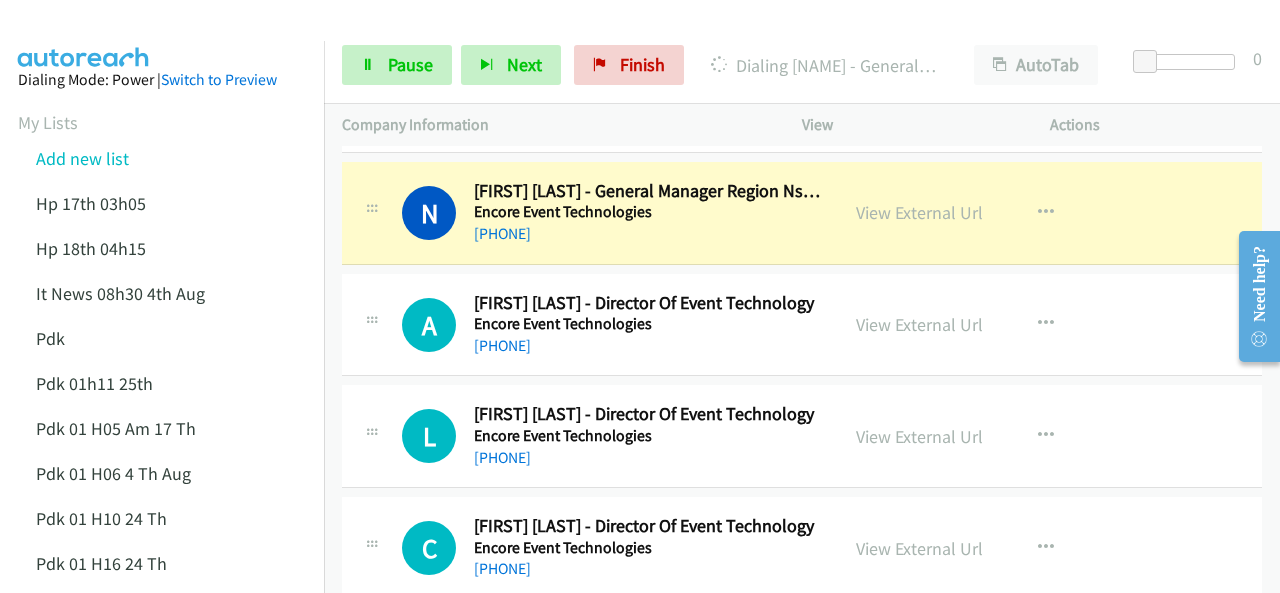 scroll, scrollTop: 1000, scrollLeft: 0, axis: vertical 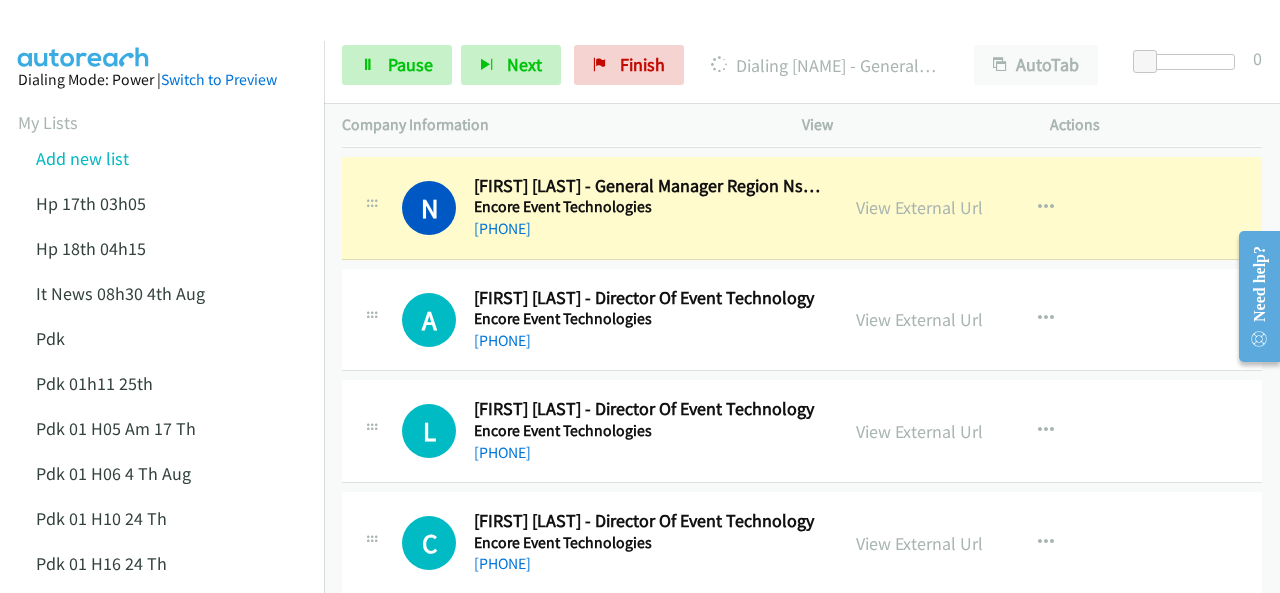 click at bounding box center [84, 35] 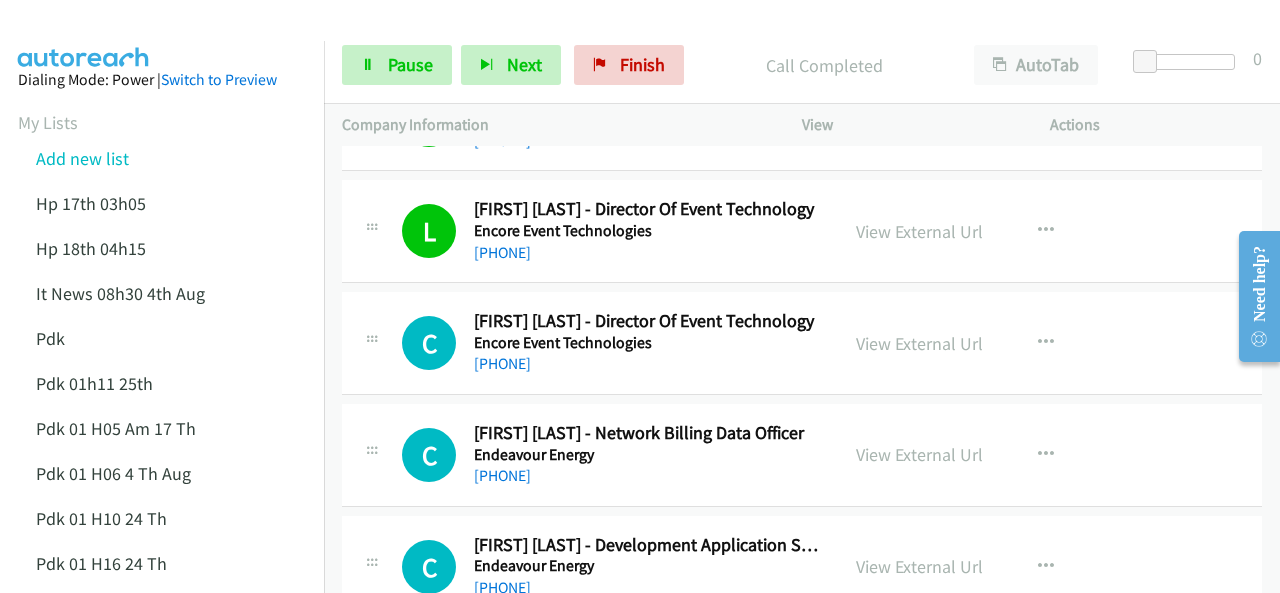 scroll, scrollTop: 1300, scrollLeft: 0, axis: vertical 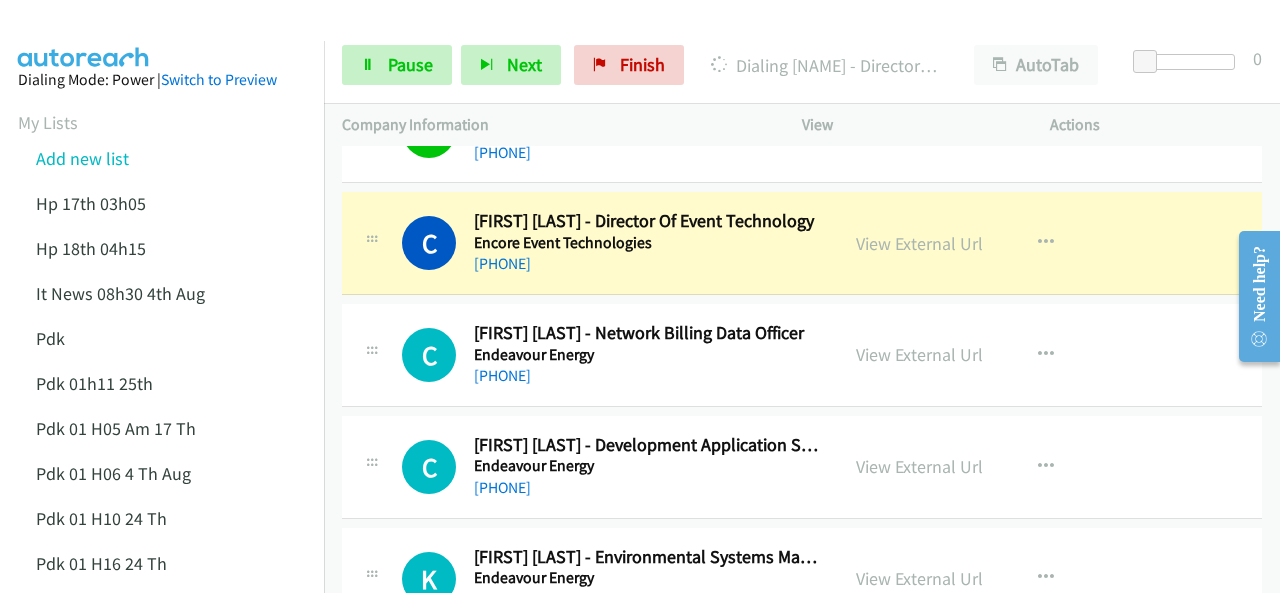 click at bounding box center (84, 35) 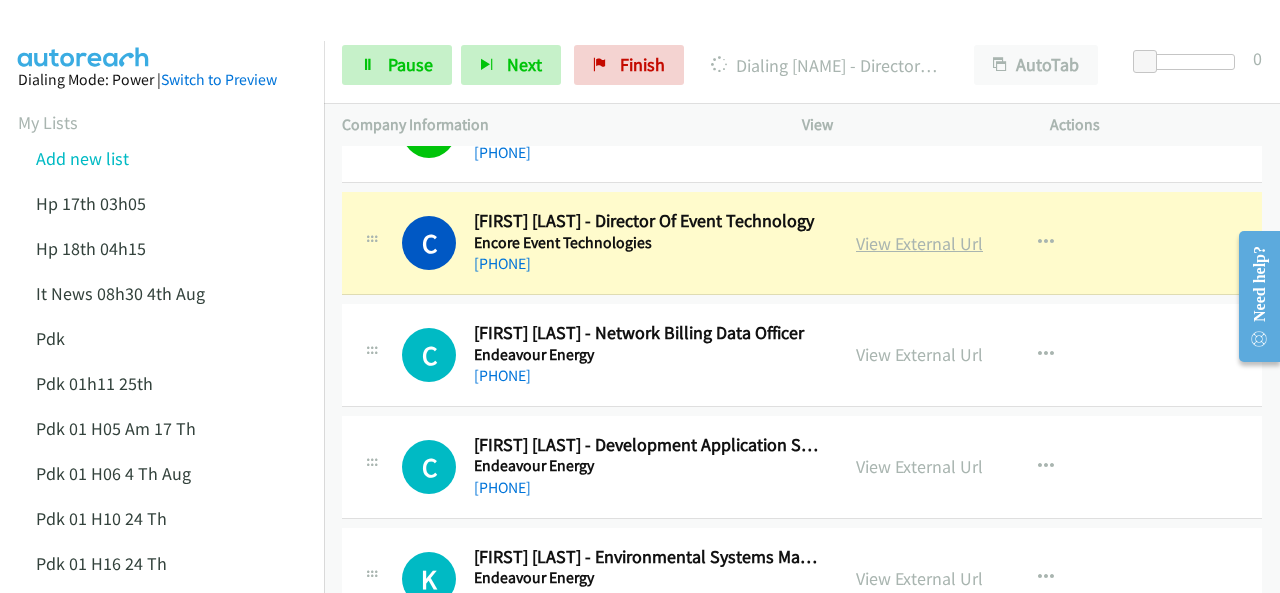click on "View External Url" at bounding box center (919, 243) 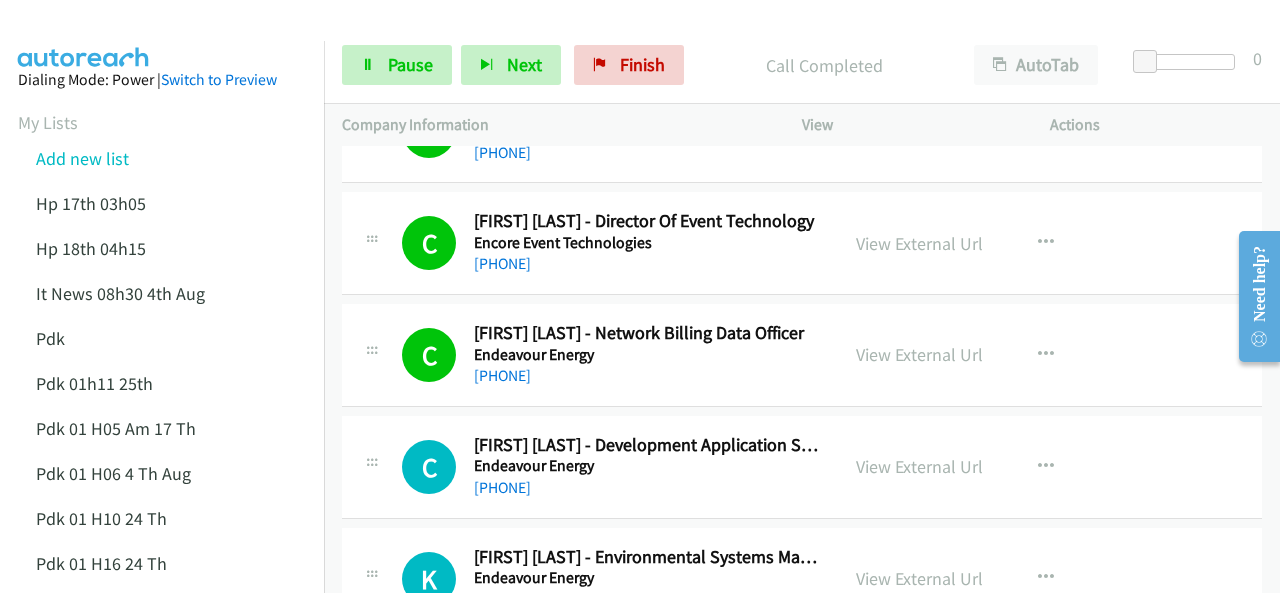 click at bounding box center [84, 35] 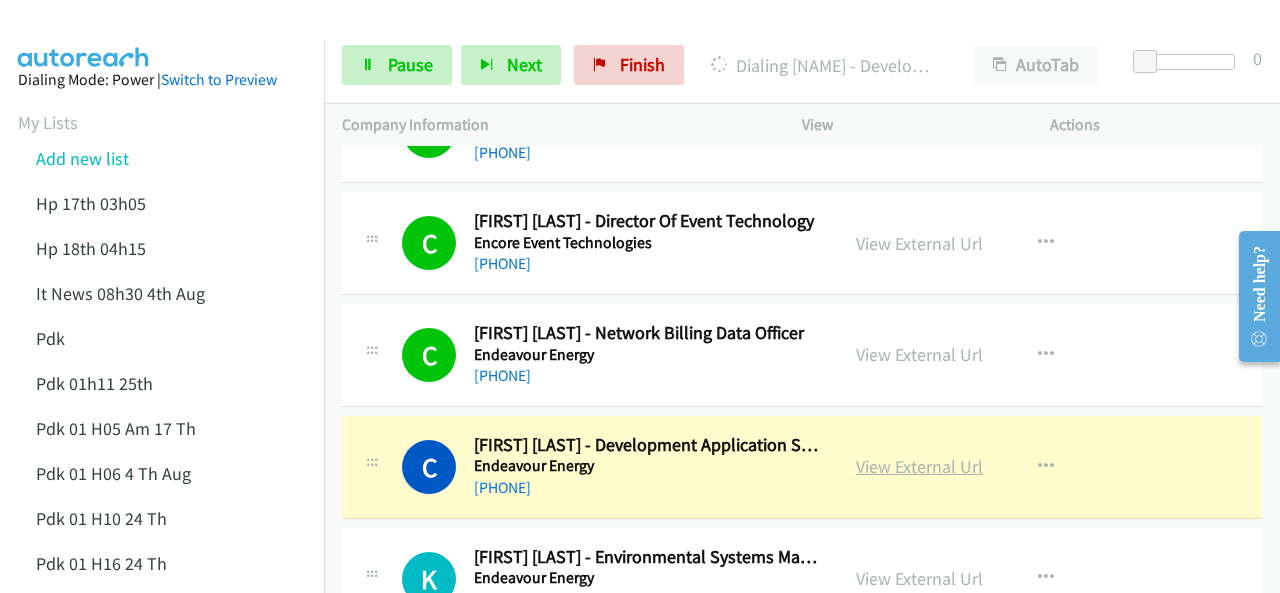 click on "View External Url" at bounding box center [919, 466] 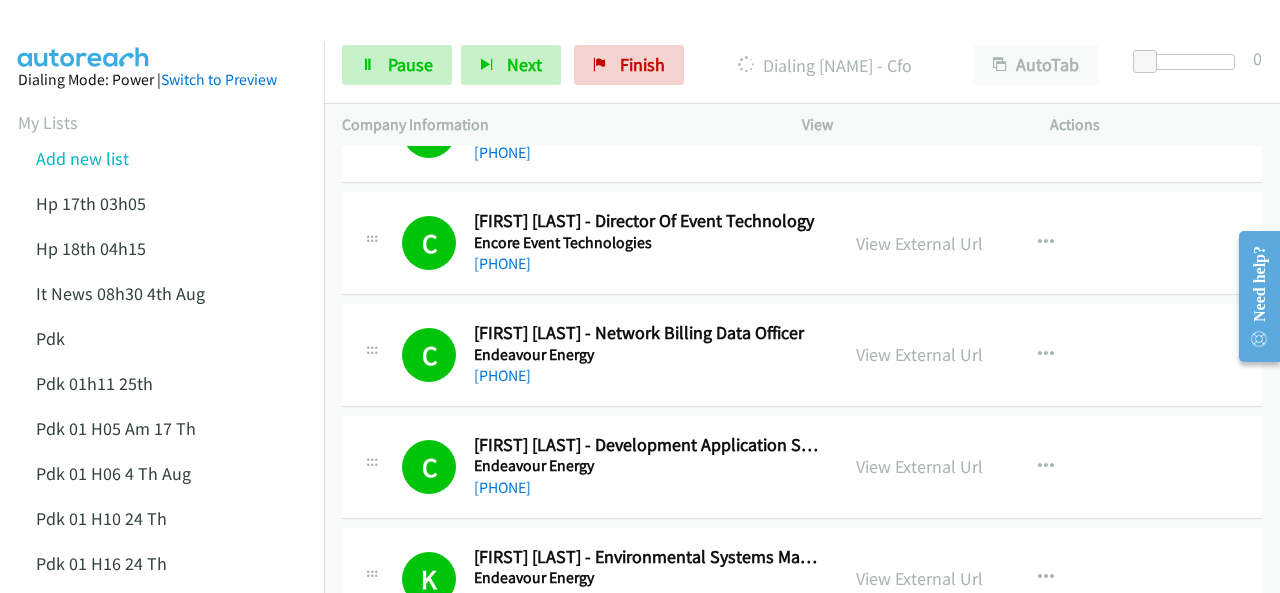 click at bounding box center (631, 38) 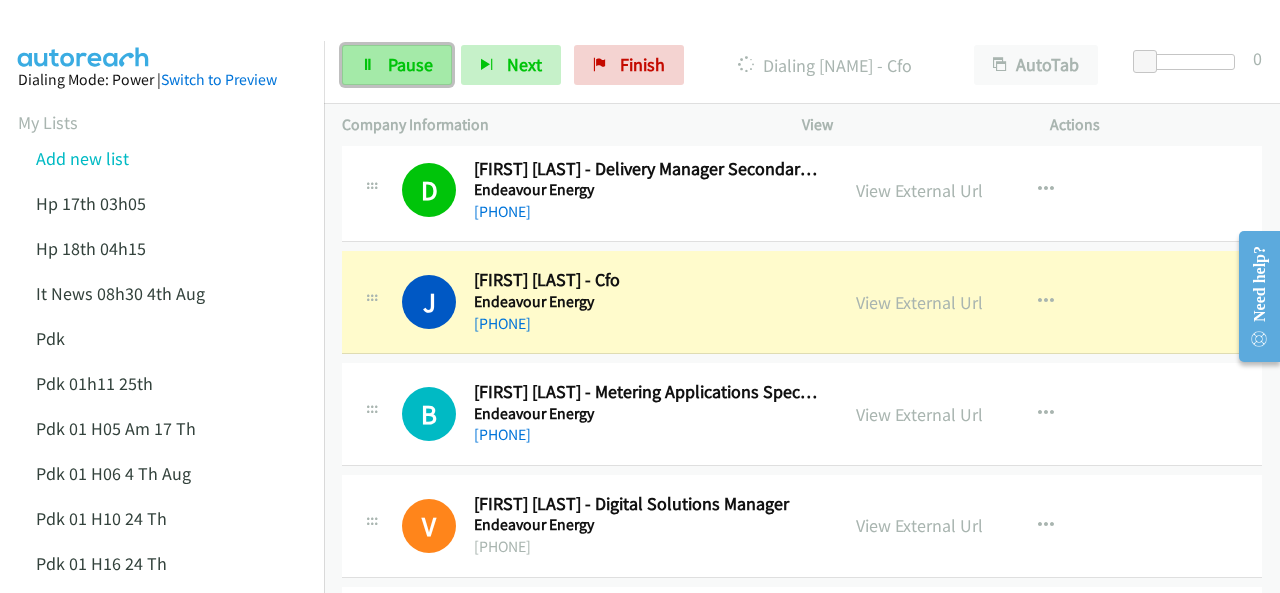 click on "Pause" at bounding box center [397, 65] 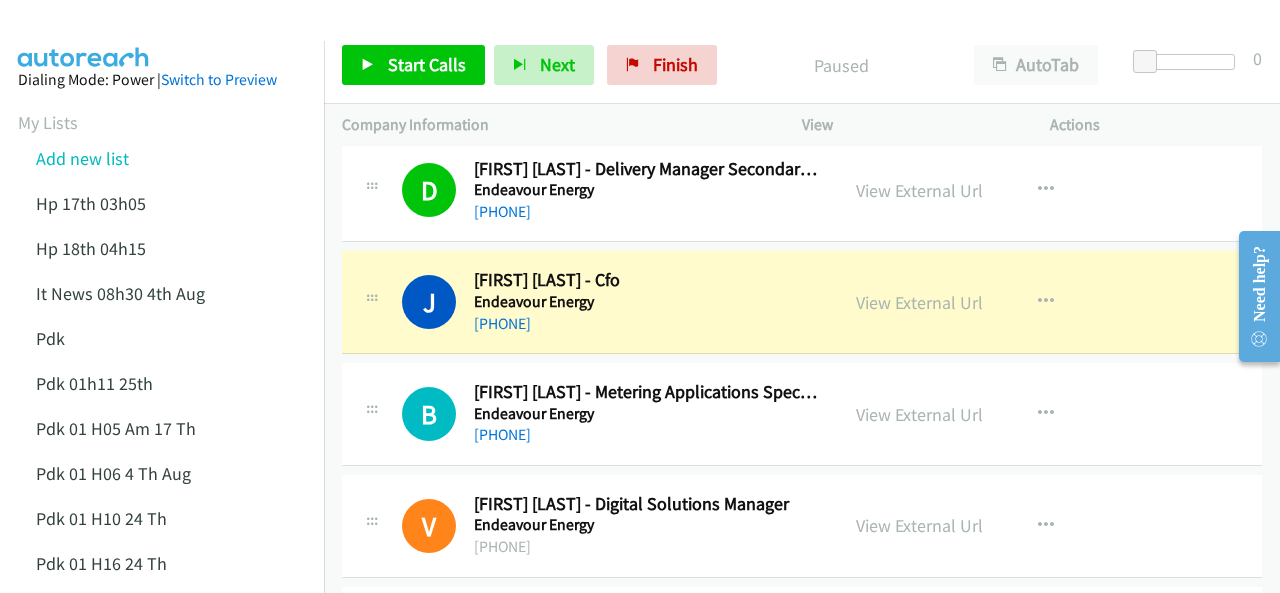 click at bounding box center (84, 35) 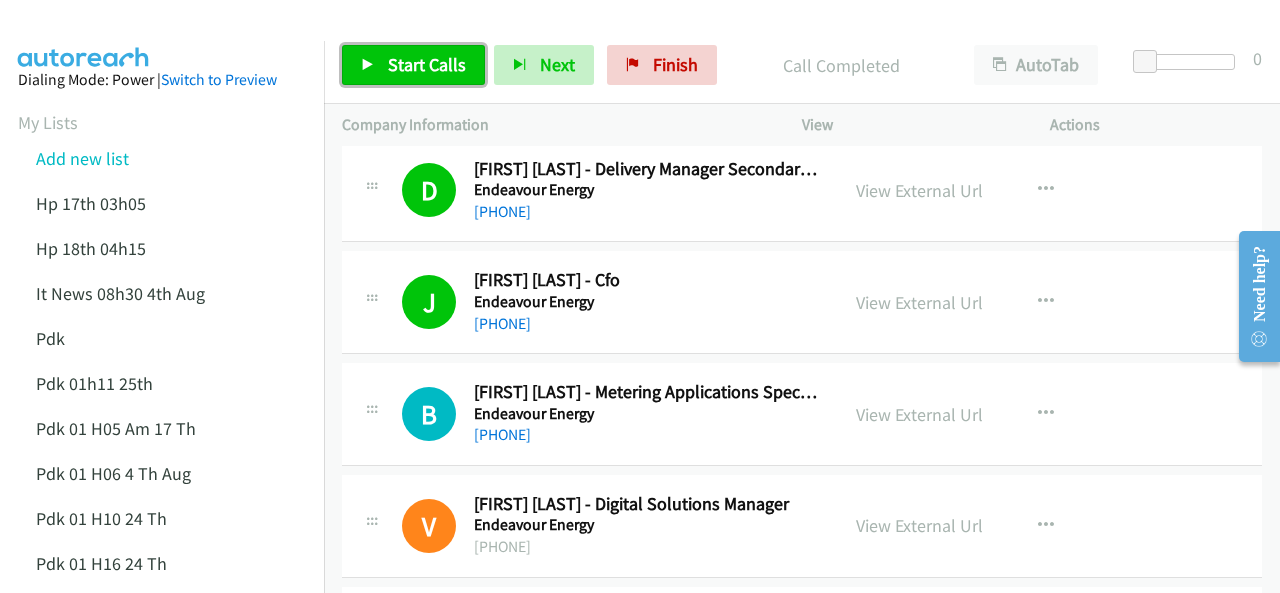 click on "Start Calls" at bounding box center [427, 64] 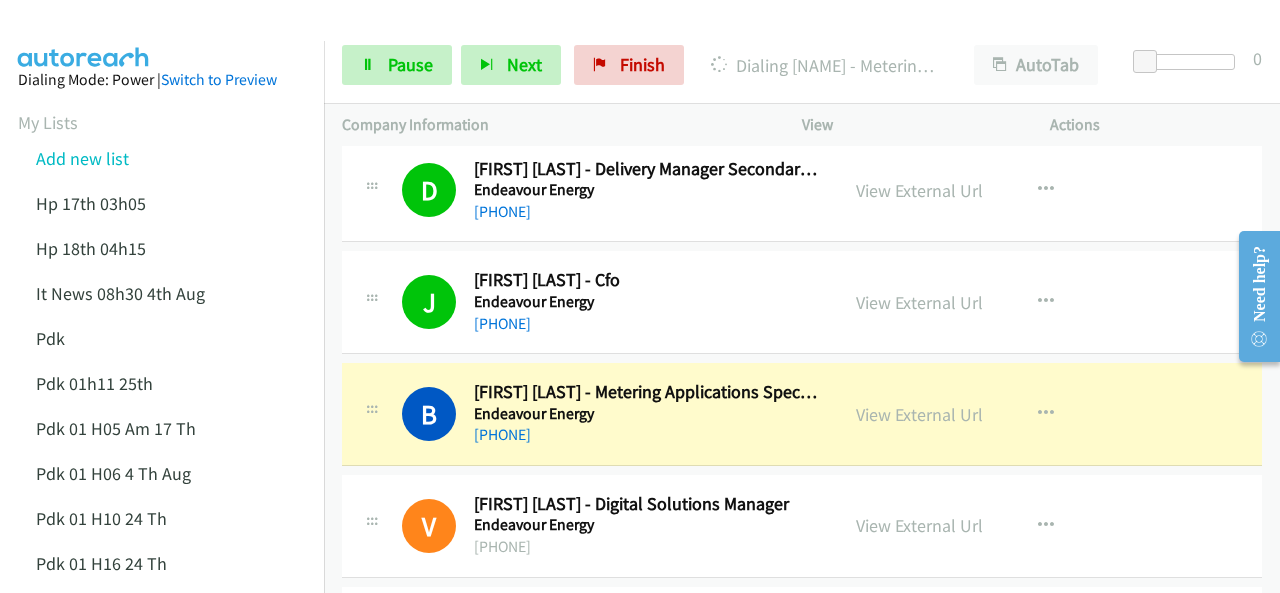 click at bounding box center [84, 35] 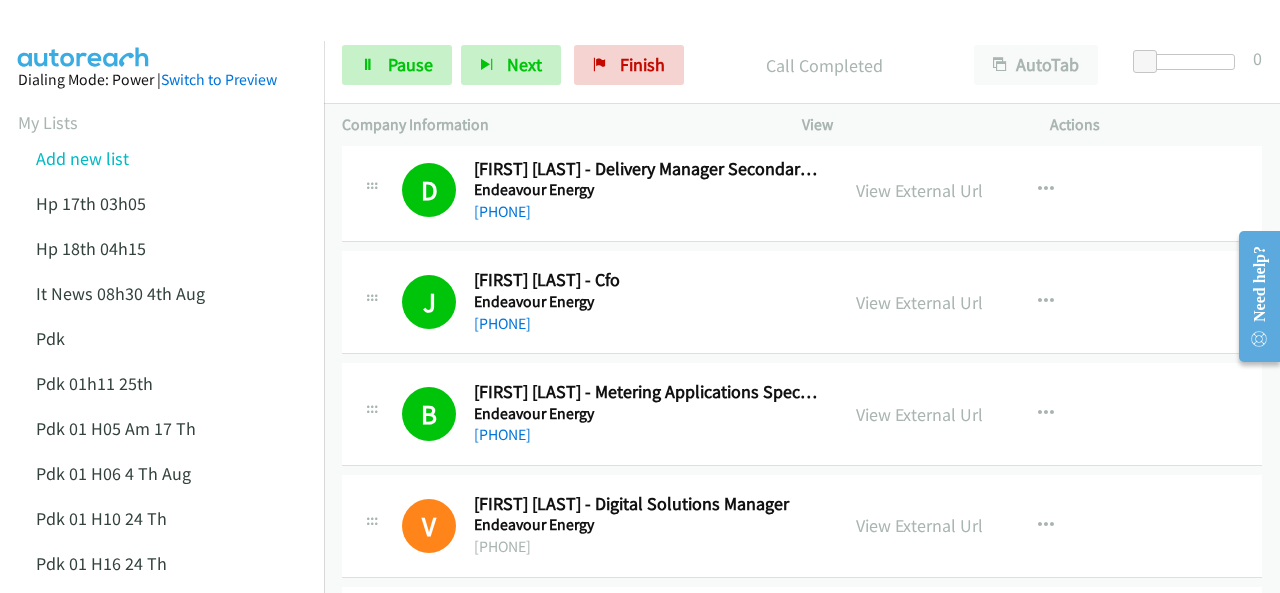 click at bounding box center (84, 35) 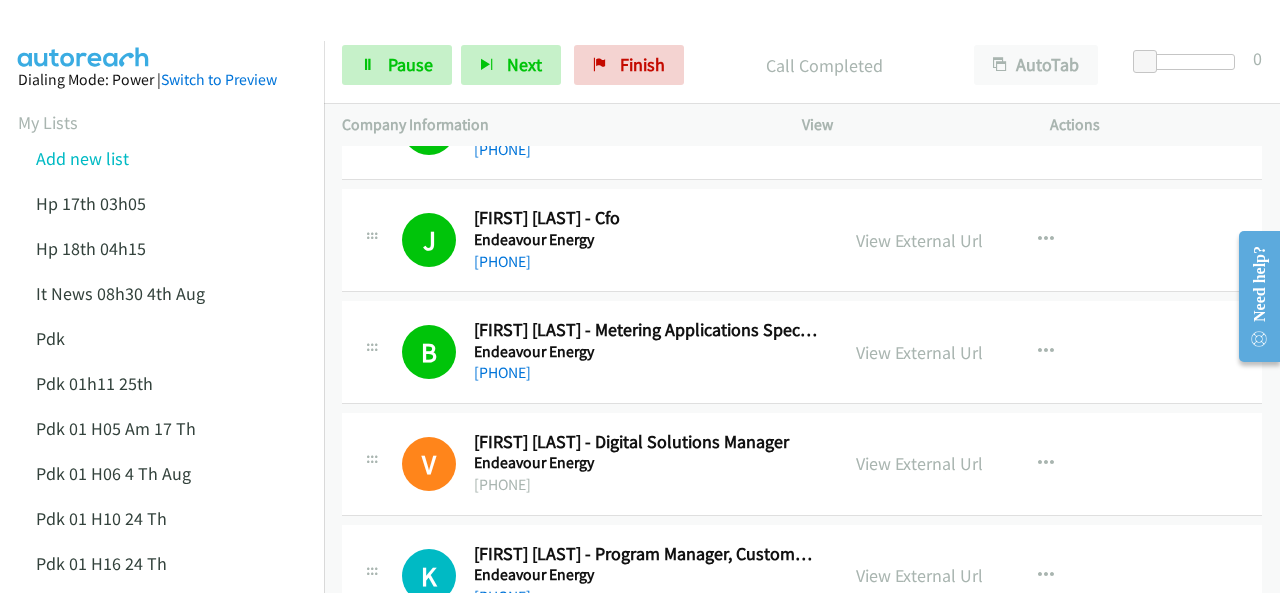 scroll, scrollTop: 1900, scrollLeft: 0, axis: vertical 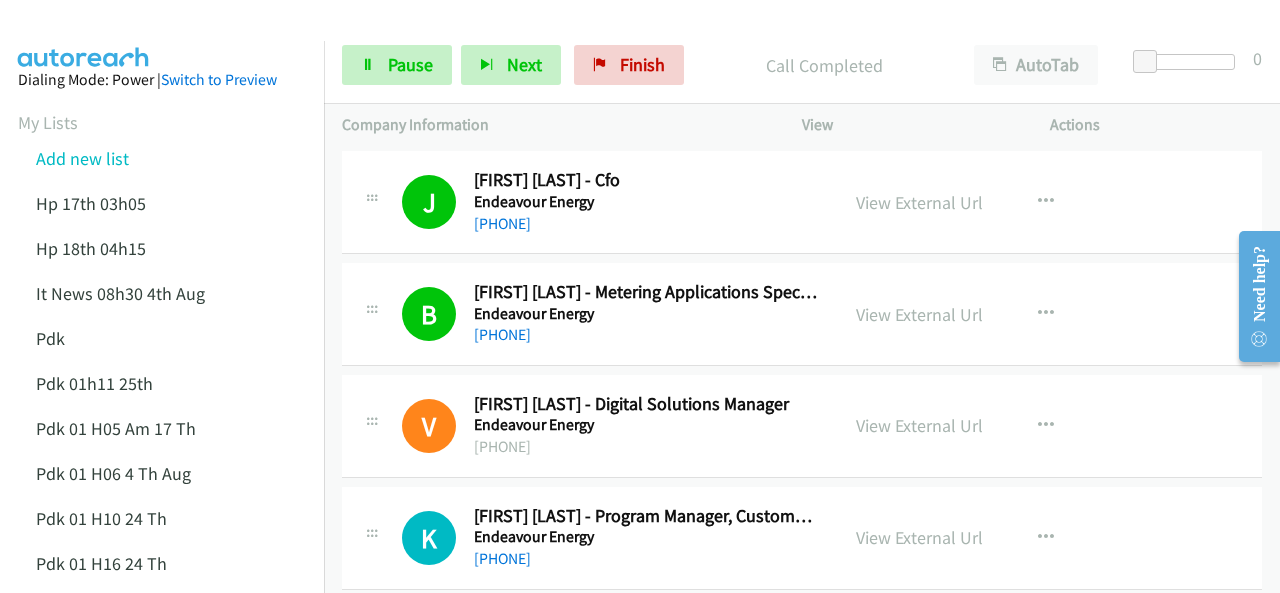 click at bounding box center (84, 35) 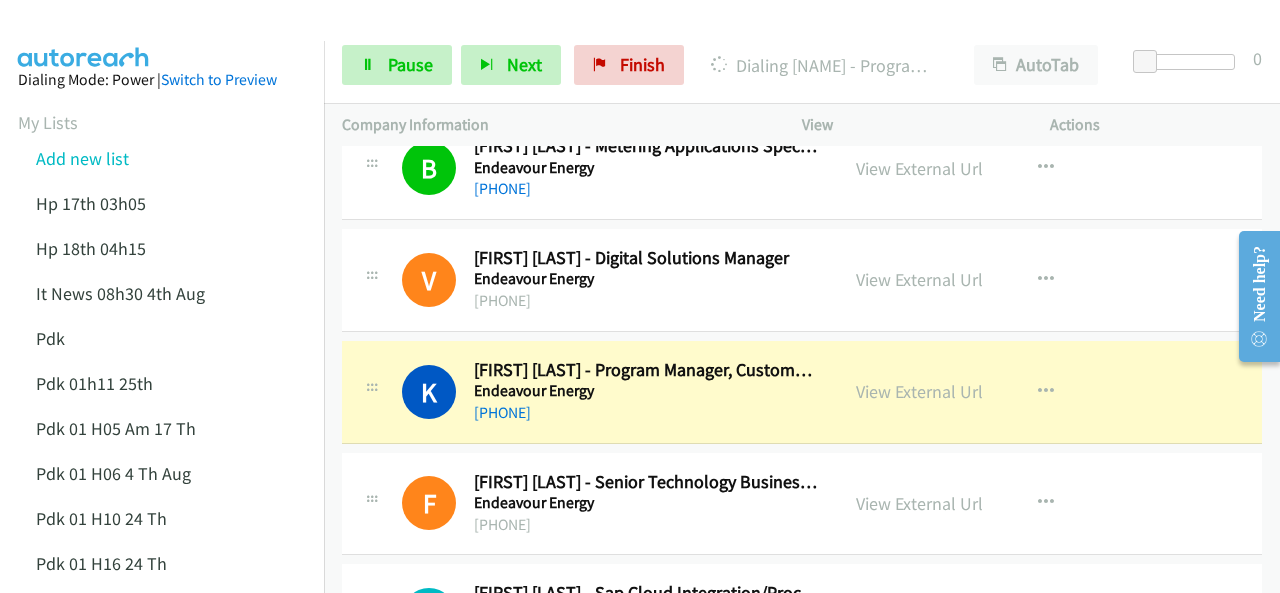 scroll, scrollTop: 2200, scrollLeft: 0, axis: vertical 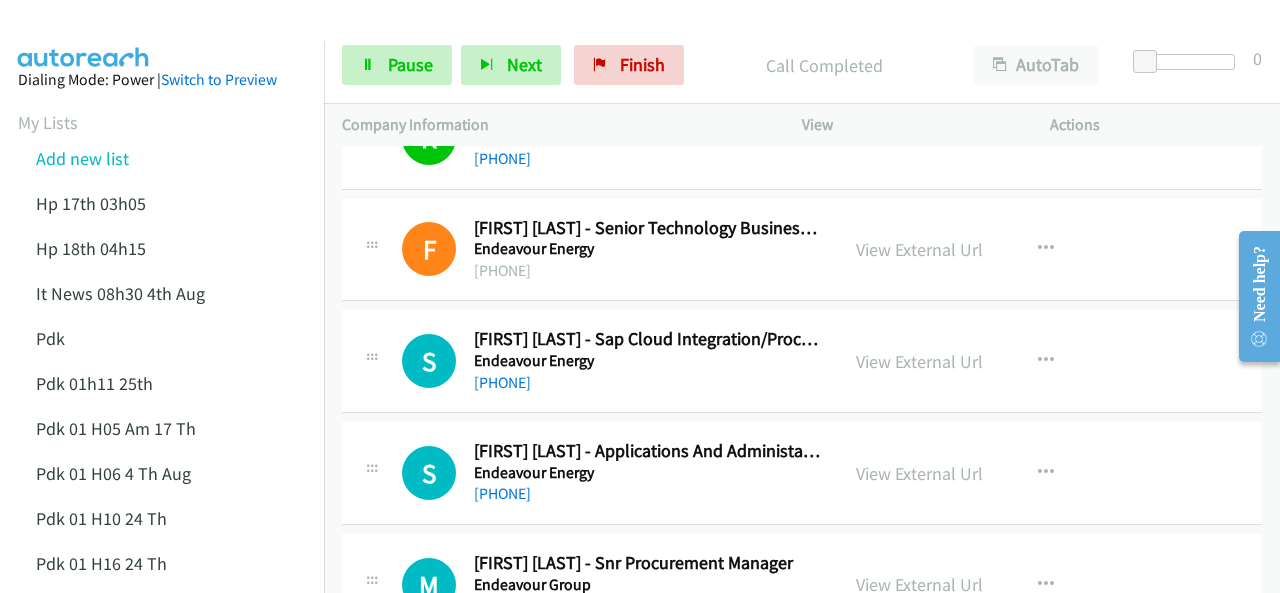 click at bounding box center [84, 35] 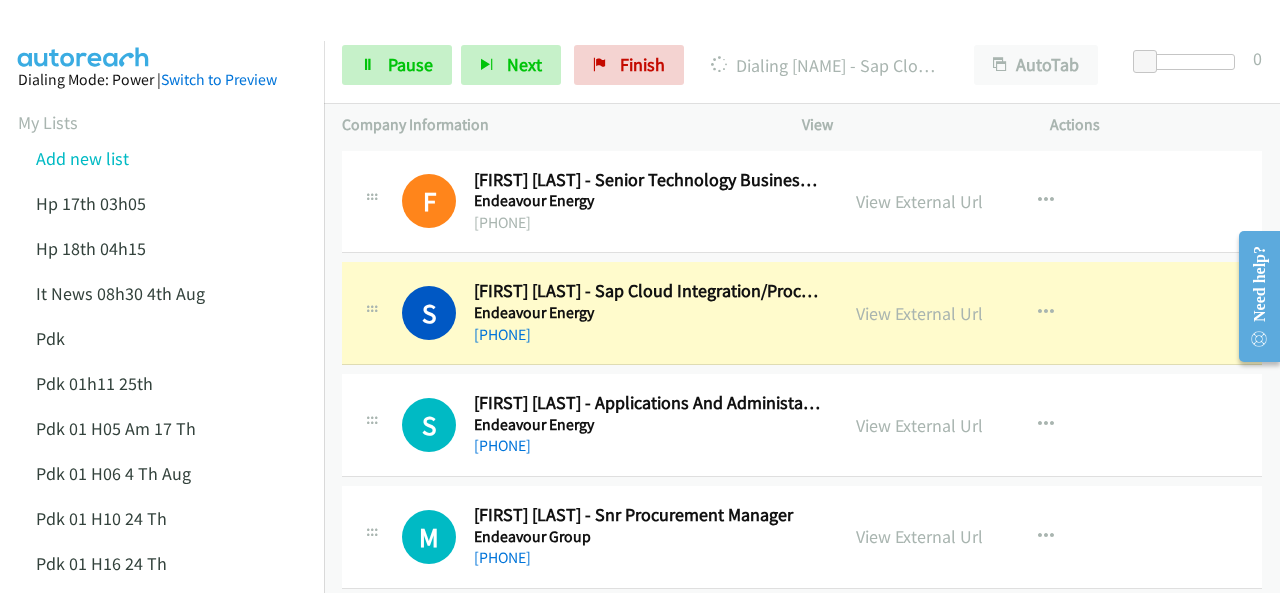 scroll, scrollTop: 2400, scrollLeft: 0, axis: vertical 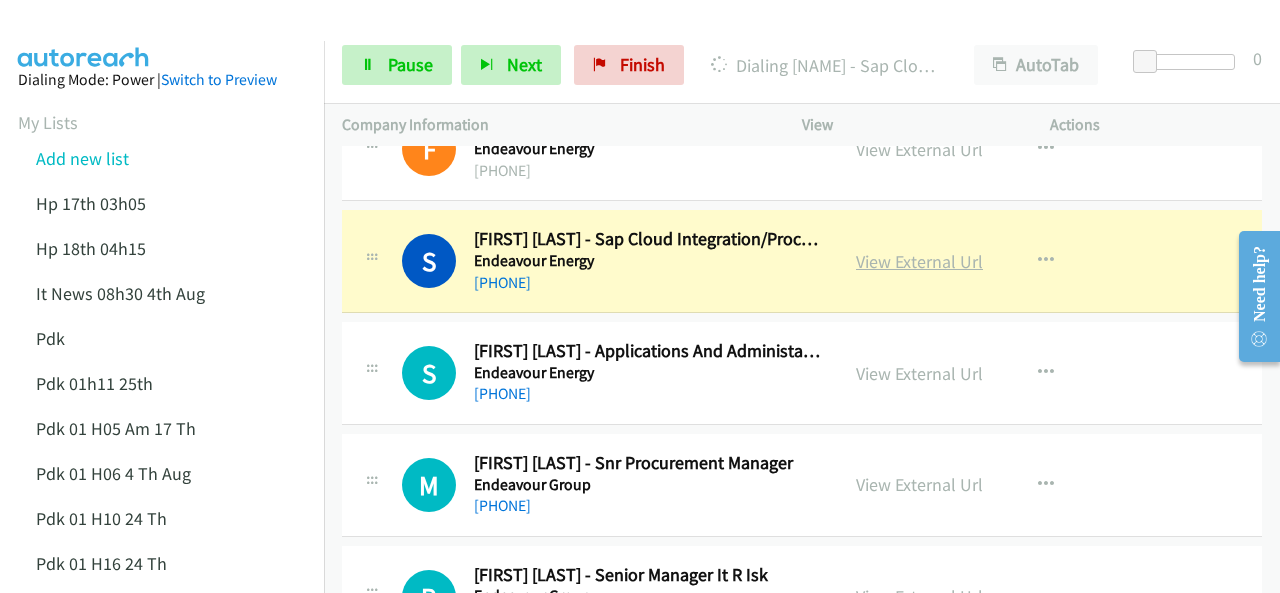click on "View External Url" at bounding box center (919, 261) 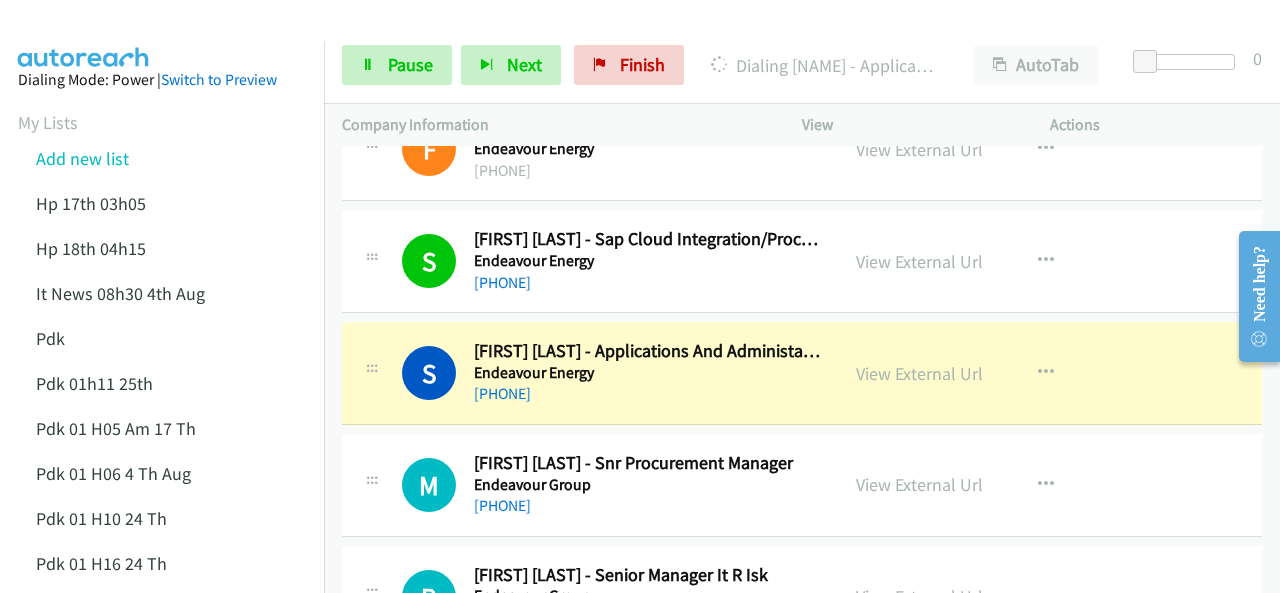 click at bounding box center [84, 35] 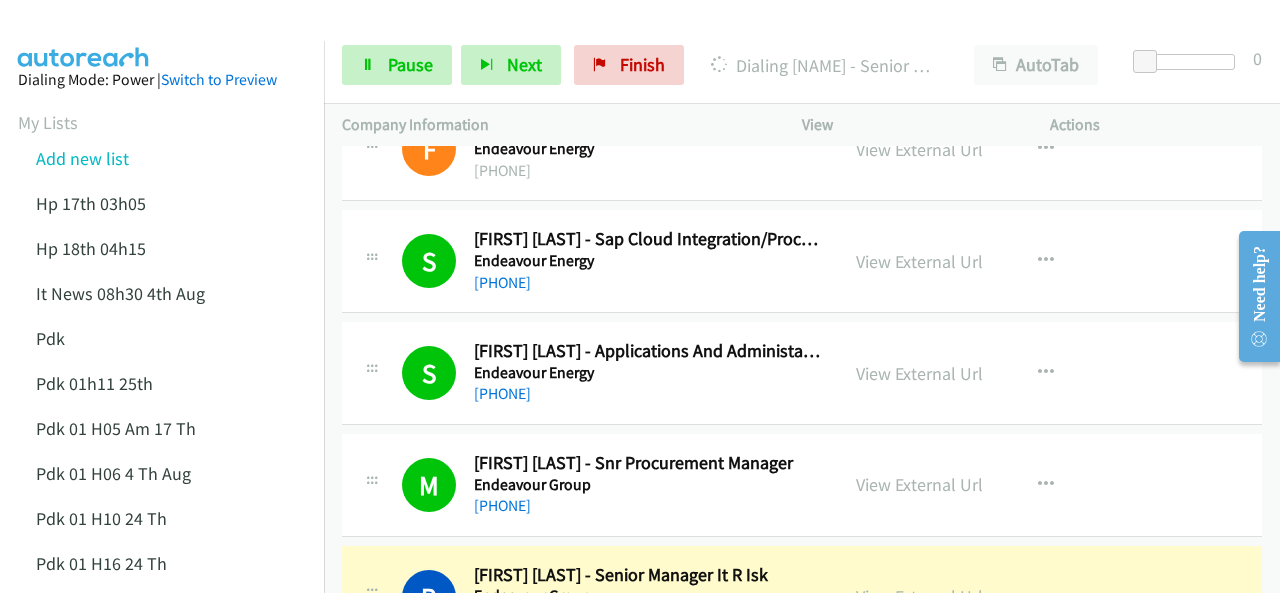 click at bounding box center [84, 35] 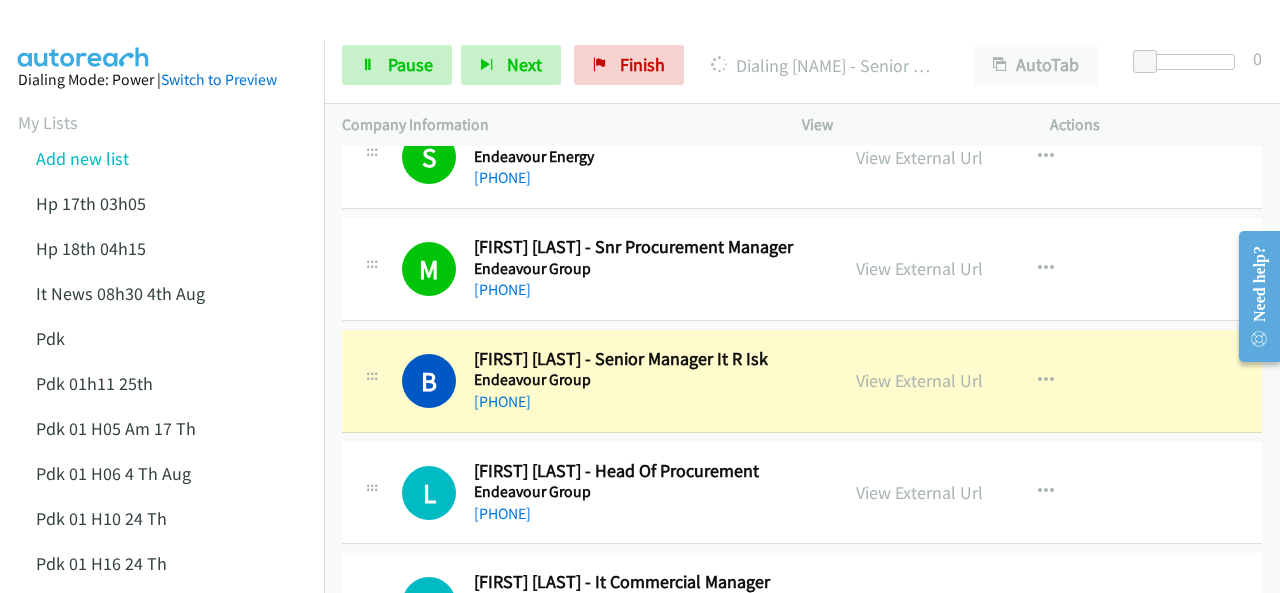 scroll, scrollTop: 2700, scrollLeft: 0, axis: vertical 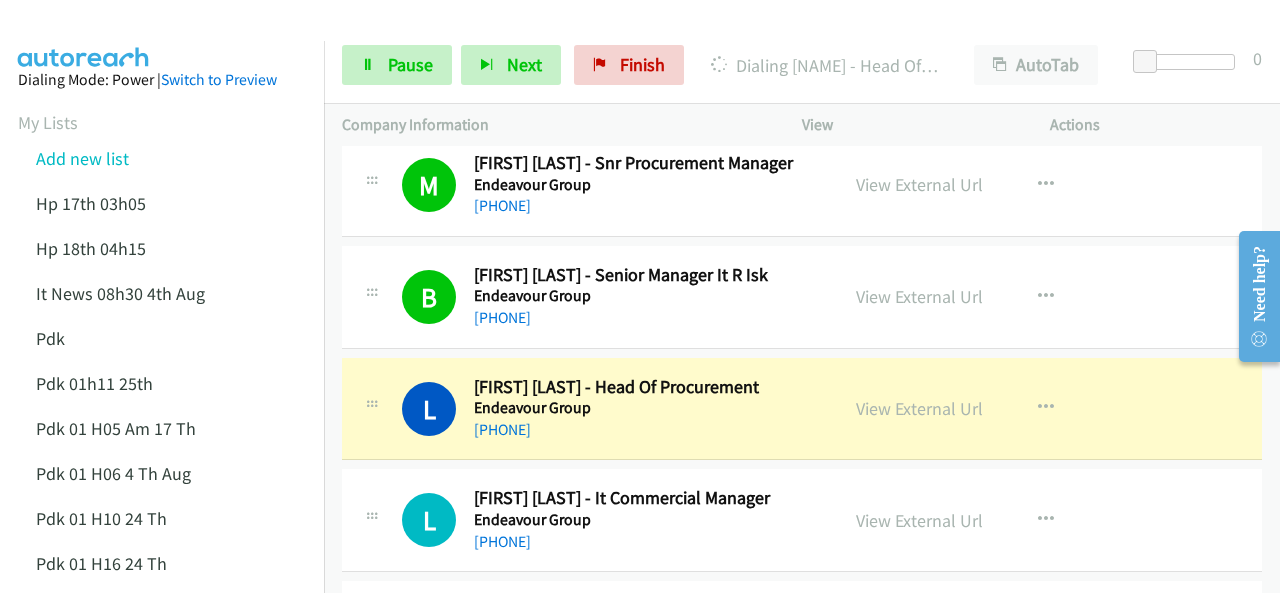 click at bounding box center [84, 35] 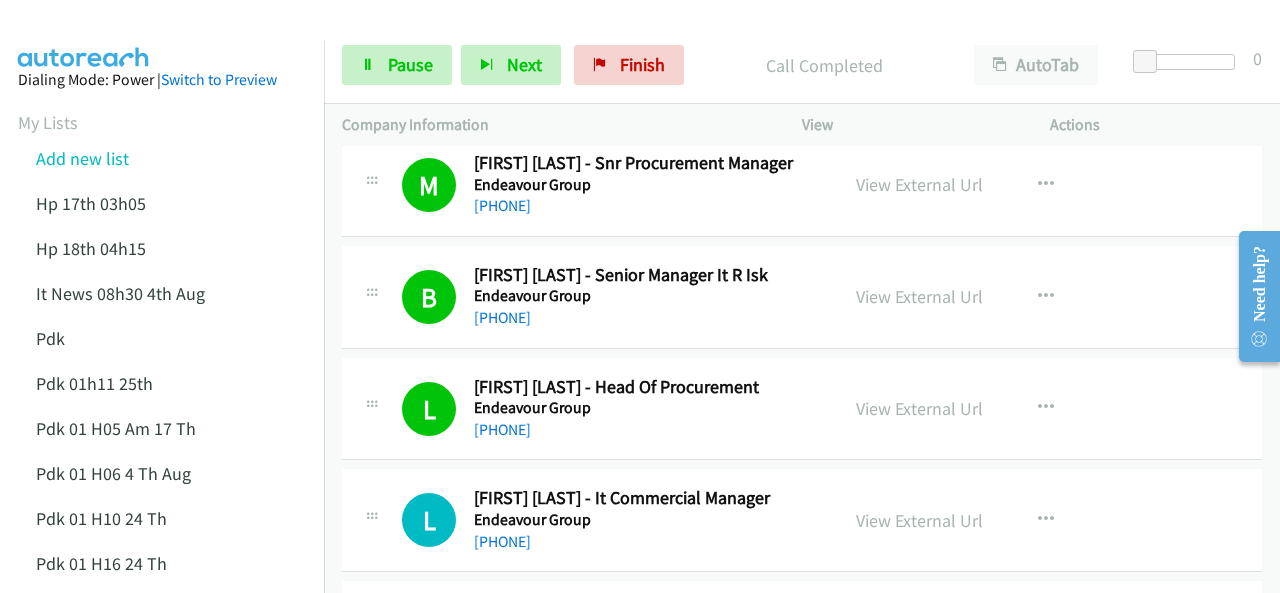 click at bounding box center (84, 35) 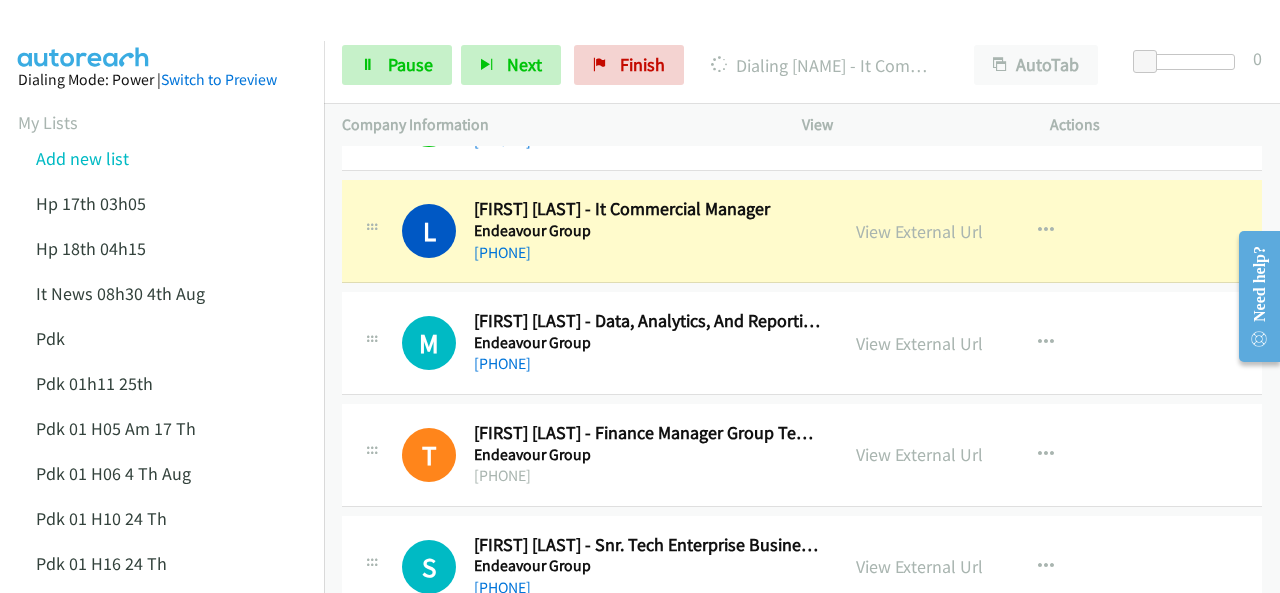 scroll, scrollTop: 3000, scrollLeft: 0, axis: vertical 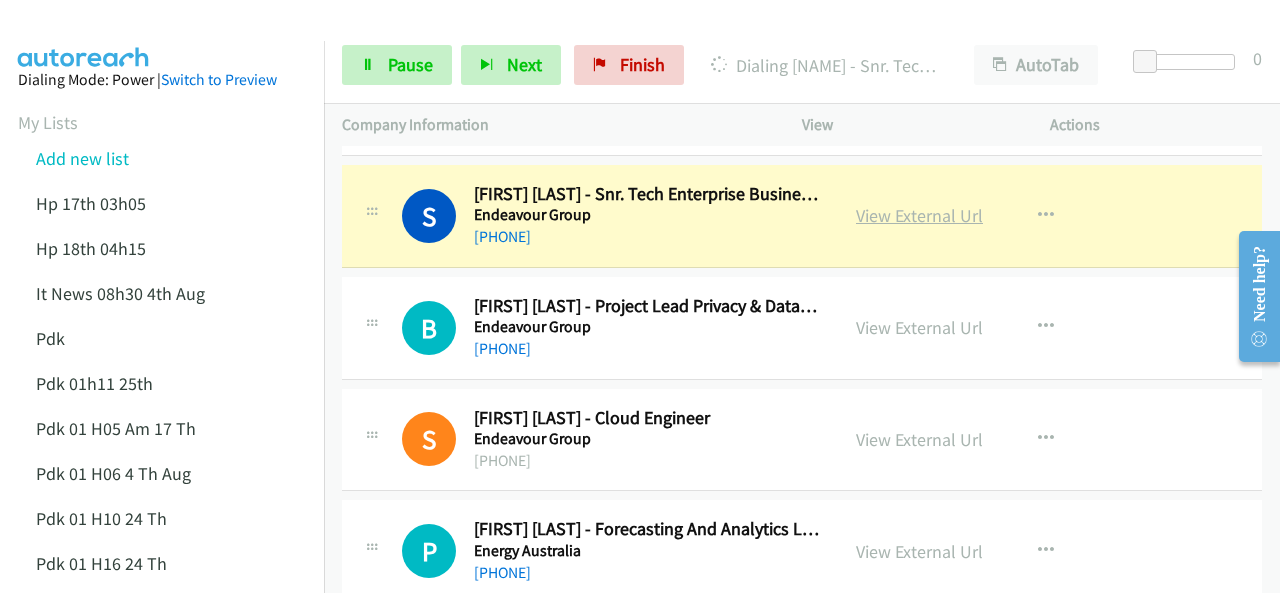 click on "View External Url" at bounding box center [919, 215] 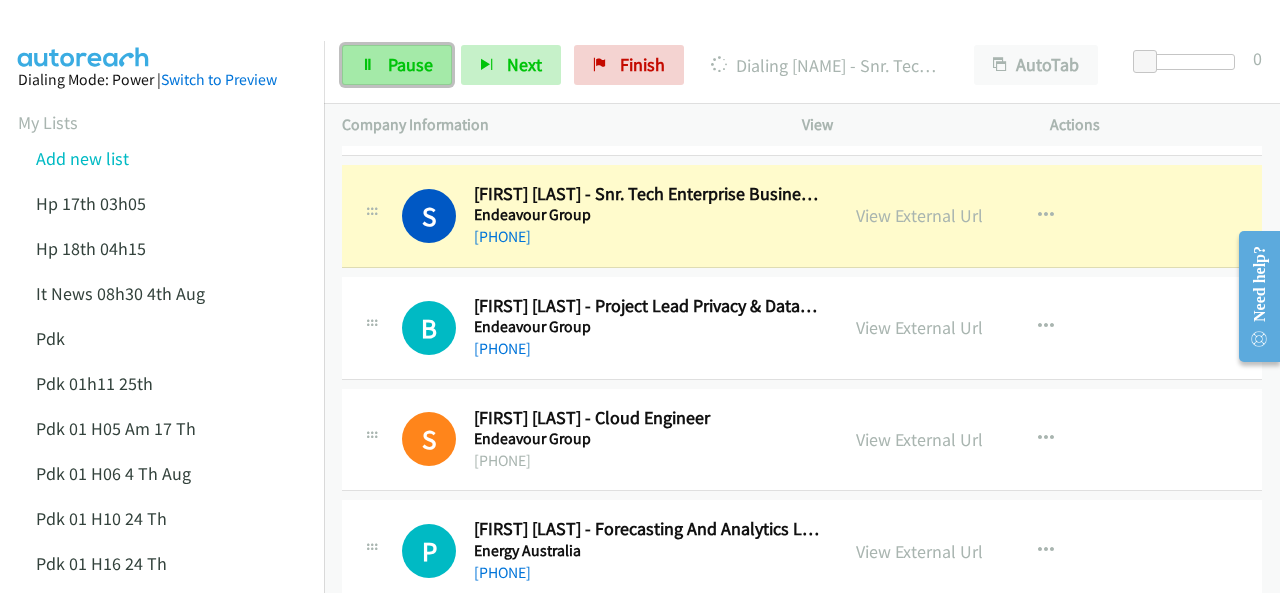 click on "Pause" at bounding box center (397, 65) 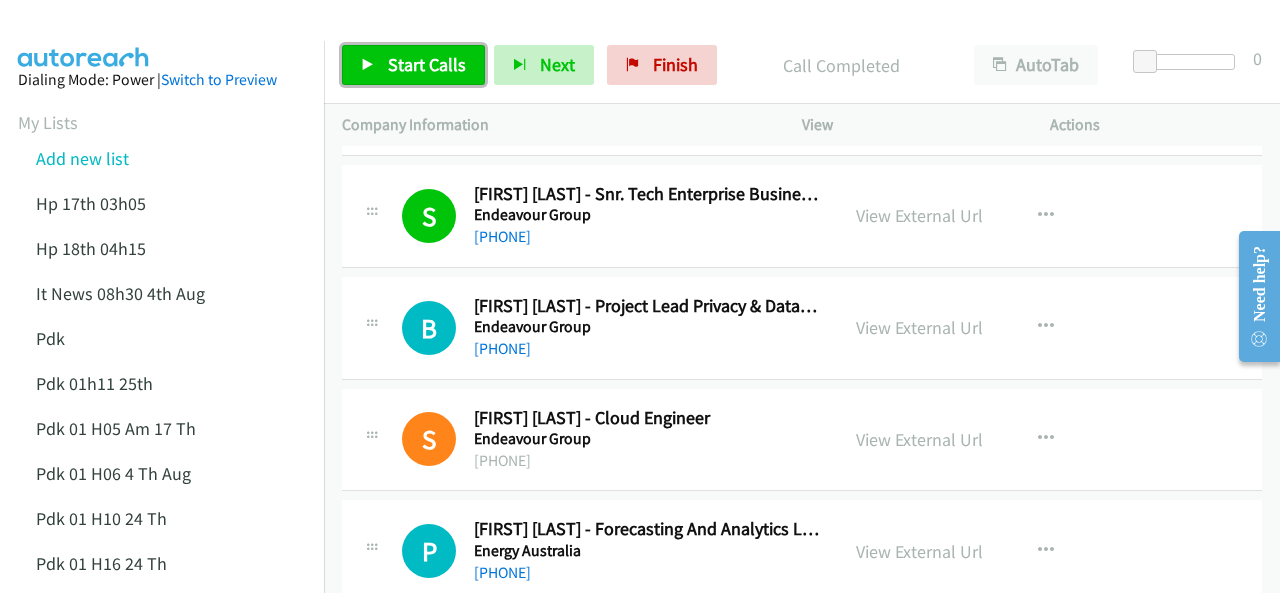 click on "Start Calls" at bounding box center [427, 64] 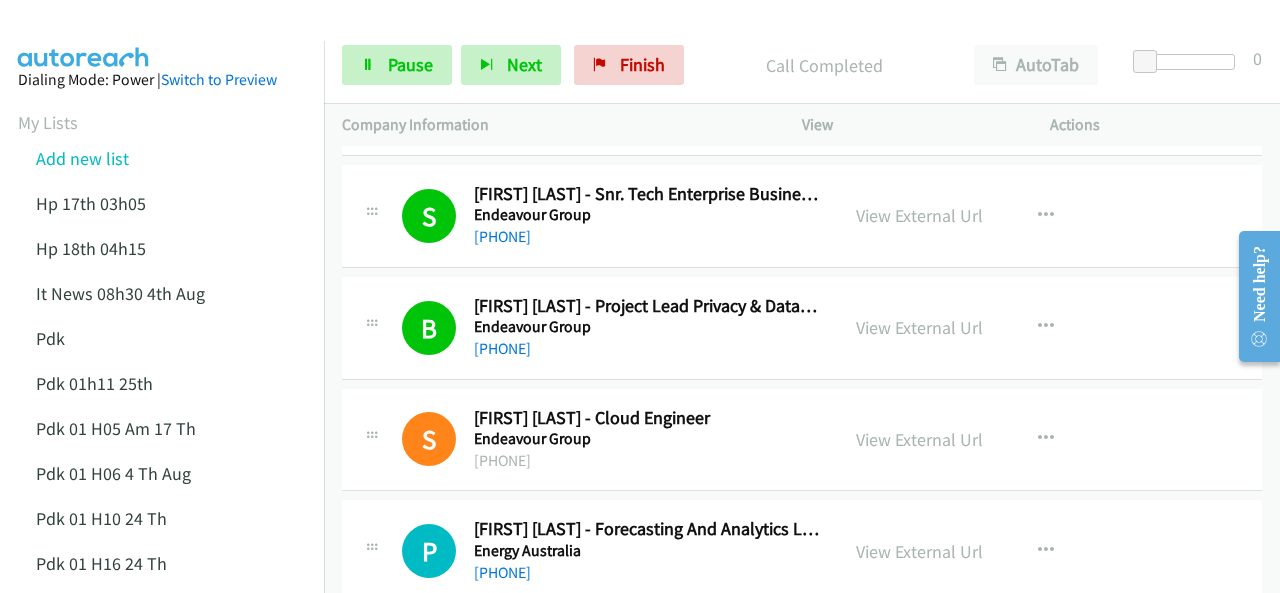 click at bounding box center (84, 35) 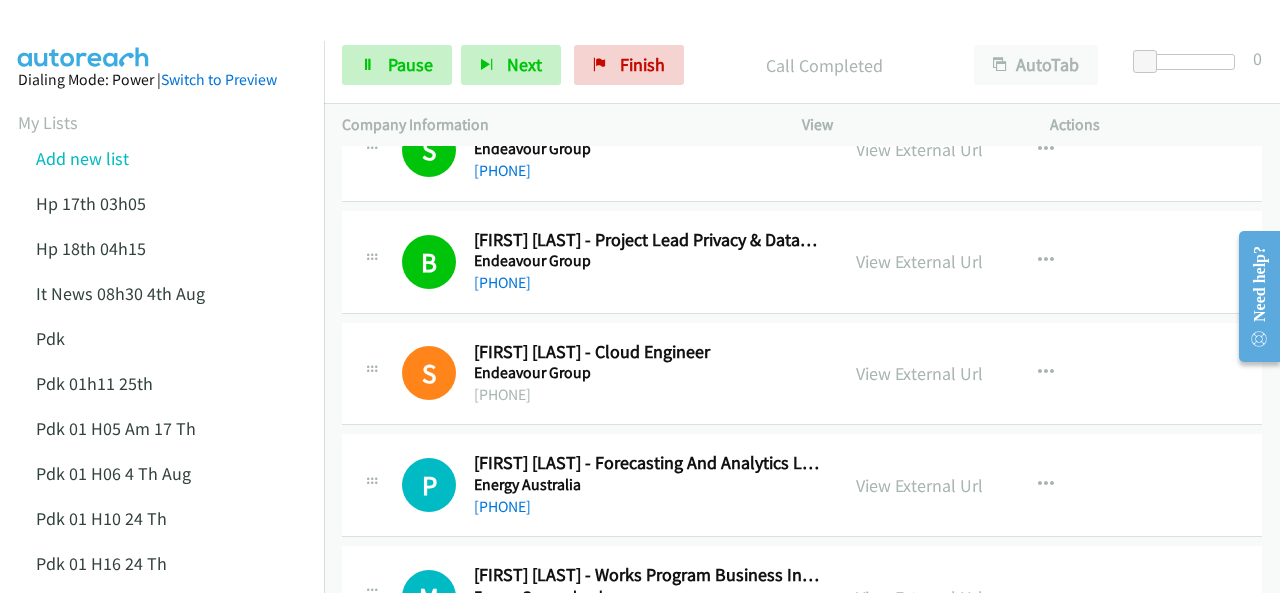 scroll, scrollTop: 3440, scrollLeft: 0, axis: vertical 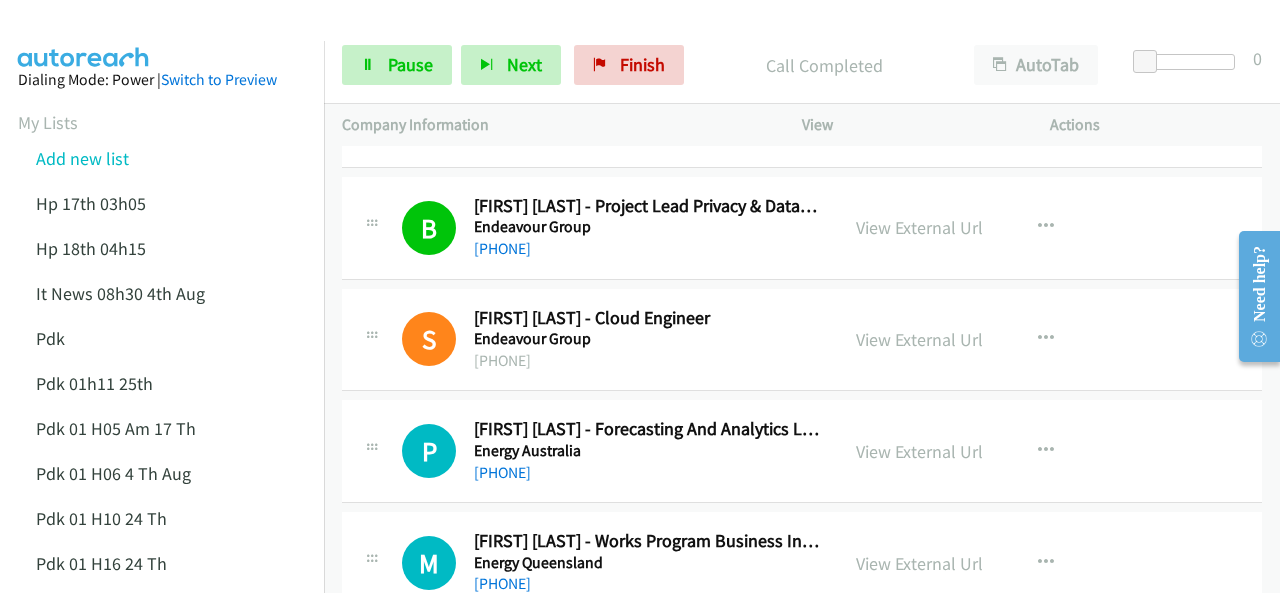 click at bounding box center [84, 35] 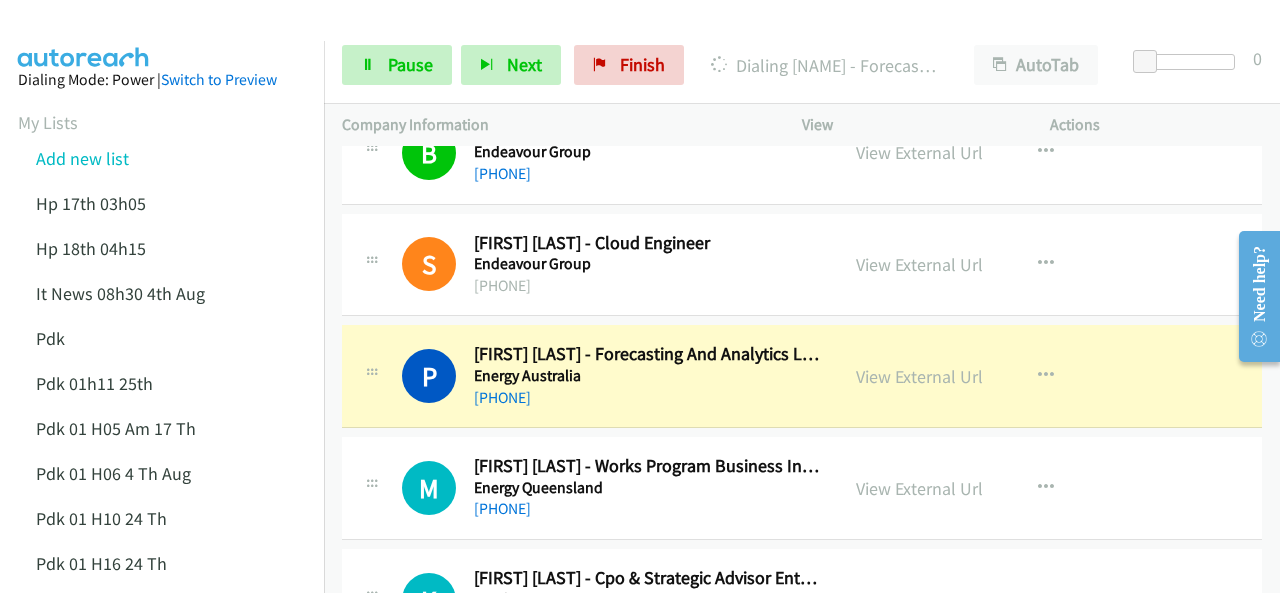 scroll, scrollTop: 3640, scrollLeft: 0, axis: vertical 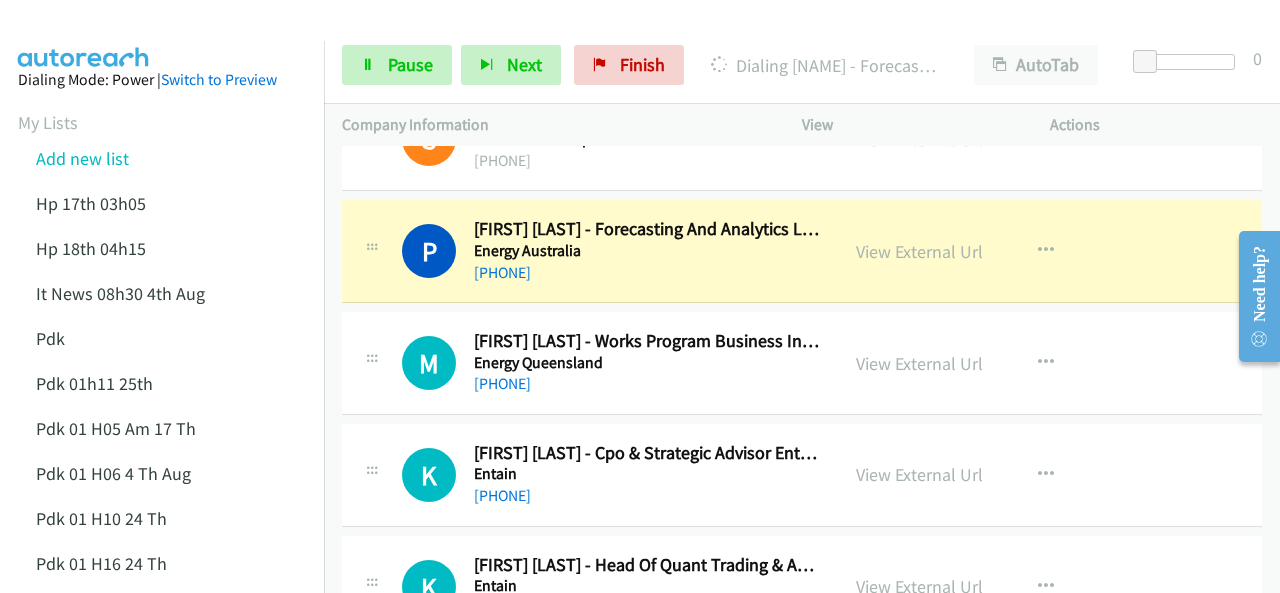 click at bounding box center [84, 35] 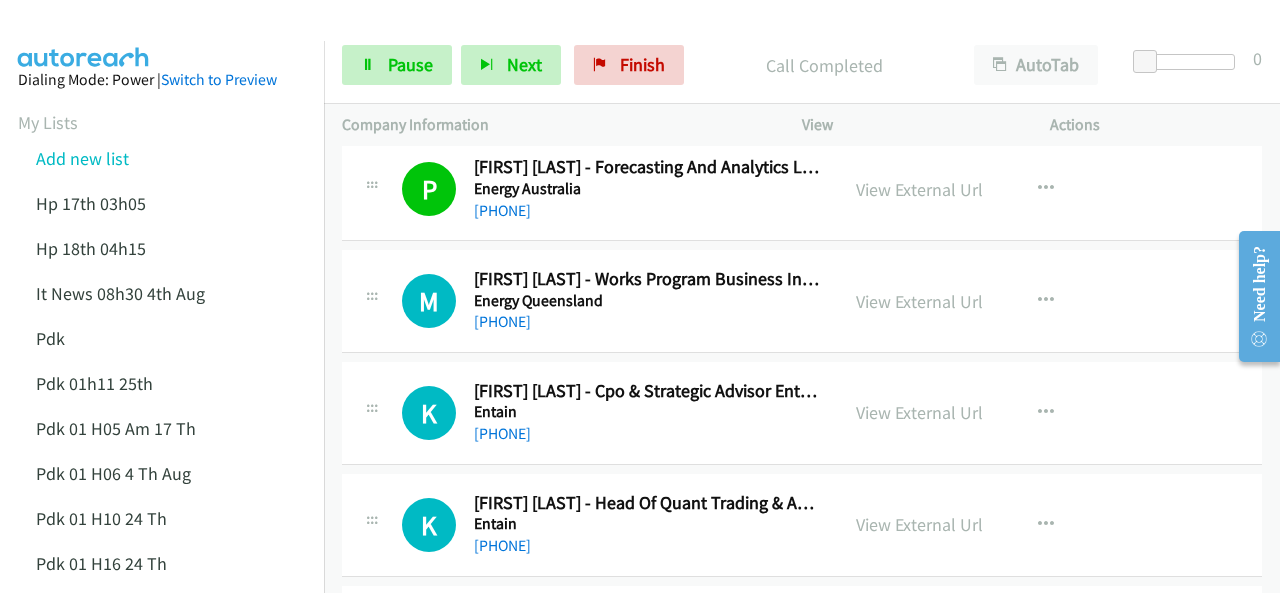 scroll, scrollTop: 3740, scrollLeft: 0, axis: vertical 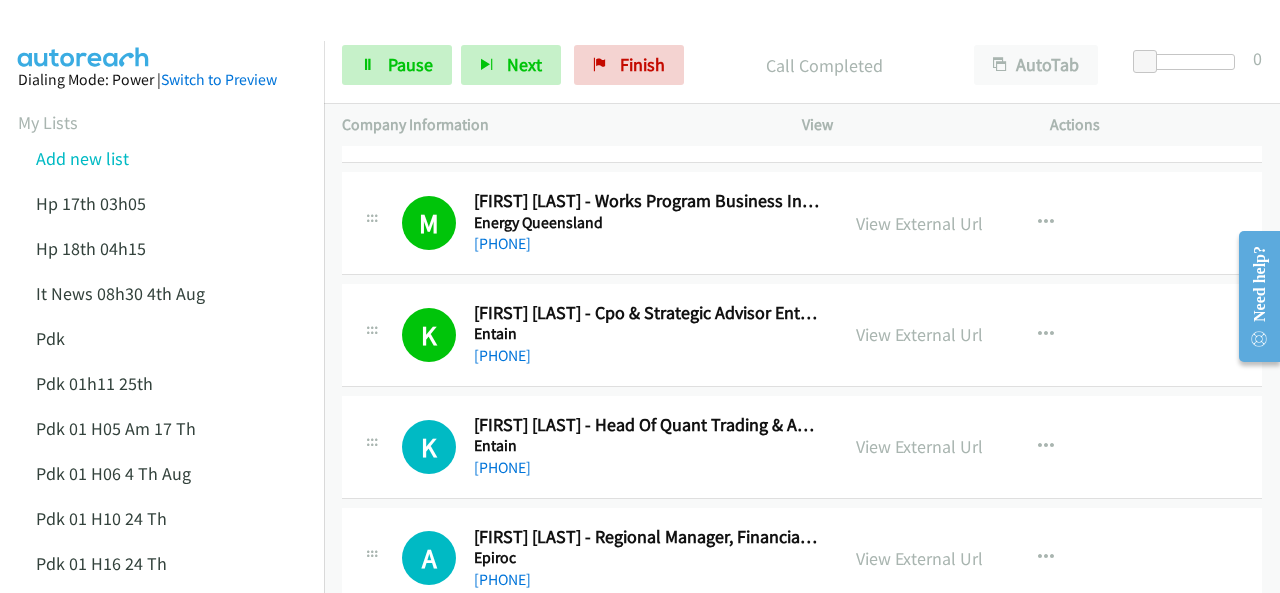 click at bounding box center (84, 35) 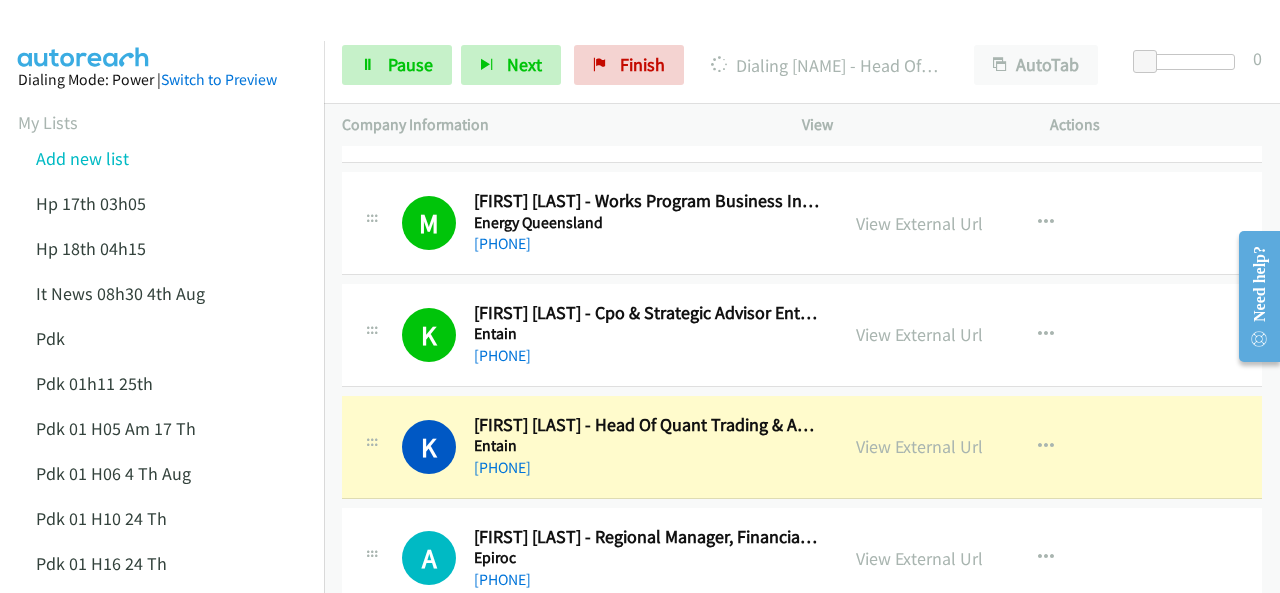 click at bounding box center [84, 35] 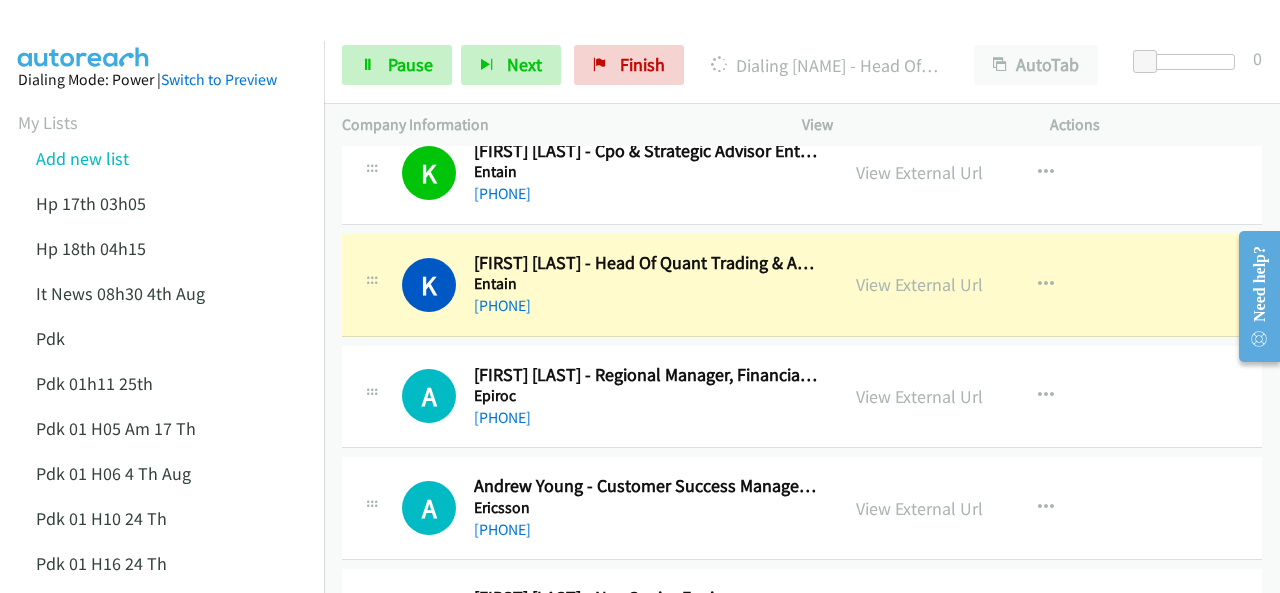 scroll, scrollTop: 3980, scrollLeft: 0, axis: vertical 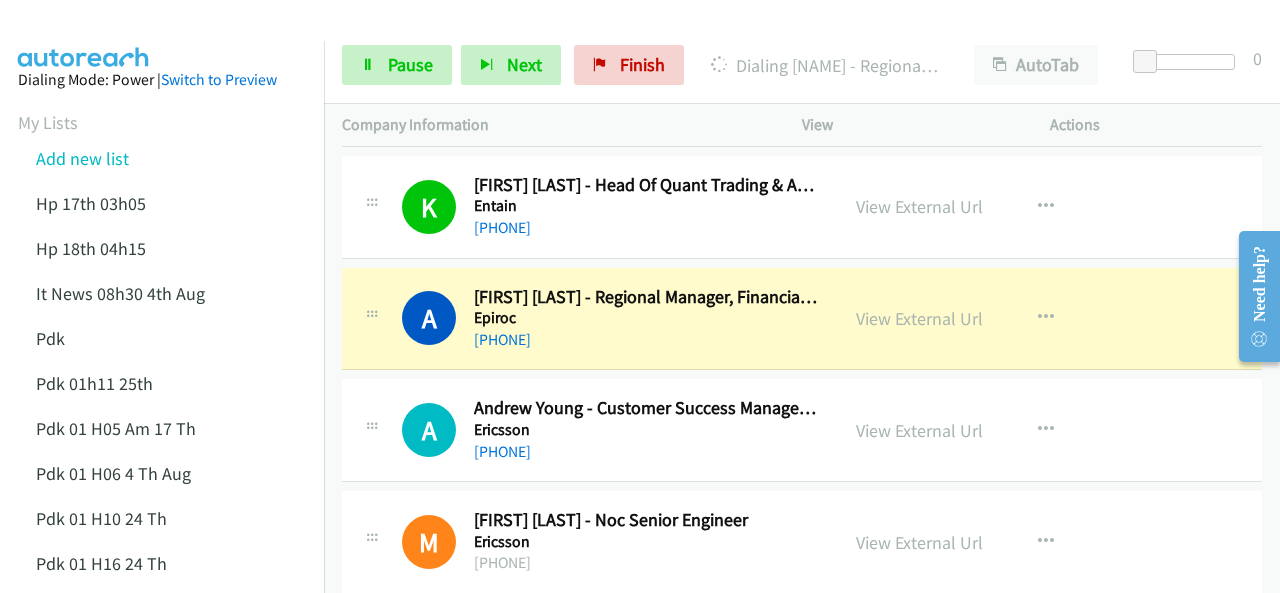 click at bounding box center [84, 35] 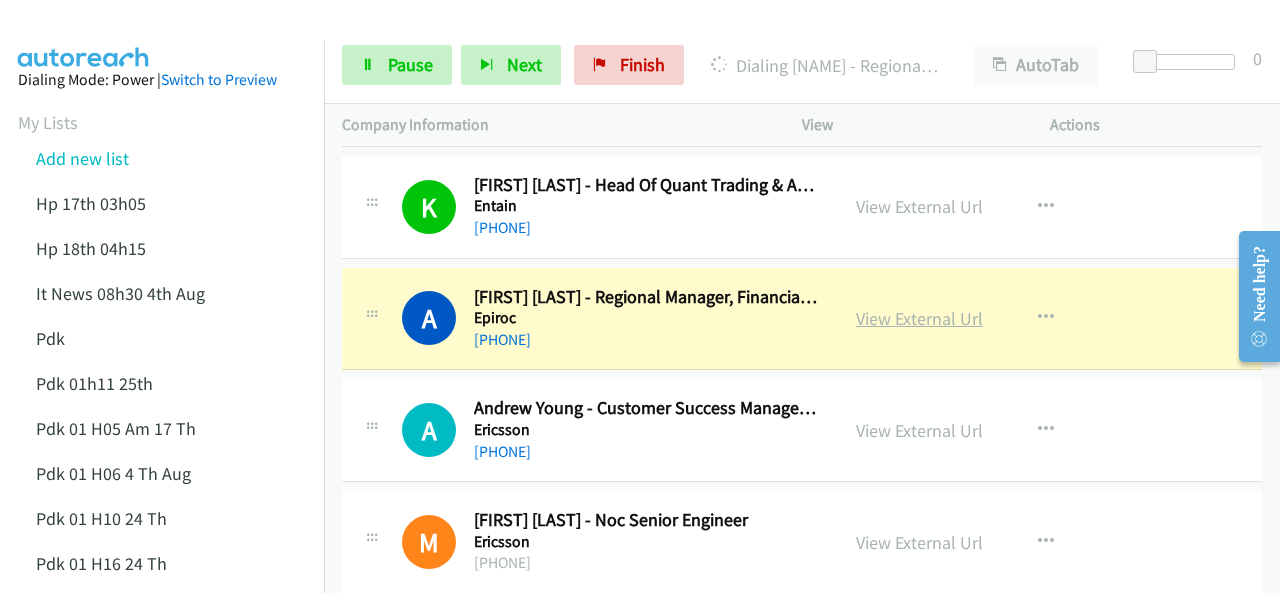 click on "View External Url" at bounding box center (919, 318) 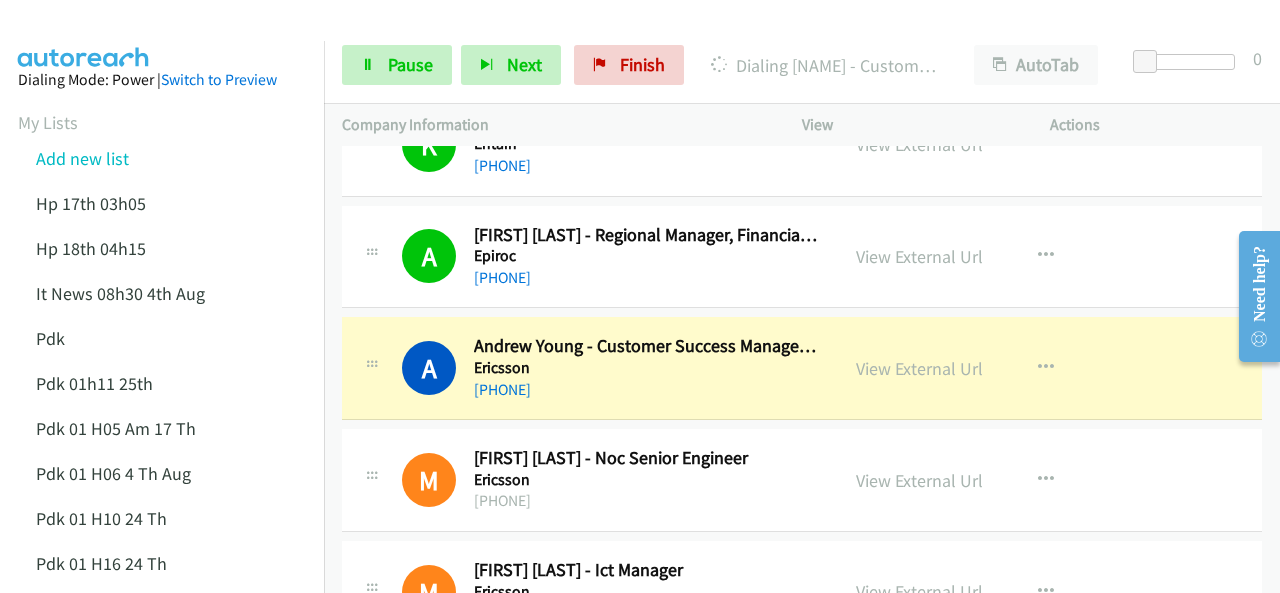 scroll, scrollTop: 4120, scrollLeft: 0, axis: vertical 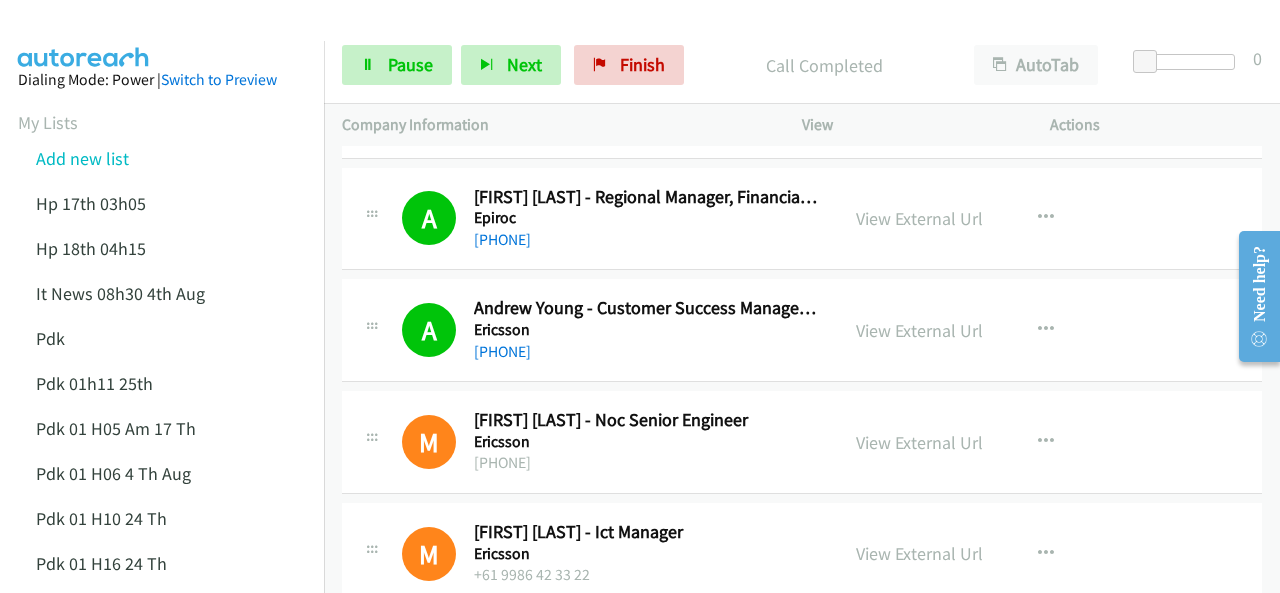 click at bounding box center (84, 35) 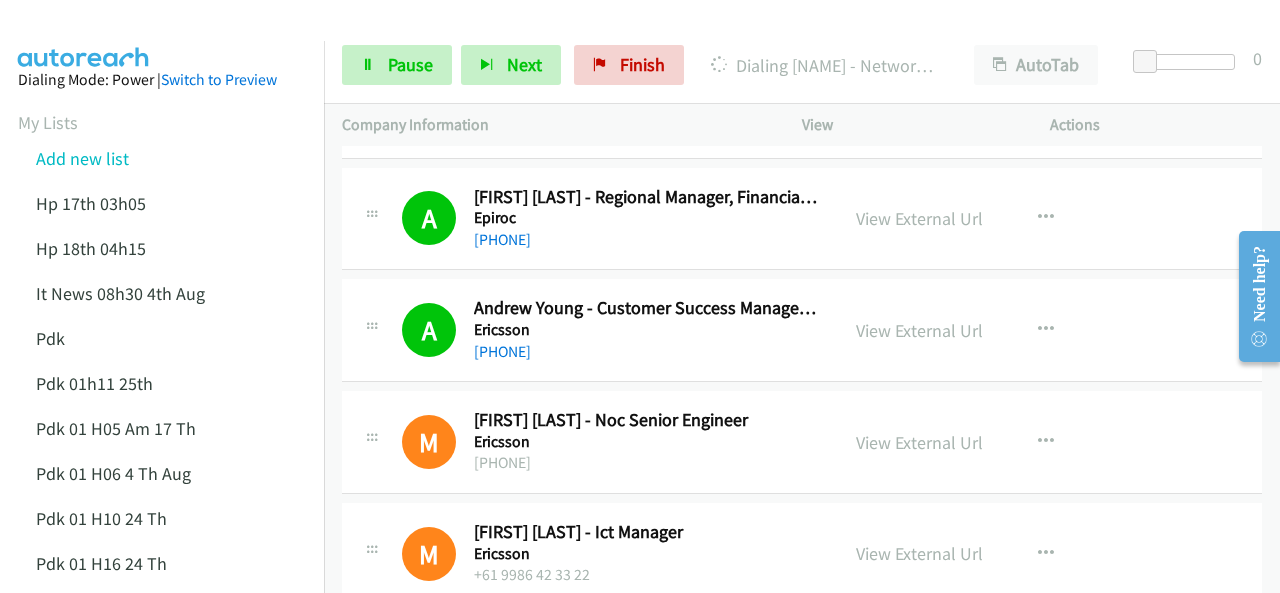 click at bounding box center (84, 35) 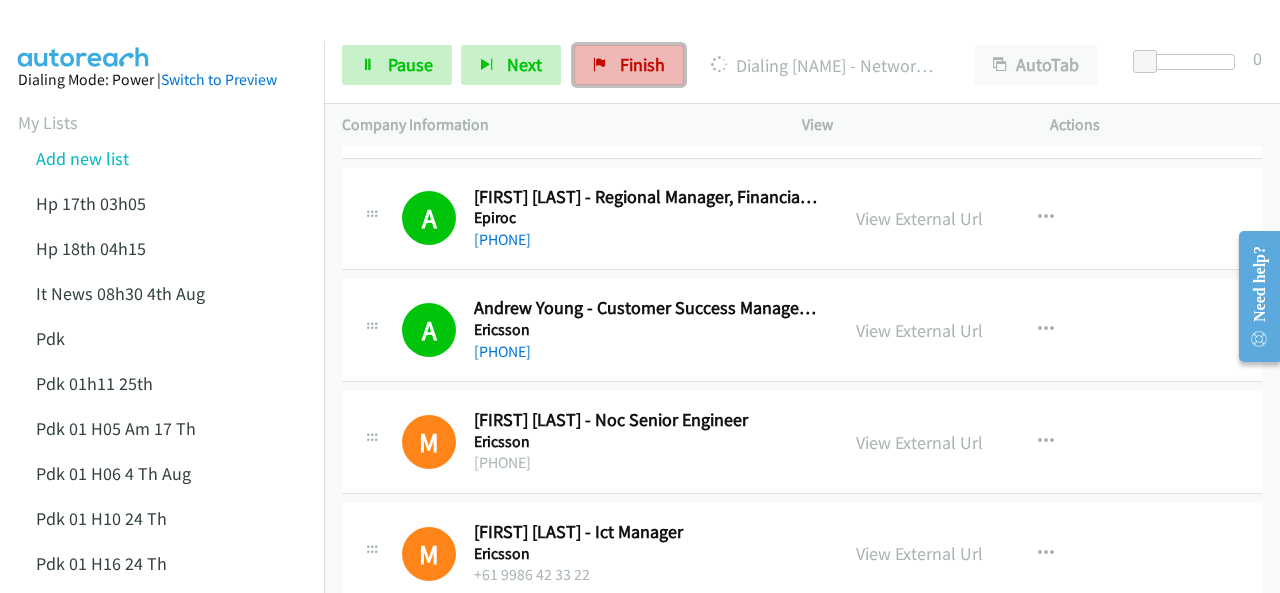 click on "Finish" at bounding box center (642, 64) 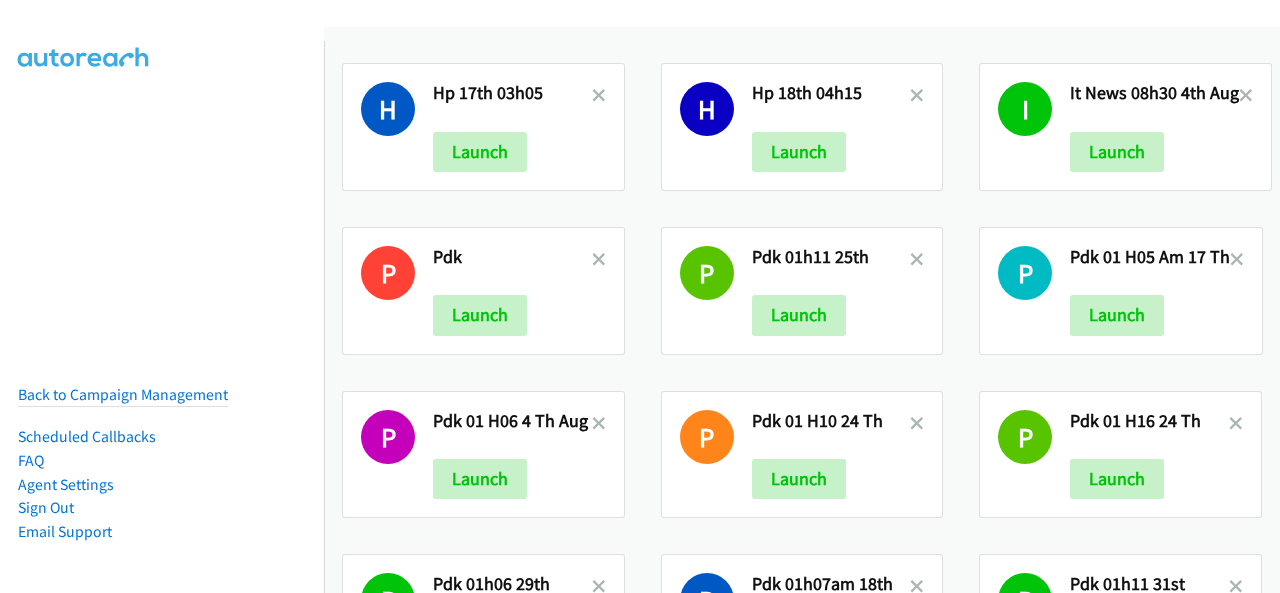 scroll, scrollTop: 0, scrollLeft: 0, axis: both 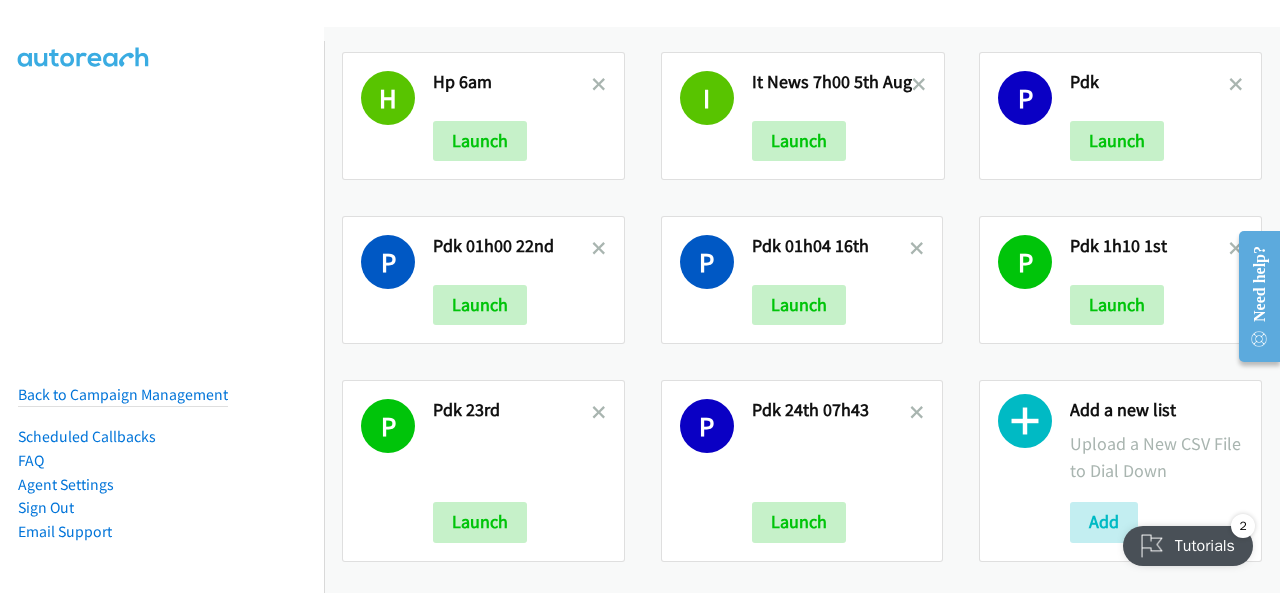 click on "Back to Campaign Management
Scheduled Callbacks
FAQ
Agent Settings
Sign Out
Compact View
Email Support" at bounding box center (162, 337) 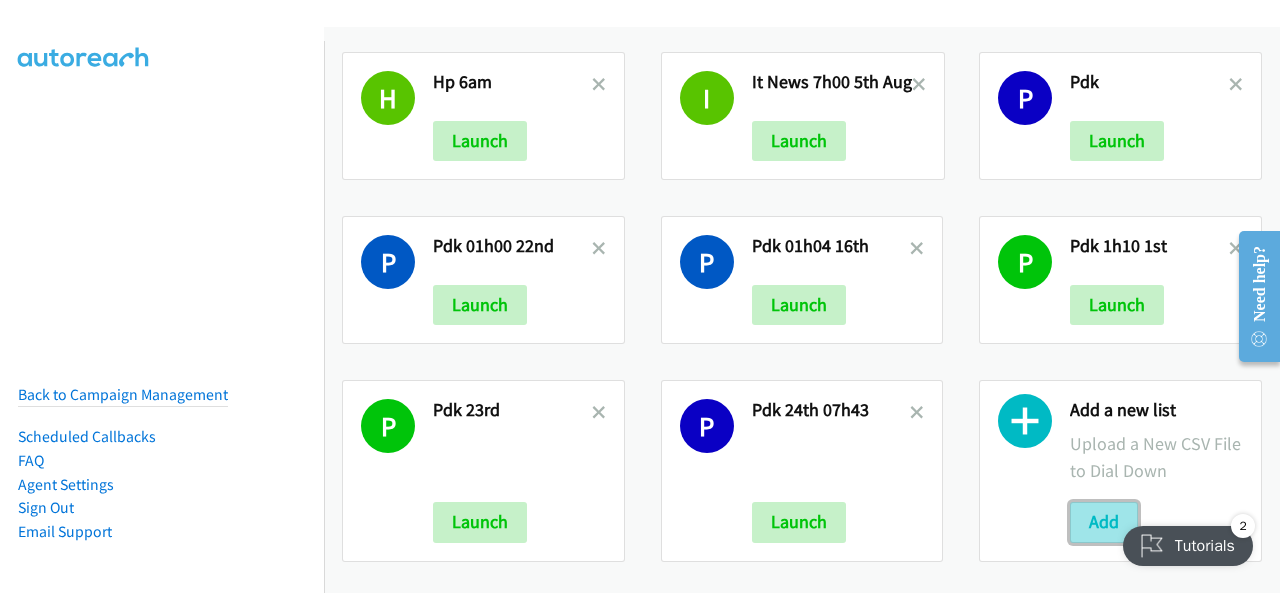 click on "Add" at bounding box center (1104, 522) 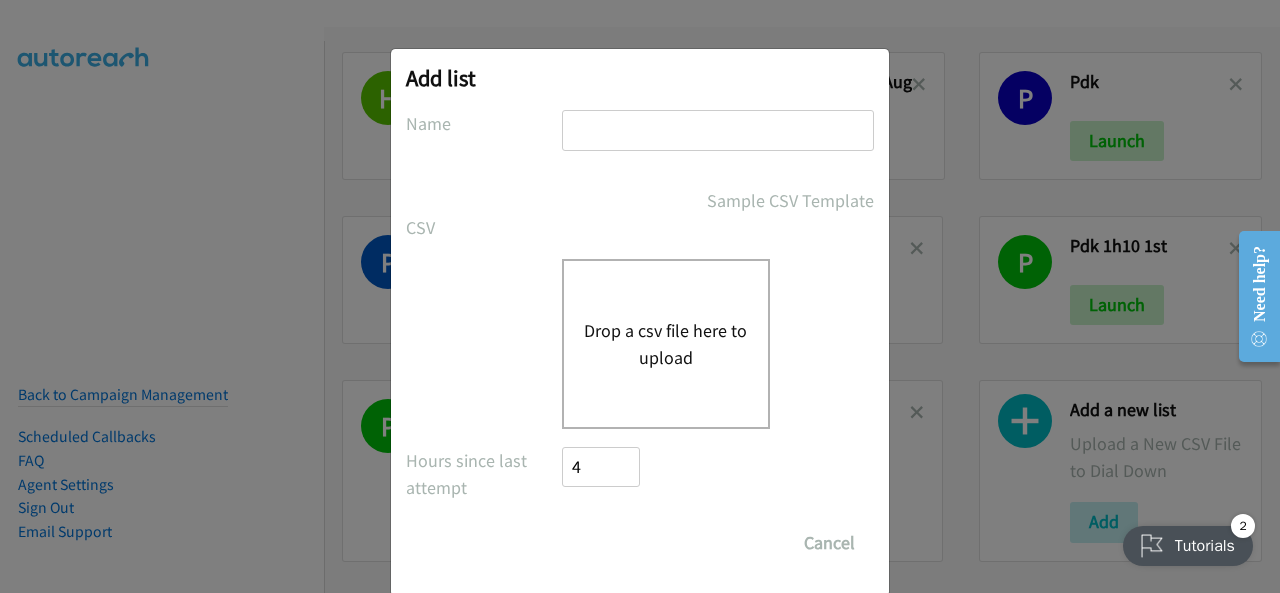 drag, startPoint x: 586, startPoint y: 123, endPoint x: 567, endPoint y: 119, distance: 19.416489 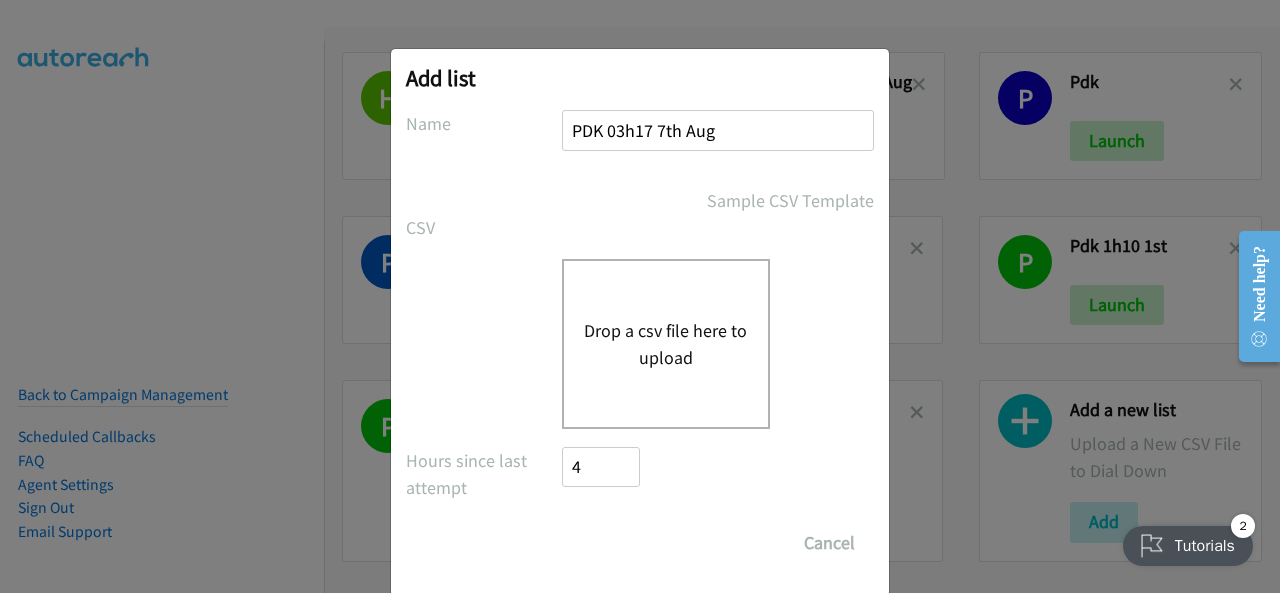 type on "PDK 03h17 7th Aug" 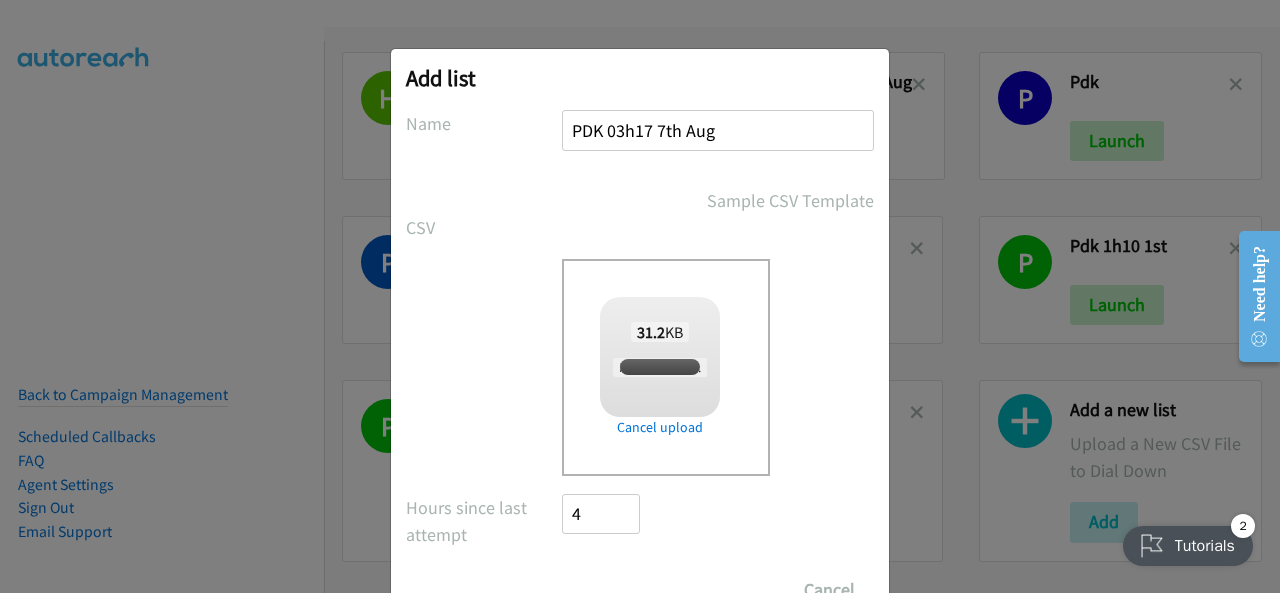 checkbox on "true" 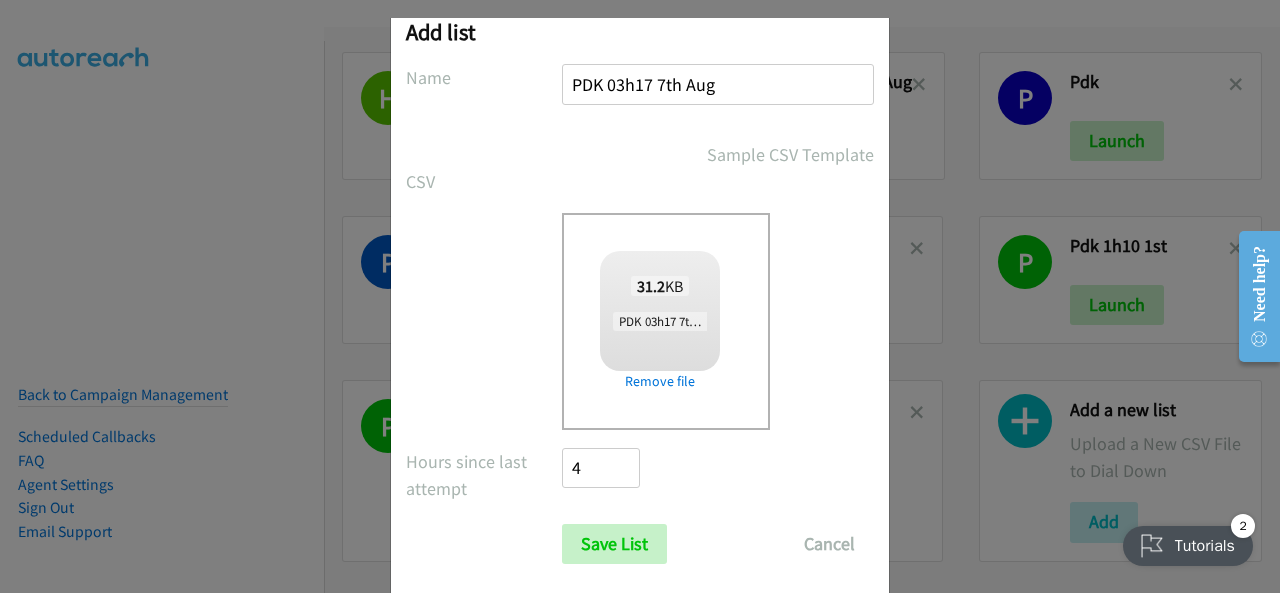 scroll, scrollTop: 80, scrollLeft: 0, axis: vertical 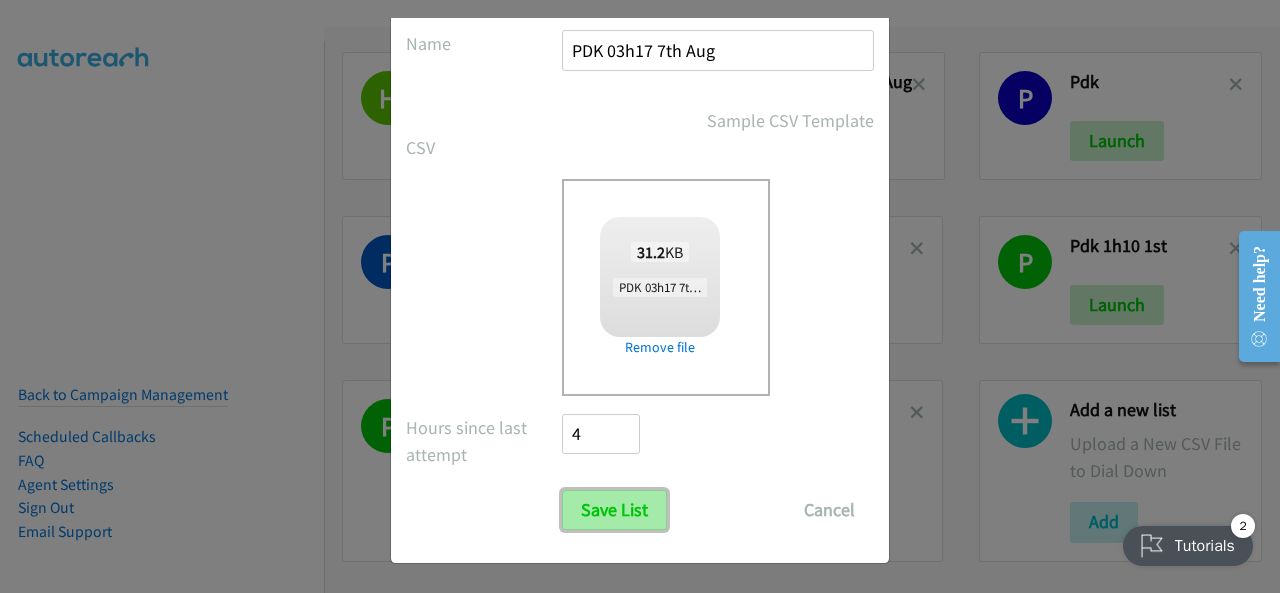 click on "Save List" at bounding box center (614, 510) 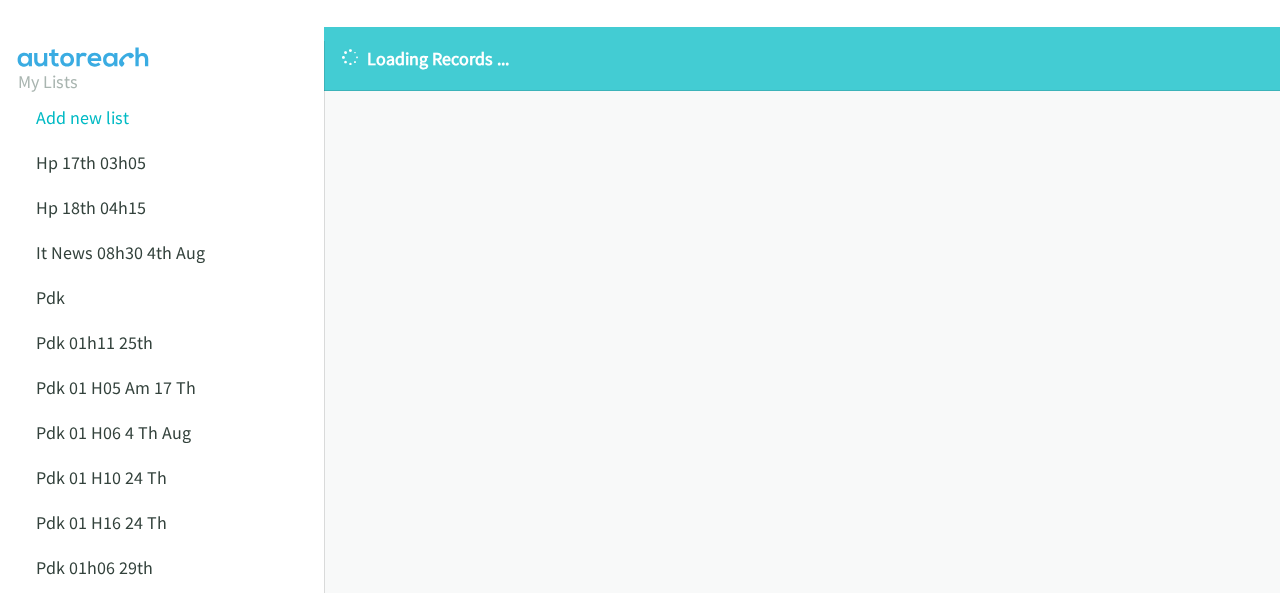 scroll, scrollTop: 0, scrollLeft: 0, axis: both 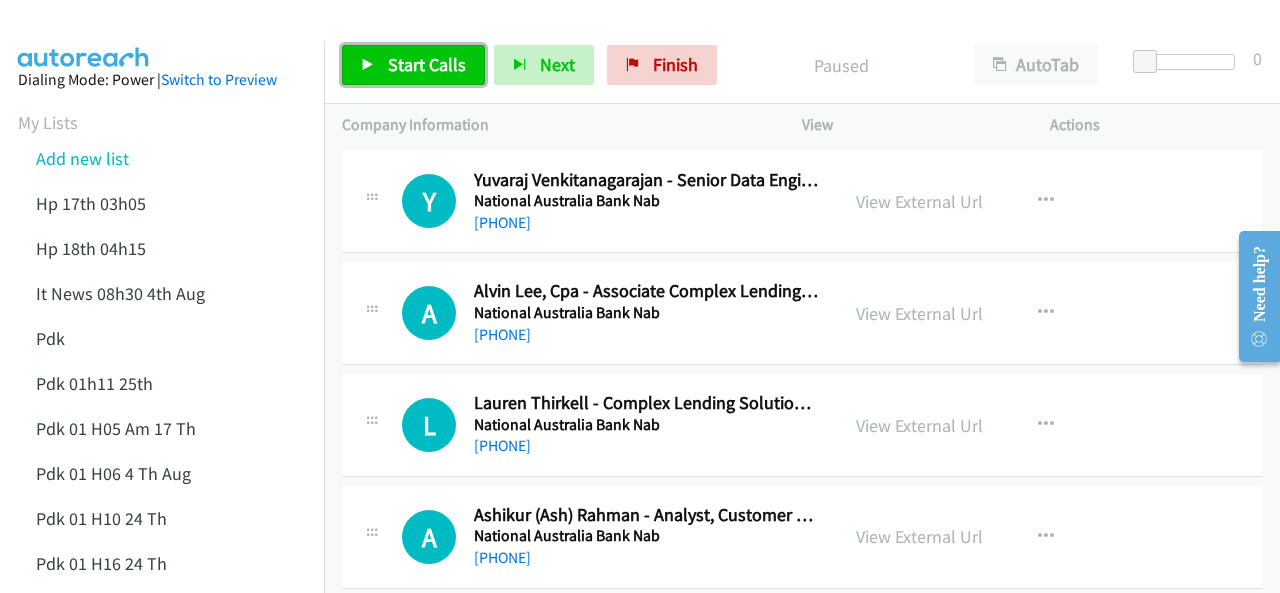 click on "Start Calls" at bounding box center (427, 64) 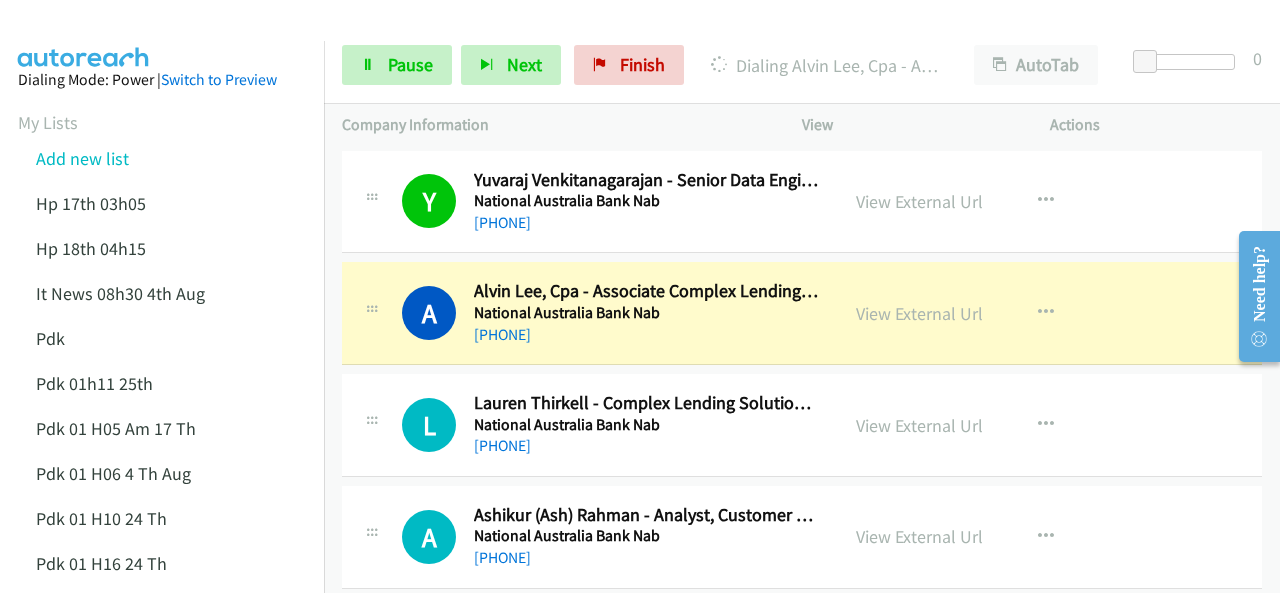 click at bounding box center (84, 35) 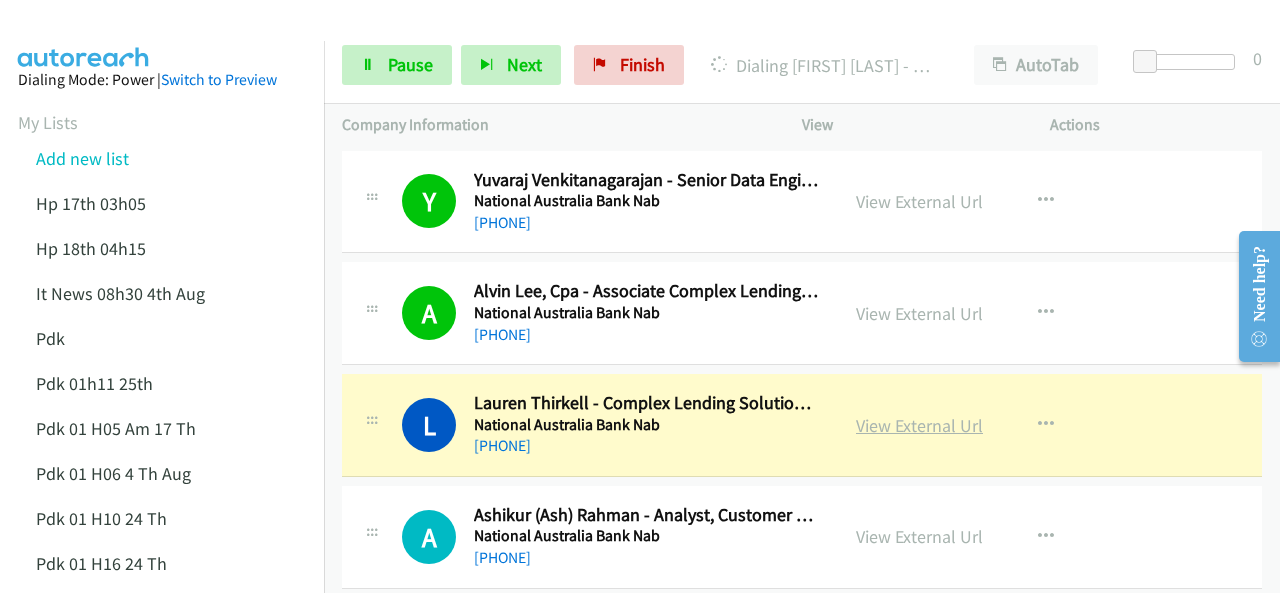 click on "View External Url" at bounding box center [919, 425] 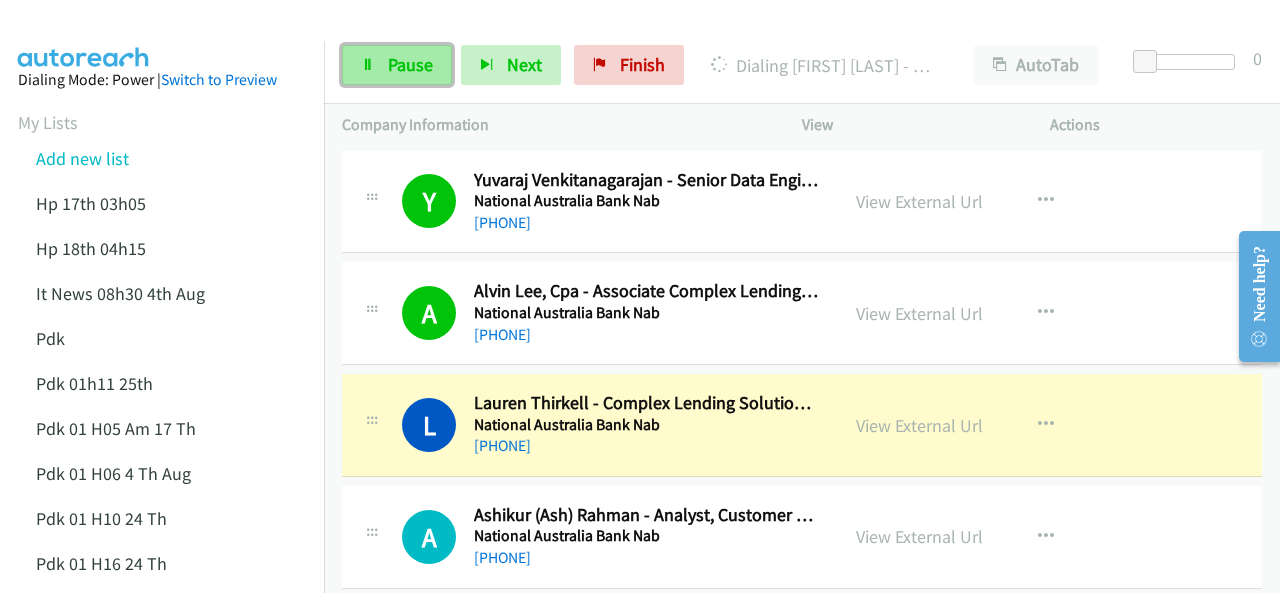 click on "Pause" at bounding box center [397, 65] 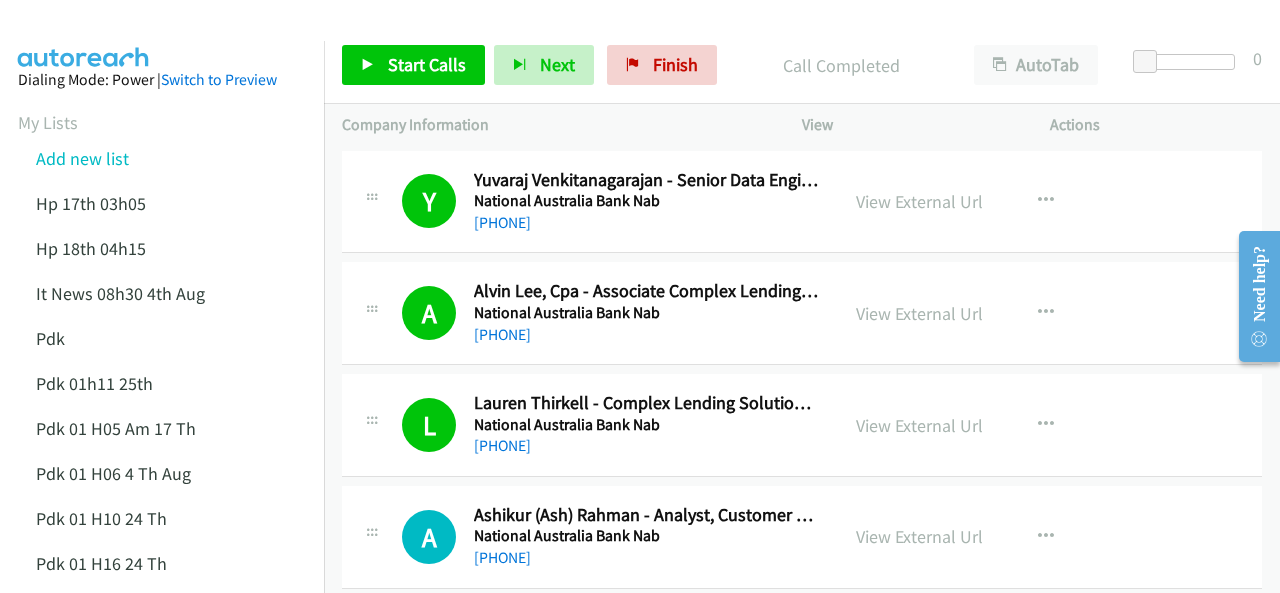 click on "Dialing Mode: Power
|
Switch to Preview
My Lists
Add new list
Hp 17th 03h05
Hp 18th 04h15
It News 08h30 4th Aug
Pdk
Pdk  01h11 25th
Pdk 01 H05 Am 17 Th
Pdk 01 H06 4 Th Aug
Pdk 01 H10 24 Th
Pdk 01 H16 24 Th
Pdk 01h06 29th
Pdk 01h07am 18th
Pdk 01h11 31st
Pdk 01h28 21st
Pdk 01h40 7th Aug
Pdk 02h02am 18th
Pdk 03h17 7th Aug
Pdk 03h42 29th
Pdk 05h36 6th Auug
Pdk 05h56 4th Aug
Pdk 06h12 1st
Pdk 06h35 6th Aug
Pdk 07h32 6th Aug
Pdk 07h43 4th Aug
Pdk 08h03 1st
Pdk 23rd 05h47
Pdk 28th 3h00
Pdk 30th
Pdk 31st 05h31
Pdk 4h39 01st
Pdk 7h05 28th
Pdk 8h19 30 Th
P Dk 02h20 6th Aug
Sap 01h05 6th Aug
Sap 05h36 5th Aug
Hp 6am
It News 7h00 5th Aug
Pdk
Pdk 01h00 22nd
Pdk 01h04 16th
Pdk 1h10 1st" at bounding box center (162, 1202) 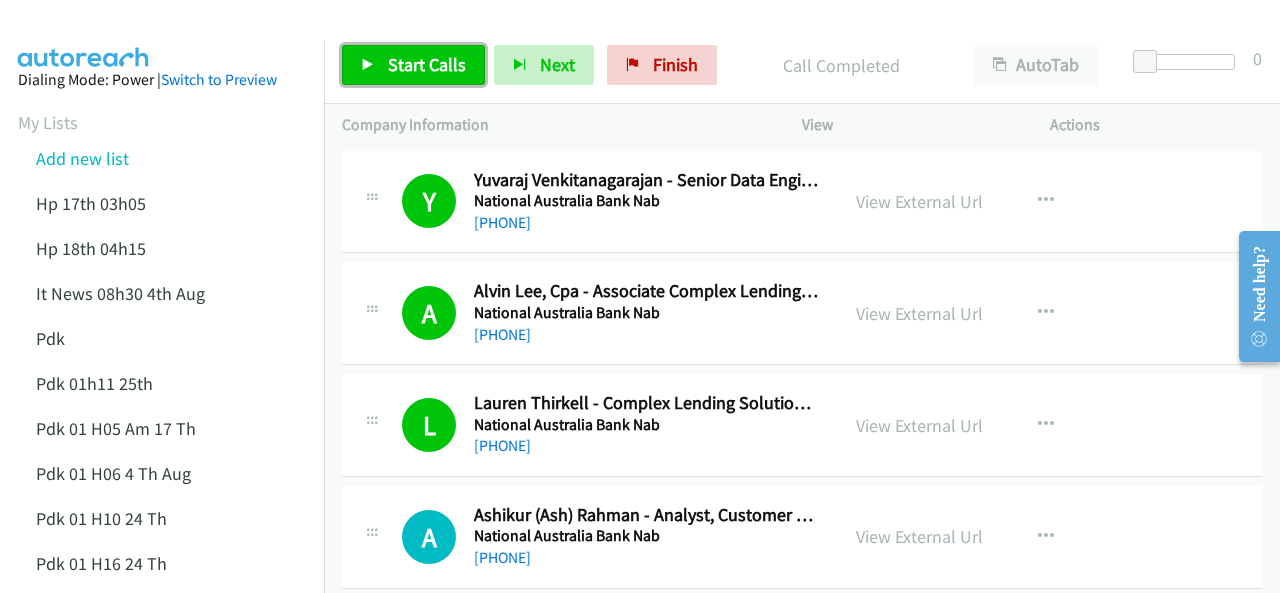 click on "Start Calls" at bounding box center [413, 65] 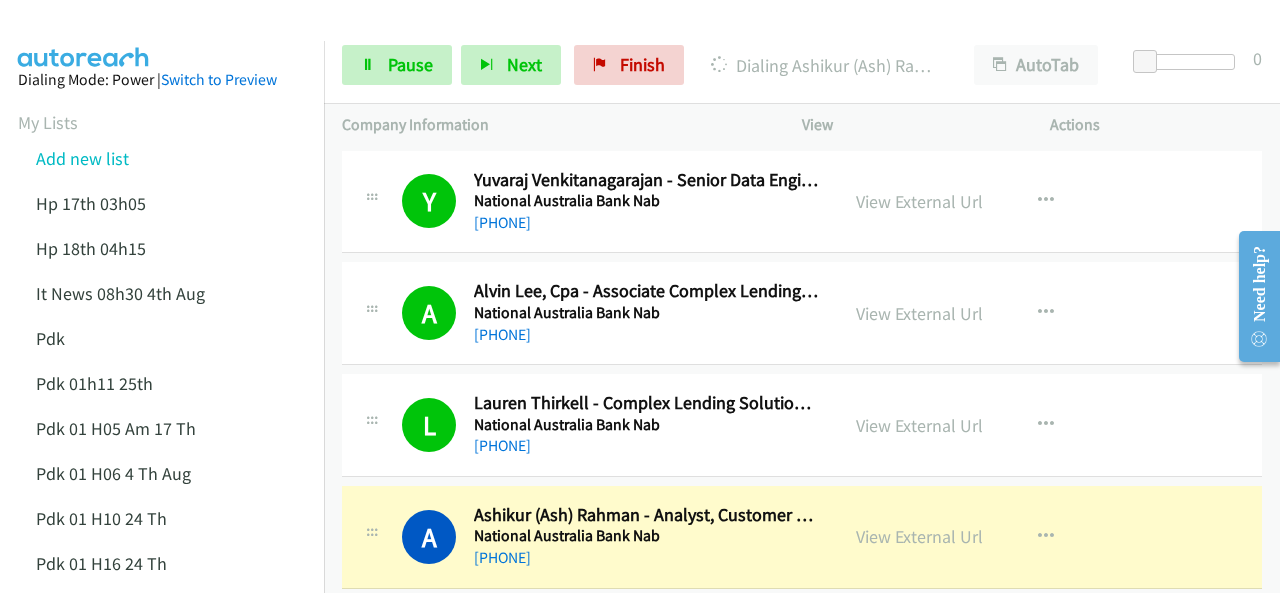 click at bounding box center (84, 35) 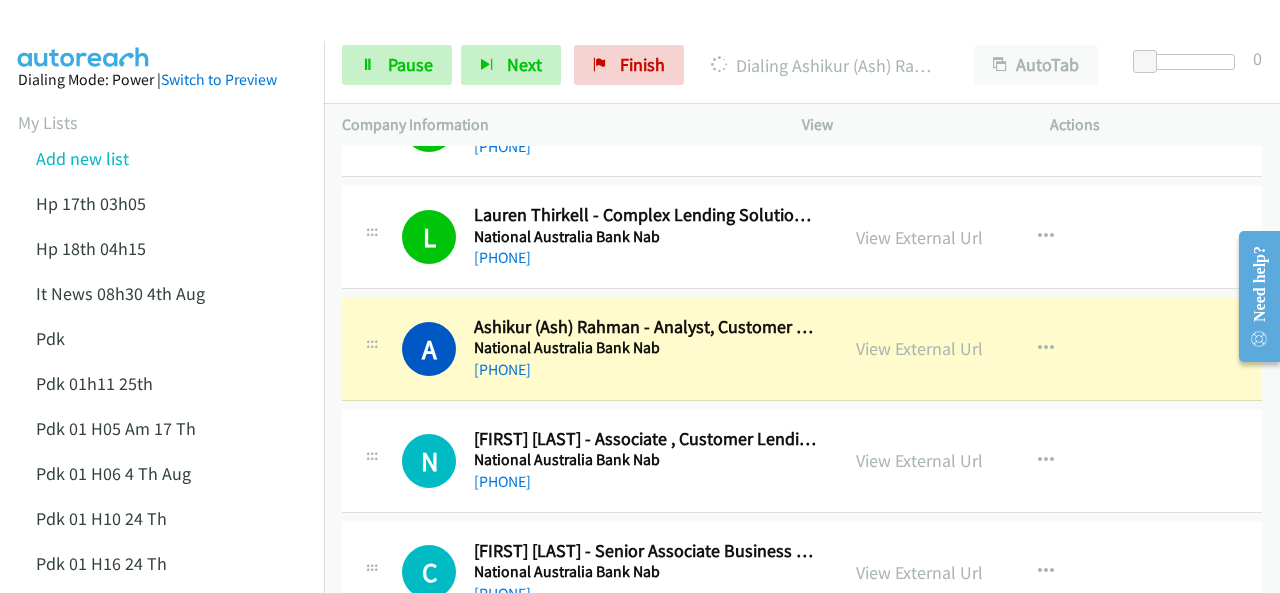 scroll, scrollTop: 200, scrollLeft: 0, axis: vertical 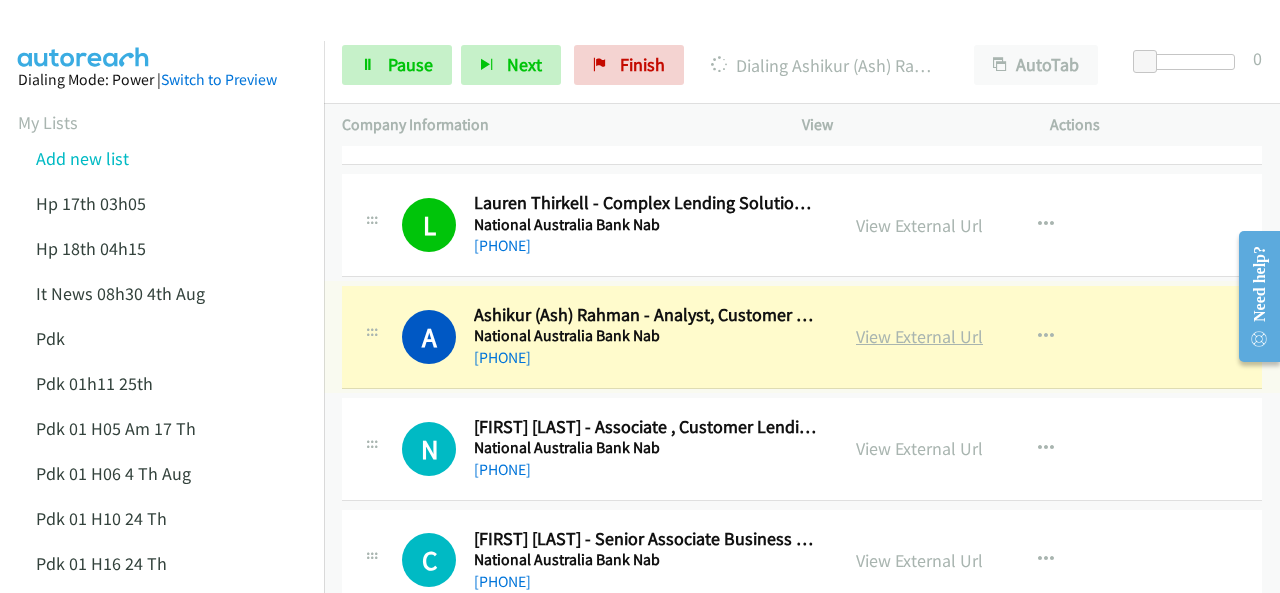 click on "View External Url" at bounding box center (919, 336) 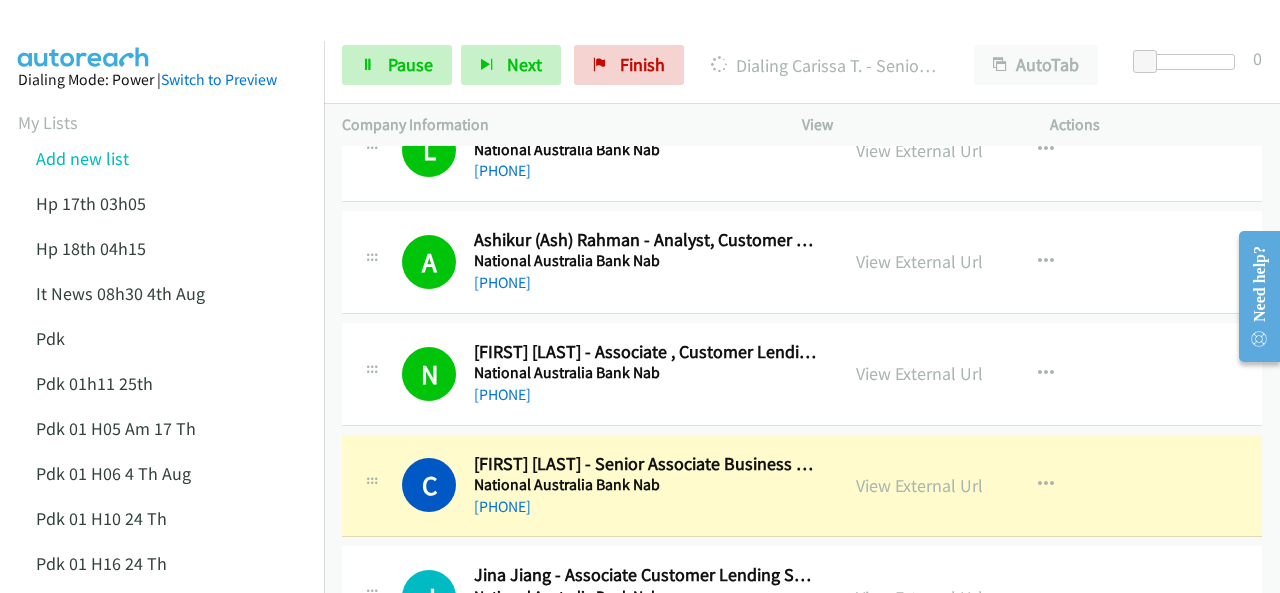scroll, scrollTop: 300, scrollLeft: 0, axis: vertical 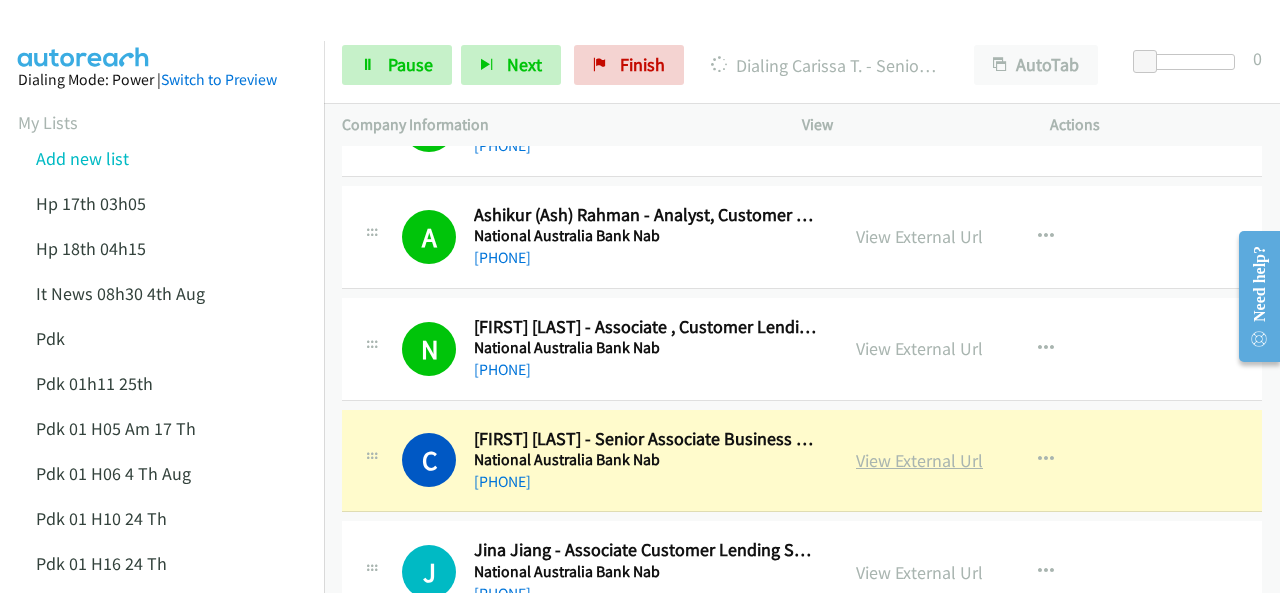 click on "View External Url" at bounding box center (919, 460) 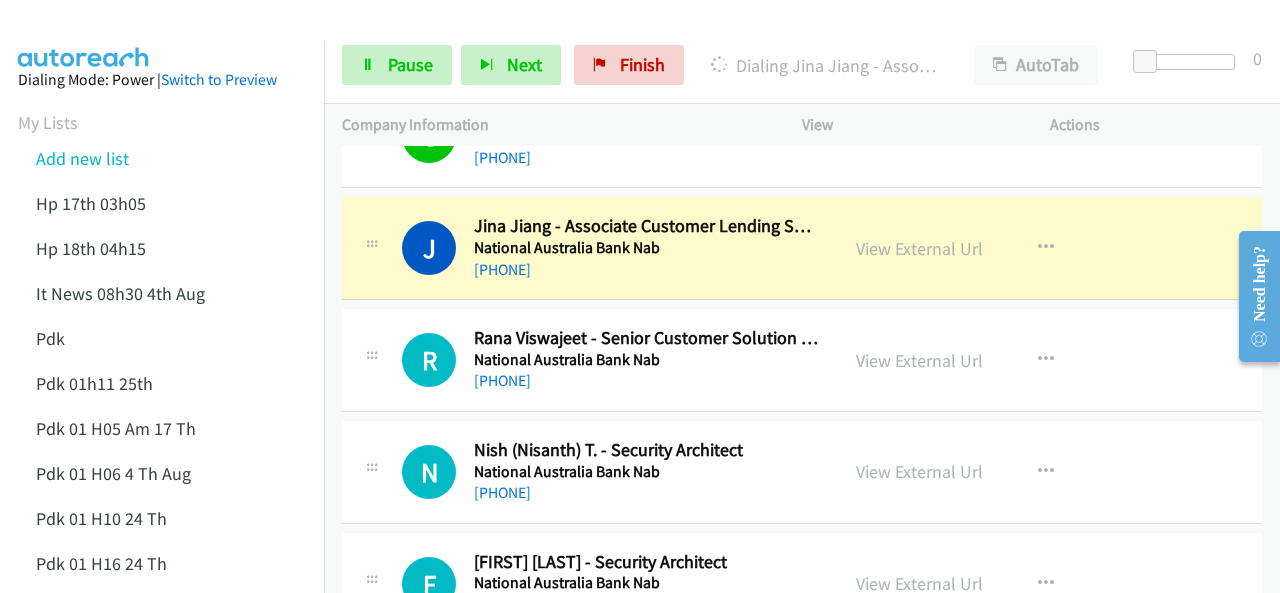 scroll, scrollTop: 600, scrollLeft: 0, axis: vertical 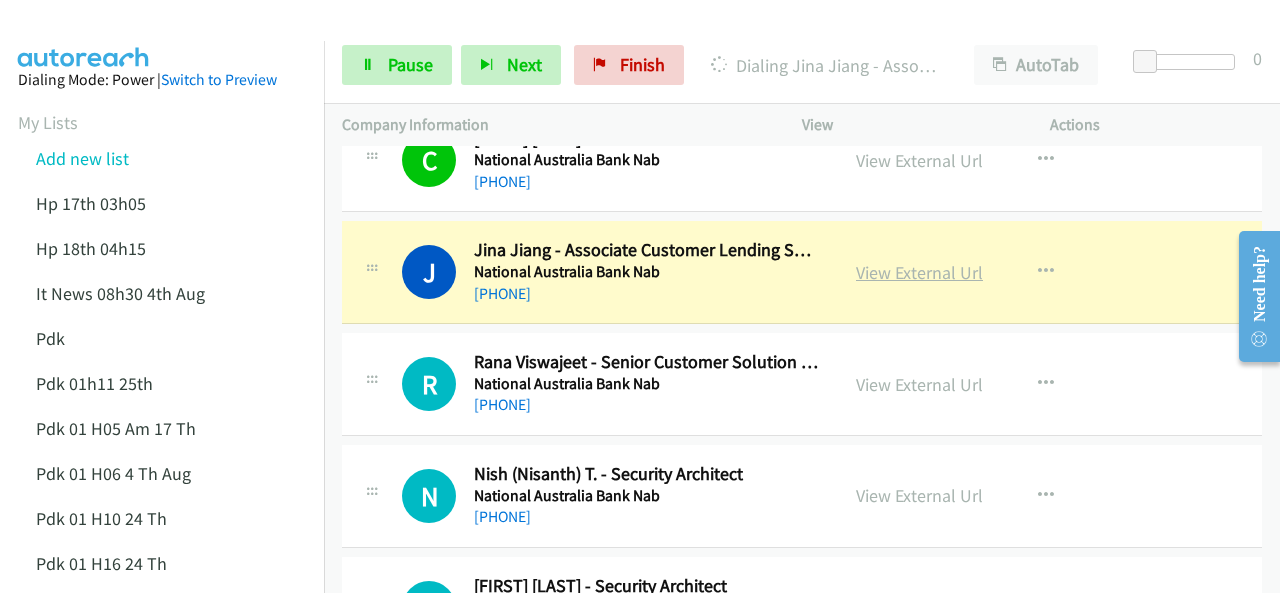 click on "View External Url" at bounding box center (919, 272) 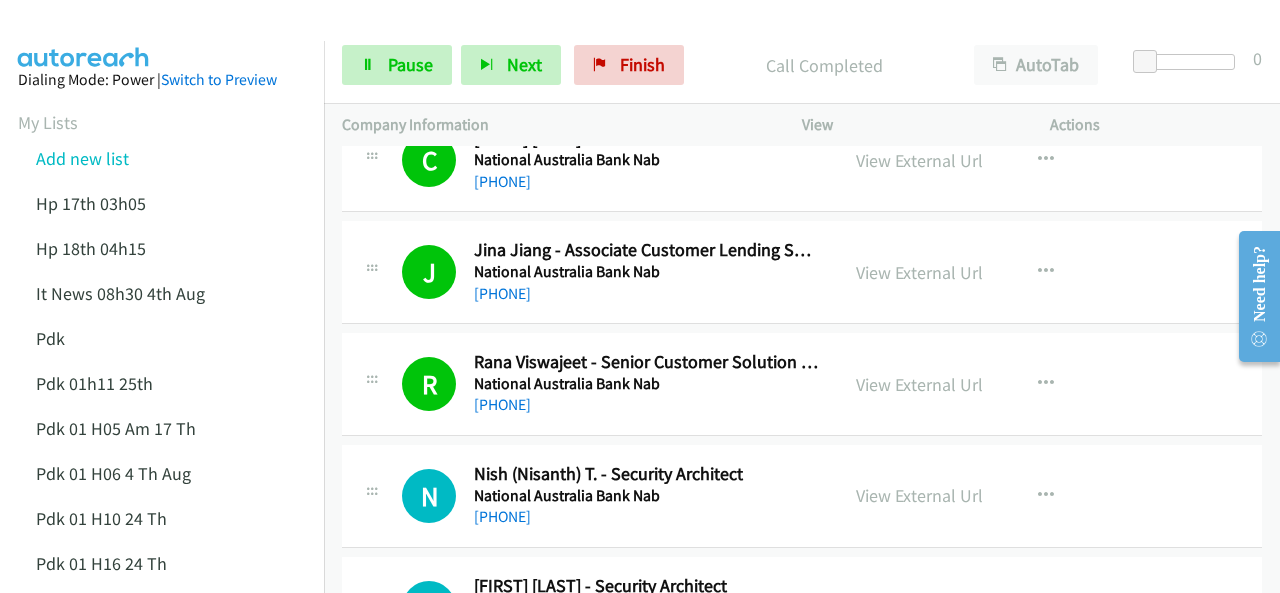 click at bounding box center [84, 35] 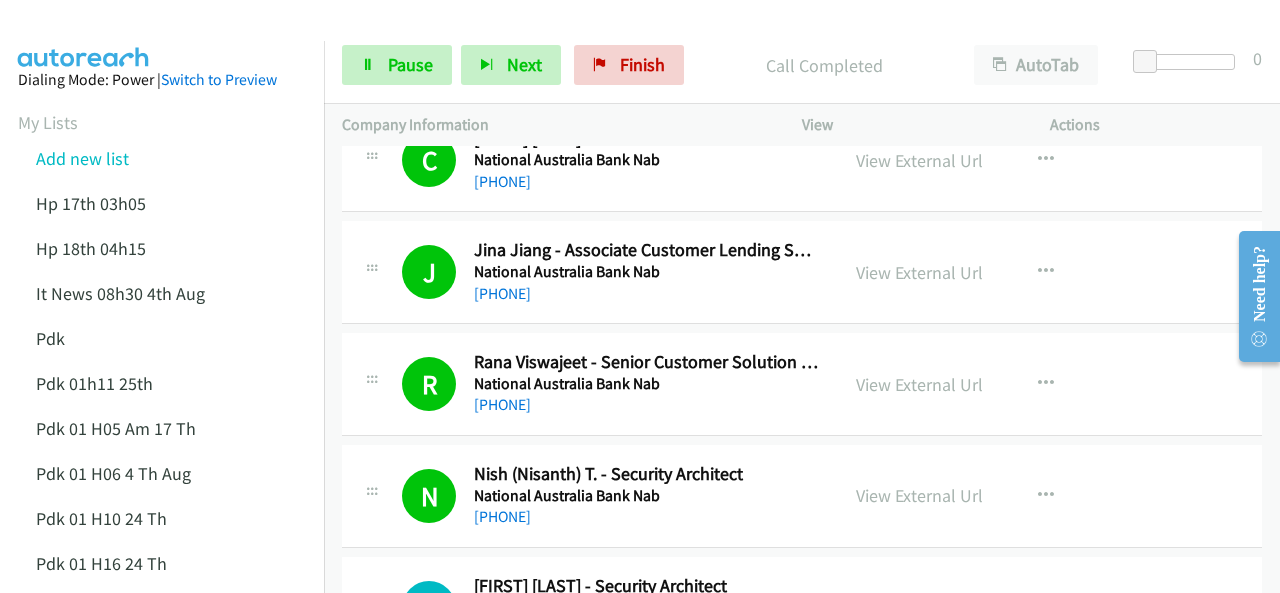 click at bounding box center [84, 35] 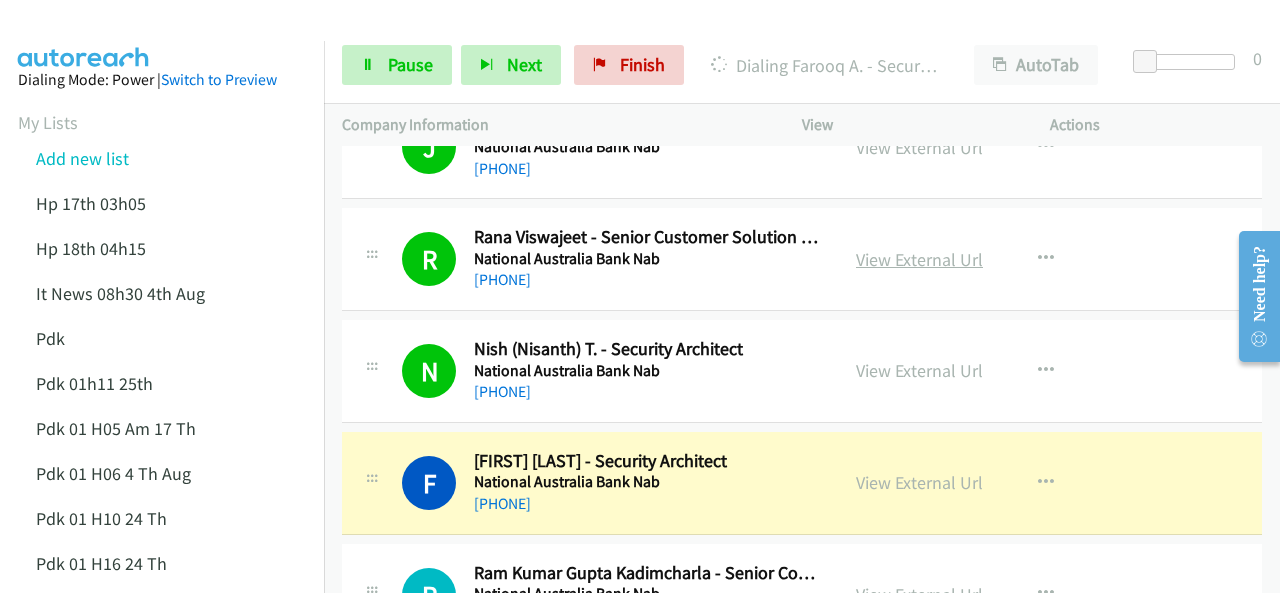 scroll, scrollTop: 900, scrollLeft: 0, axis: vertical 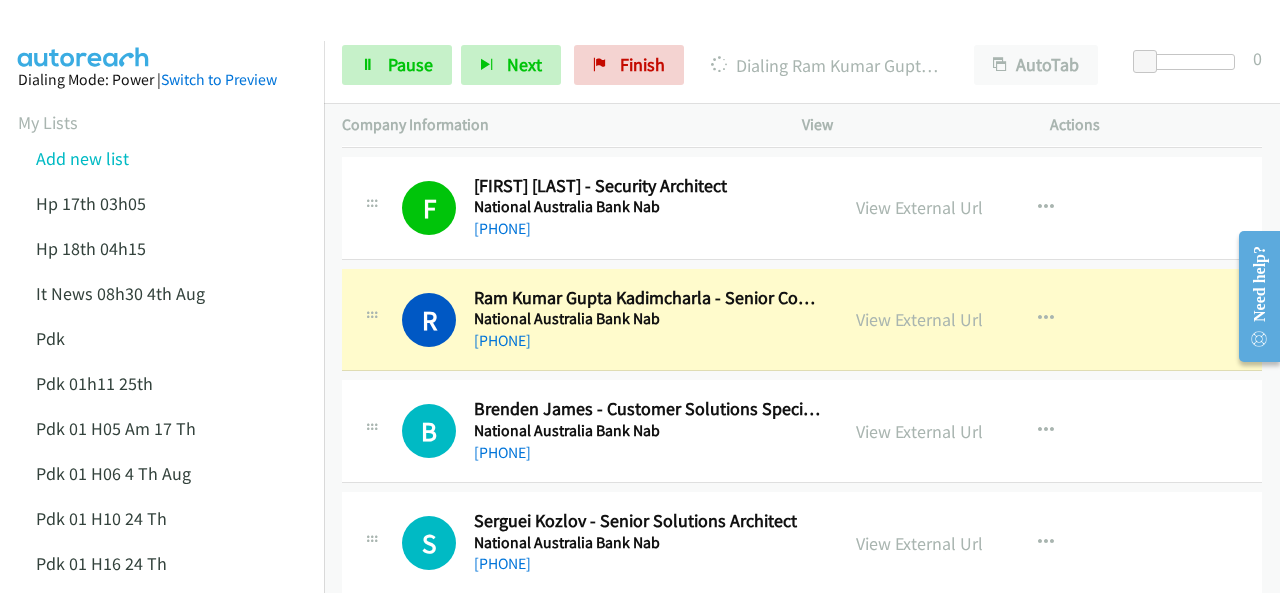 click at bounding box center (84, 35) 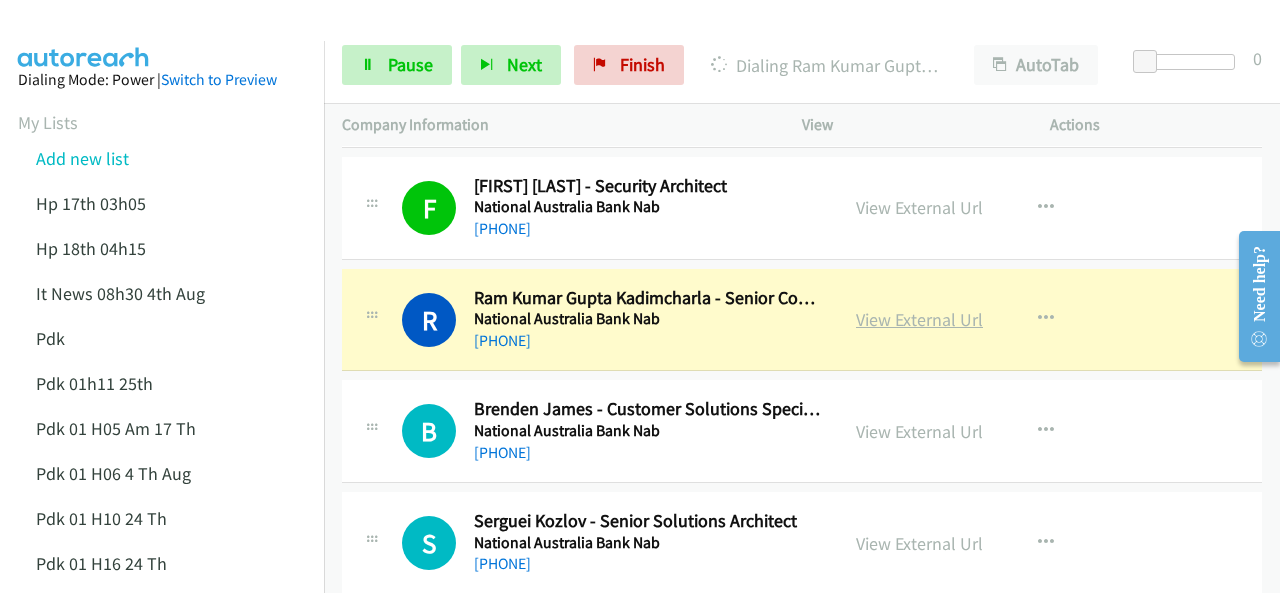 click on "View External Url" at bounding box center (919, 319) 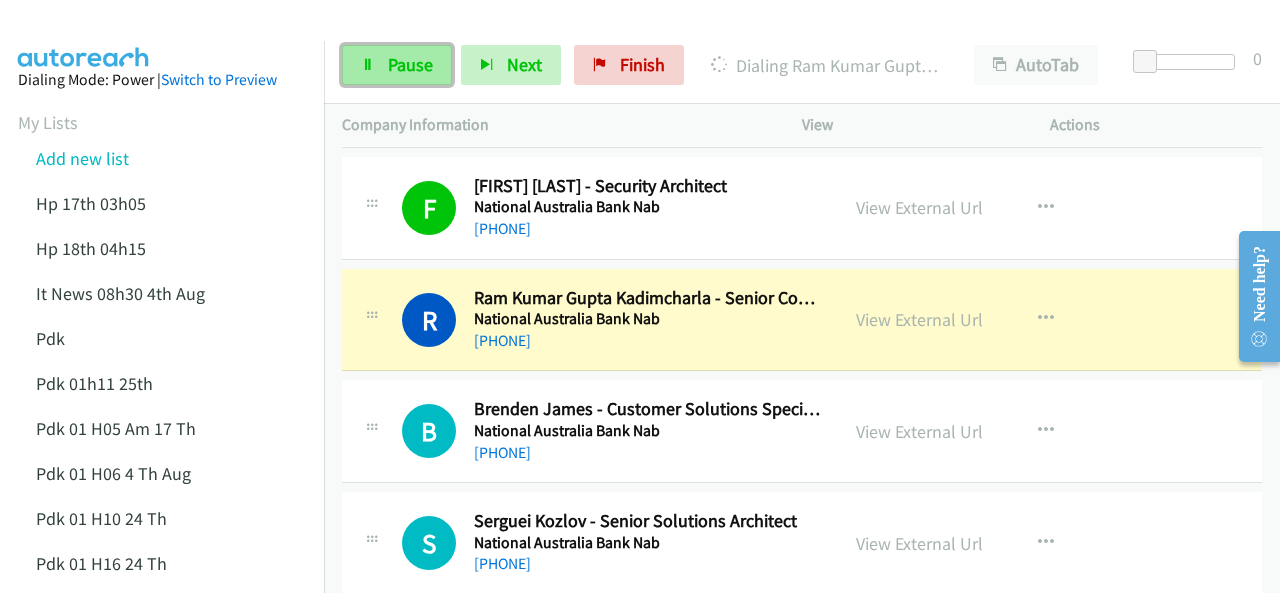 click on "Pause" at bounding box center [397, 65] 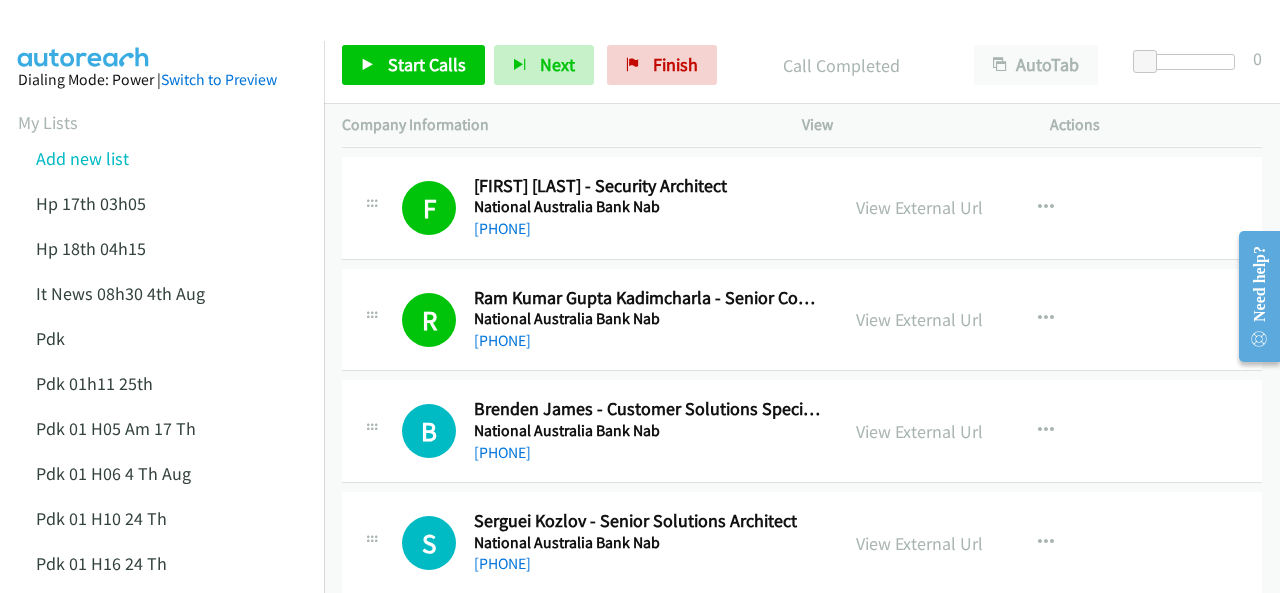 click at bounding box center [84, 35] 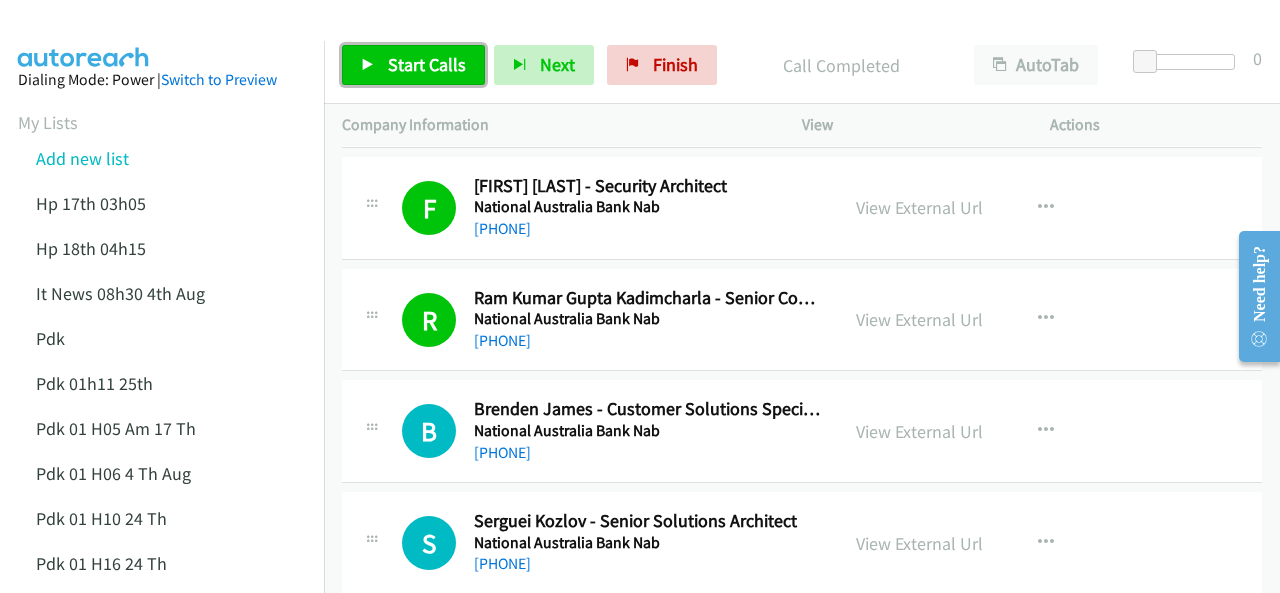click on "Start Calls" at bounding box center (427, 64) 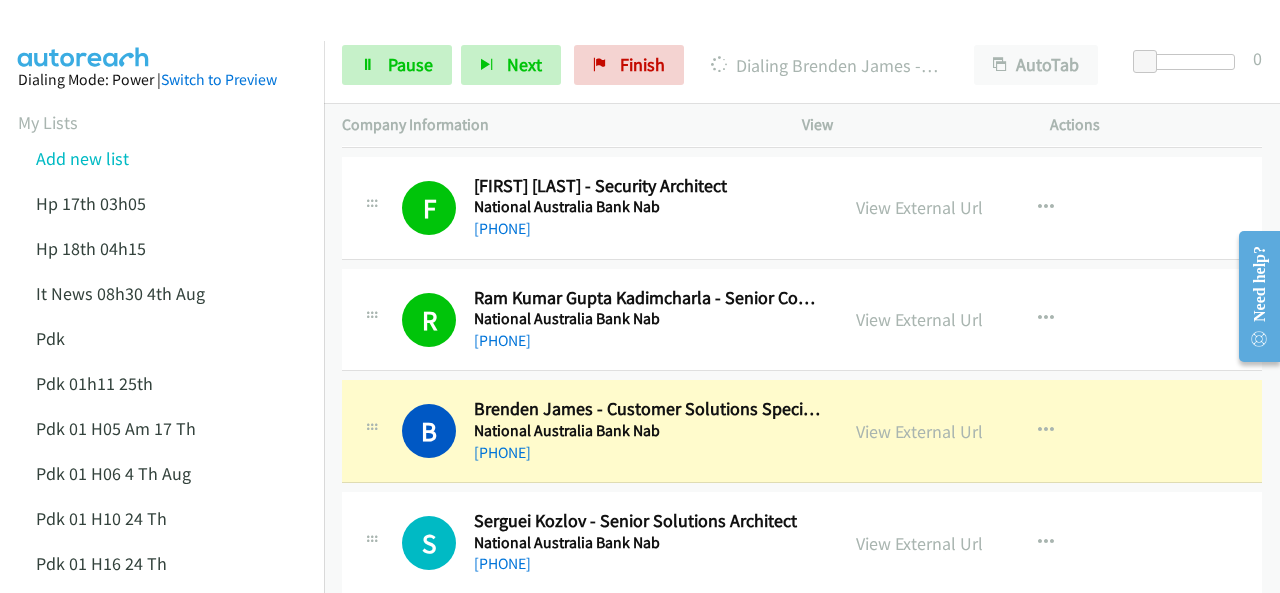 click at bounding box center [84, 35] 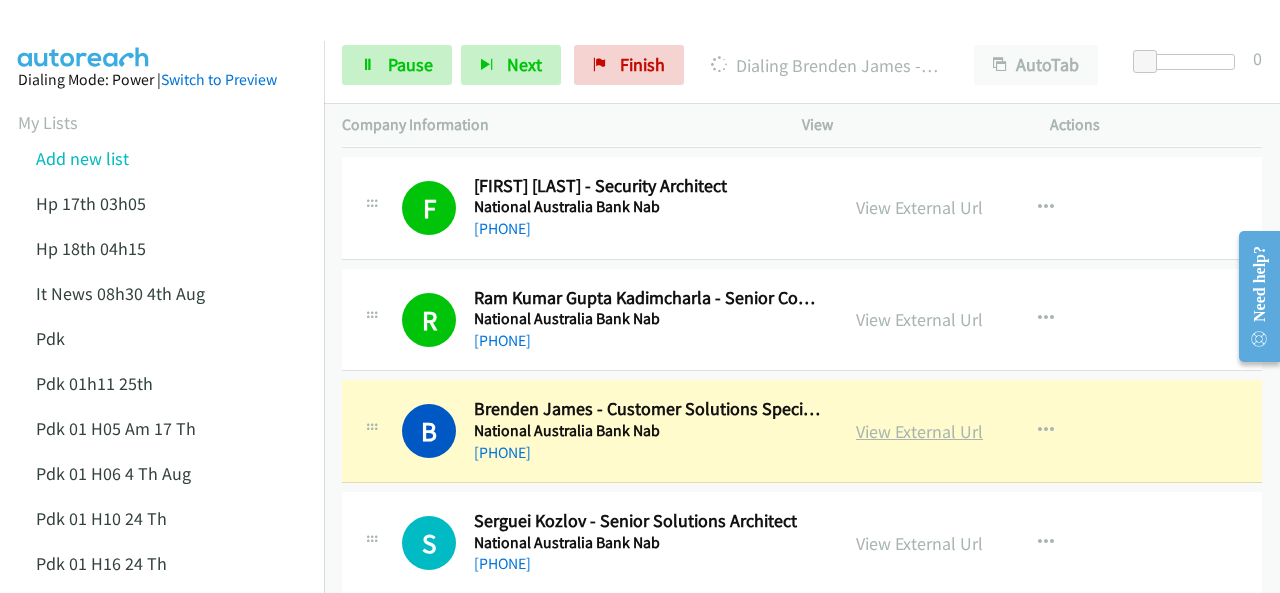 click on "View External Url" at bounding box center [919, 431] 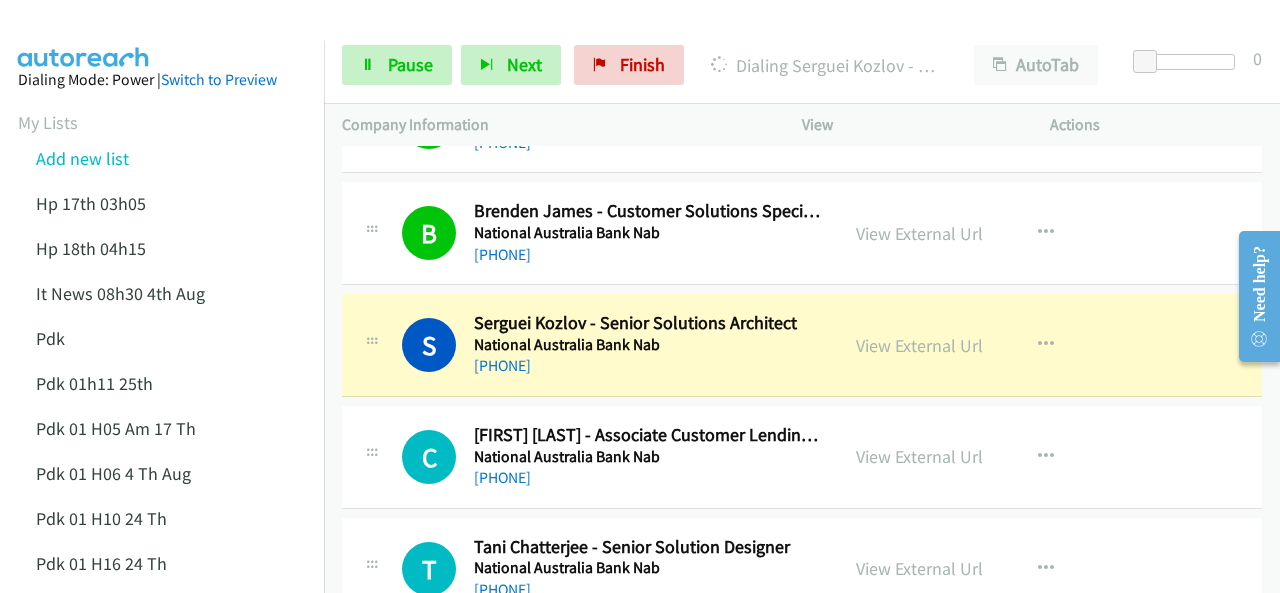 scroll, scrollTop: 1200, scrollLeft: 0, axis: vertical 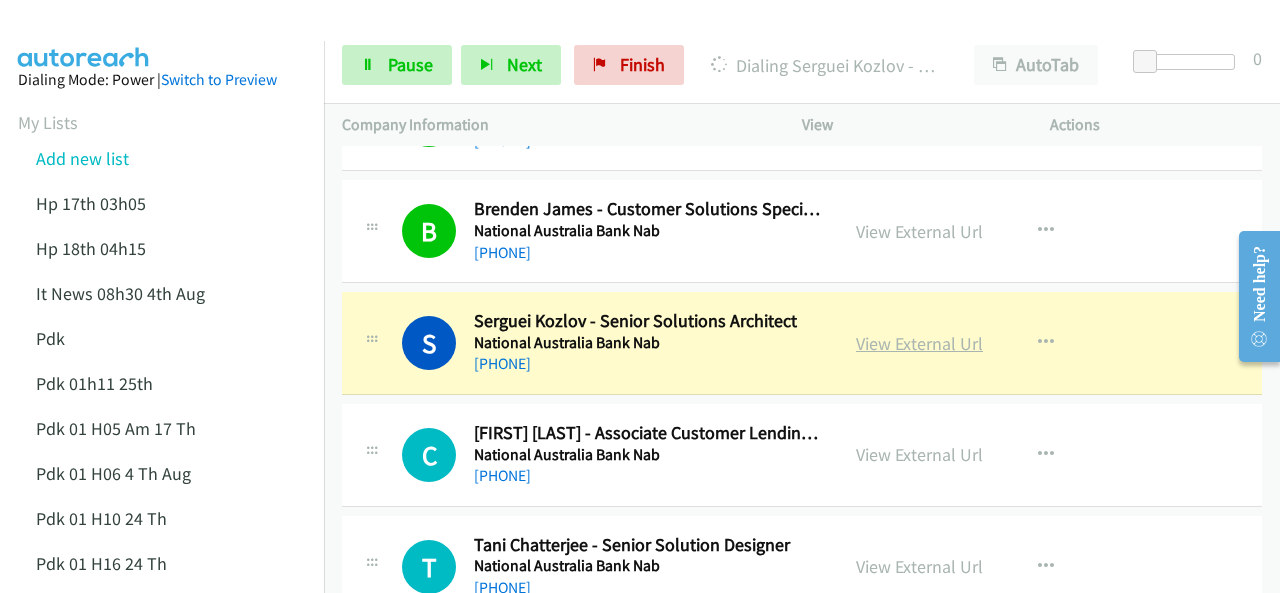 click on "View External Url" at bounding box center (919, 343) 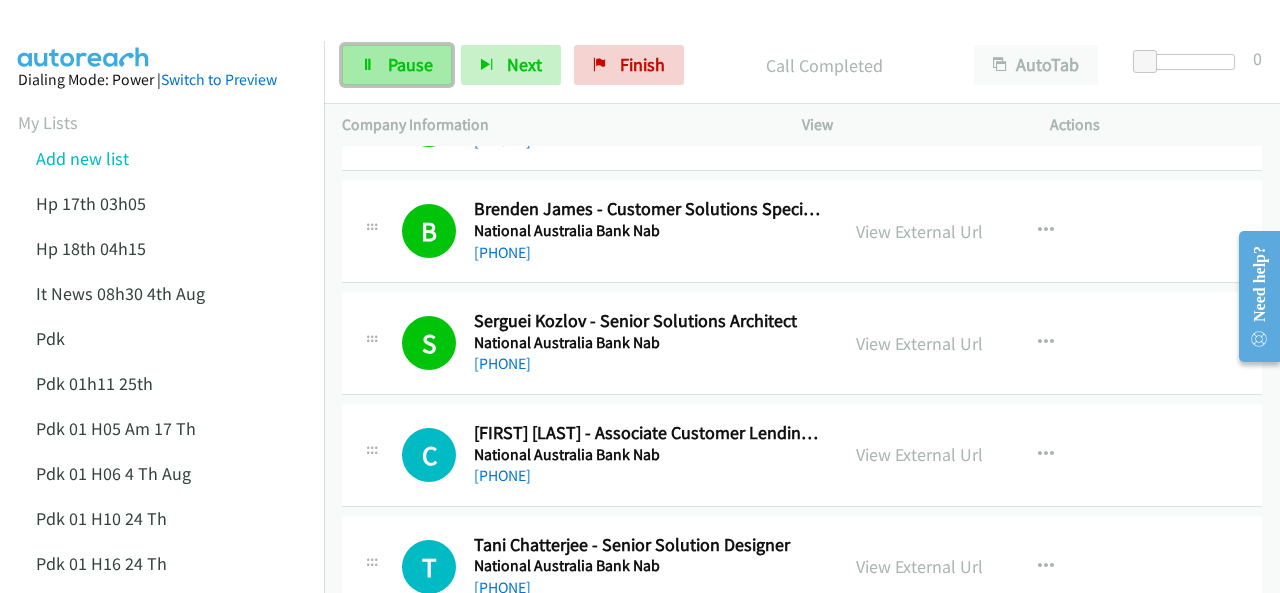 click on "Pause" at bounding box center (397, 65) 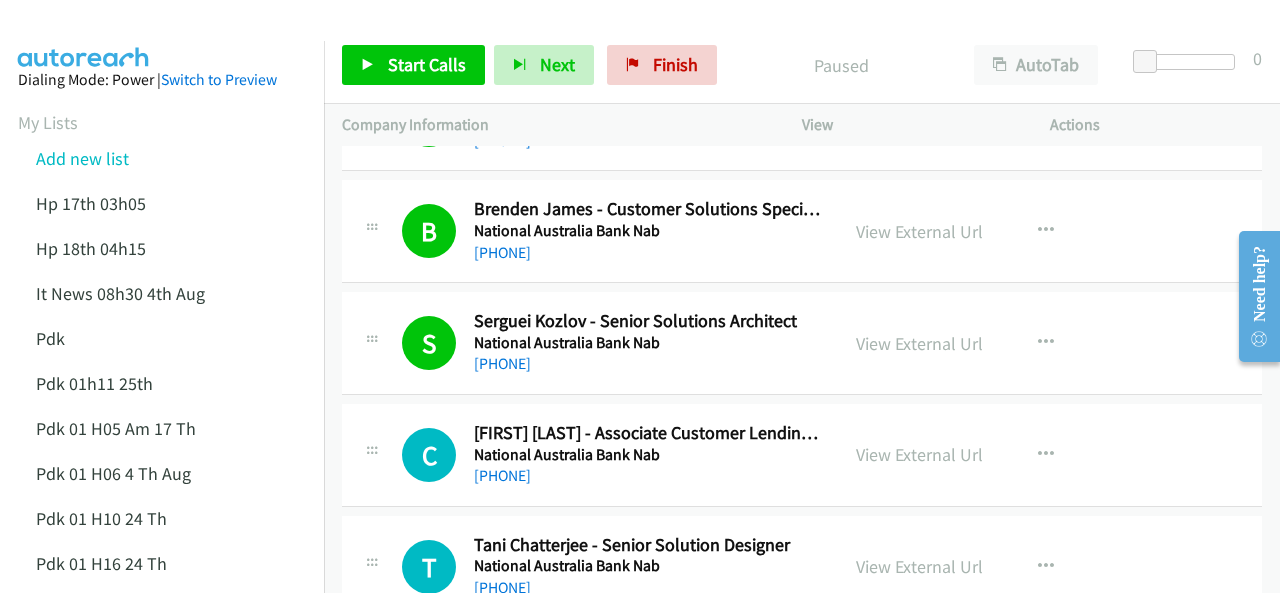 click at bounding box center [84, 35] 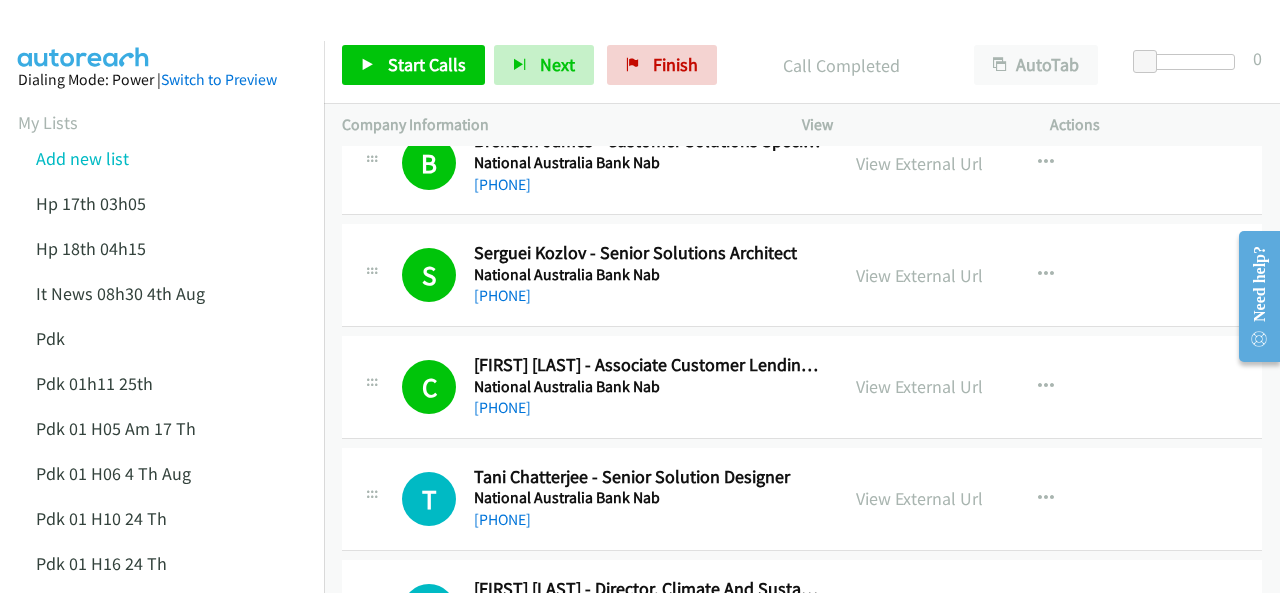 scroll, scrollTop: 1400, scrollLeft: 0, axis: vertical 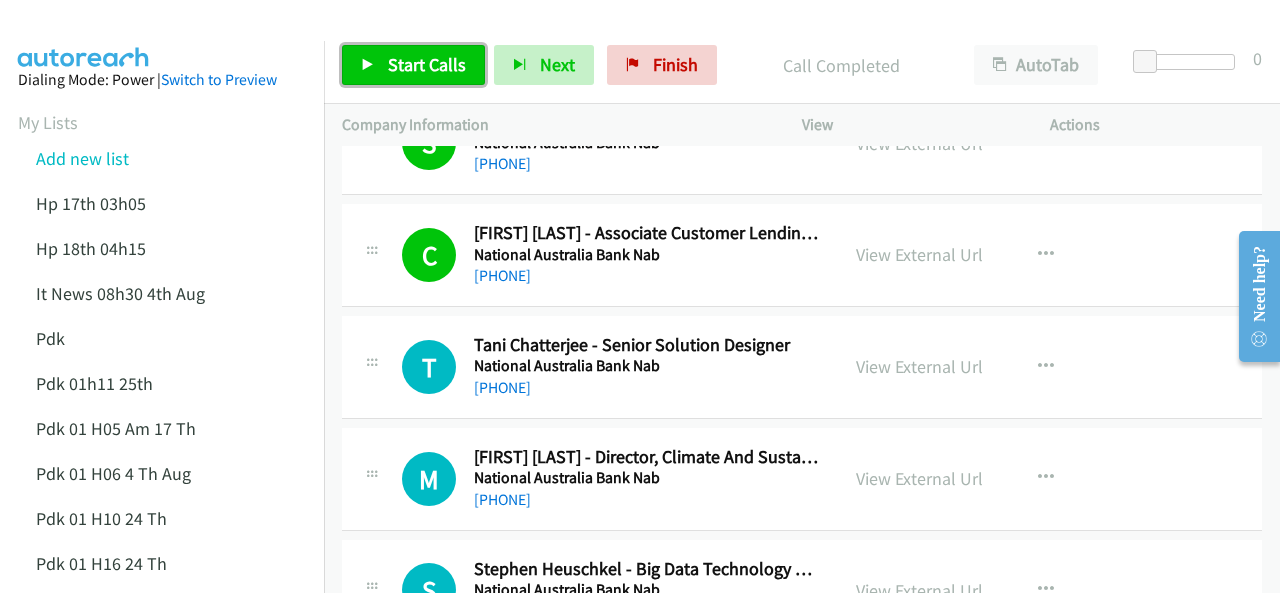 click on "Start Calls" at bounding box center [427, 64] 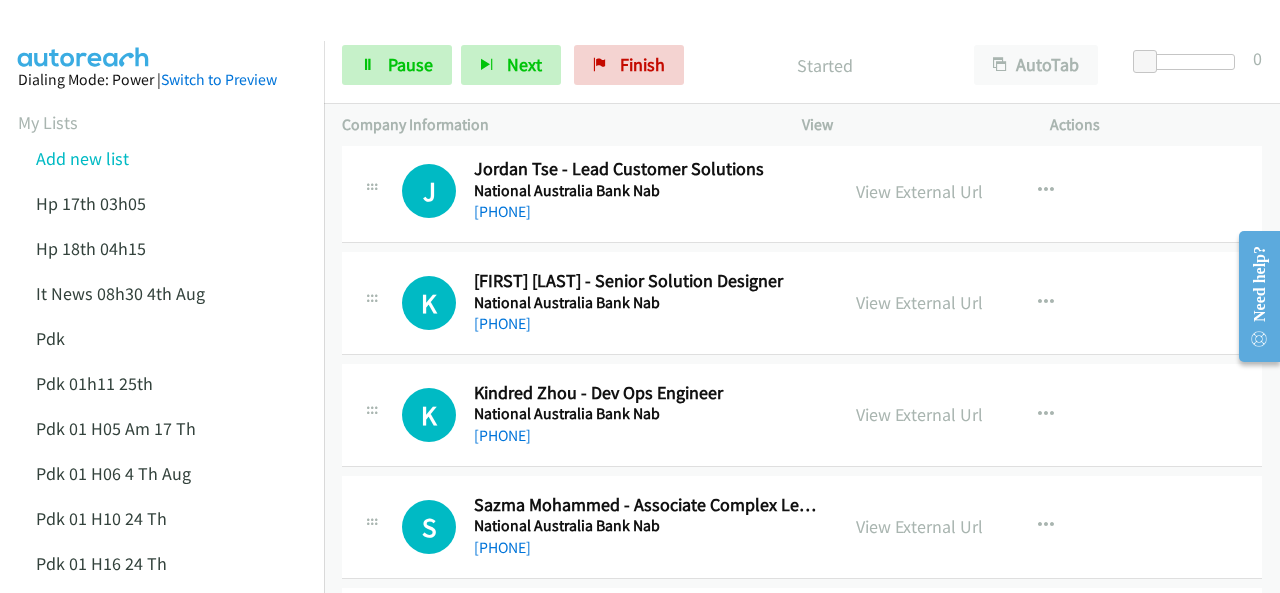 scroll, scrollTop: 5300, scrollLeft: 0, axis: vertical 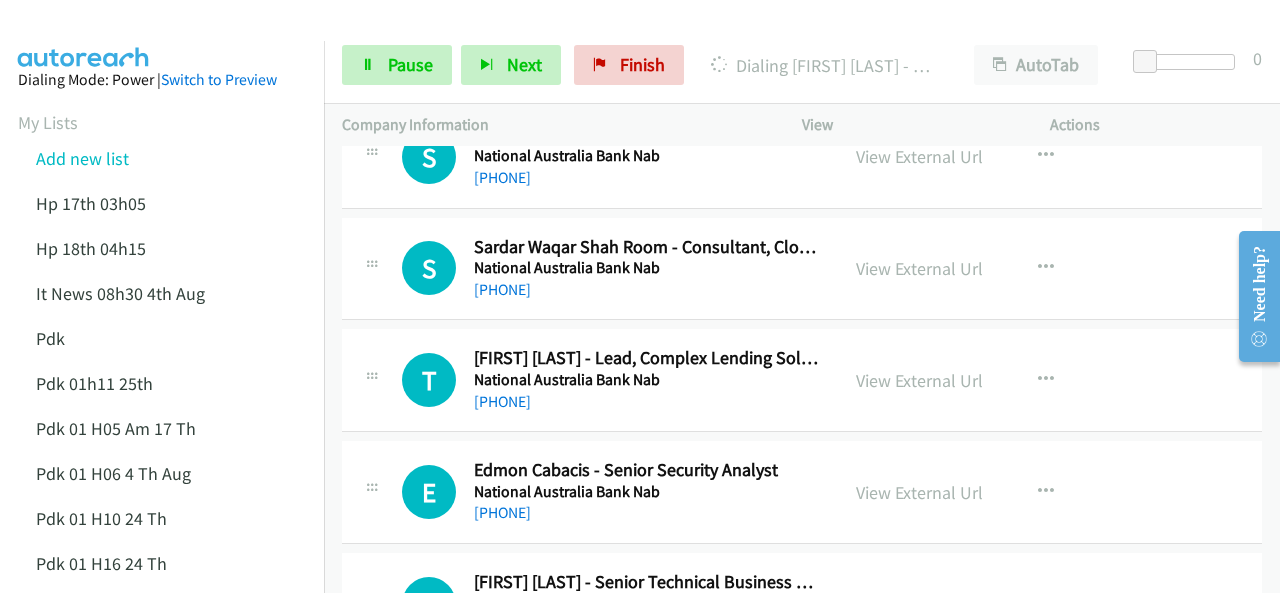 click at bounding box center [84, 35] 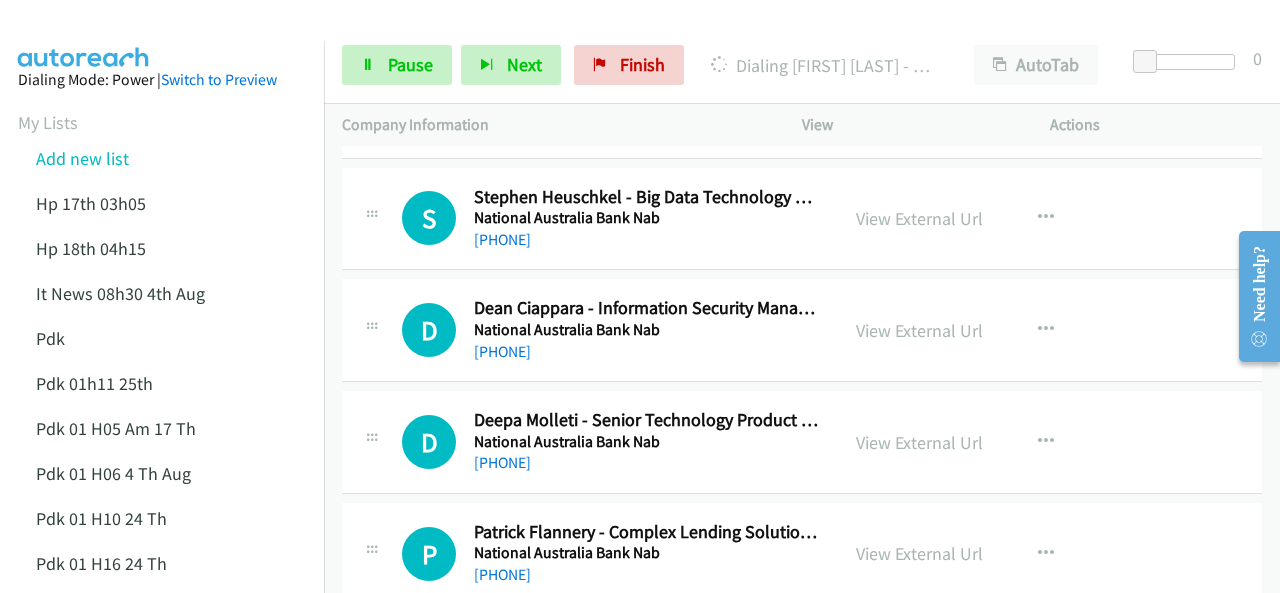 scroll, scrollTop: 1700, scrollLeft: 0, axis: vertical 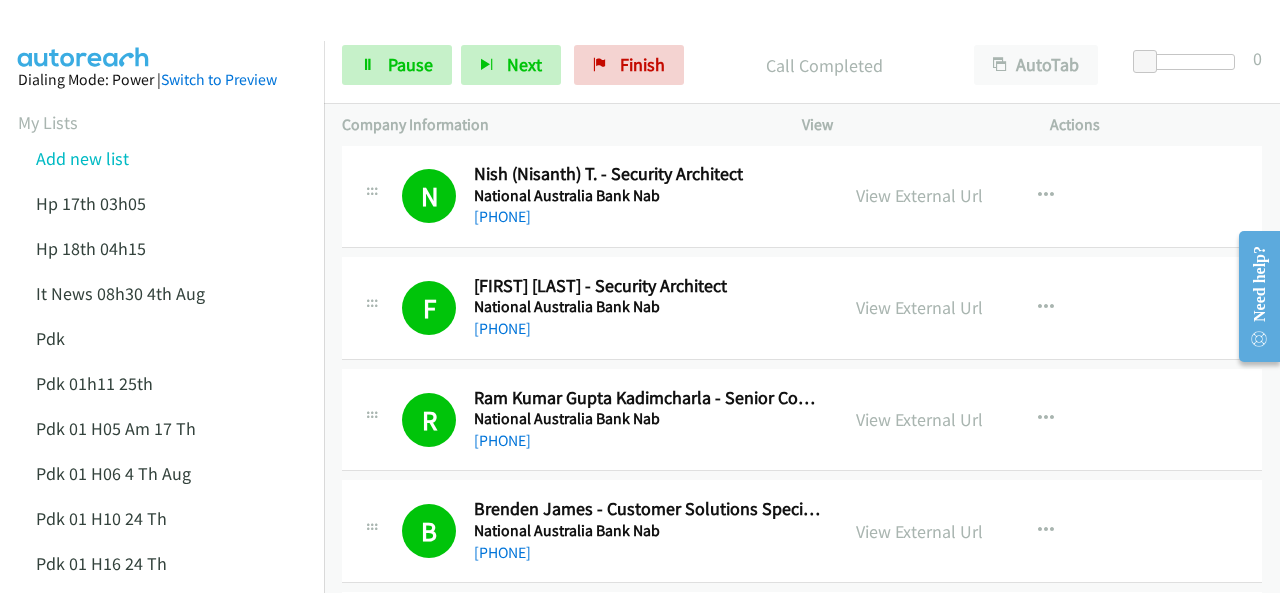 click on "Dialing Mode: Power
|
Switch to Preview
My Lists
Add new list
Hp 17th 03h05
Hp 18th 04h15
It News 08h30 4th Aug
Pdk
Pdk  01h11 25th
Pdk 01 H05 Am 17 Th
Pdk 01 H06 4 Th Aug
Pdk 01 H10 24 Th
Pdk 01 H16 24 Th
Pdk 01h06 29th
Pdk 01h07am 18th
Pdk 01h11 31st
Pdk 01h28 21st
Pdk 01h40 7th Aug
Pdk 02h02am 18th
Pdk 03h17 7th Aug
Pdk 03h42 29th
Pdk 05h36 6th Auug
Pdk 05h56 4th Aug
Pdk 06h12 1st
Pdk 06h35 6th Aug
Pdk 07h32 6th Aug
Pdk 07h43 4th Aug
Pdk 08h03 1st
Pdk 23rd 05h47
Pdk 28th 3h00
Pdk 30th
Pdk 31st 05h31
Pdk 4h39 01st
Pdk 7h05 28th
Pdk 8h19 30 Th
P Dk 02h20 6th Aug
Sap 01h05 6th Aug
Sap 05h36 5th Aug
Hp 6am
It News 7h00 5th Aug
Pdk
Pdk 01h00 22nd
Pdk 01h04 16th
Pdk 1h10 1st" at bounding box center (162, 1202) 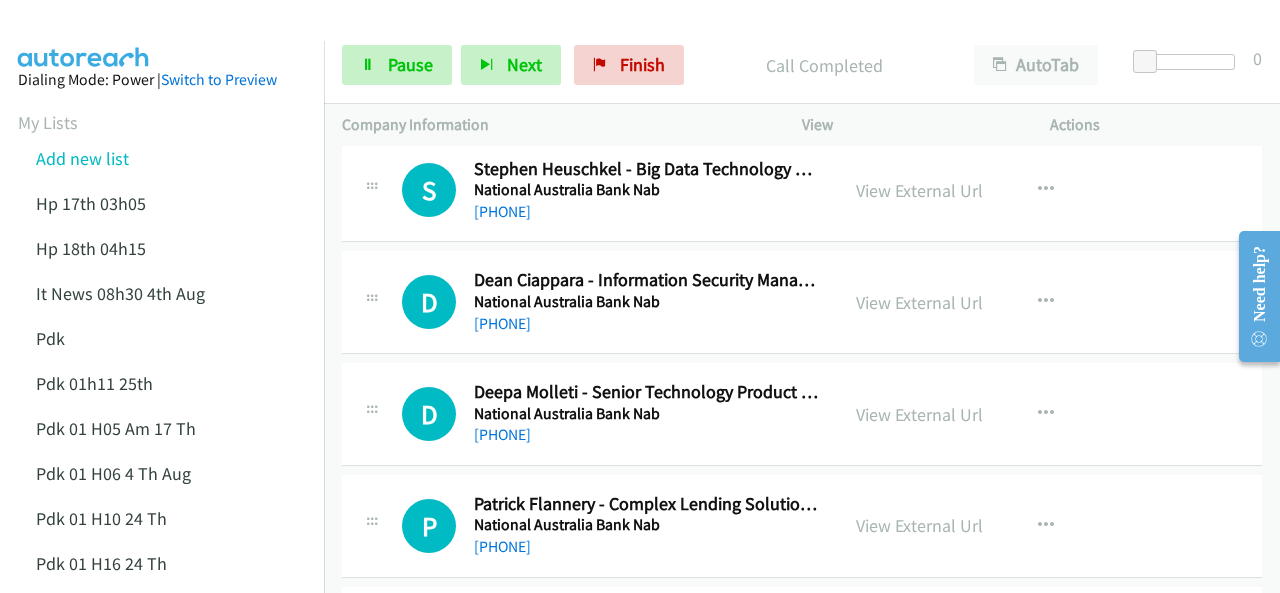 scroll, scrollTop: 1600, scrollLeft: 0, axis: vertical 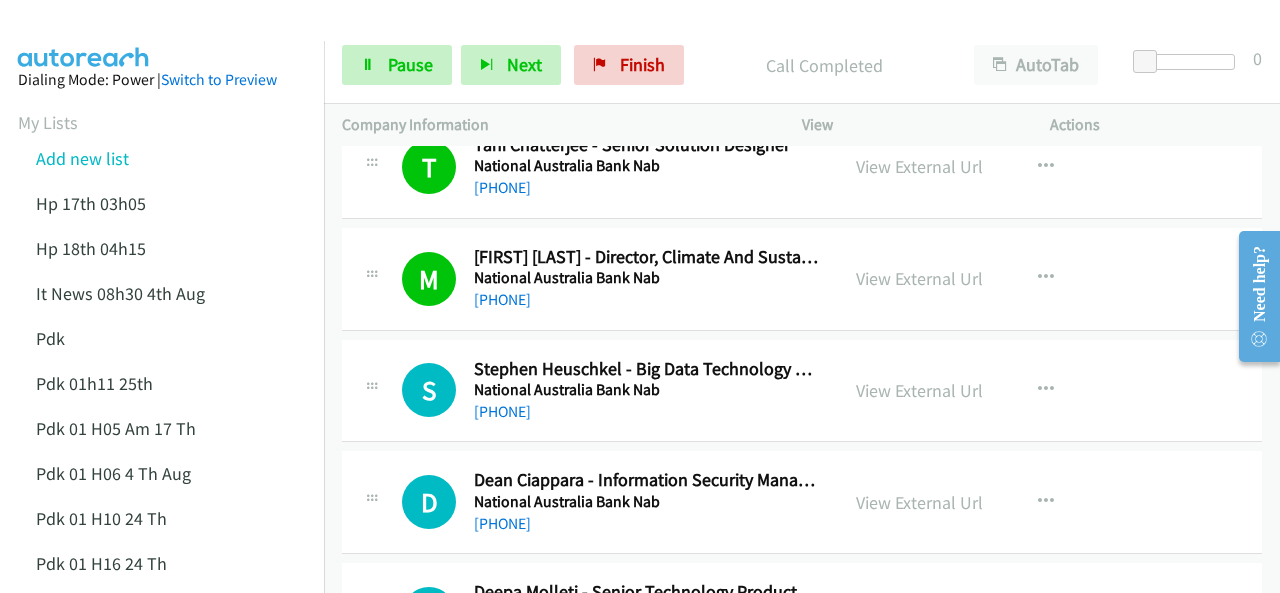 click on "Dialing Mode: Power
|
Switch to Preview
My Lists
Add new list
Hp 17th 03h05
Hp 18th 04h15
It News 08h30 4th Aug
Pdk
Pdk  01h11 25th
Pdk 01 H05 Am 17 Th
Pdk 01 H06 4 Th Aug
Pdk 01 H10 24 Th
Pdk 01 H16 24 Th
Pdk 01h06 29th
Pdk 01h07am 18th
Pdk 01h11 31st
Pdk 01h28 21st
Pdk 01h40 7th Aug
Pdk 02h02am 18th
Pdk 03h17 7th Aug
Pdk 03h42 29th
Pdk 05h36 6th Auug
Pdk 05h56 4th Aug
Pdk 06h12 1st
Pdk 06h35 6th Aug
Pdk 07h32 6th Aug
Pdk 07h43 4th Aug
Pdk 08h03 1st
Pdk 23rd 05h47
Pdk 28th 3h00
Pdk 30th
Pdk 31st 05h31
Pdk 4h39 01st
Pdk 7h05 28th
Pdk 8h19 30 Th
P Dk 02h20 6th Aug
Sap 01h05 6th Aug
Sap 05h36 5th Aug
Hp 6am
It News 7h00 5th Aug
Pdk
Pdk 01h00 22nd
Pdk 01h04 16th
Pdk 1h10 1st" at bounding box center (162, 1202) 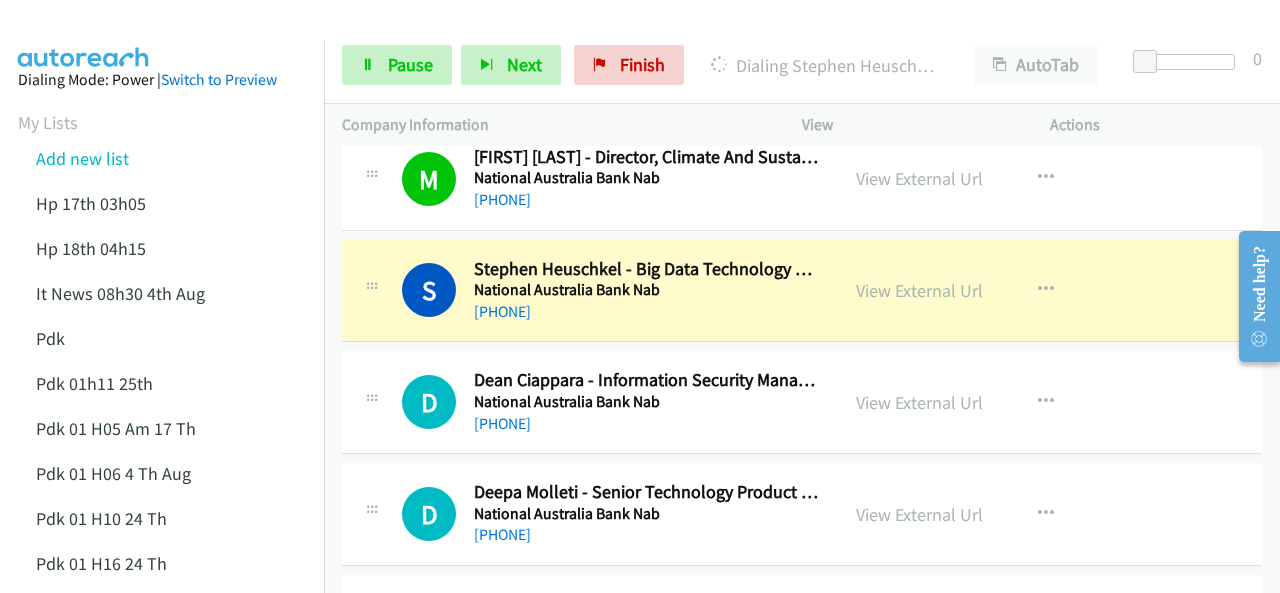scroll, scrollTop: 1800, scrollLeft: 0, axis: vertical 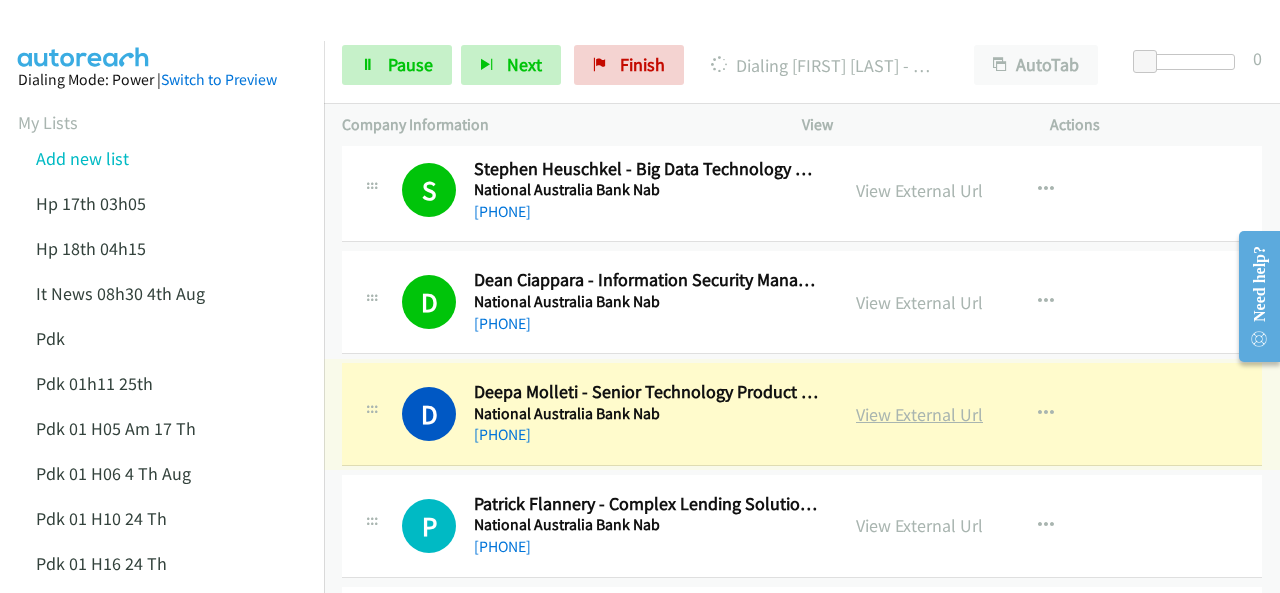 click on "View External Url" at bounding box center (919, 414) 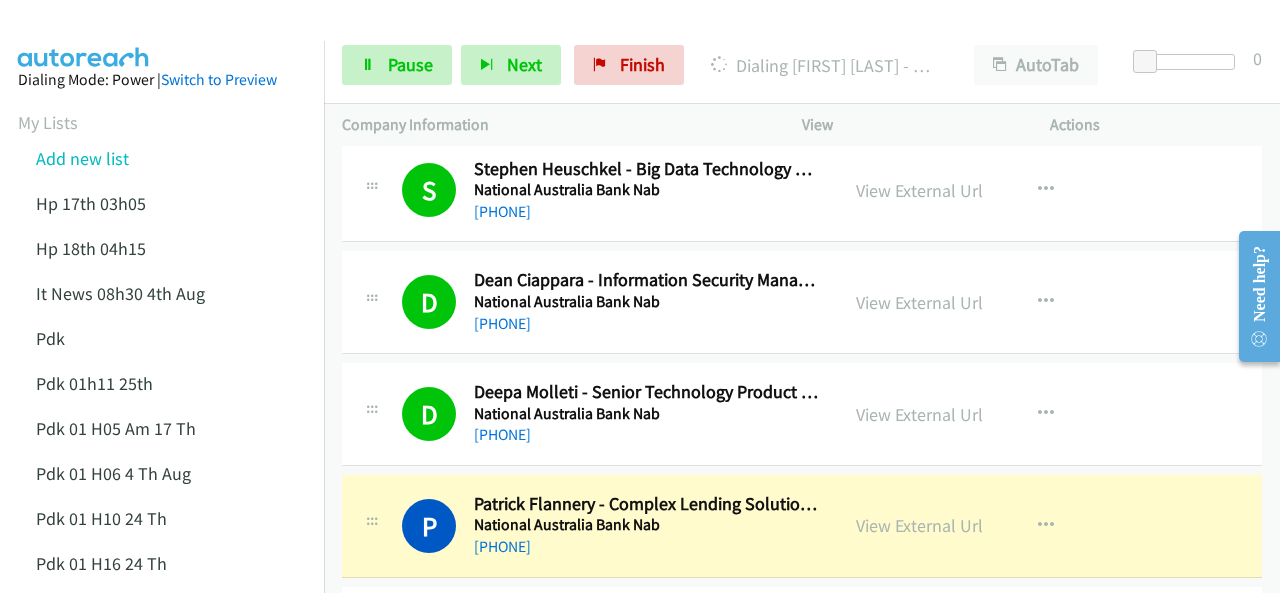 click on "Dialing Mode: Power
|
Switch to Preview
My Lists
Add new list
Hp 17th 03h05
Hp 18th 04h15
It News 08h30 4th Aug
Pdk
Pdk  01h11 25th
Pdk 01 H05 Am 17 Th
Pdk 01 H06 4 Th Aug
Pdk 01 H10 24 Th
Pdk 01 H16 24 Th
Pdk 01h06 29th
Pdk 01h07am 18th
Pdk 01h11 31st
Pdk 01h28 21st
Pdk 01h40 7th Aug
Pdk 02h02am 18th
Pdk 03h17 7th Aug
Pdk 03h42 29th
Pdk 05h36 6th Auug
Pdk 05h56 4th Aug
Pdk 06h12 1st
Pdk 06h35 6th Aug
Pdk 07h32 6th Aug
Pdk 07h43 4th Aug
Pdk 08h03 1st
Pdk 23rd 05h47
Pdk 28th 3h00
Pdk 30th
Pdk 31st 05h31
Pdk 4h39 01st
Pdk 7h05 28th
Pdk 8h19 30 Th
P Dk 02h20 6th Aug
Sap 01h05 6th Aug
Sap 05h36 5th Aug
Hp 6am
It News 7h00 5th Aug
Pdk
Pdk 01h00 22nd
Pdk 01h04 16th
Pdk 1h10 1st" at bounding box center (162, 1202) 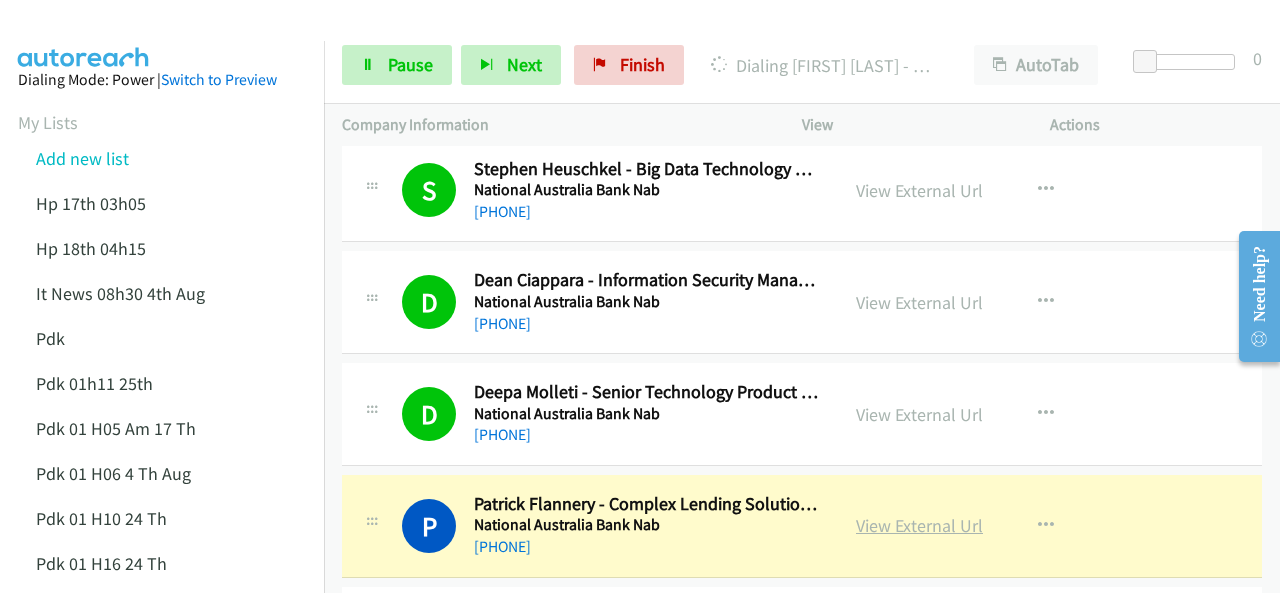 click on "View External Url" at bounding box center [919, 525] 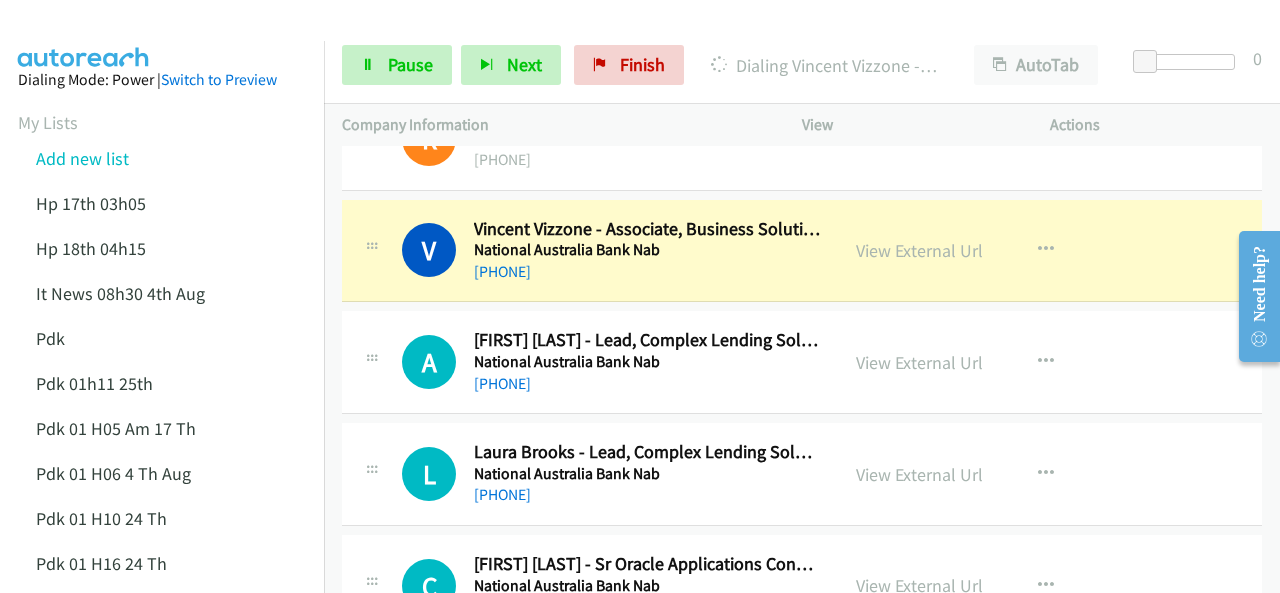 scroll, scrollTop: 2300, scrollLeft: 0, axis: vertical 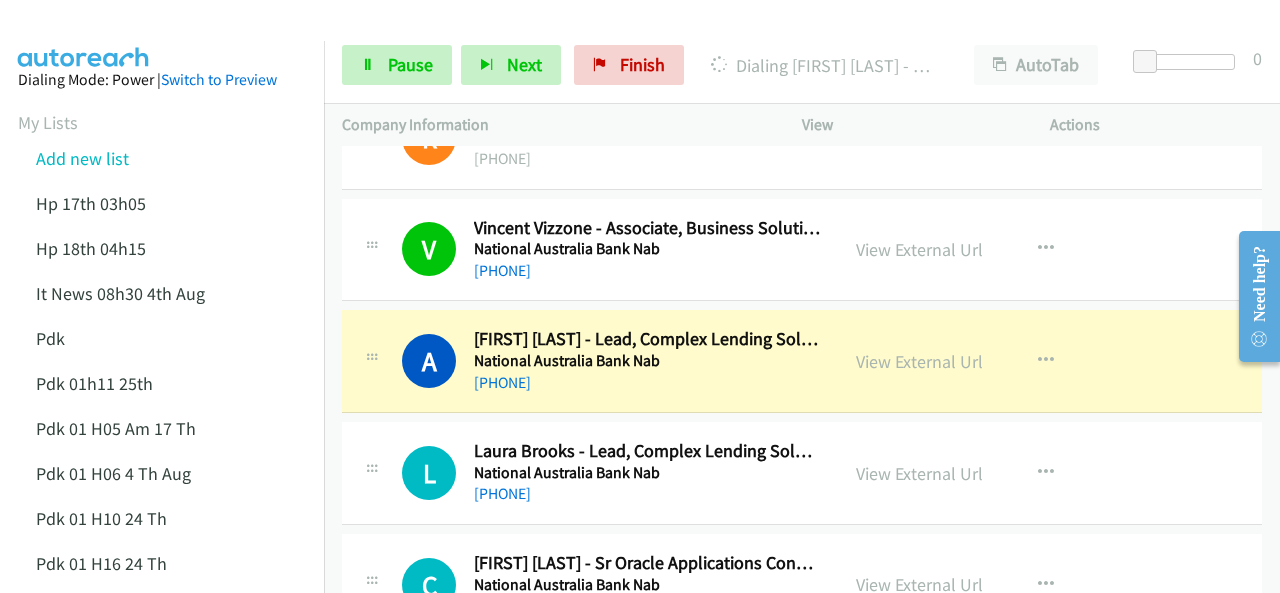 click on "Actions" at bounding box center [1156, 125] 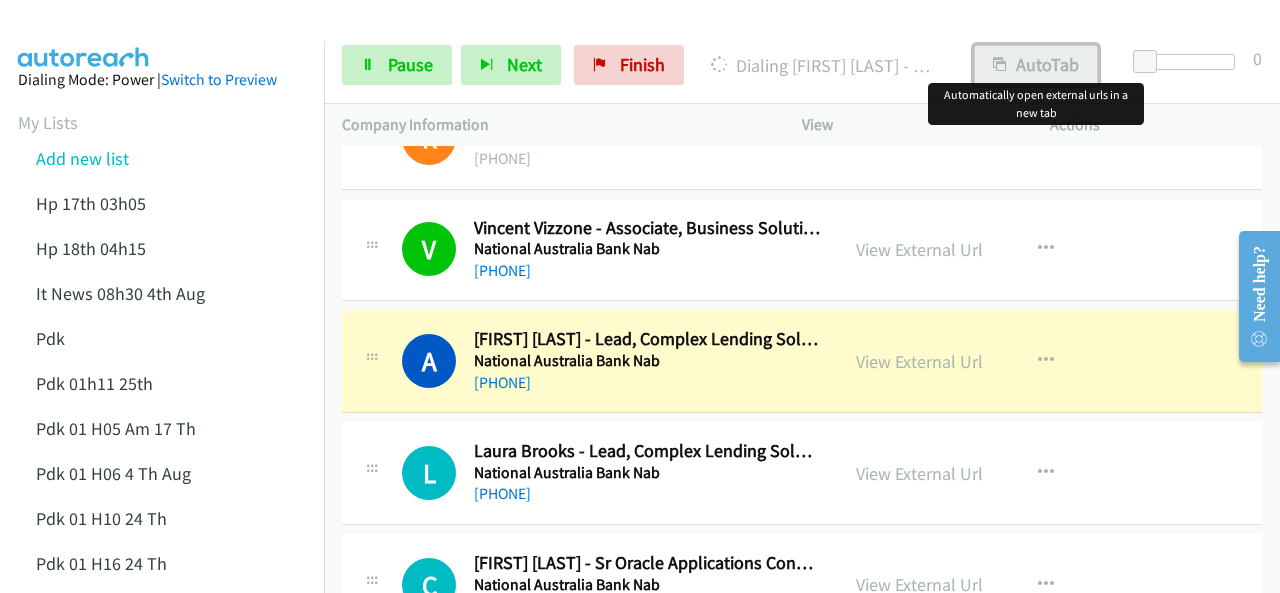 click on "AutoTab" at bounding box center (1036, 65) 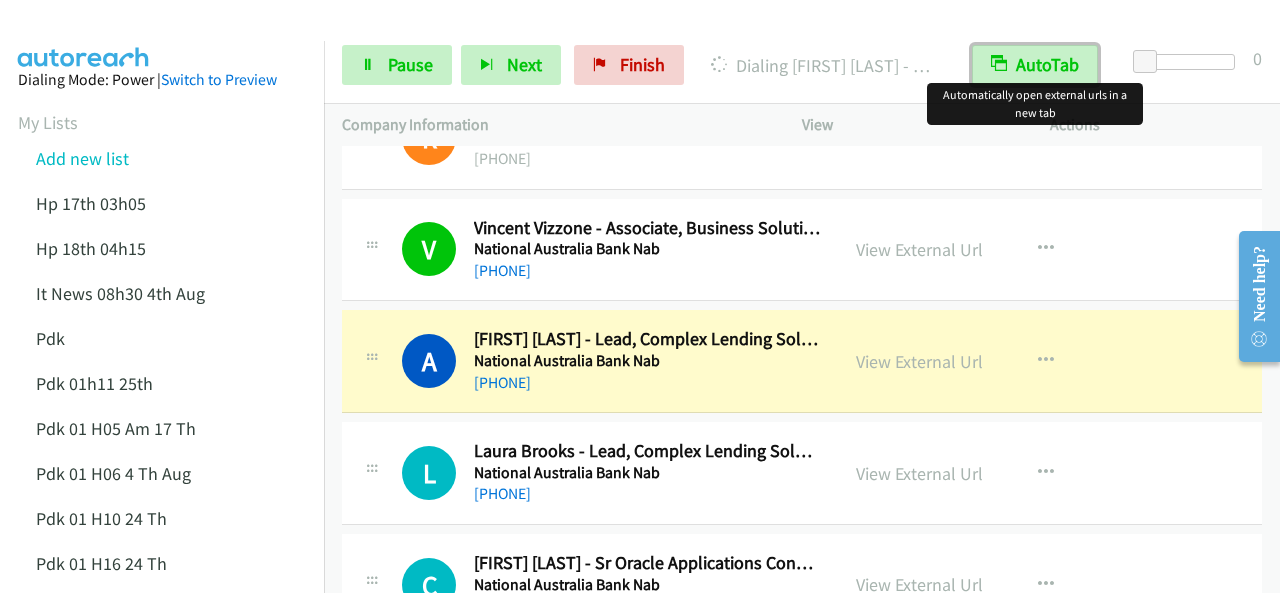 click on "AutoTab" at bounding box center [1035, 65] 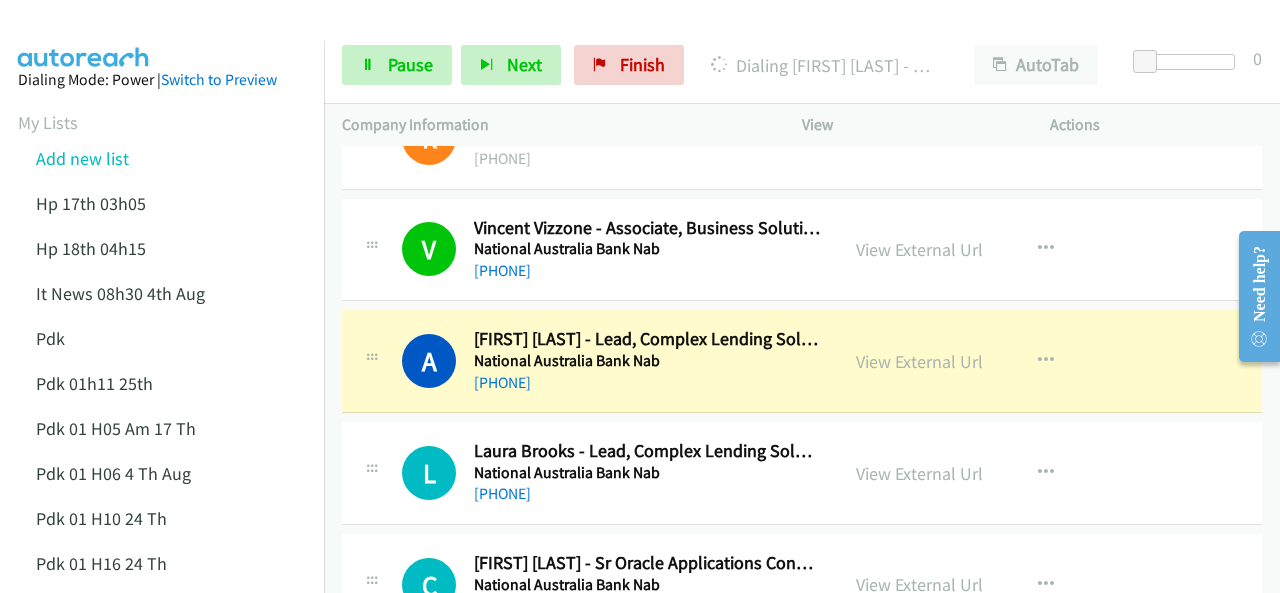 drag, startPoint x: 802, startPoint y: 85, endPoint x: 750, endPoint y: 41, distance: 68.117546 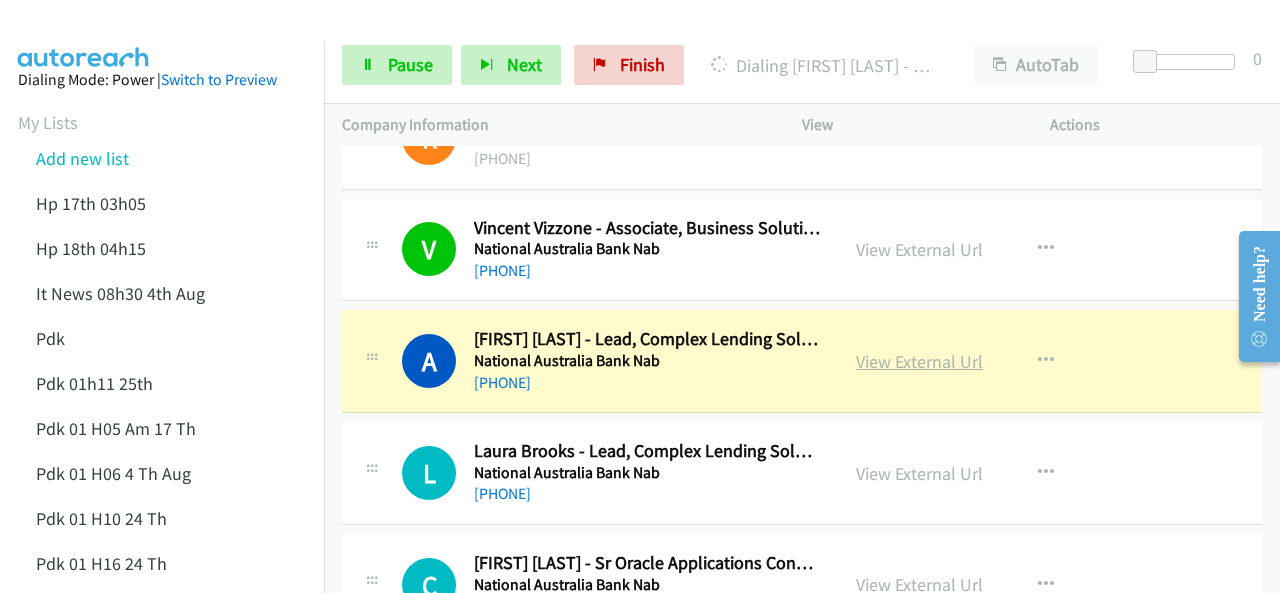 click on "View External Url" at bounding box center (919, 361) 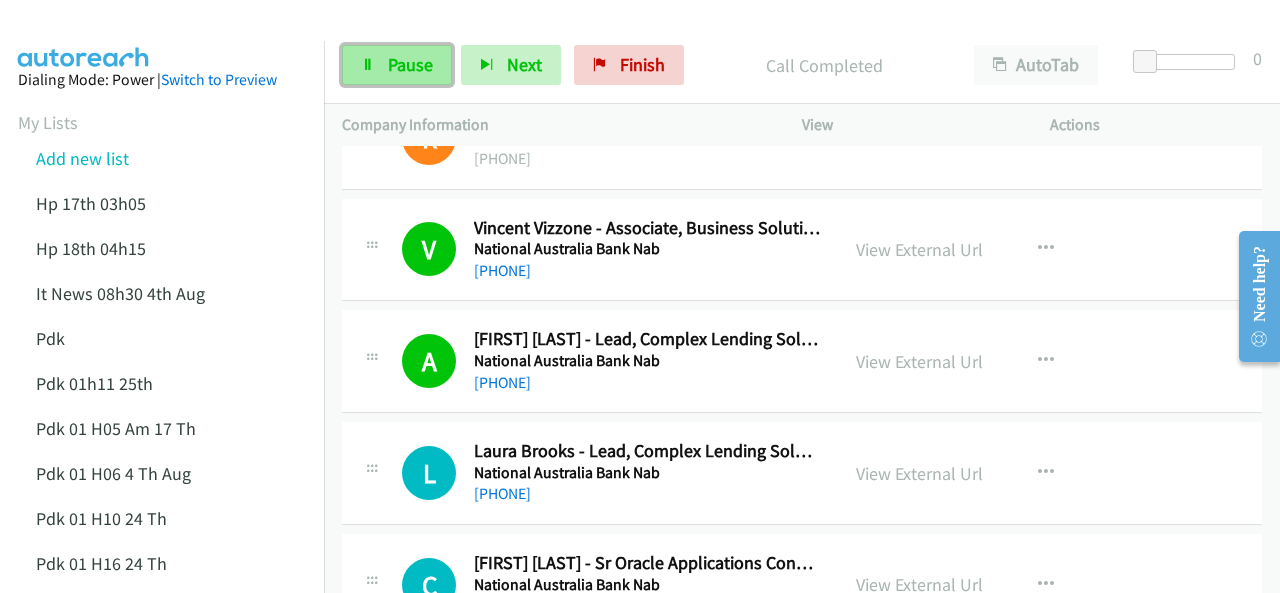 click at bounding box center (368, 66) 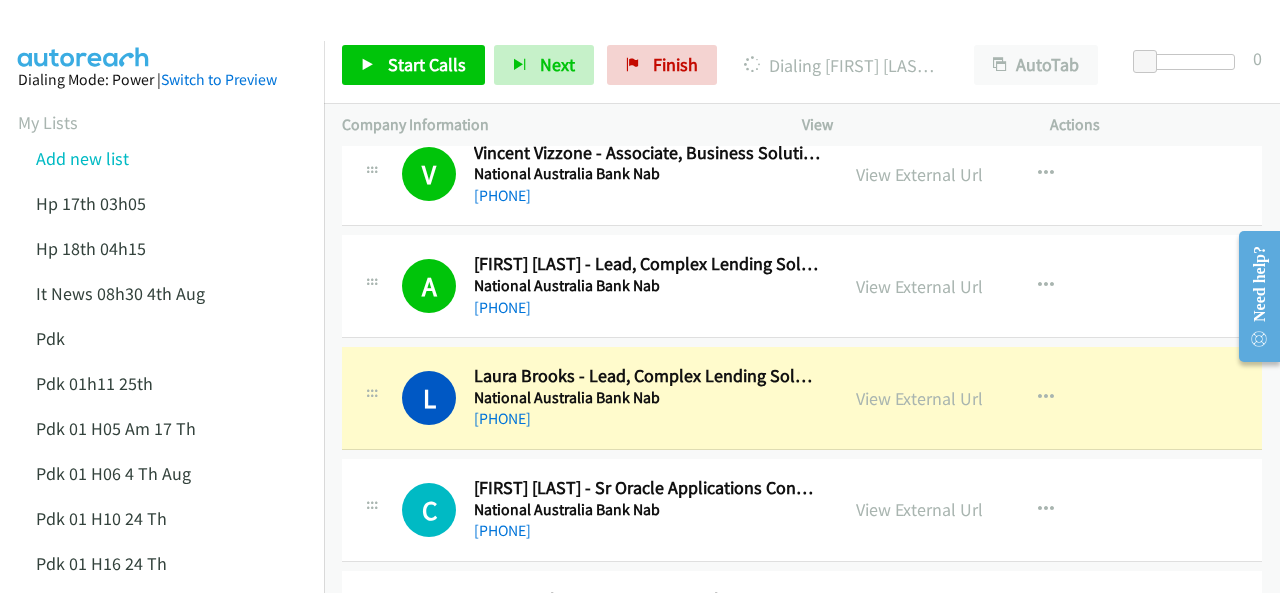 scroll, scrollTop: 2400, scrollLeft: 0, axis: vertical 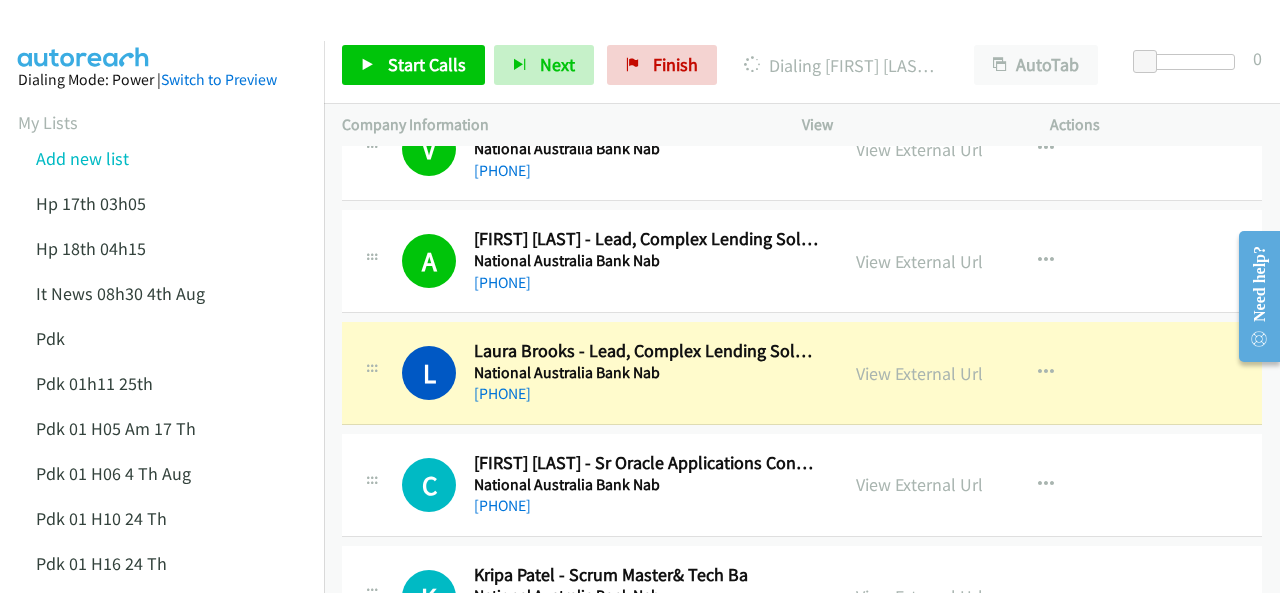 click on "Dialing Laura Brooks - Lead, Complex Lending Solutions" at bounding box center (841, 65) 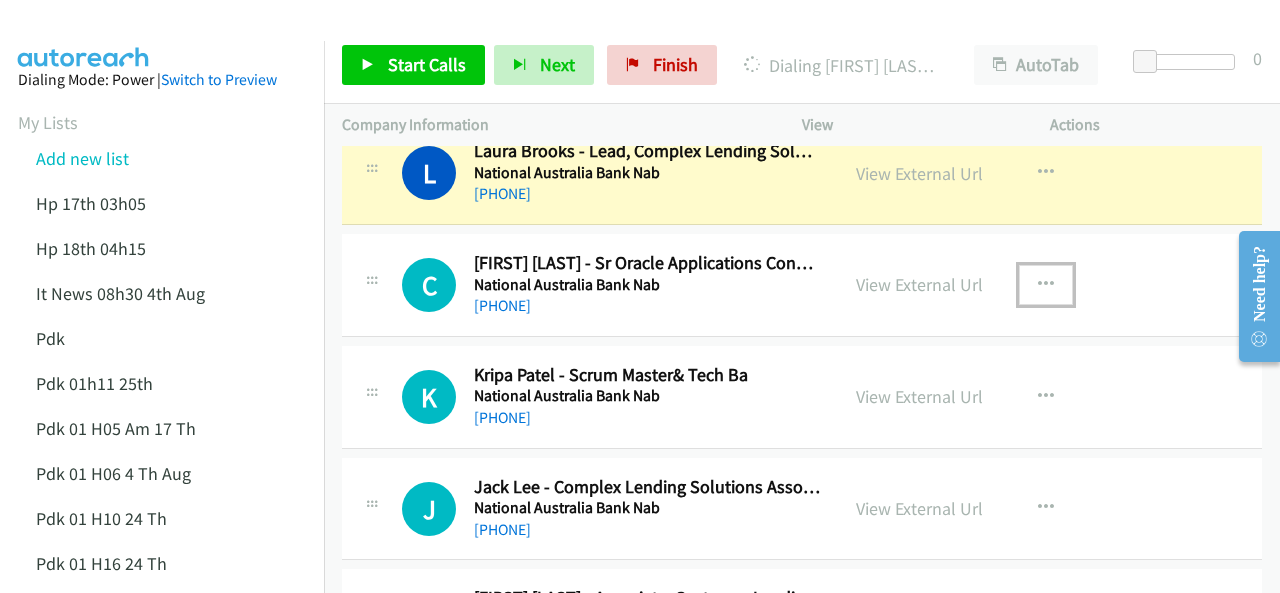 click at bounding box center [1046, 285] 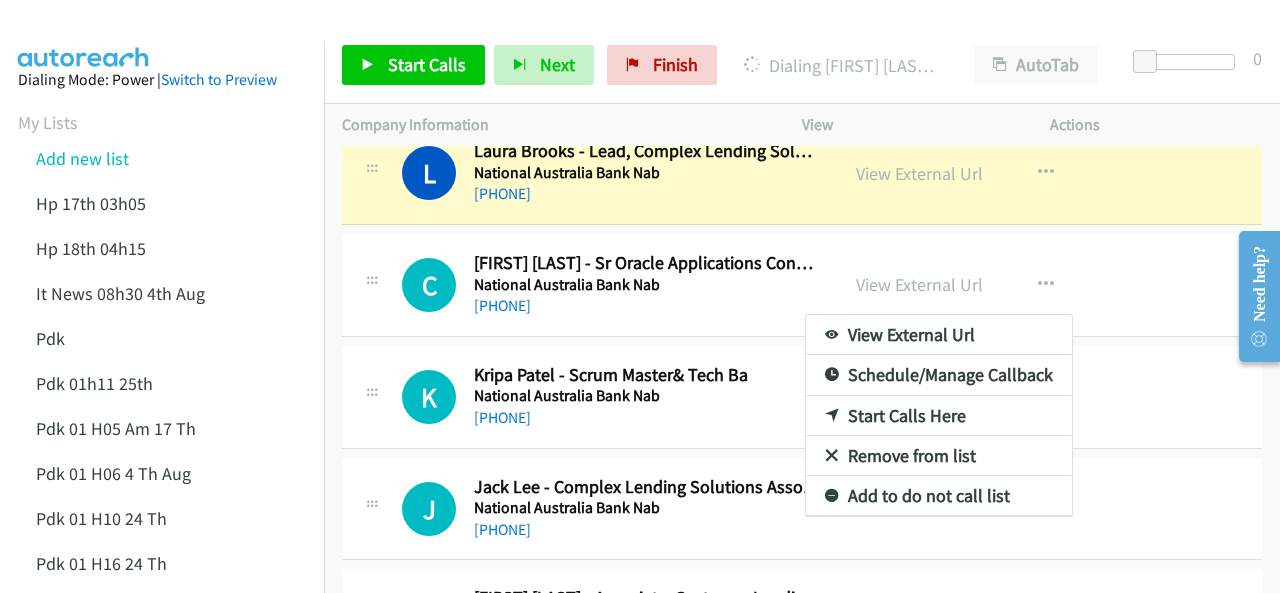 click at bounding box center [640, 296] 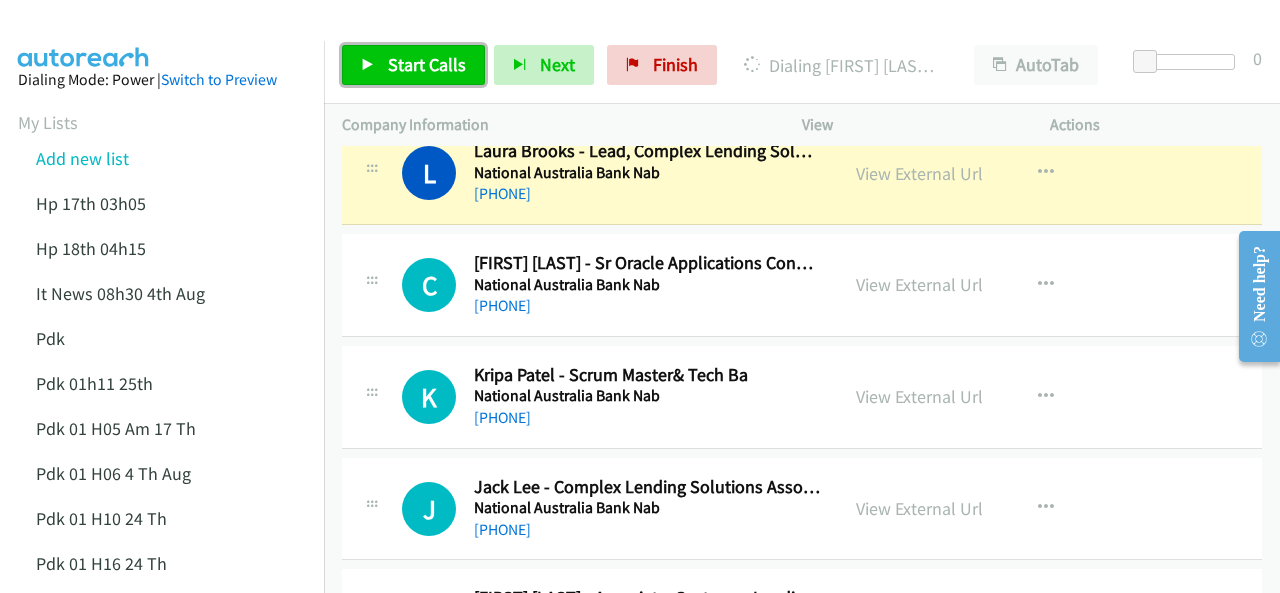 click on "Start Calls" at bounding box center (427, 64) 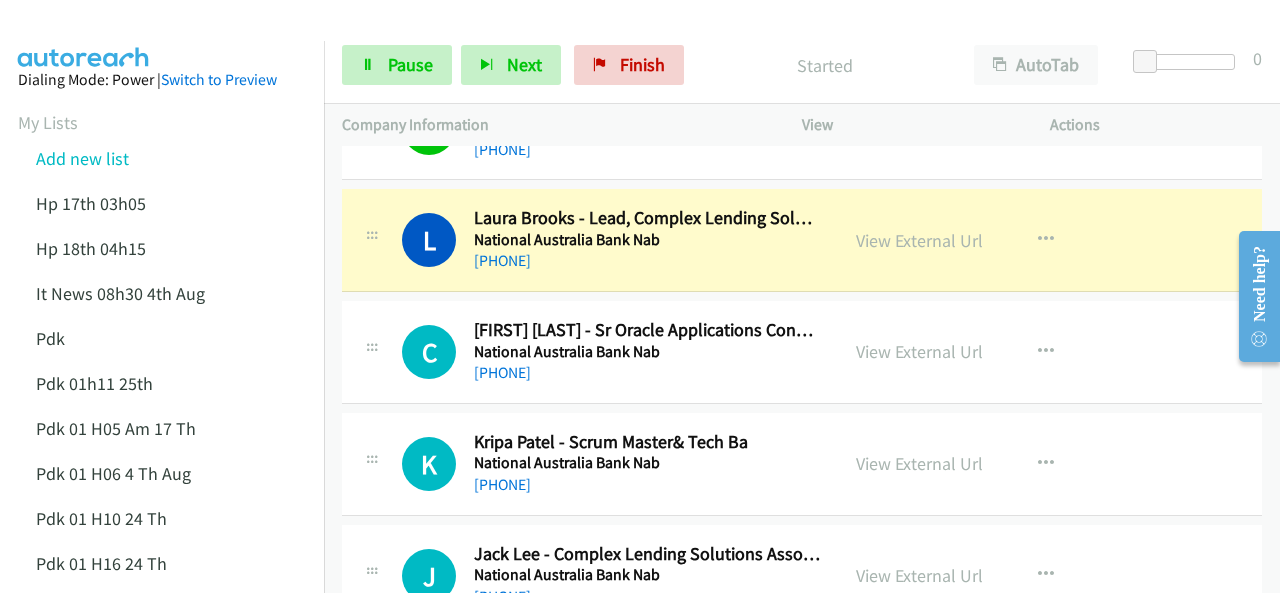 scroll, scrollTop: 2500, scrollLeft: 0, axis: vertical 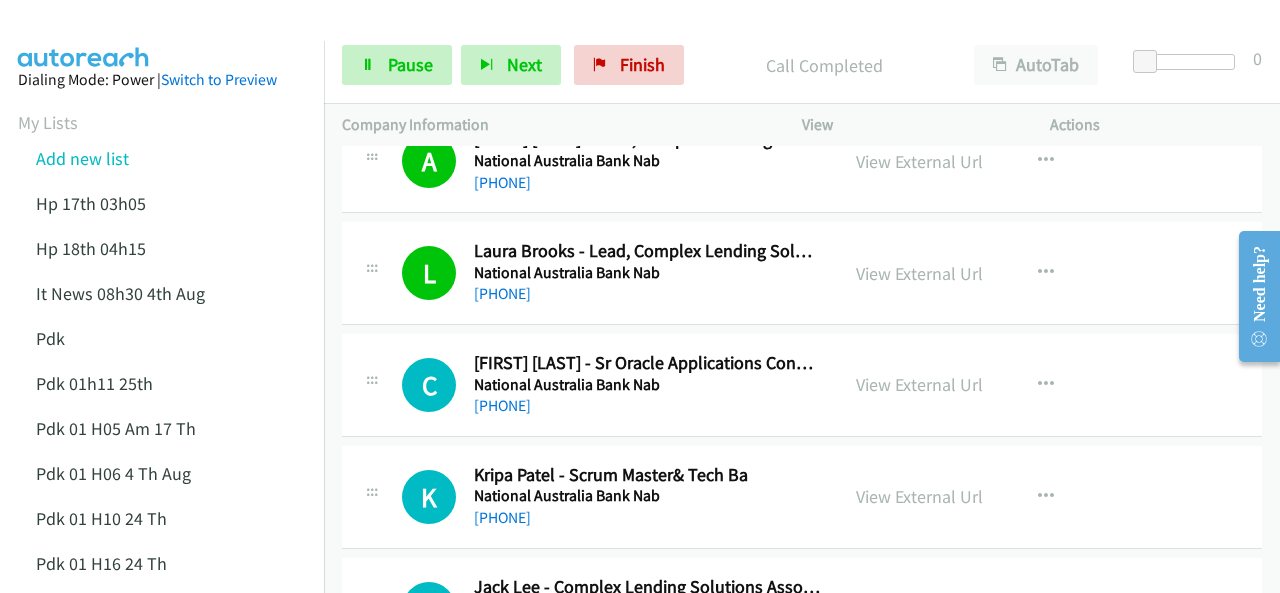 click at bounding box center [84, 35] 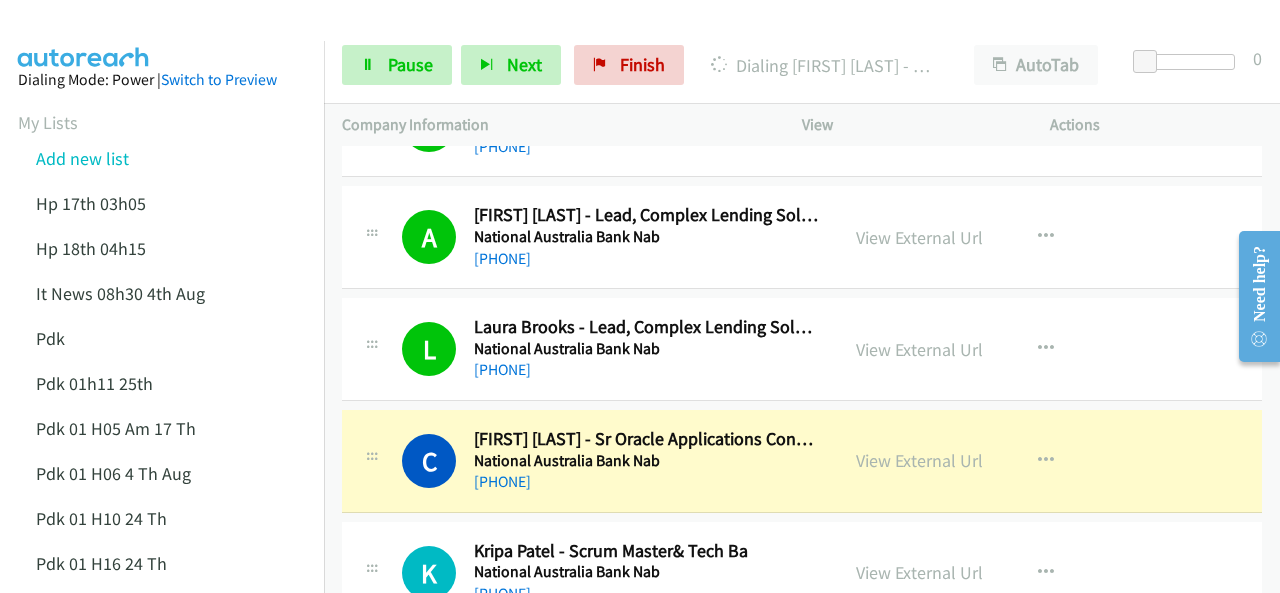 scroll, scrollTop: 2400, scrollLeft: 0, axis: vertical 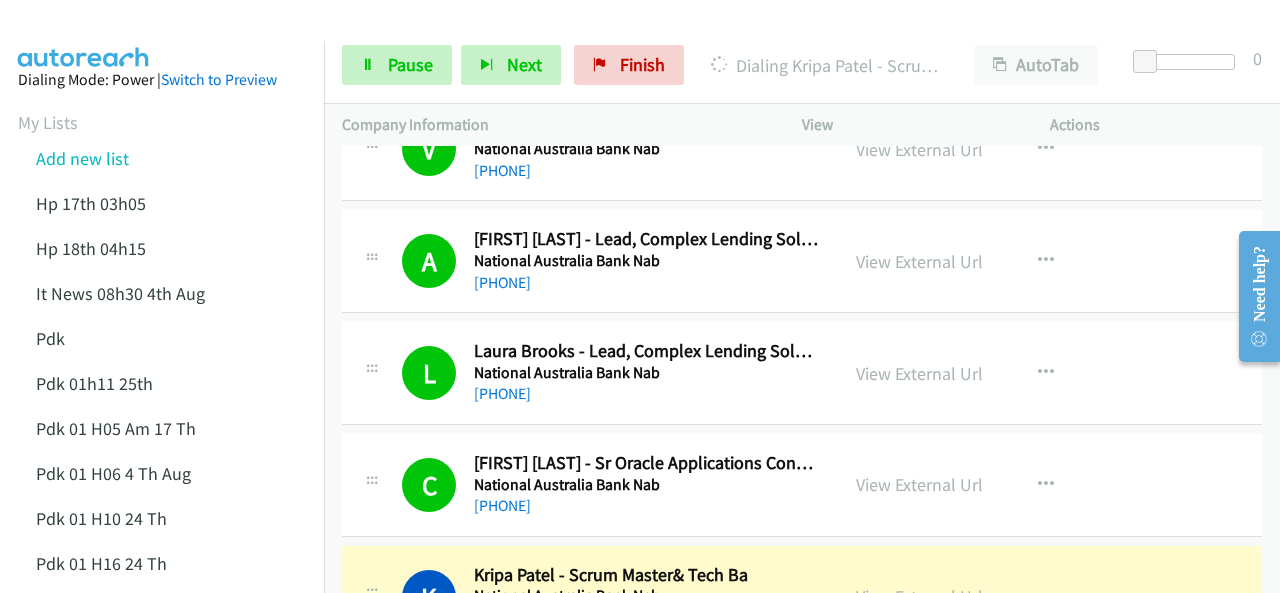 click at bounding box center [84, 35] 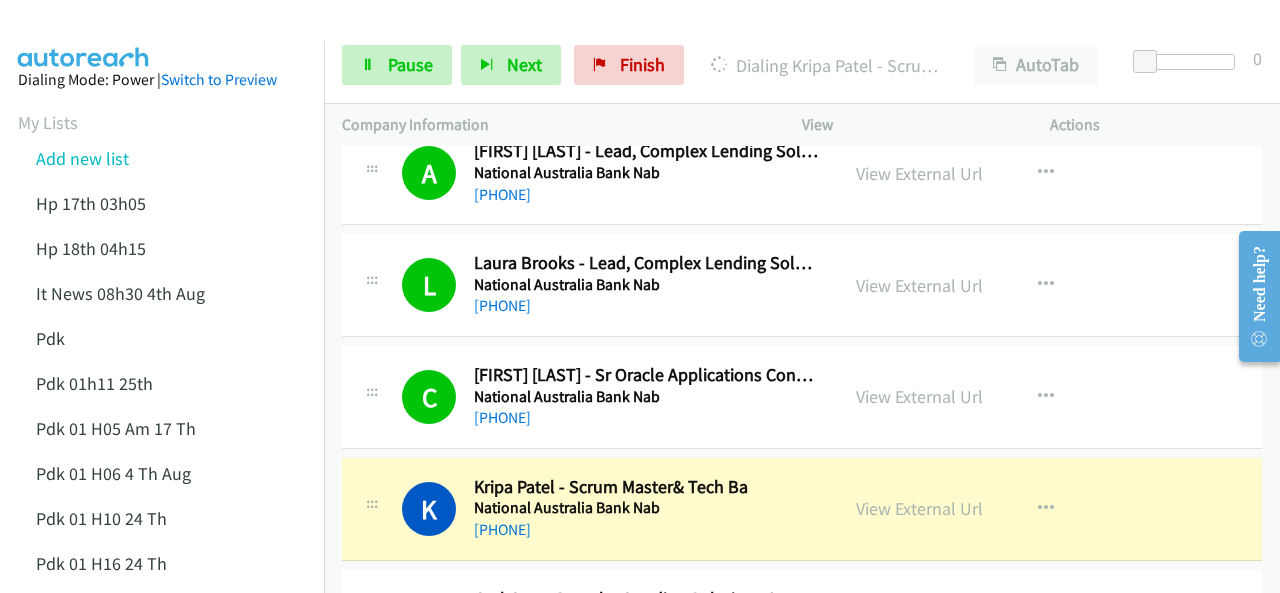 scroll, scrollTop: 2600, scrollLeft: 0, axis: vertical 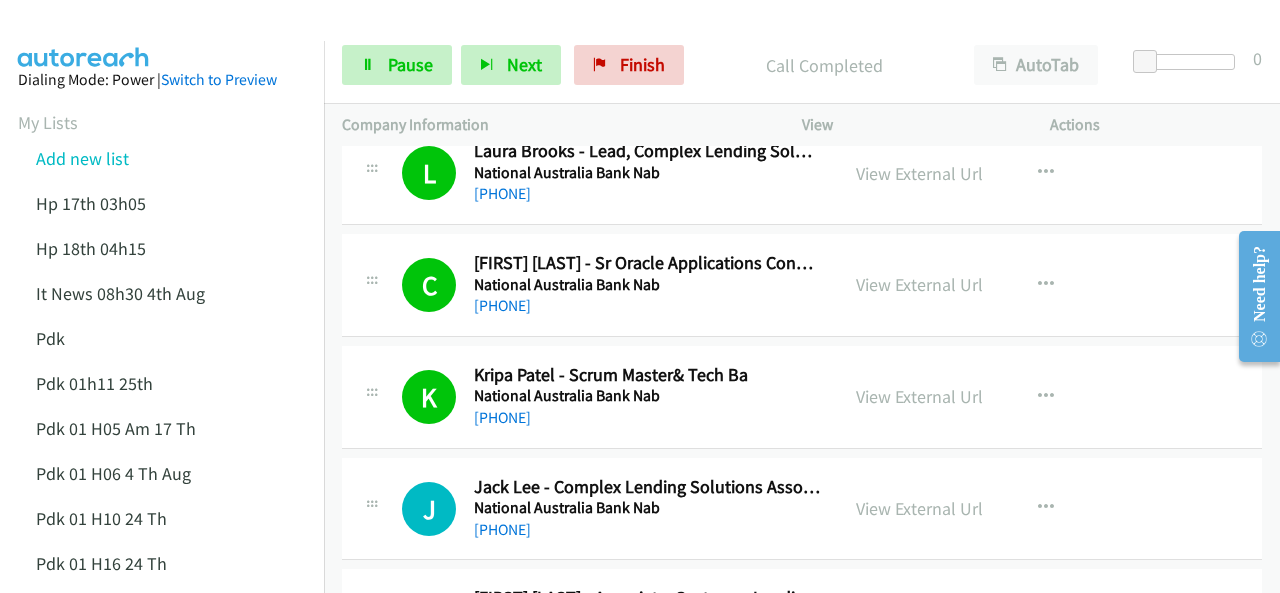 click at bounding box center (84, 35) 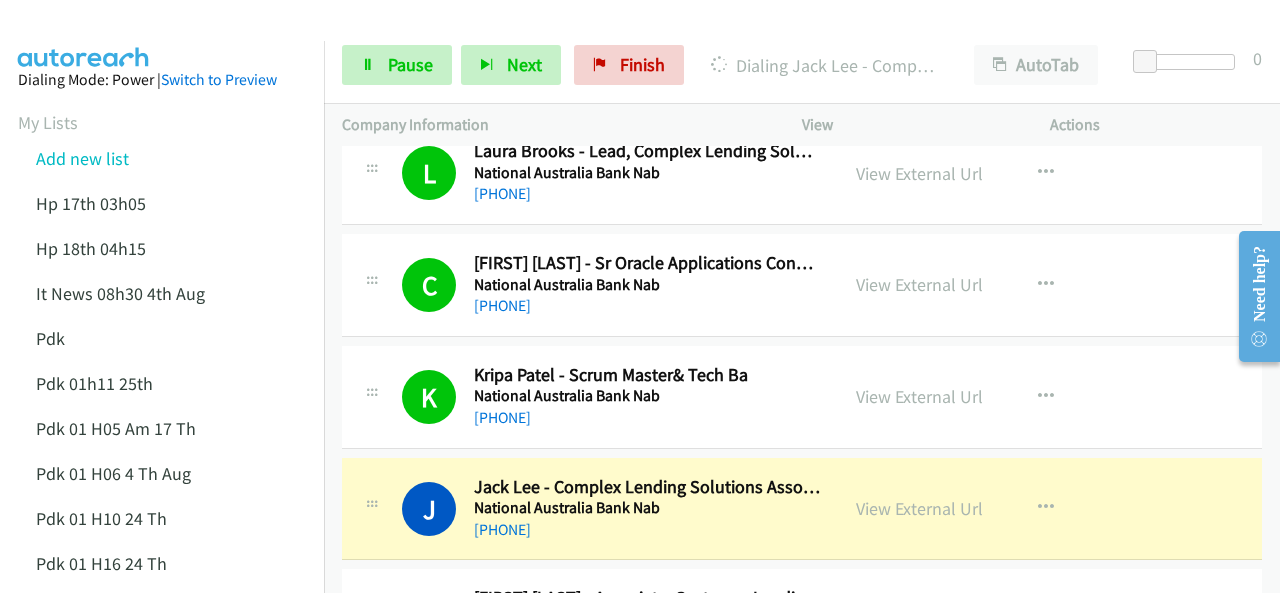 click at bounding box center (84, 35) 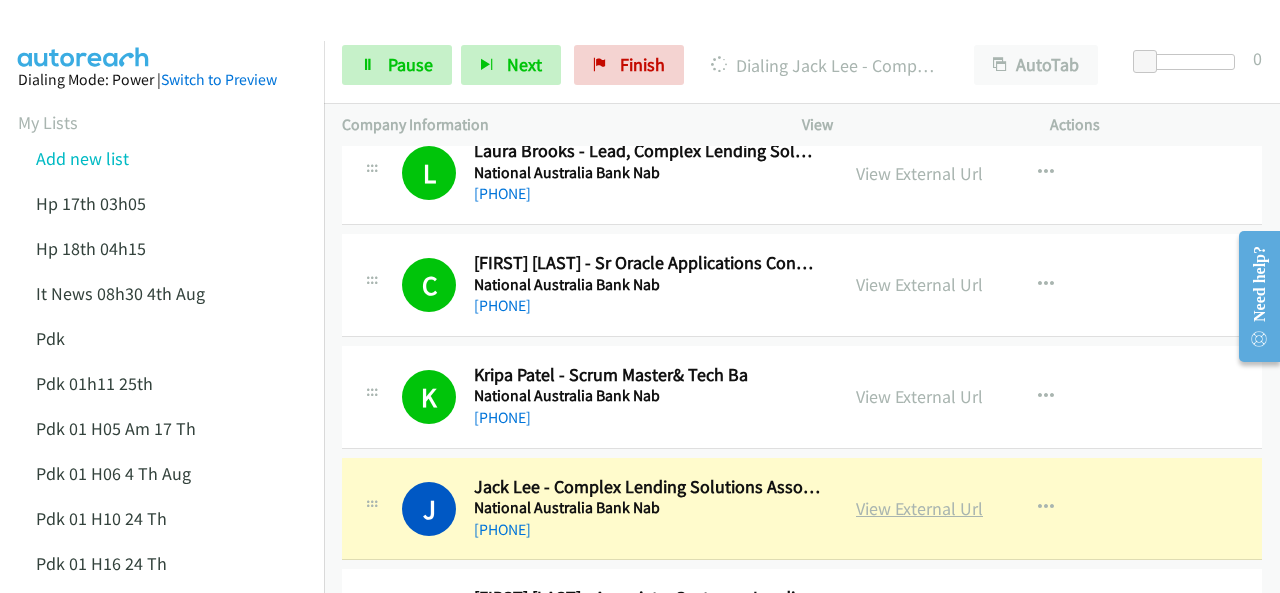 click on "View External Url" at bounding box center [919, 508] 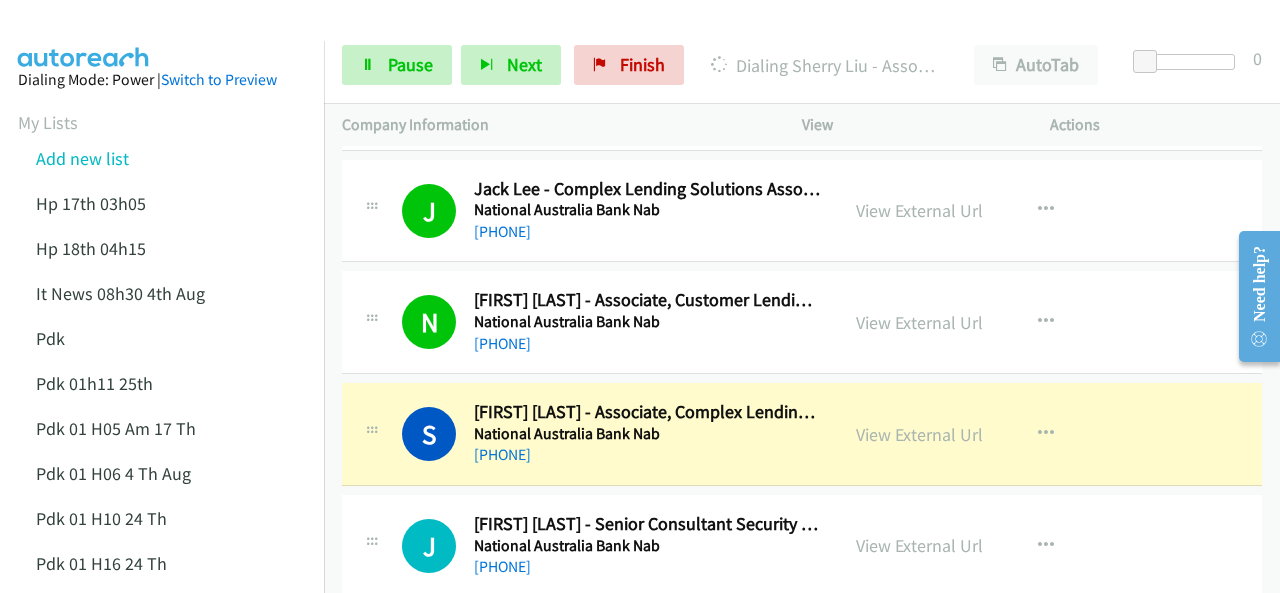 scroll, scrollTop: 2900, scrollLeft: 0, axis: vertical 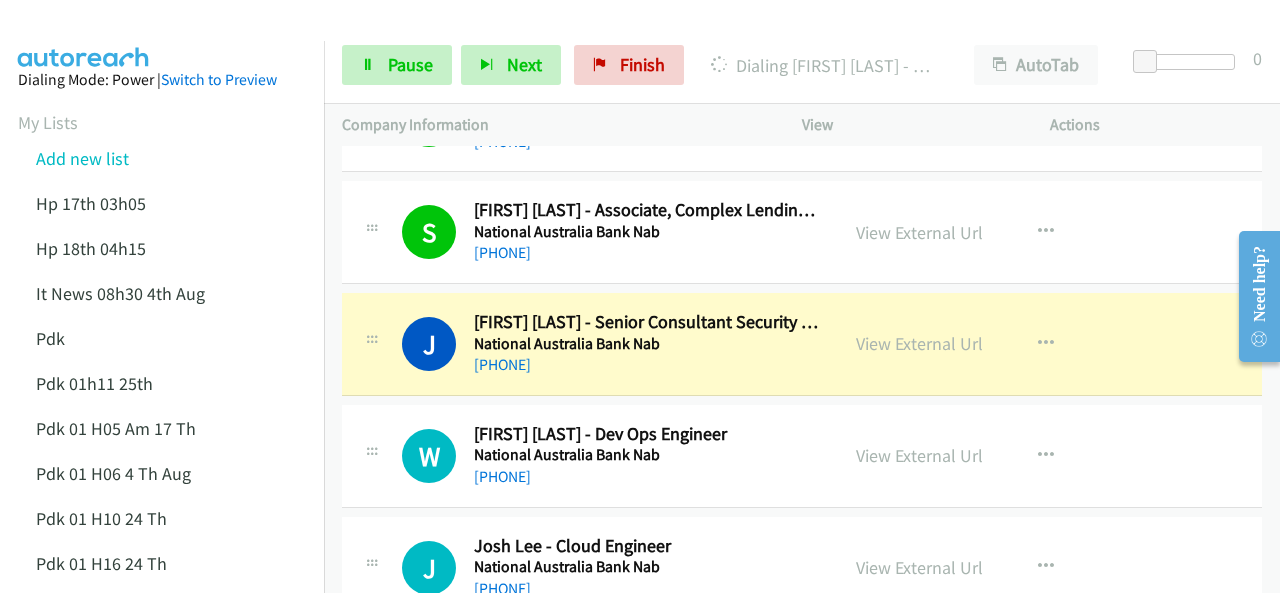 click at bounding box center [84, 35] 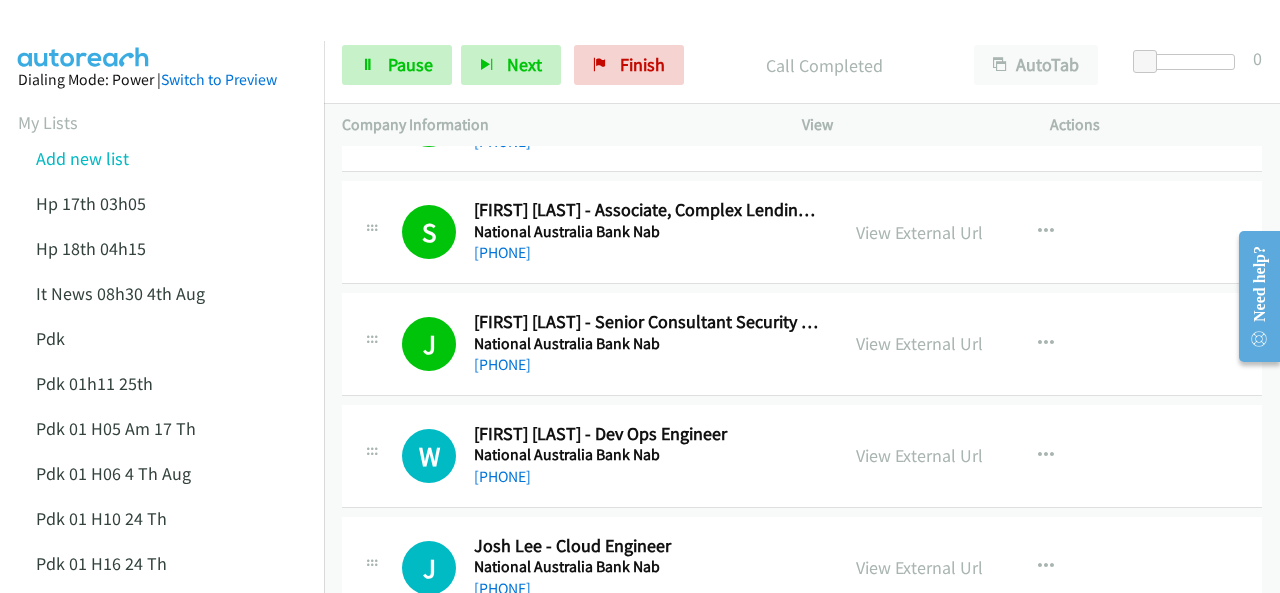 scroll, scrollTop: 3200, scrollLeft: 0, axis: vertical 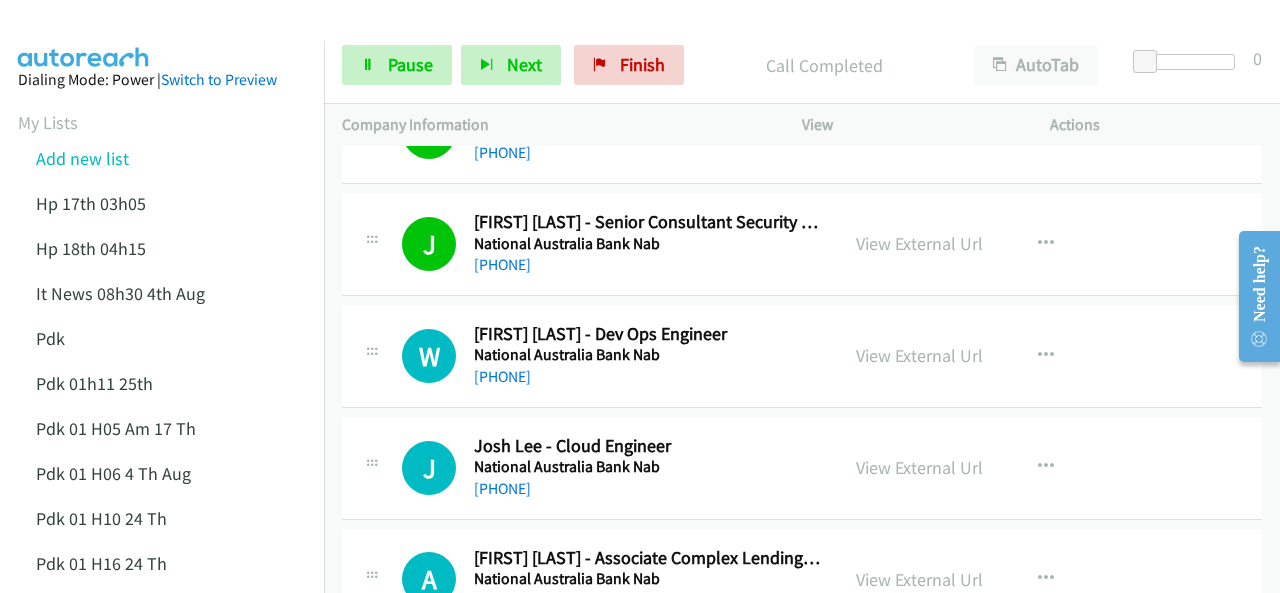 click on "Dialing Mode: Power
|
Switch to Preview
My Lists
Add new list
Hp 17th 03h05
Hp 18th 04h15
It News 08h30 4th Aug
Pdk
Pdk  01h11 25th
Pdk 01 H05 Am 17 Th
Pdk 01 H06 4 Th Aug
Pdk 01 H10 24 Th
Pdk 01 H16 24 Th
Pdk 01h06 29th
Pdk 01h07am 18th
Pdk 01h11 31st
Pdk 01h28 21st
Pdk 01h40 7th Aug
Pdk 02h02am 18th
Pdk 03h17 7th Aug
Pdk 03h42 29th
Pdk 05h36 6th Auug
Pdk 05h56 4th Aug
Pdk 06h12 1st
Pdk 06h35 6th Aug
Pdk 07h32 6th Aug
Pdk 07h43 4th Aug
Pdk 08h03 1st
Pdk 23rd 05h47
Pdk 28th 3h00
Pdk 30th
Pdk 31st 05h31
Pdk 4h39 01st
Pdk 7h05 28th
Pdk 8h19 30 Th
P Dk 02h20 6th Aug
Sap 01h05 6th Aug
Sap 05h36 5th Aug
Hp 6am
It News 7h00 5th Aug
Pdk
Pdk 01h00 22nd
Pdk 01h04 16th
Pdk 1h10 1st" at bounding box center (162, 1202) 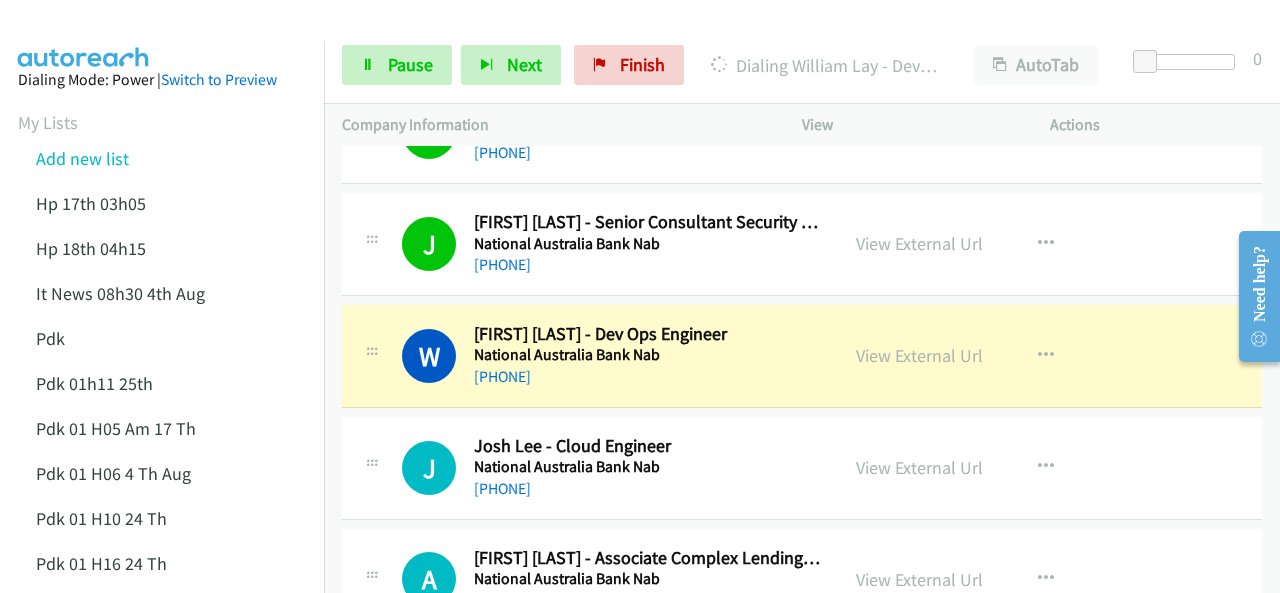 click at bounding box center (84, 35) 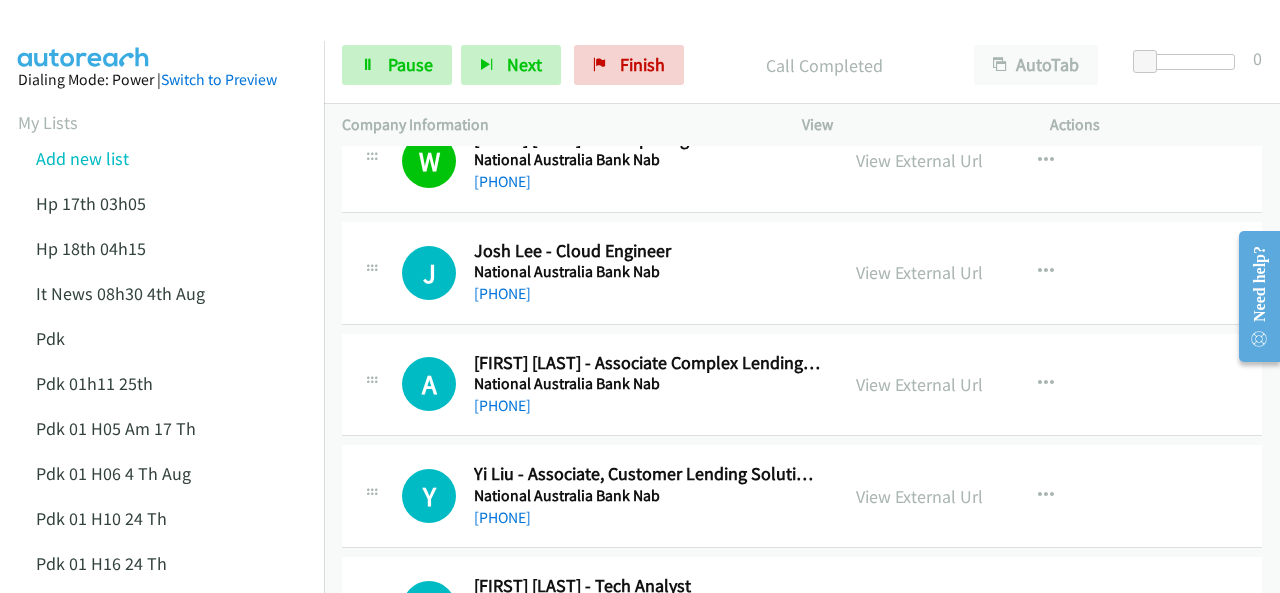 scroll, scrollTop: 3400, scrollLeft: 0, axis: vertical 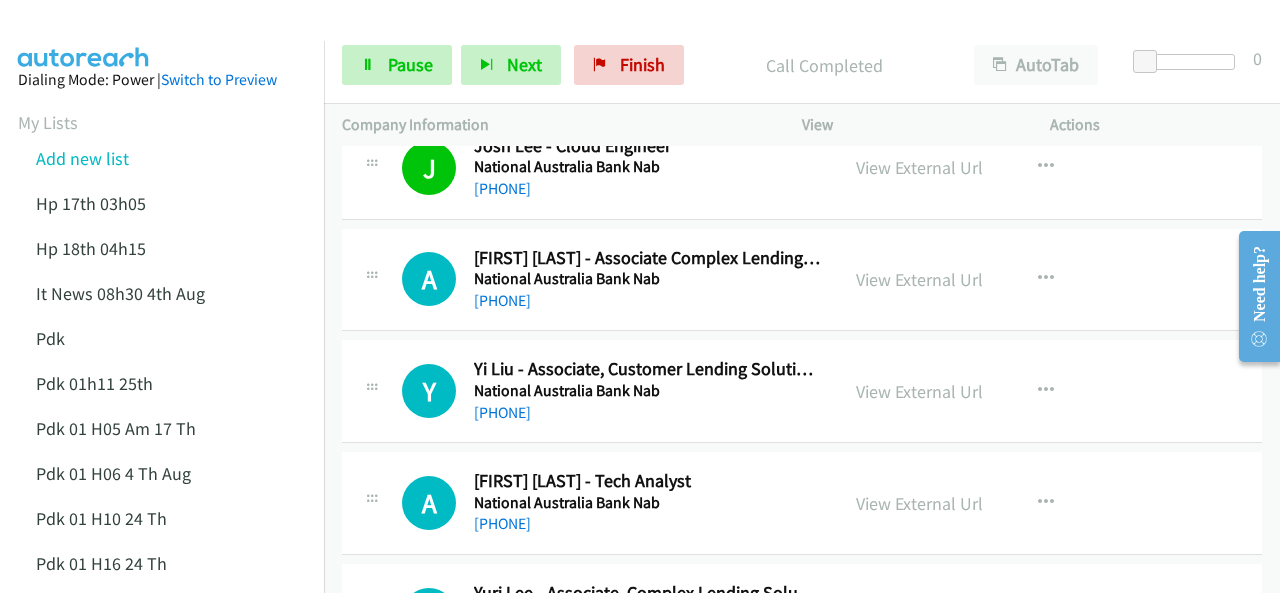 click at bounding box center [84, 35] 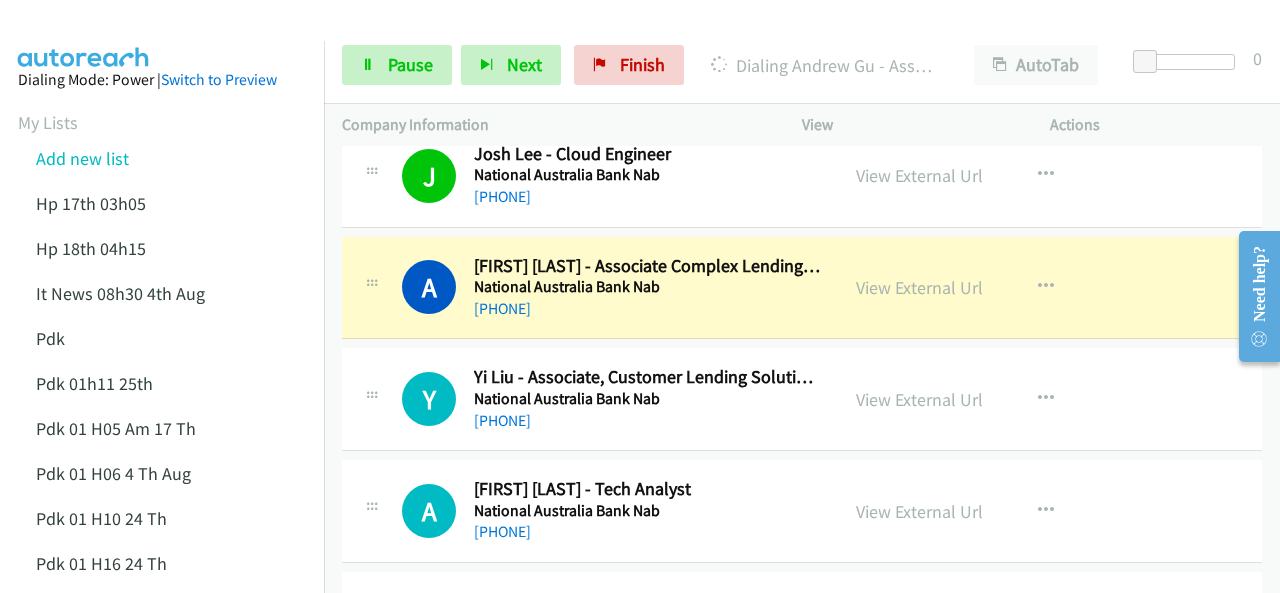scroll, scrollTop: 3400, scrollLeft: 0, axis: vertical 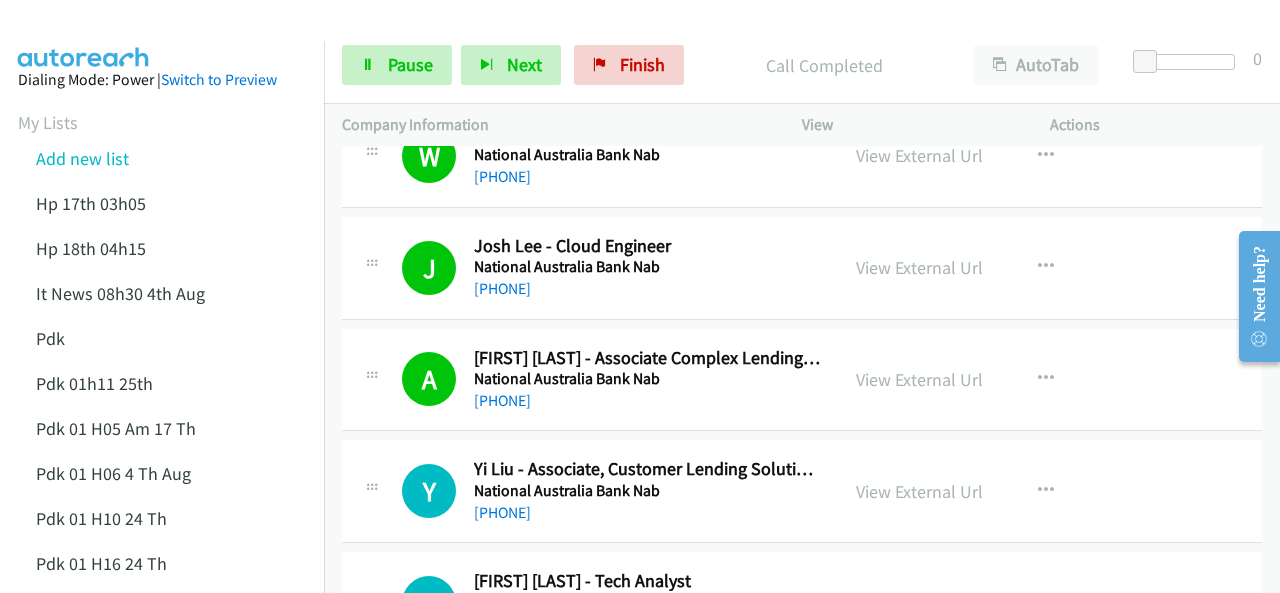 click at bounding box center (84, 35) 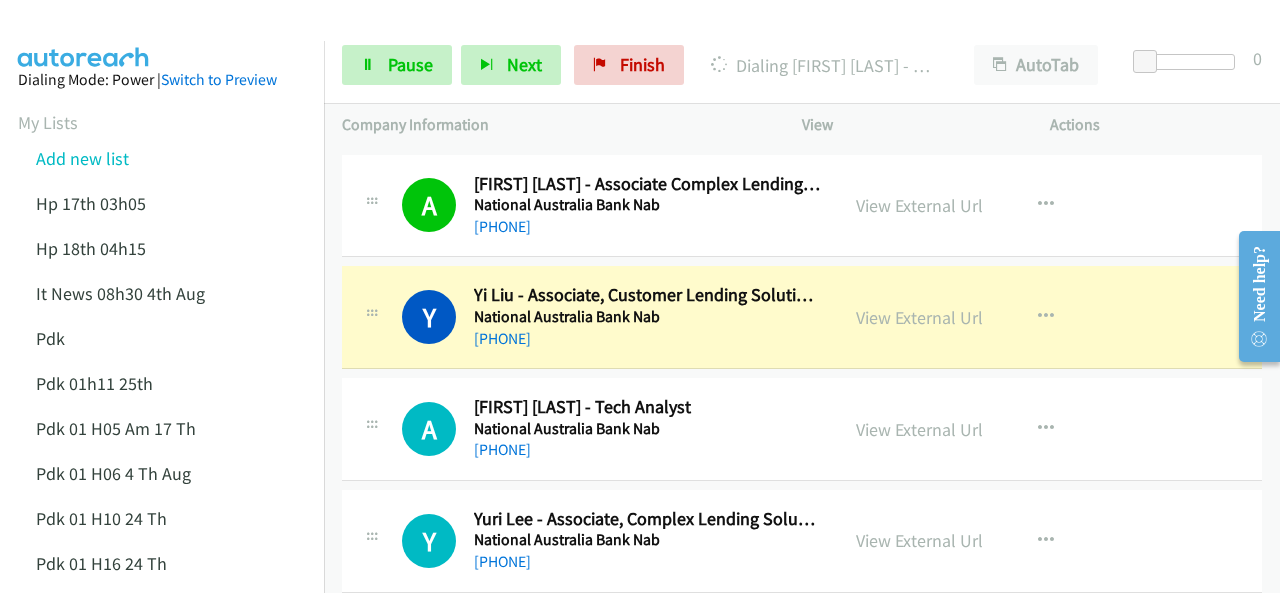 scroll, scrollTop: 3600, scrollLeft: 0, axis: vertical 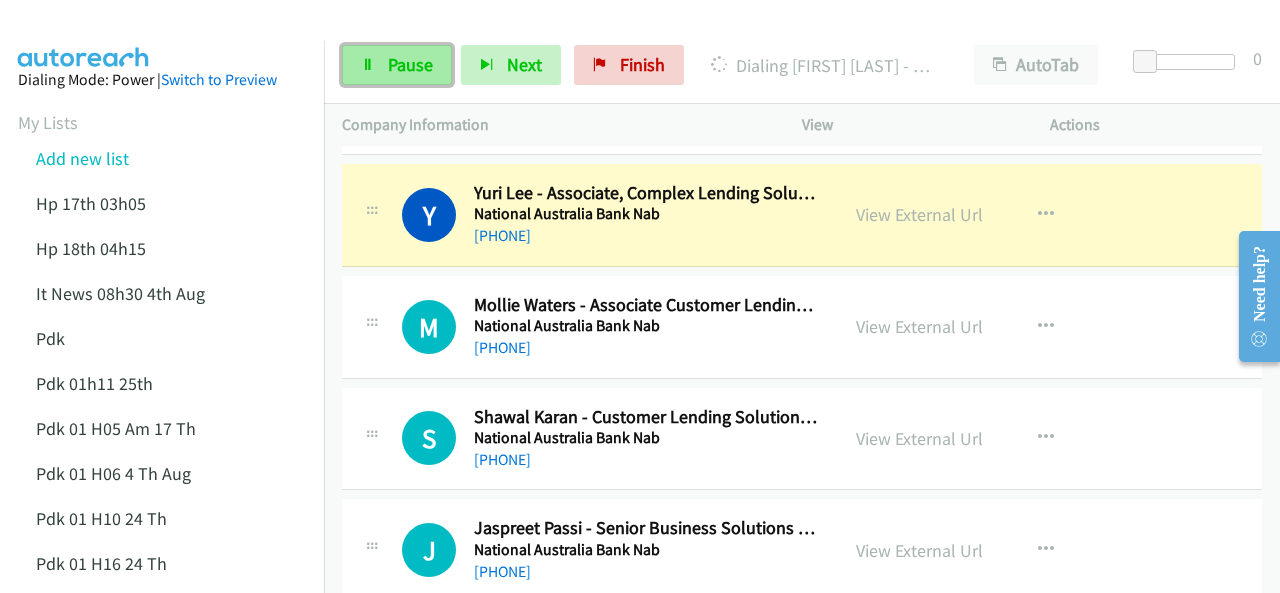 click on "Pause" at bounding box center [410, 64] 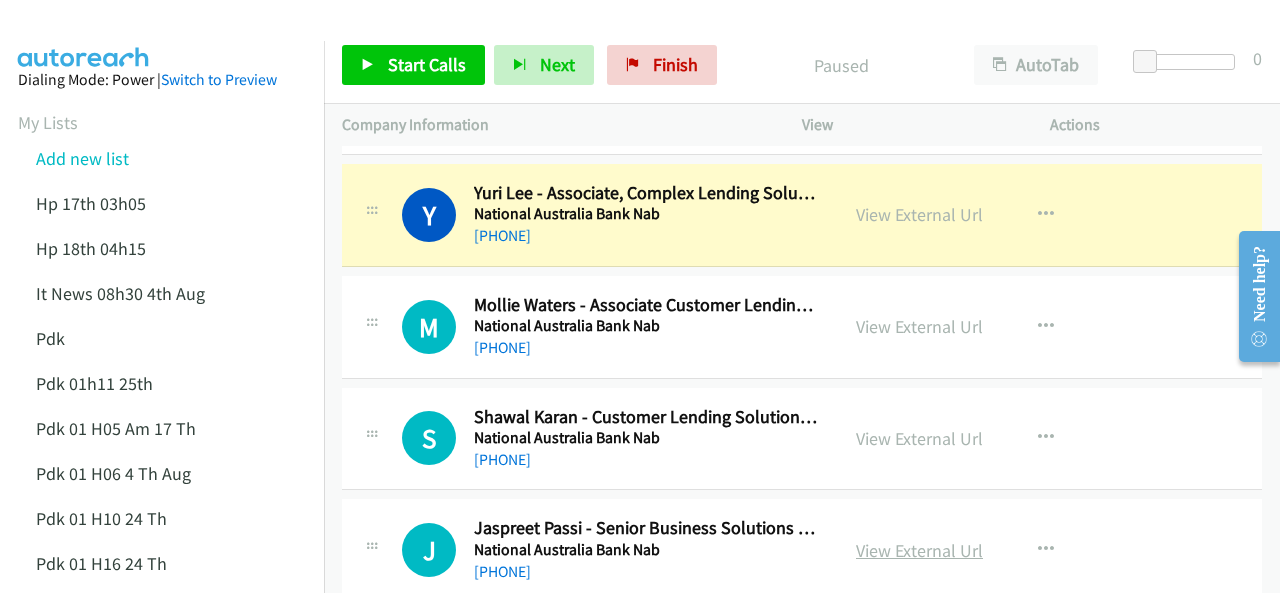 click on "View External Url" at bounding box center [919, 550] 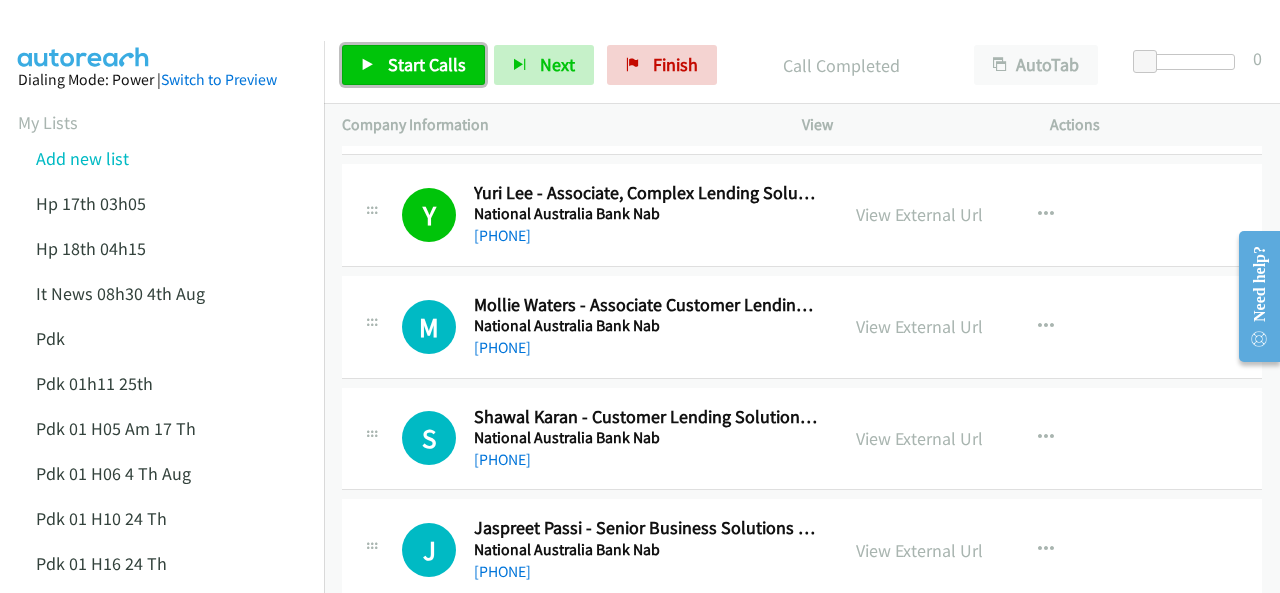 click on "Start Calls" at bounding box center (427, 64) 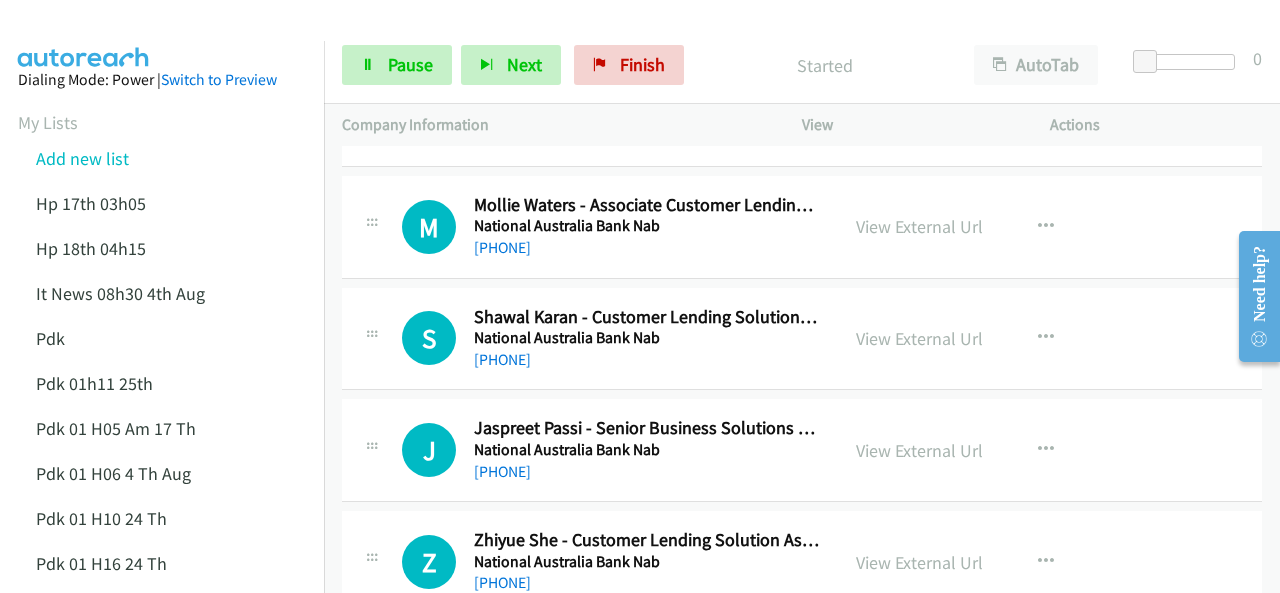 scroll, scrollTop: 3900, scrollLeft: 0, axis: vertical 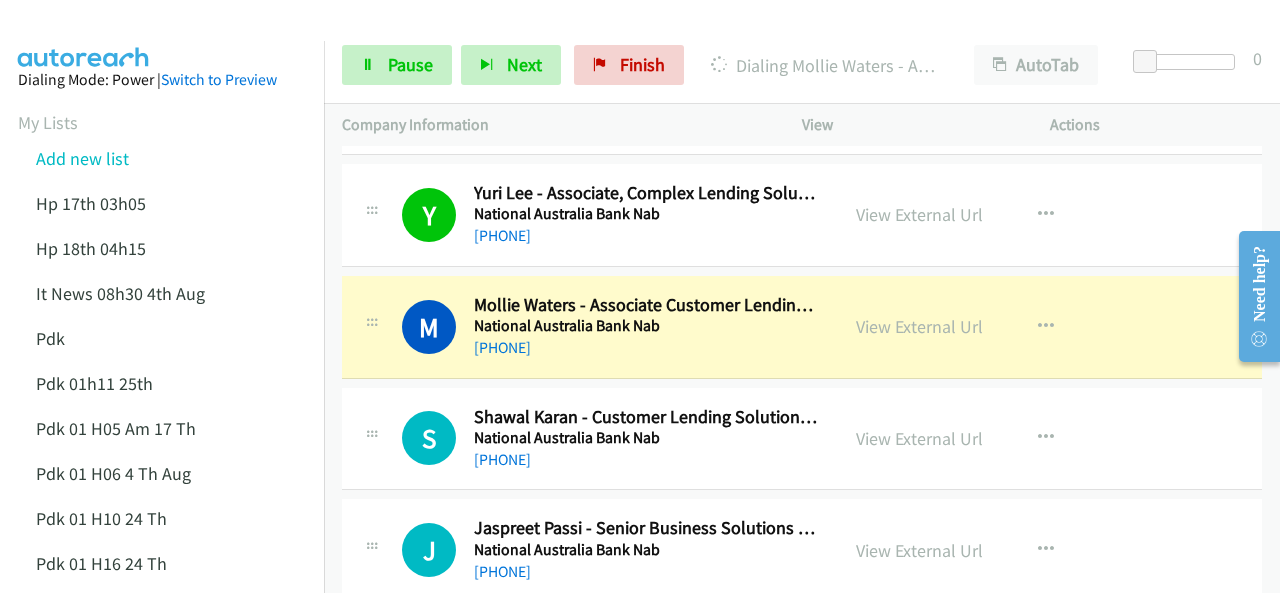 click on "Dialing Mode: Power
|
Switch to Preview
My Lists
Add new list
Hp 17th 03h05
Hp 18th 04h15
It News 08h30 4th Aug
Pdk
Pdk  01h11 25th
Pdk 01 H05 Am 17 Th
Pdk 01 H06 4 Th Aug
Pdk 01 H10 24 Th
Pdk 01 H16 24 Th
Pdk 01h06 29th
Pdk 01h07am 18th
Pdk 01h11 31st
Pdk 01h28 21st
Pdk 01h40 7th Aug
Pdk 02h02am 18th
Pdk 03h17 7th Aug
Pdk 03h42 29th
Pdk 05h36 6th Auug
Pdk 05h56 4th Aug
Pdk 06h12 1st
Pdk 06h35 6th Aug
Pdk 07h32 6th Aug
Pdk 07h43 4th Aug
Pdk 08h03 1st
Pdk 23rd 05h47
Pdk 28th 3h00
Pdk 30th
Pdk 31st 05h31
Pdk 4h39 01st
Pdk 7h05 28th
Pdk 8h19 30 Th
P Dk 02h20 6th Aug
Sap 01h05 6th Aug
Sap 05h36 5th Aug
Hp 6am
It News 7h00 5th Aug
Pdk
Pdk 01h00 22nd
Pdk 01h04 16th
Pdk 1h10 1st" at bounding box center [162, 1202] 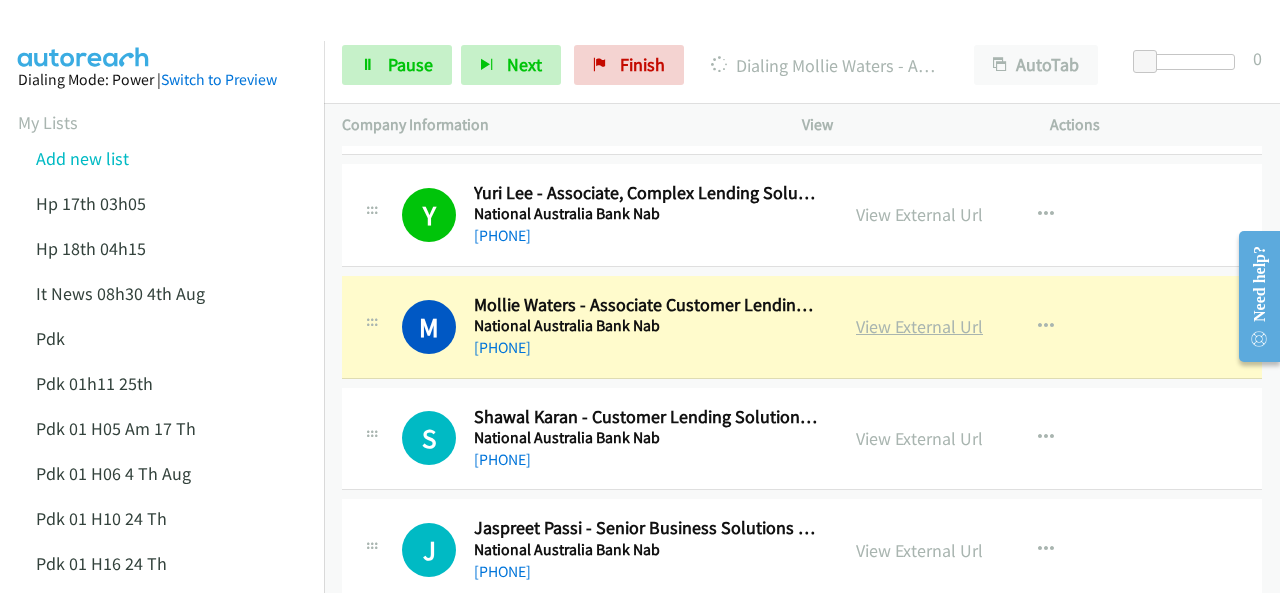 click on "View External Url" at bounding box center [919, 326] 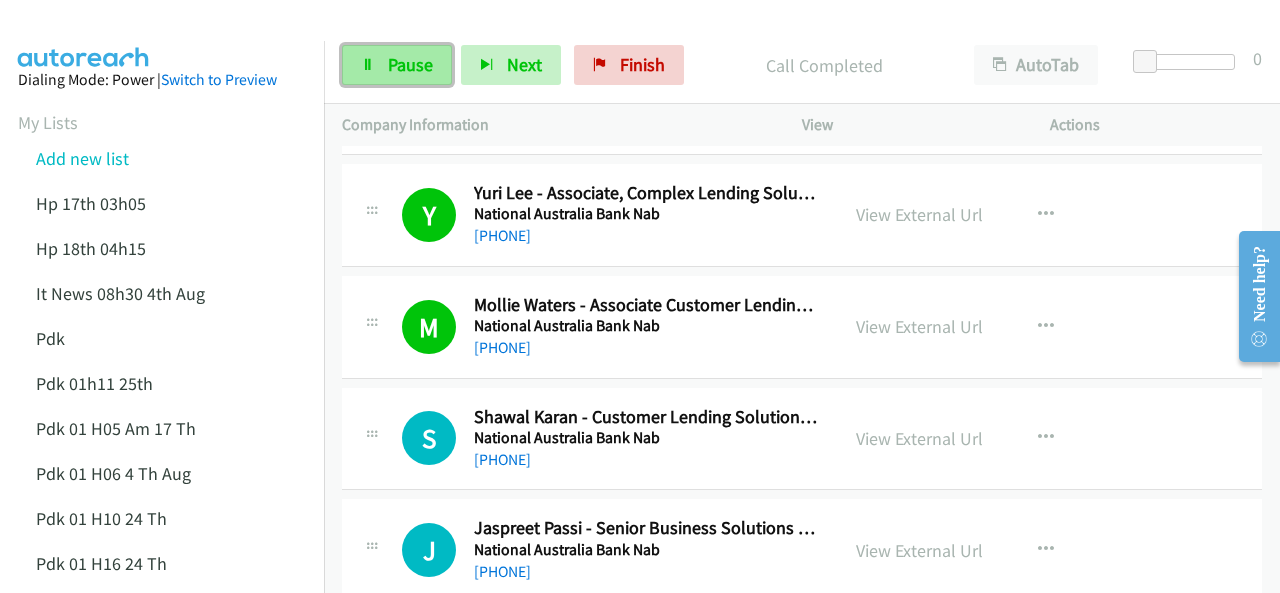 click on "Pause" at bounding box center (397, 65) 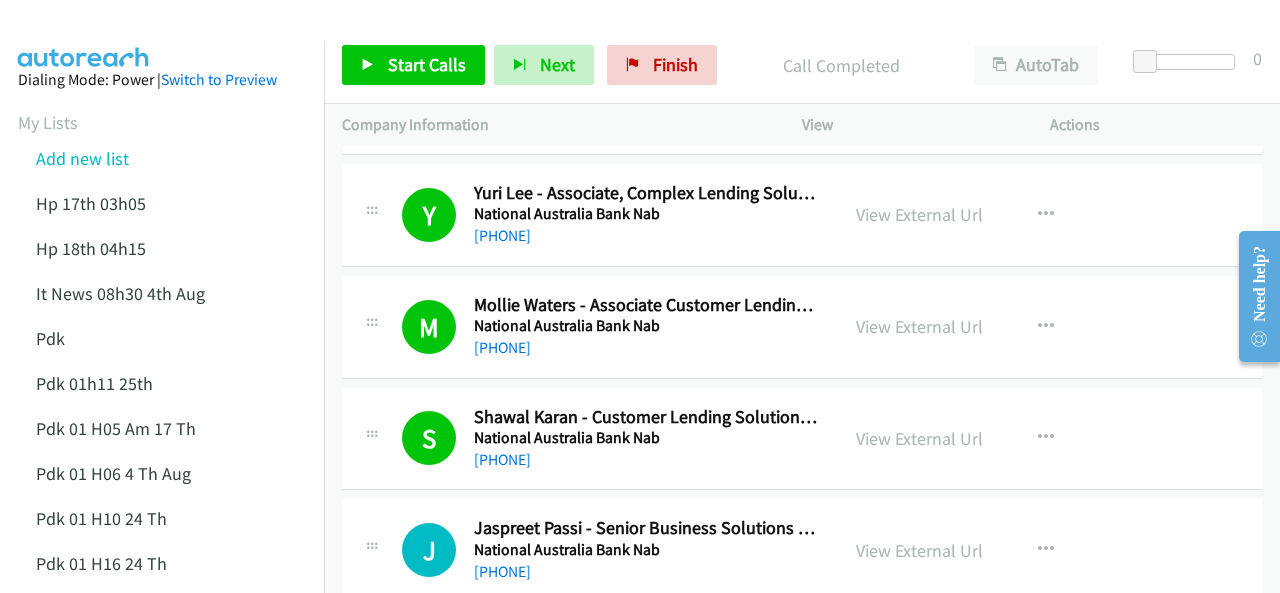 drag, startPoint x: 94, startPoint y: 15, endPoint x: 104, endPoint y: 3, distance: 15.6205 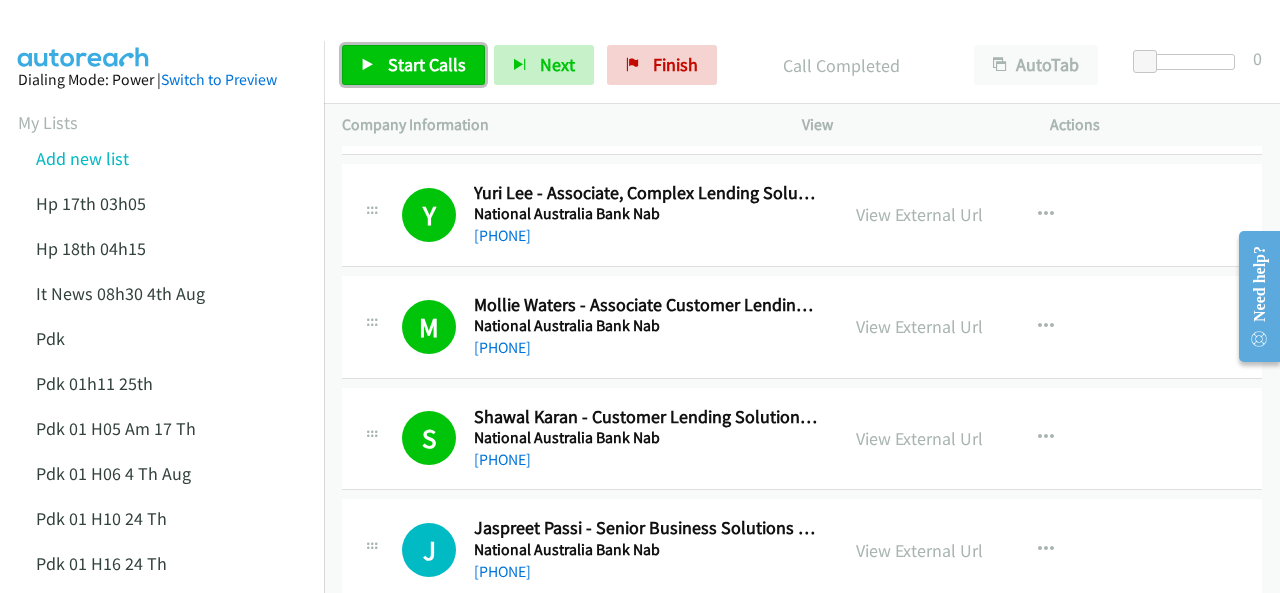 click on "Start Calls" at bounding box center [427, 64] 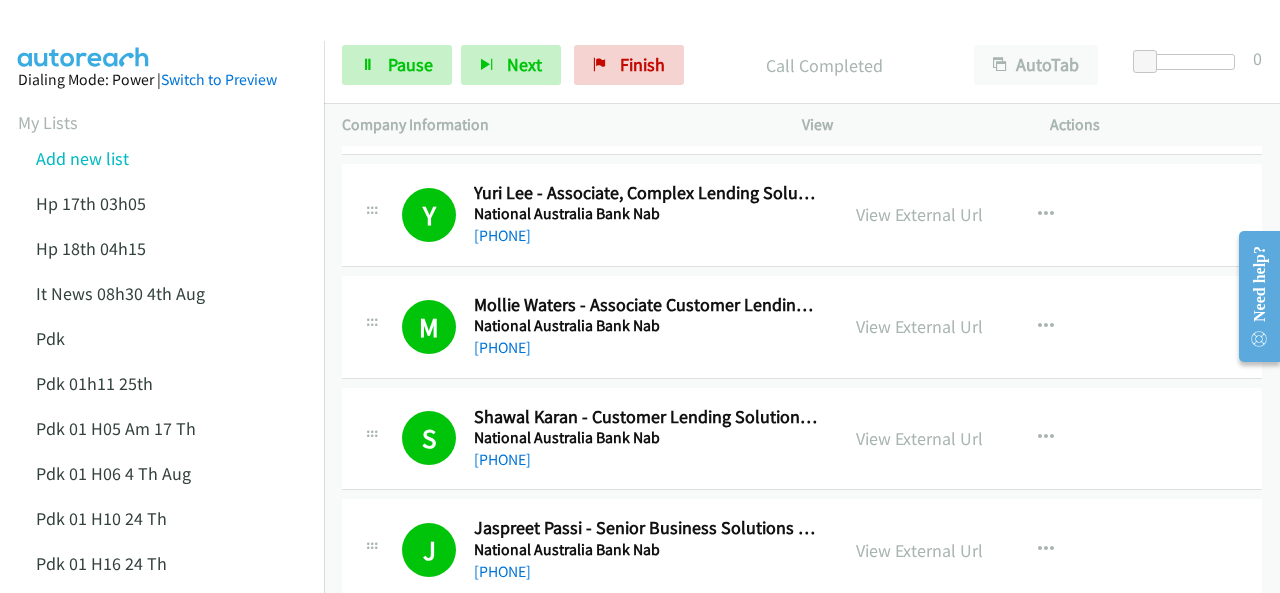 click on "Dialing Mode: Power
|
Switch to Preview
My Lists
Add new list
Hp 17th 03h05
Hp 18th 04h15
It News 08h30 4th Aug
Pdk
Pdk  01h11 25th
Pdk 01 H05 Am 17 Th
Pdk 01 H06 4 Th Aug
Pdk 01 H10 24 Th
Pdk 01 H16 24 Th
Pdk 01h06 29th
Pdk 01h07am 18th
Pdk 01h11 31st
Pdk 01h28 21st
Pdk 01h40 7th Aug
Pdk 02h02am 18th
Pdk 03h17 7th Aug
Pdk 03h42 29th
Pdk 05h36 6th Auug
Pdk 05h56 4th Aug
Pdk 06h12 1st
Pdk 06h35 6th Aug
Pdk 07h32 6th Aug
Pdk 07h43 4th Aug
Pdk 08h03 1st
Pdk 23rd 05h47
Pdk 28th 3h00
Pdk 30th
Pdk 31st 05h31
Pdk 4h39 01st
Pdk 7h05 28th
Pdk 8h19 30 Th
P Dk 02h20 6th Aug
Sap 01h05 6th Aug
Sap 05h36 5th Aug
Hp 6am
It News 7h00 5th Aug
Pdk
Pdk 01h00 22nd
Pdk 01h04 16th
Pdk 1h10 1st" at bounding box center [162, 1202] 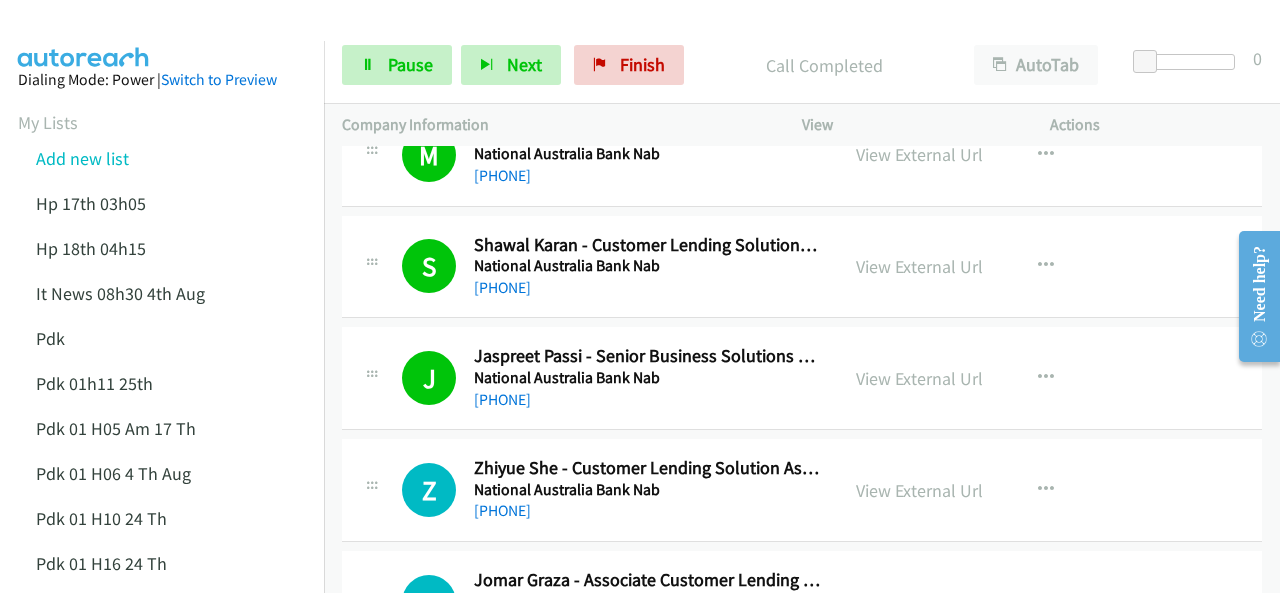 scroll, scrollTop: 4200, scrollLeft: 0, axis: vertical 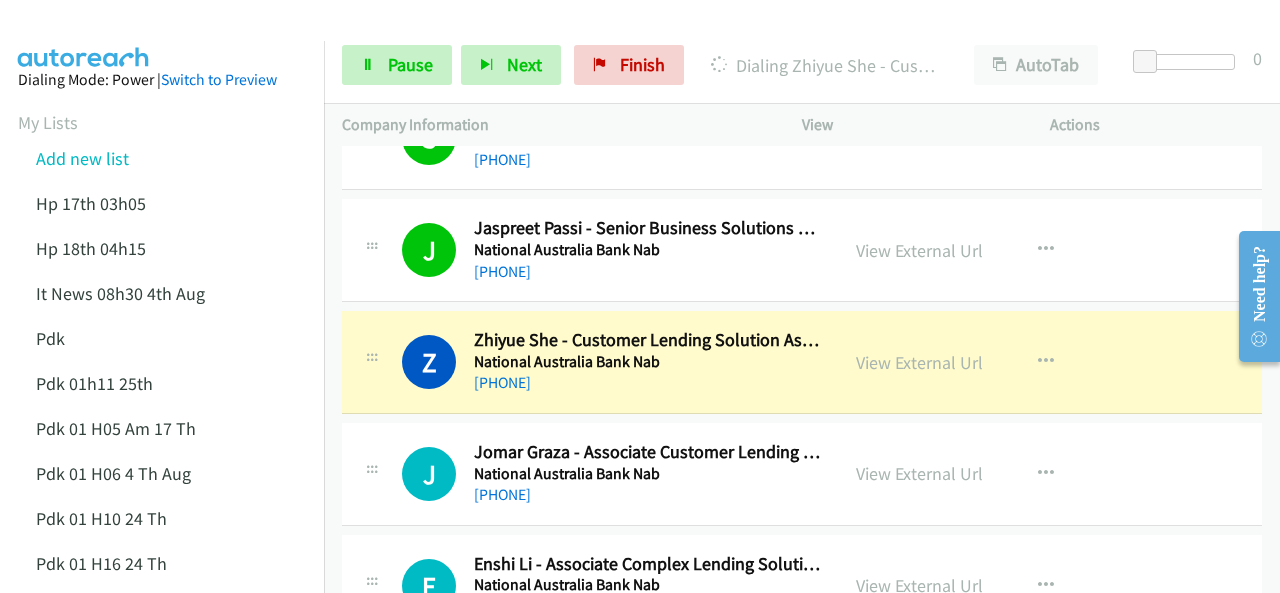 click at bounding box center (84, 35) 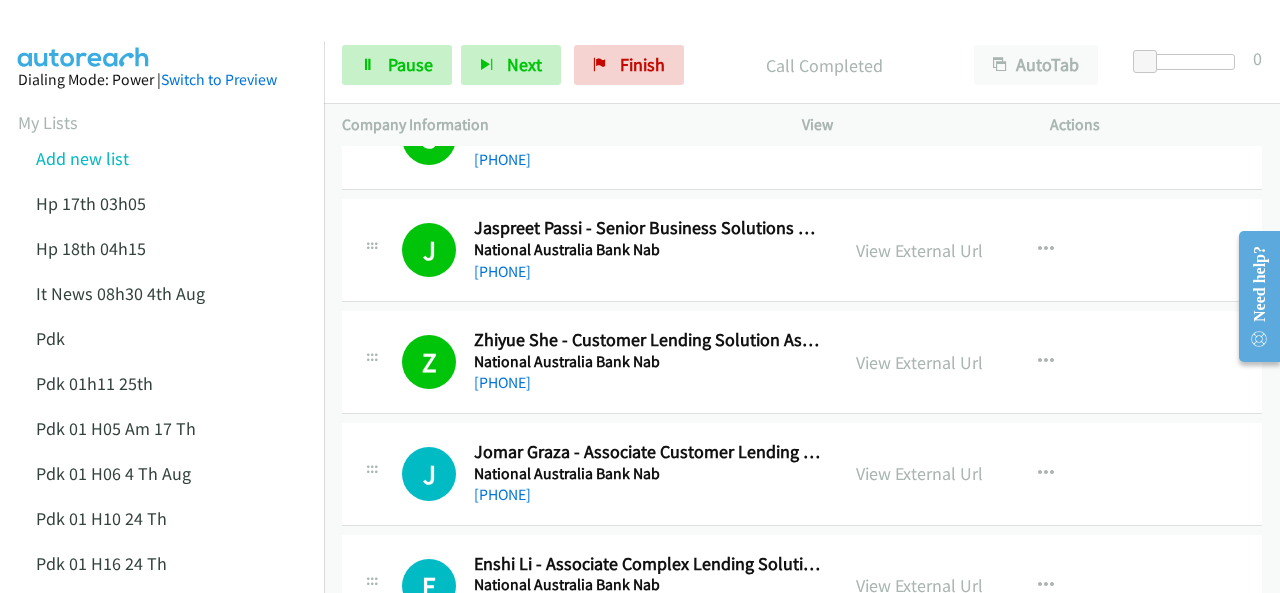 click at bounding box center (84, 35) 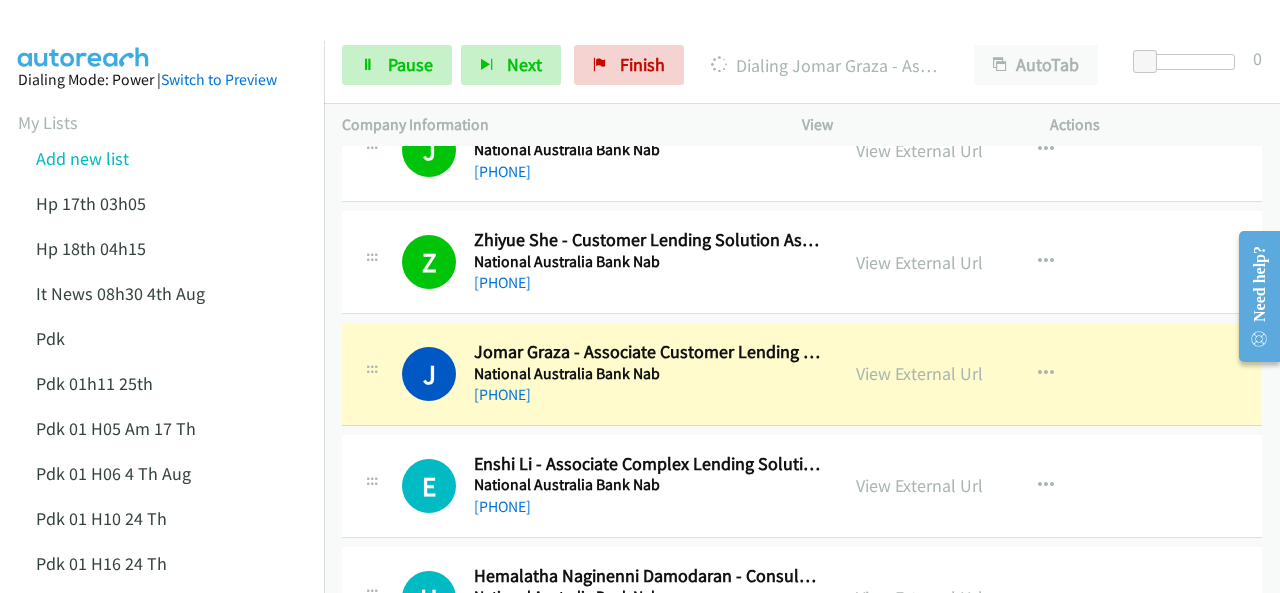 scroll, scrollTop: 4400, scrollLeft: 0, axis: vertical 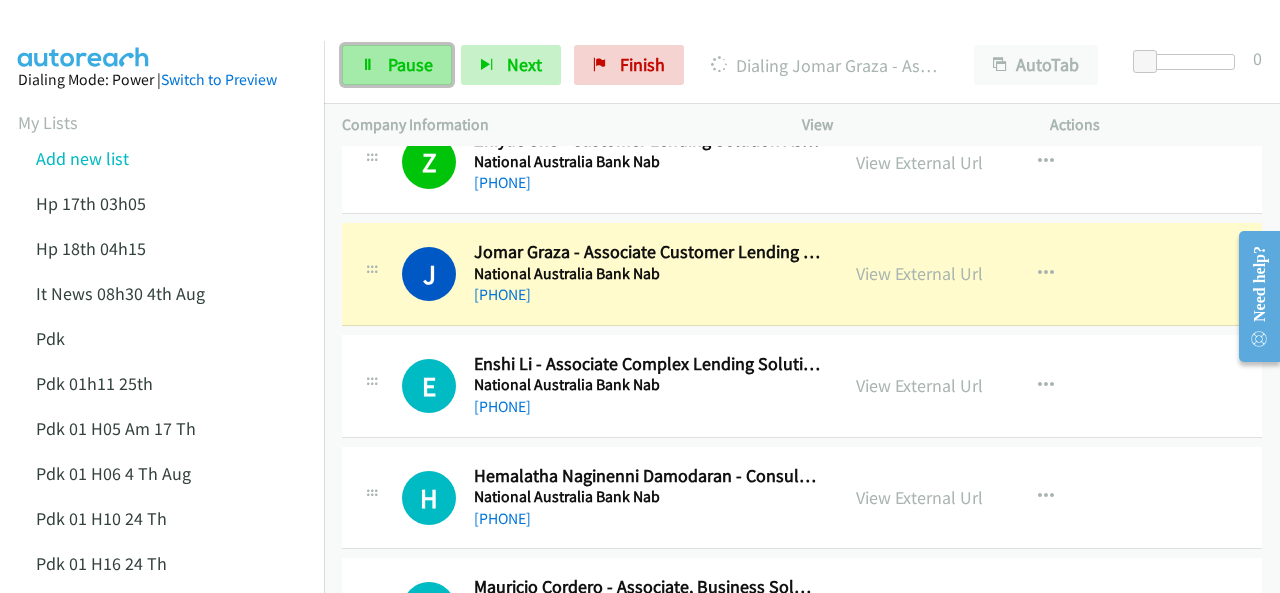 click on "Pause" at bounding box center [397, 65] 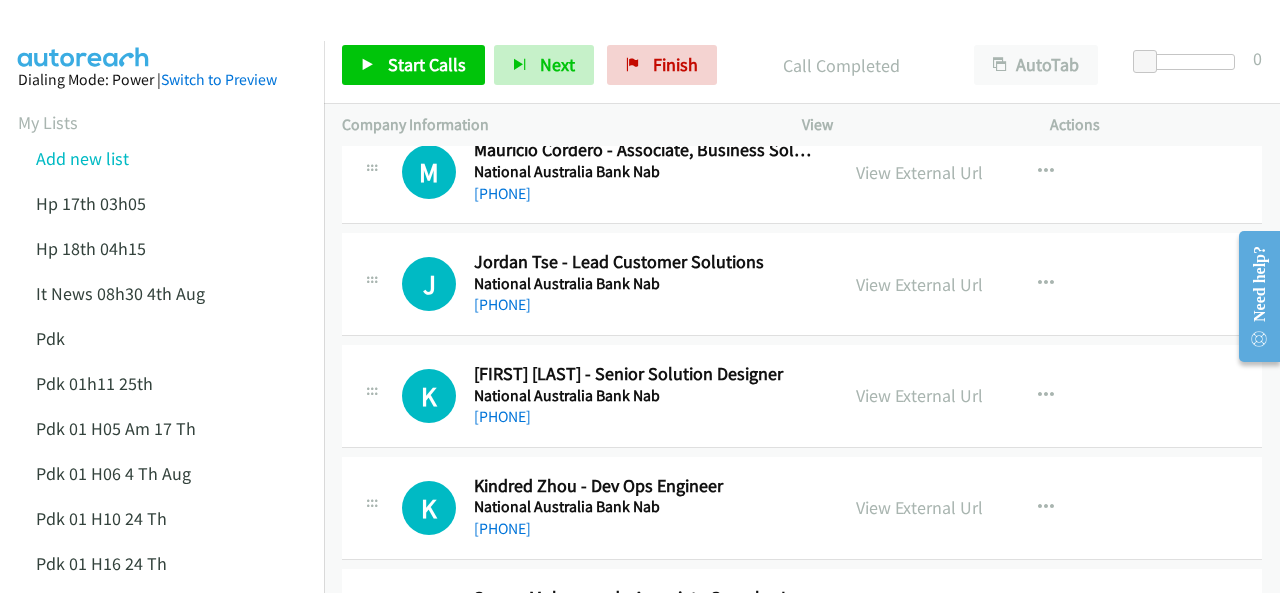 scroll, scrollTop: 4800, scrollLeft: 0, axis: vertical 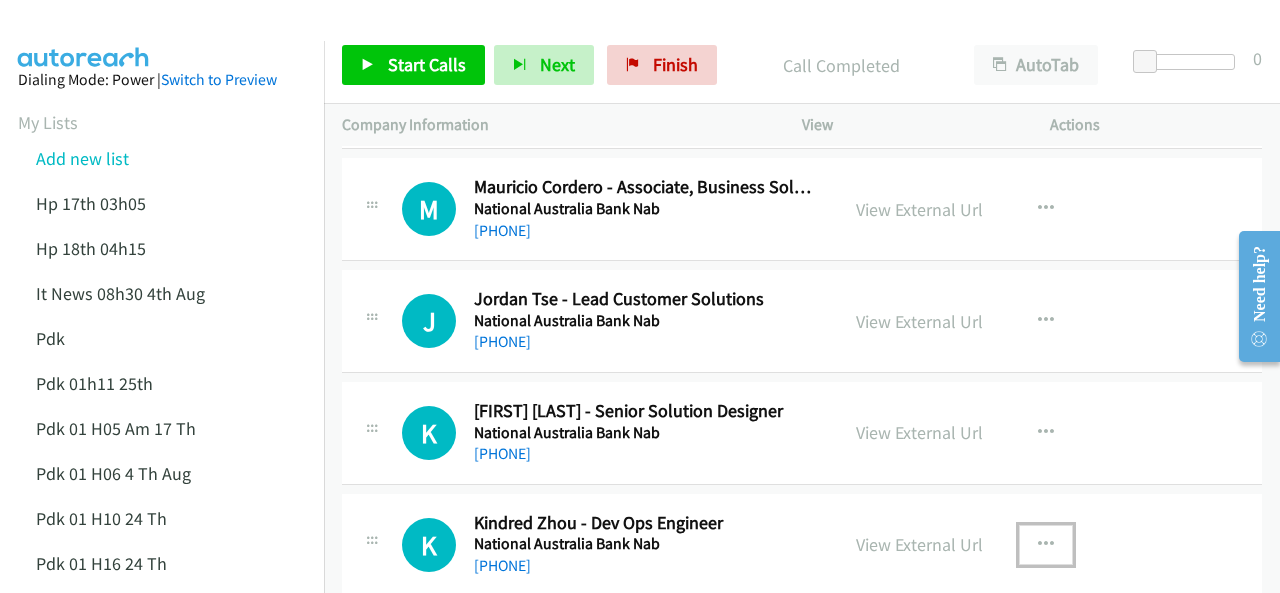 click at bounding box center (1046, 545) 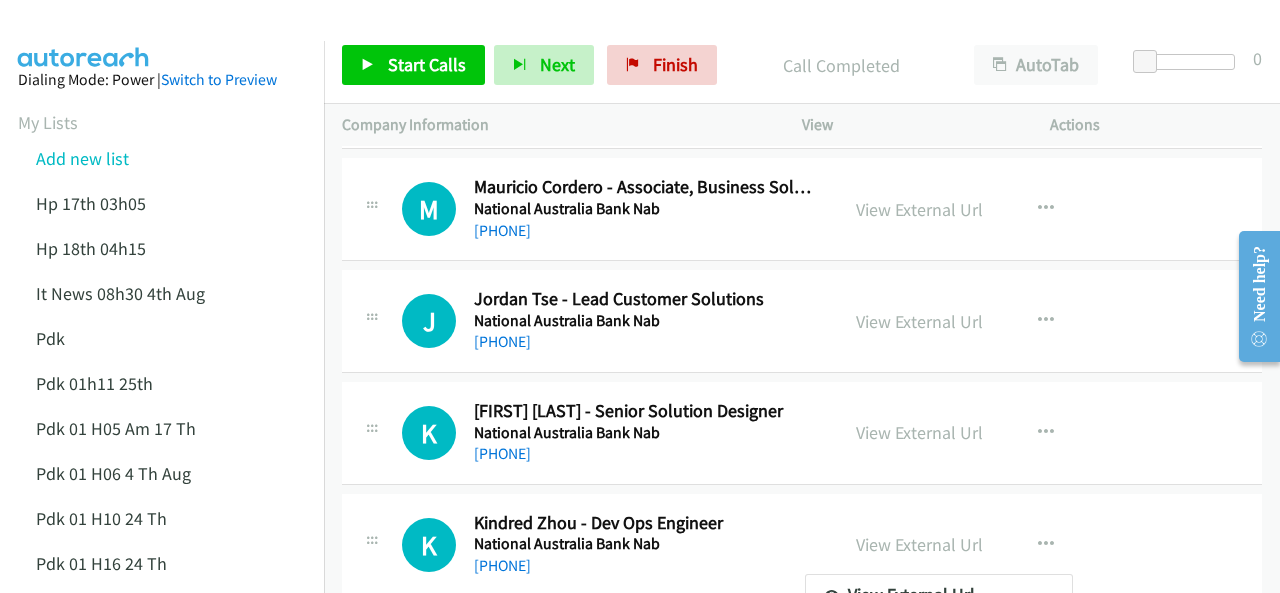 click on "Dialing Mode: Power
|
Switch to Preview
My Lists
Add new list
Hp 17th 03h05
Hp 18th 04h15
It News 08h30 4th Aug
Pdk
Pdk  01h11 25th
Pdk 01 H05 Am 17 Th
Pdk 01 H06 4 Th Aug
Pdk 01 H10 24 Th
Pdk 01 H16 24 Th
Pdk 01h06 29th
Pdk 01h07am 18th
Pdk 01h11 31st
Pdk 01h28 21st
Pdk 01h40 7th Aug
Pdk 02h02am 18th
Pdk 03h17 7th Aug
Pdk 03h42 29th
Pdk 05h36 6th Auug
Pdk 05h56 4th Aug
Pdk 06h12 1st
Pdk 06h35 6th Aug
Pdk 07h32 6th Aug
Pdk 07h43 4th Aug
Pdk 08h03 1st
Pdk 23rd 05h47
Pdk 28th 3h00
Pdk 30th
Pdk 31st 05h31
Pdk 4h39 01st
Pdk 7h05 28th
Pdk 8h19 30 Th
P Dk 02h20 6th Aug
Sap 01h05 6th Aug
Sap 05h36 5th Aug
Hp 6am
It News 7h00 5th Aug
Pdk
Pdk 01h00 22nd
Pdk 01h04 16th
Pdk 1h10 1st" at bounding box center (162, 1202) 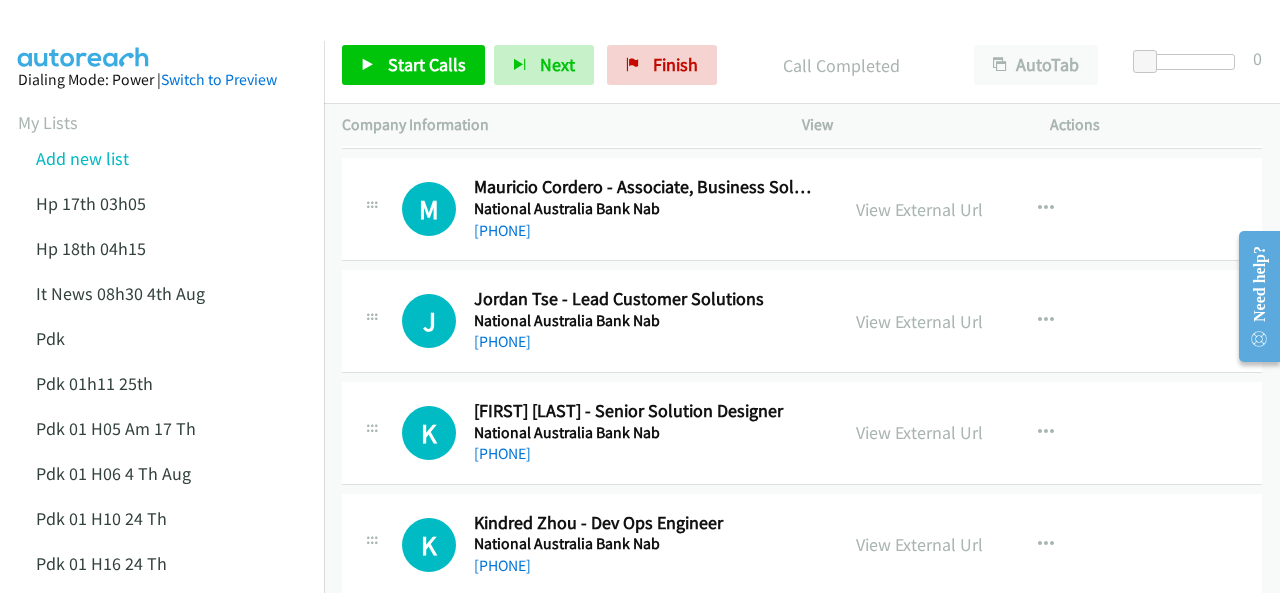 click on "Dialing Mode: Power
|
Switch to Preview
My Lists
Add new list
Hp 17th 03h05
Hp 18th 04h15
It News 08h30 4th Aug
Pdk
Pdk  01h11 25th
Pdk 01 H05 Am 17 Th
Pdk 01 H06 4 Th Aug
Pdk 01 H10 24 Th
Pdk 01 H16 24 Th
Pdk 01h06 29th
Pdk 01h07am 18th
Pdk 01h11 31st
Pdk 01h28 21st
Pdk 01h40 7th Aug
Pdk 02h02am 18th
Pdk 03h17 7th Aug
Pdk 03h42 29th
Pdk 05h36 6th Auug
Pdk 05h56 4th Aug
Pdk 06h12 1st
Pdk 06h35 6th Aug
Pdk 07h32 6th Aug
Pdk 07h43 4th Aug
Pdk 08h03 1st
Pdk 23rd 05h47
Pdk 28th 3h00
Pdk 30th
Pdk 31st 05h31
Pdk 4h39 01st
Pdk 7h05 28th
Pdk 8h19 30 Th
P Dk 02h20 6th Aug
Sap 01h05 6th Aug
Sap 05h36 5th Aug
Hp 6am
It News 7h00 5th Aug
Pdk
Pdk 01h00 22nd
Pdk 01h04 16th
Pdk 1h10 1st" at bounding box center [162, 1202] 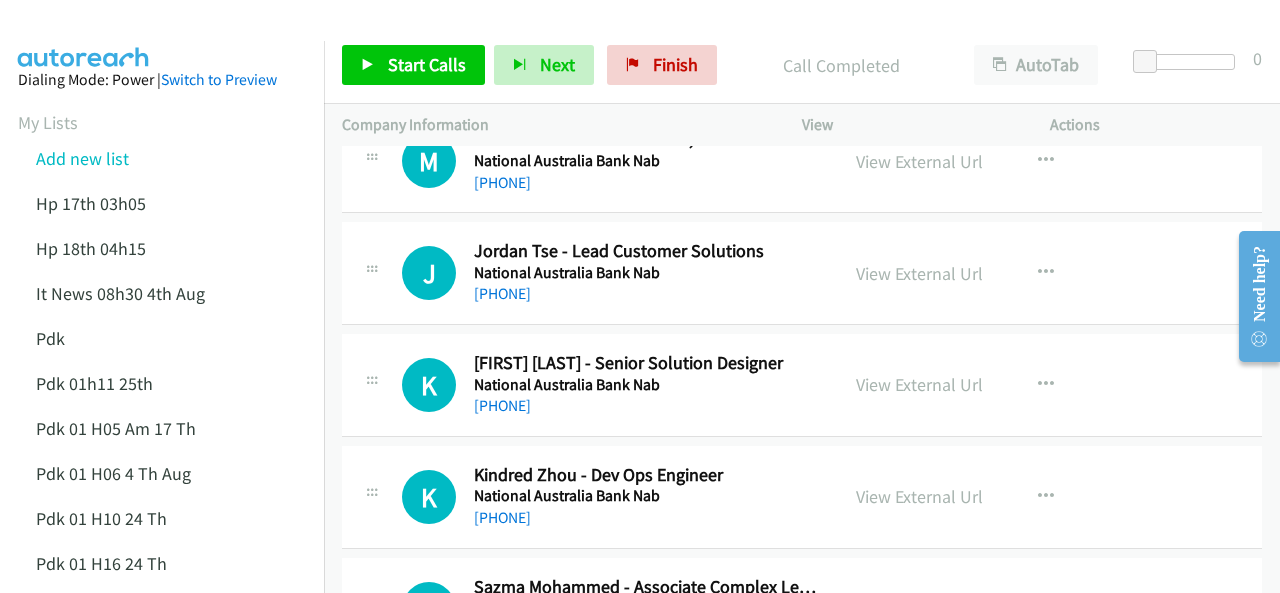 scroll, scrollTop: 4900, scrollLeft: 0, axis: vertical 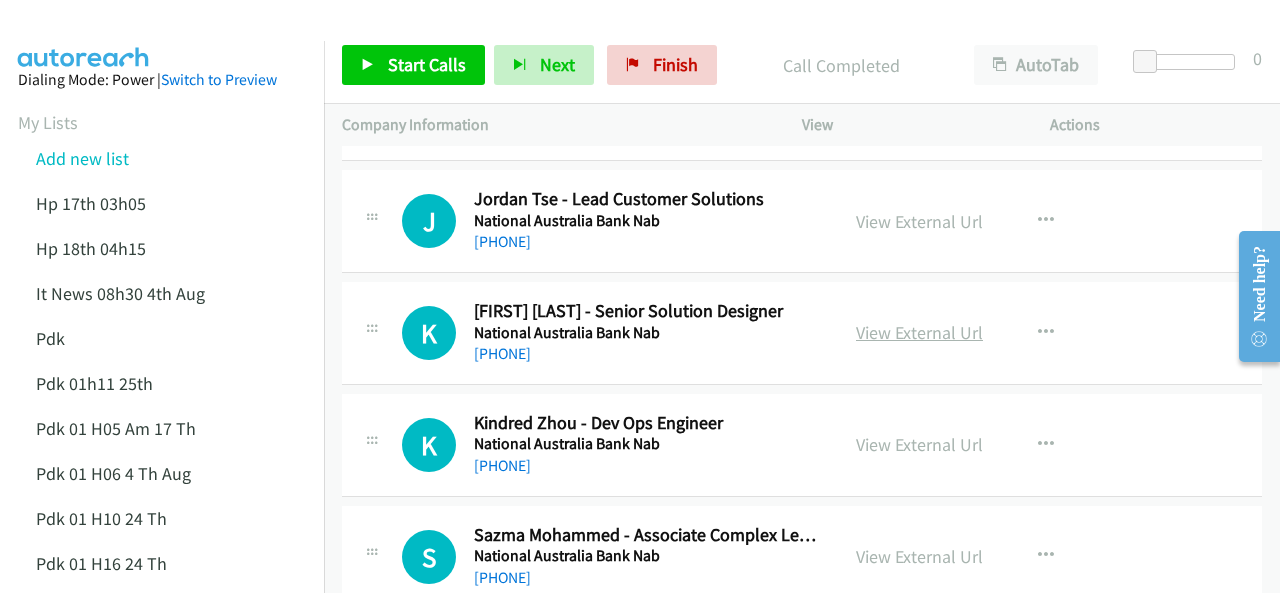 click on "View External Url" at bounding box center (919, 332) 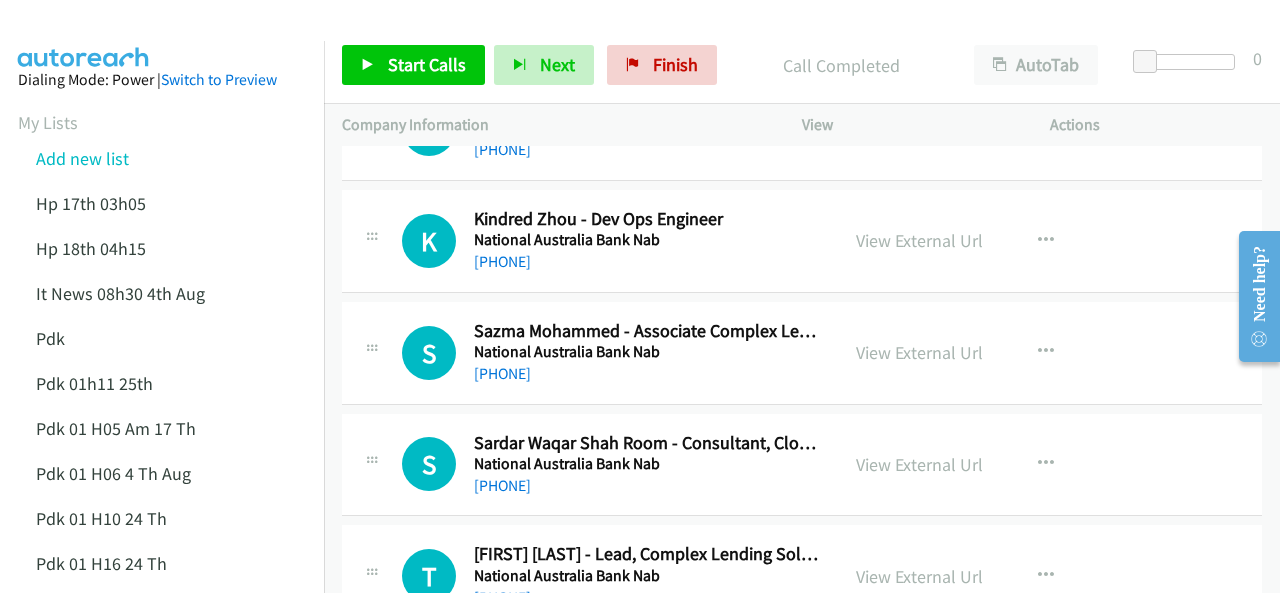 scroll, scrollTop: 5000, scrollLeft: 0, axis: vertical 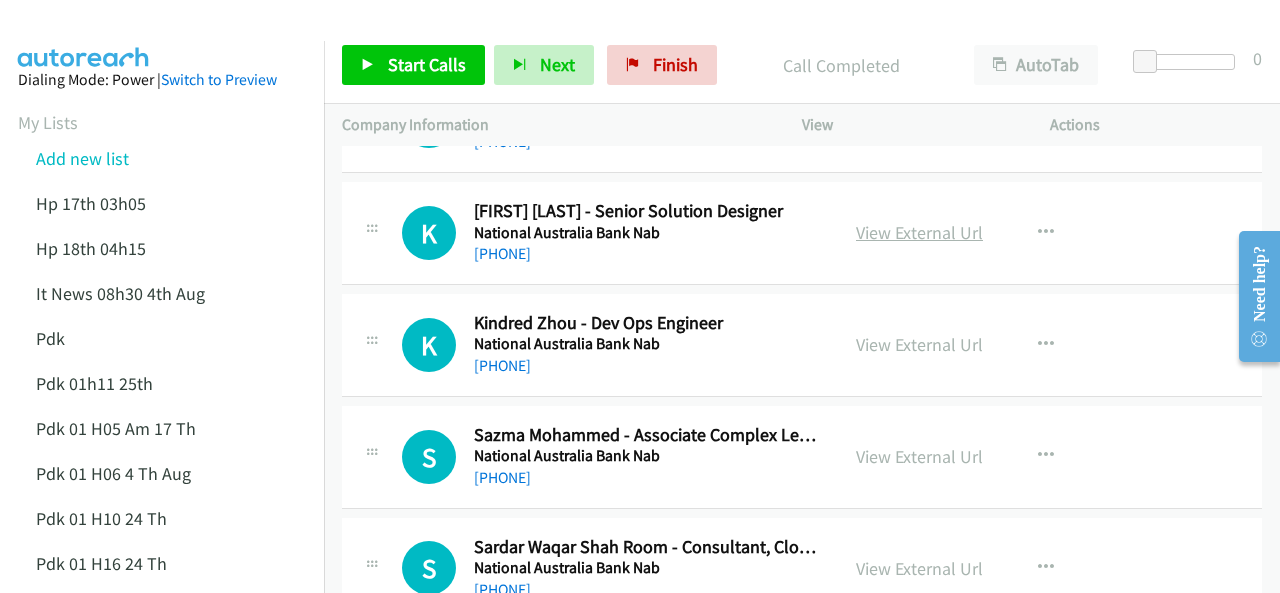 click on "View External Url" at bounding box center (919, 232) 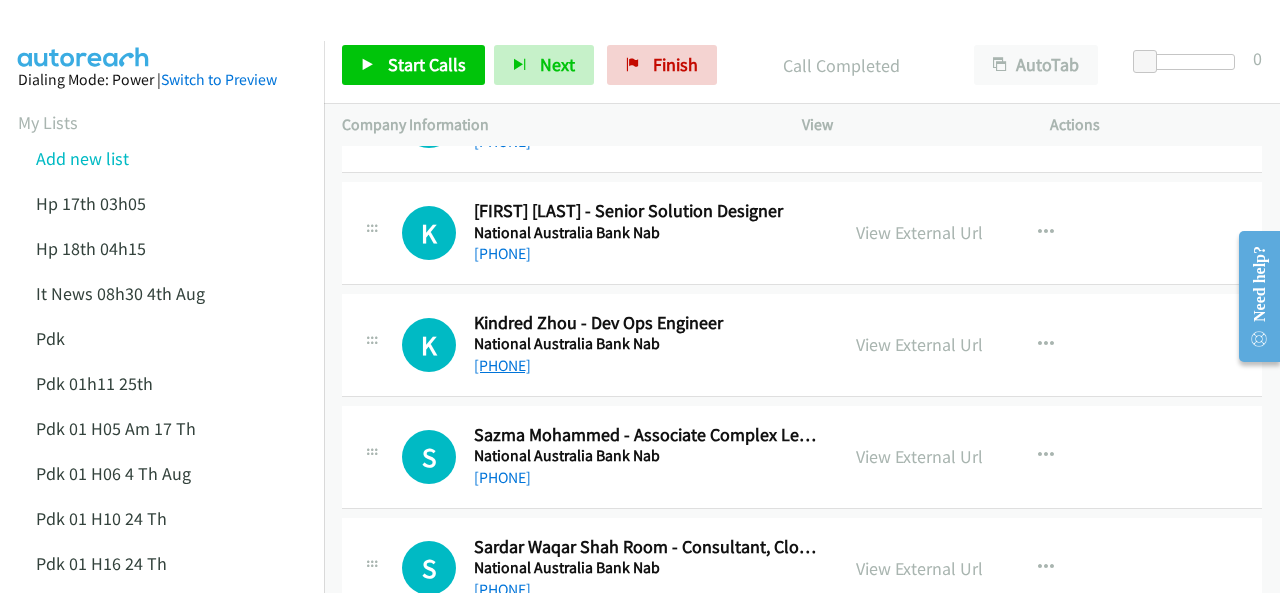 click on "+61 408 566 721" at bounding box center [502, 365] 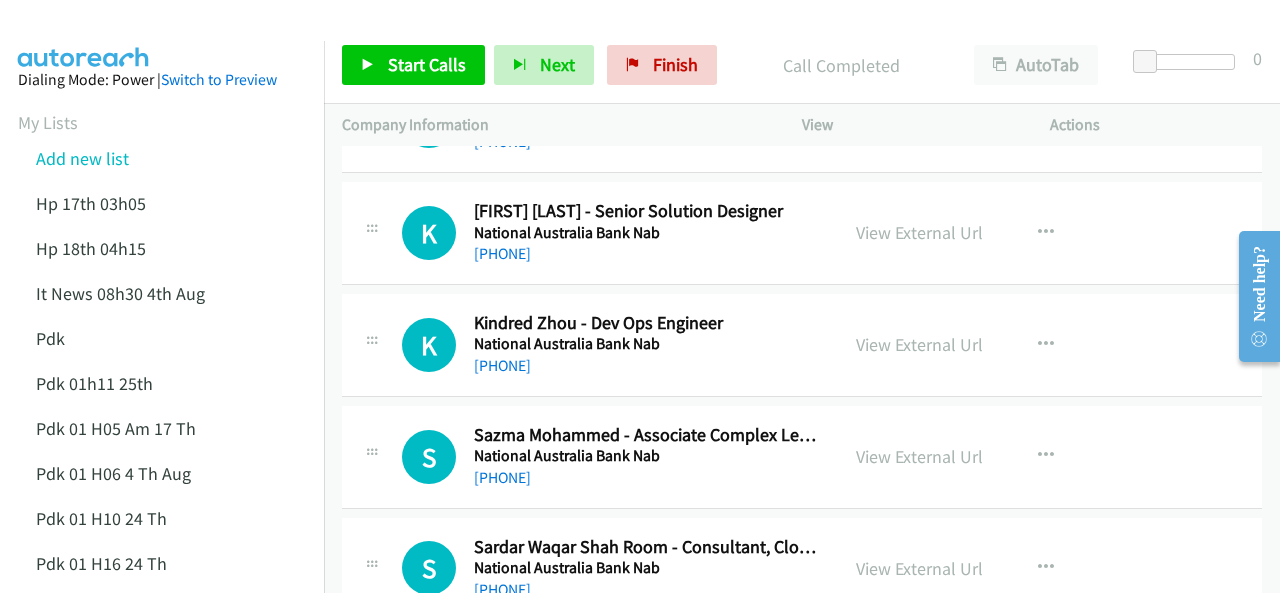 click at bounding box center [84, 35] 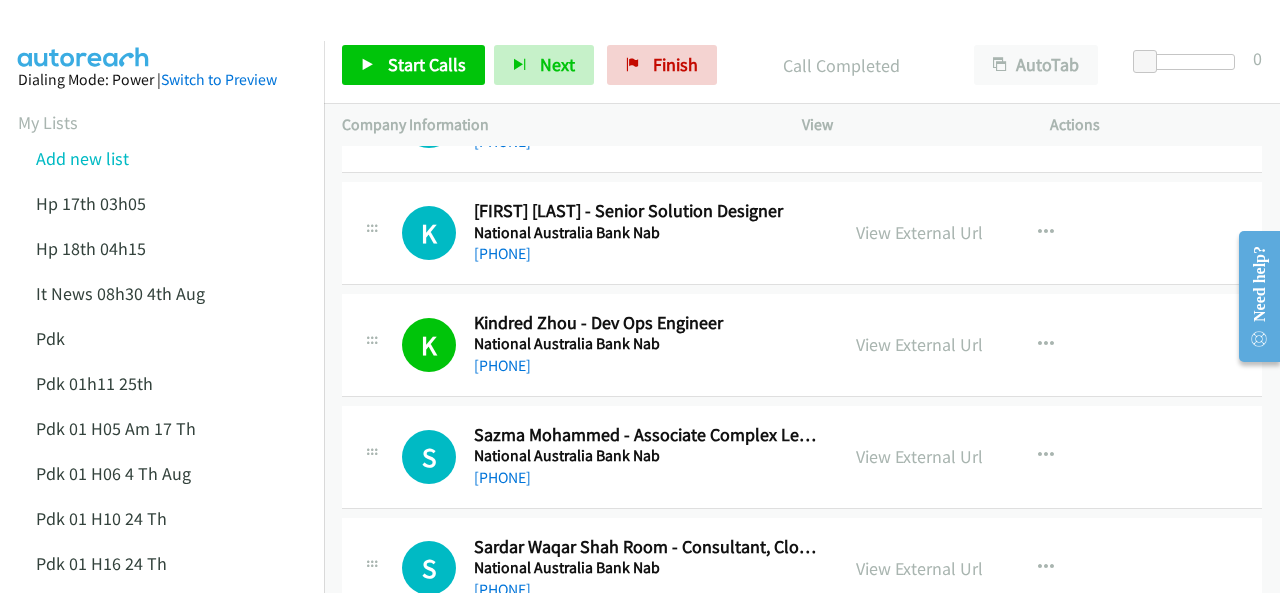 click at bounding box center (84, 35) 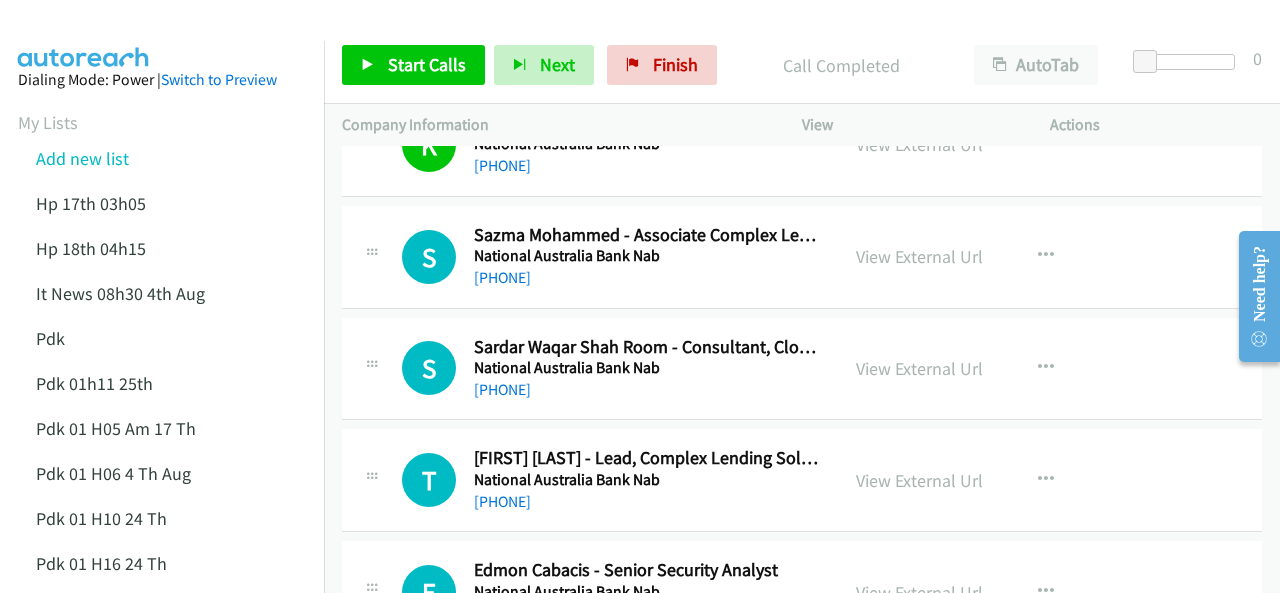 scroll, scrollTop: 5300, scrollLeft: 0, axis: vertical 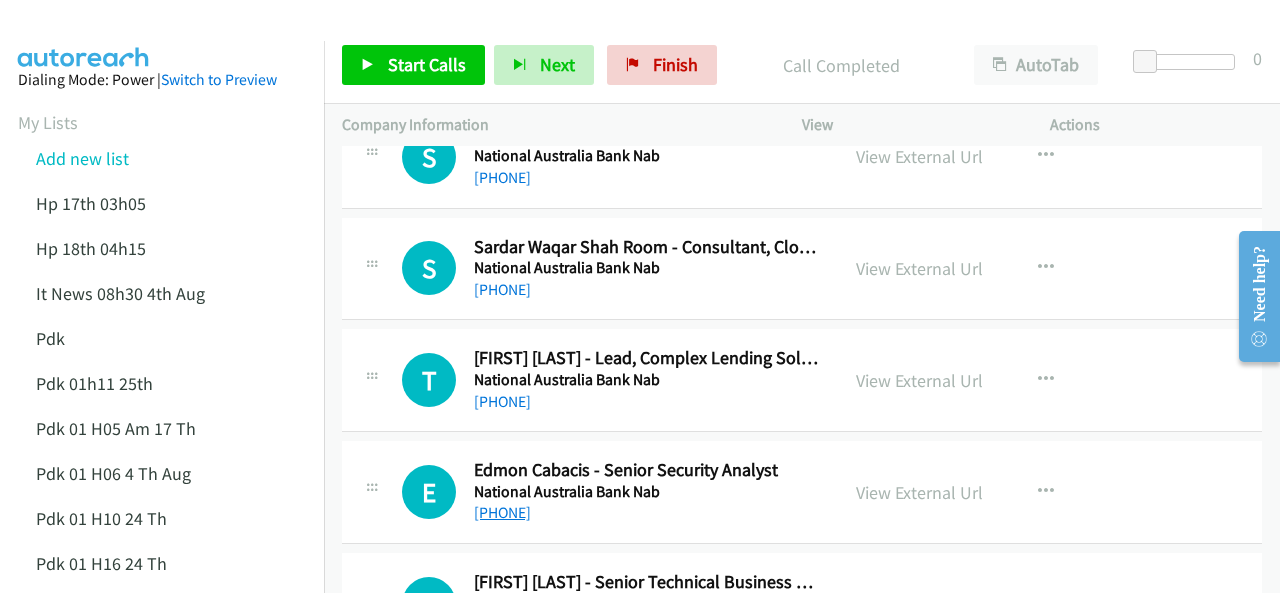 click on "+61 491 312 642" at bounding box center [502, 512] 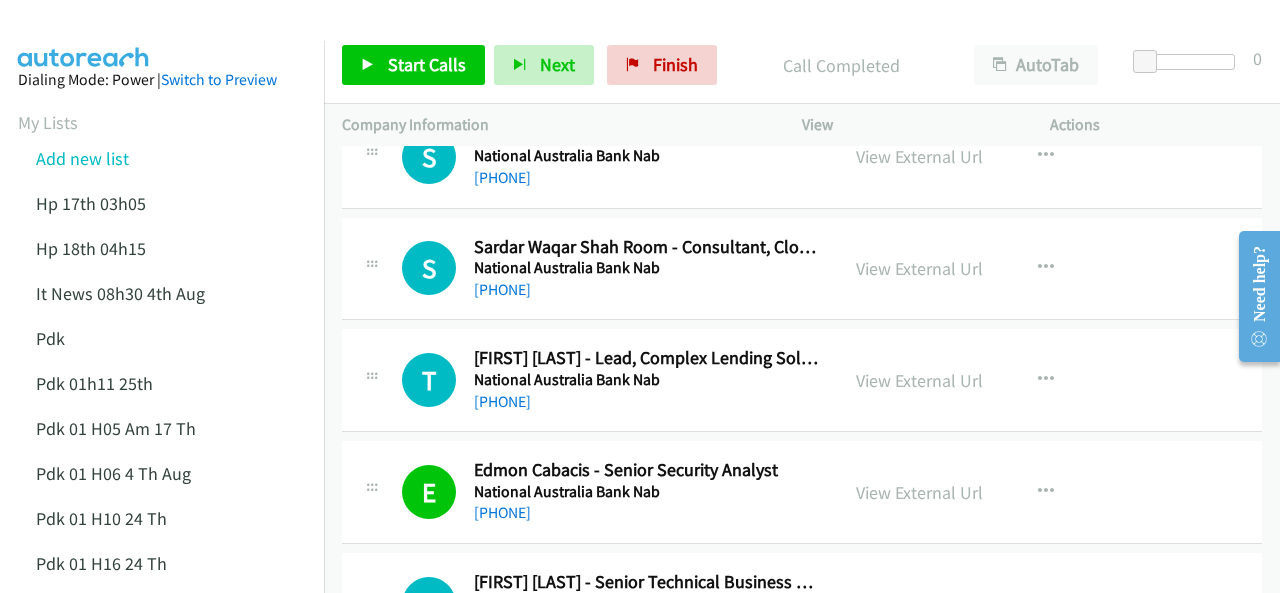 click at bounding box center (84, 35) 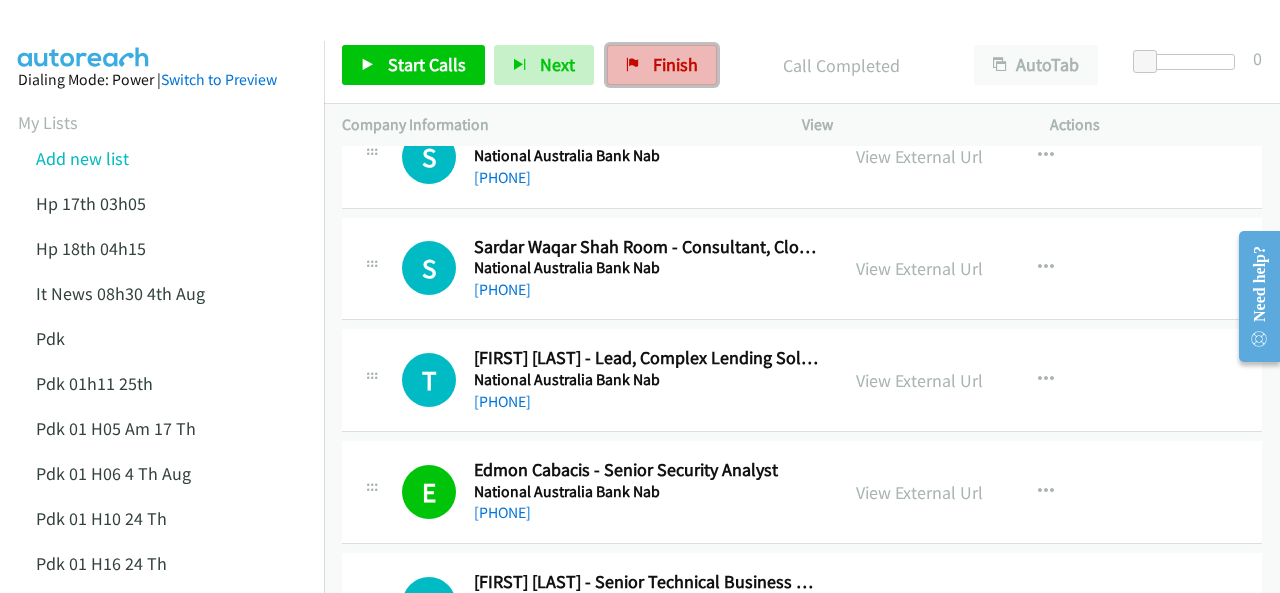 click on "Finish" at bounding box center (662, 65) 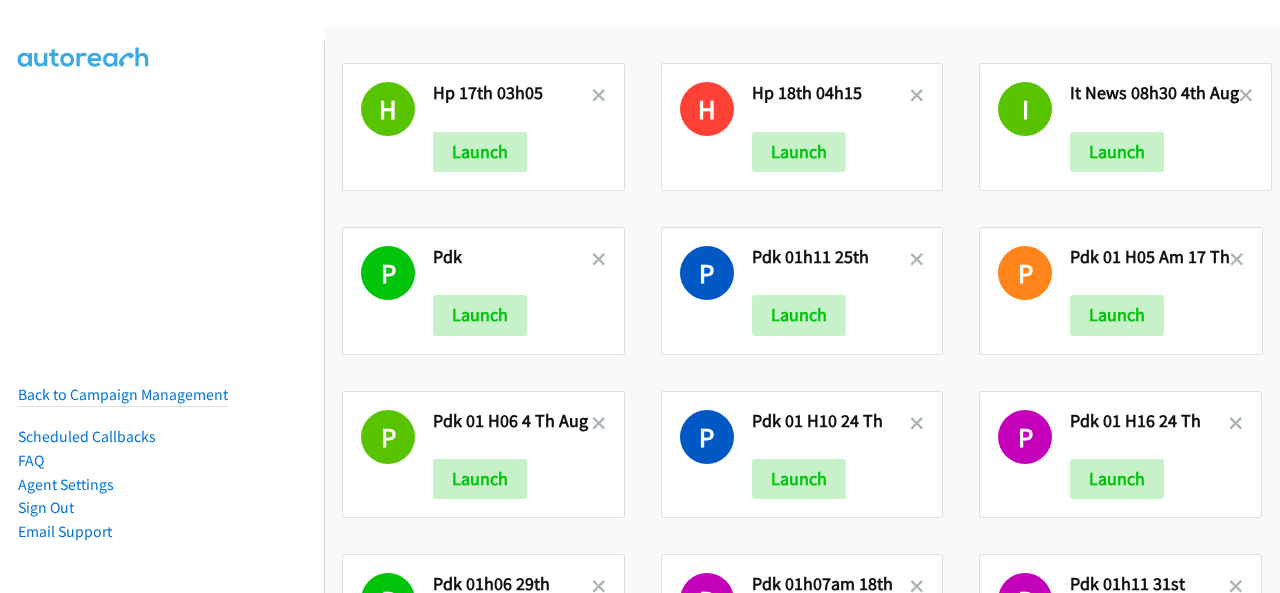 scroll, scrollTop: 0, scrollLeft: 0, axis: both 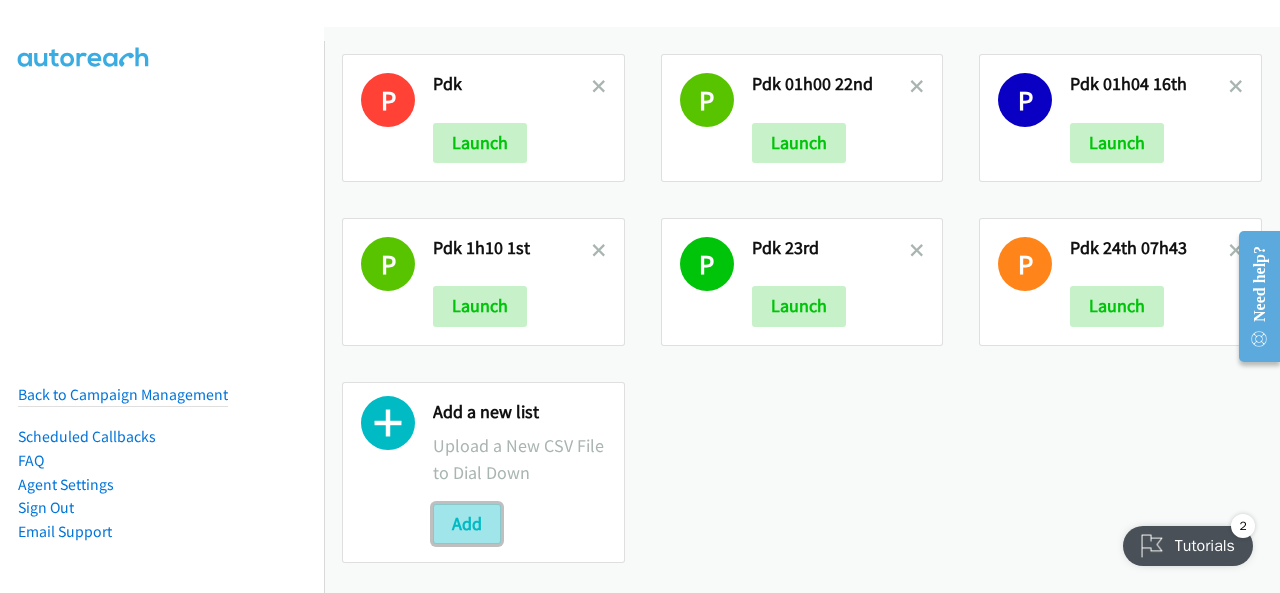 click on "Add" at bounding box center [467, 524] 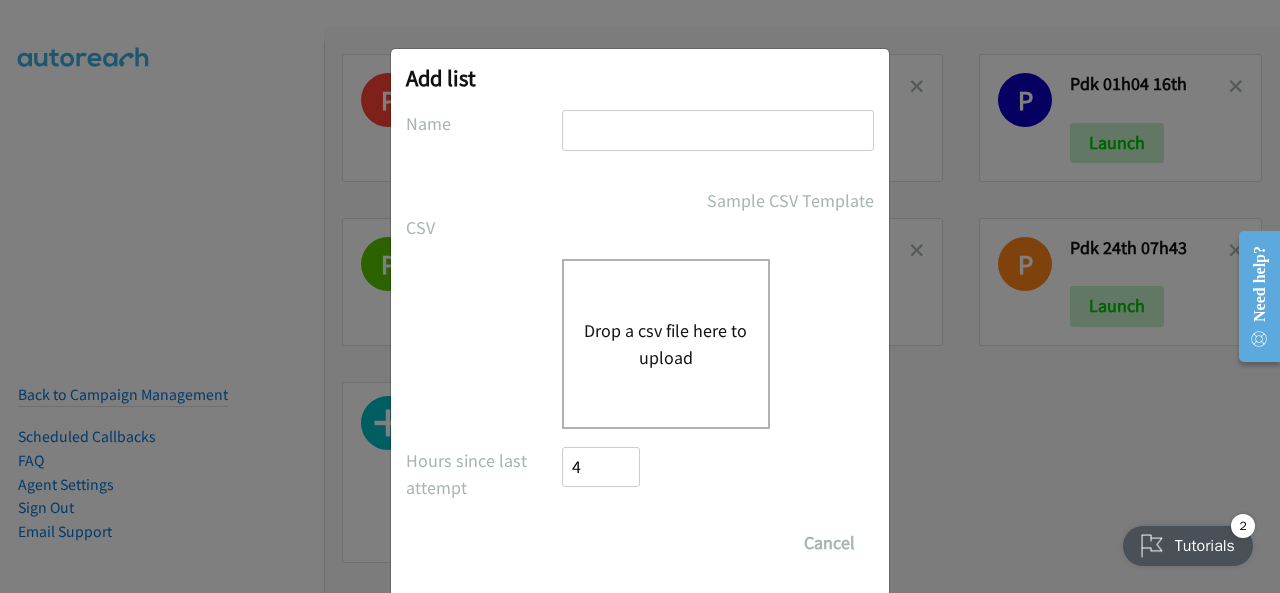 paste on "PDK 04h31 7th" 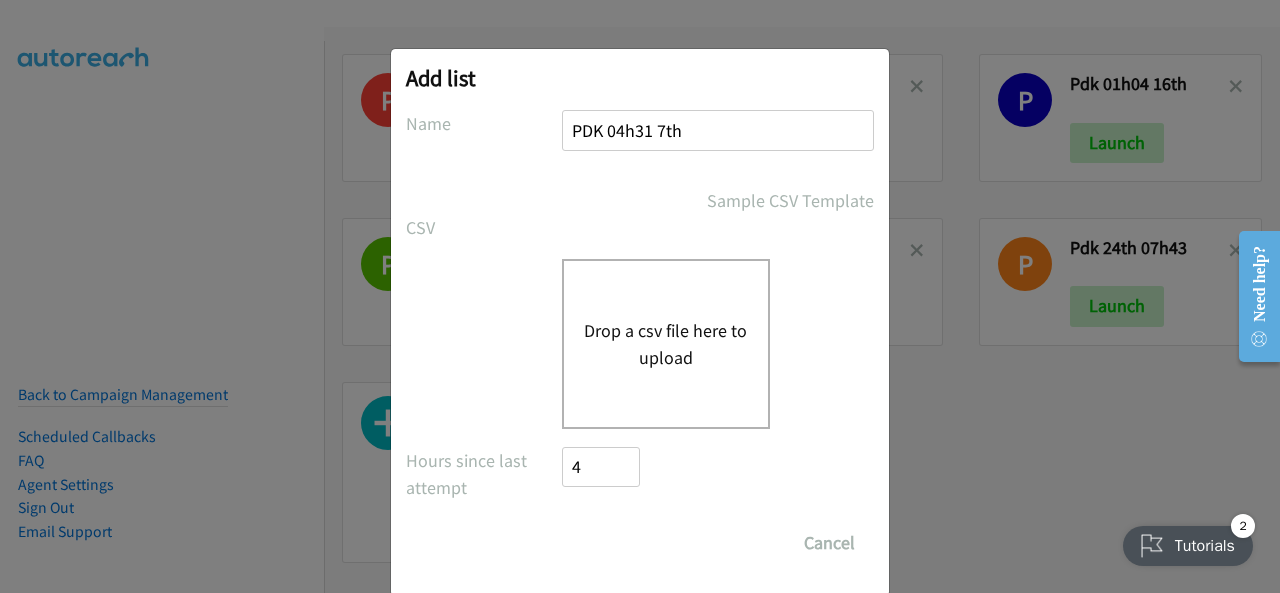 type on "PDK 04h31 7th" 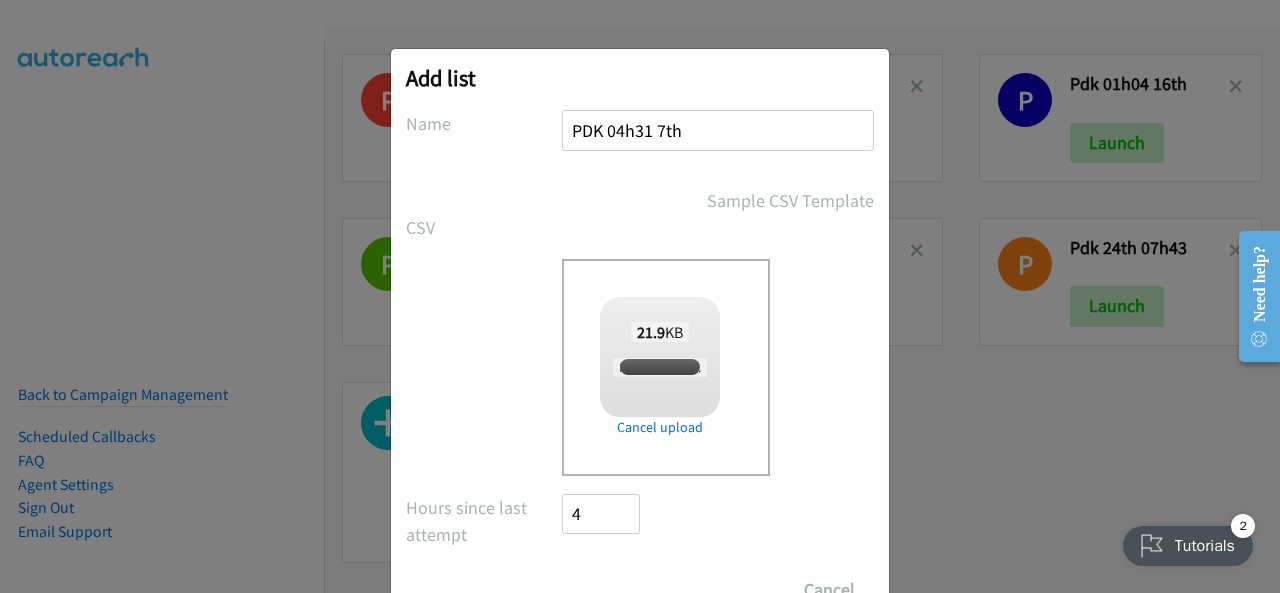 checkbox on "true" 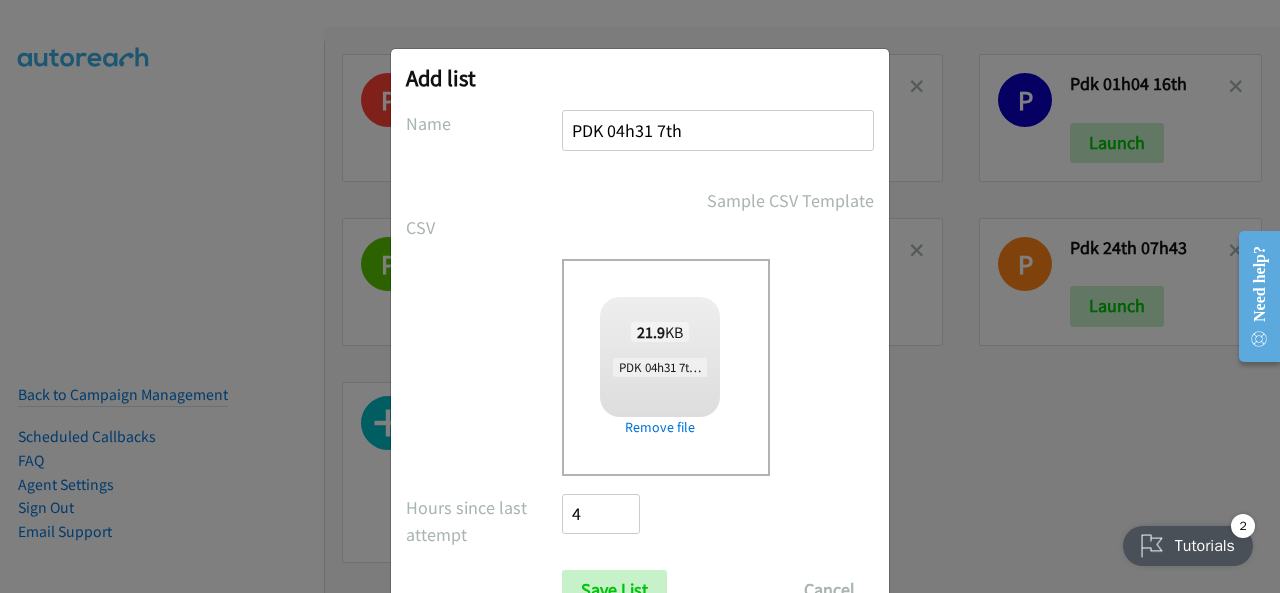 scroll, scrollTop: 80, scrollLeft: 0, axis: vertical 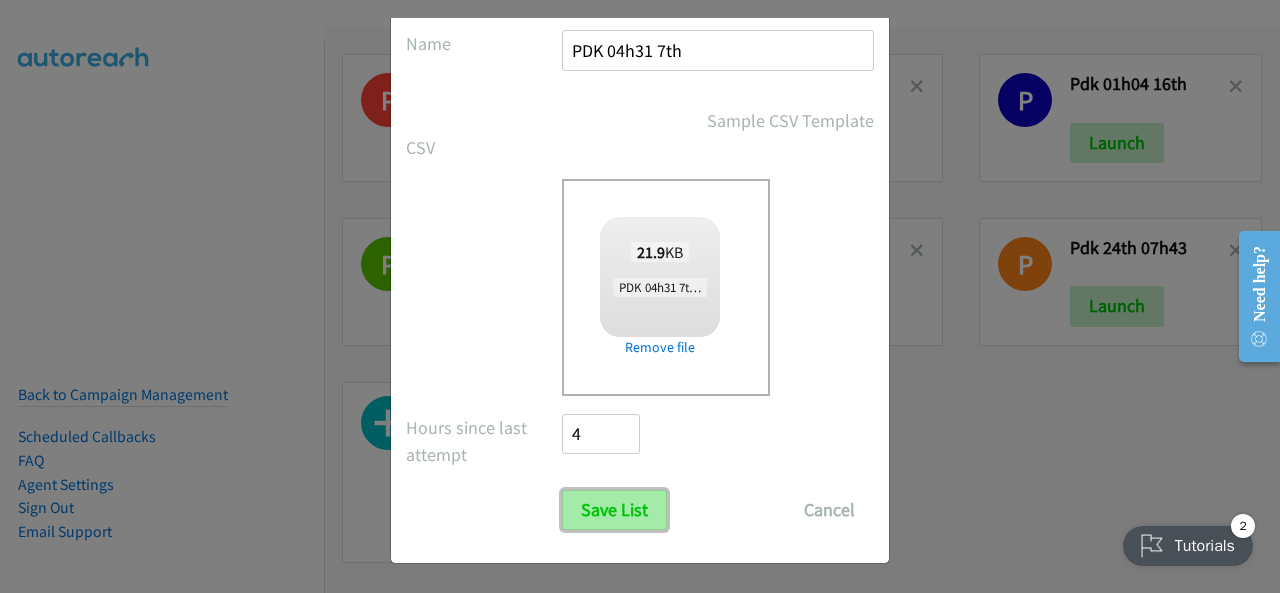 click on "Save List" at bounding box center [614, 510] 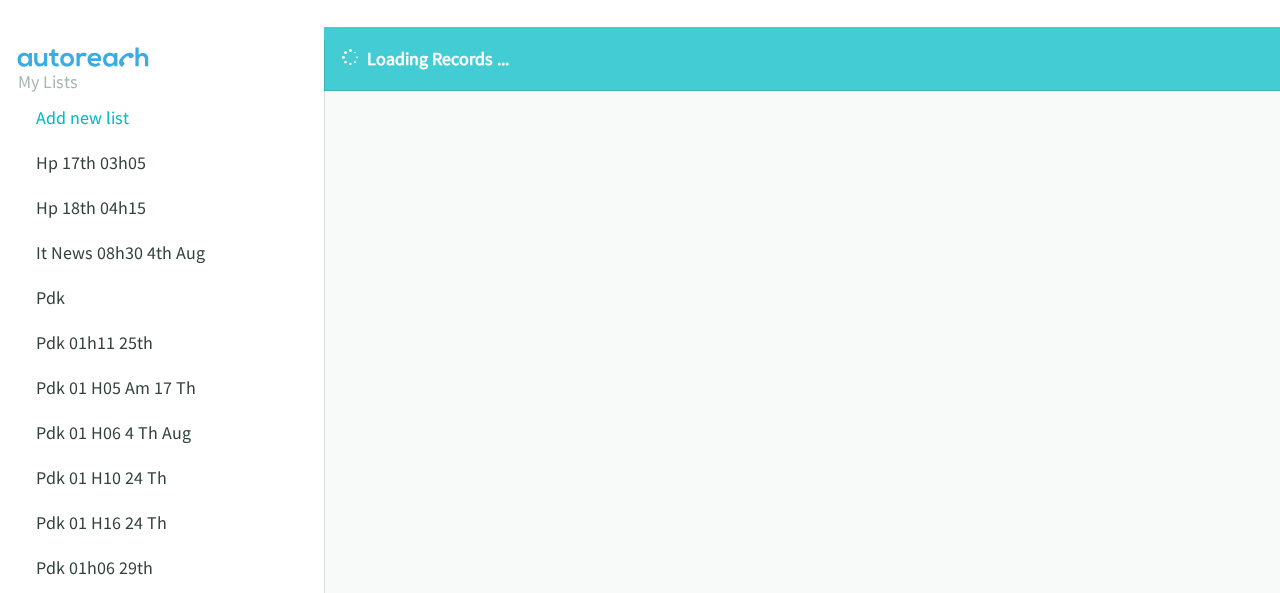 scroll, scrollTop: 0, scrollLeft: 0, axis: both 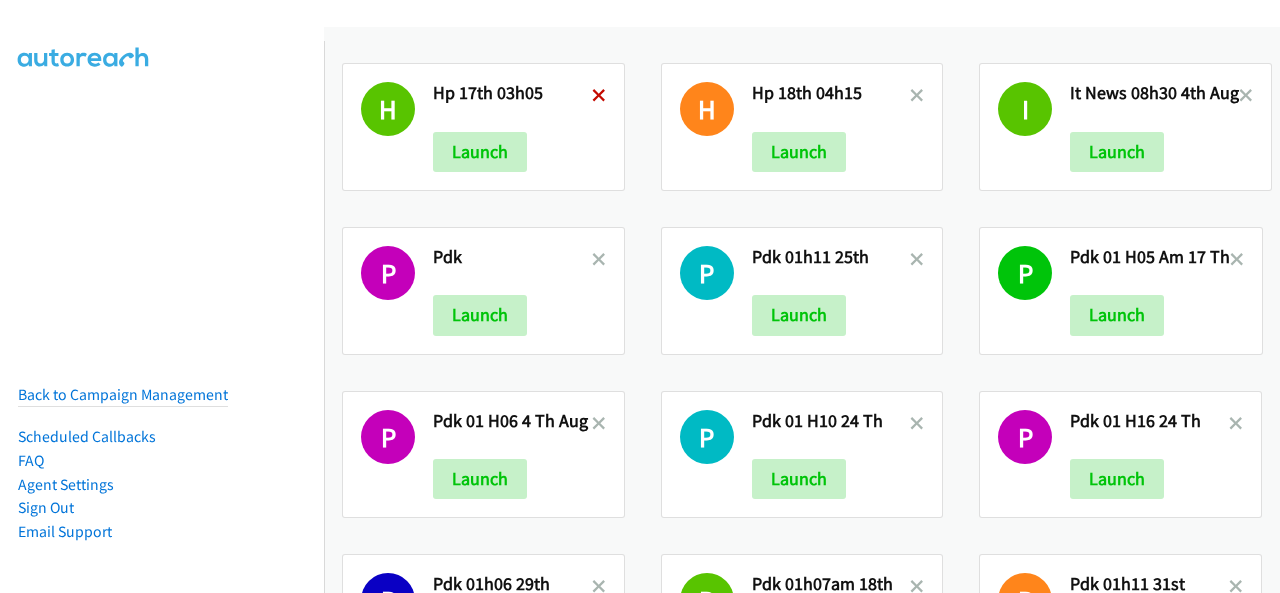 click at bounding box center (599, 97) 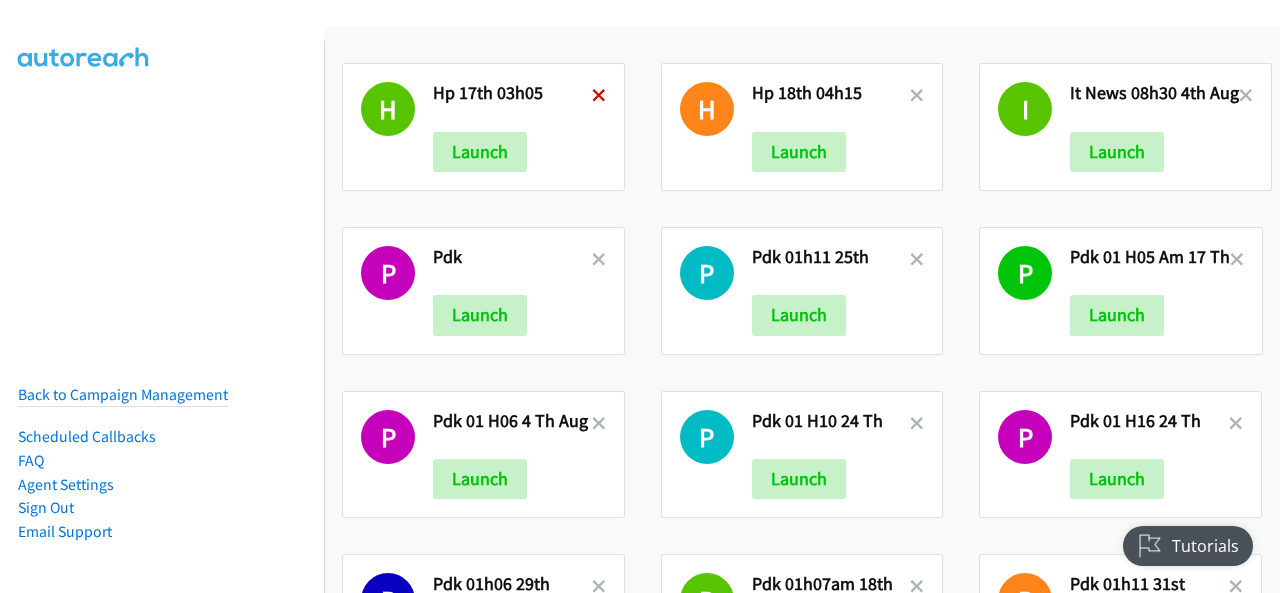 click at bounding box center (599, 97) 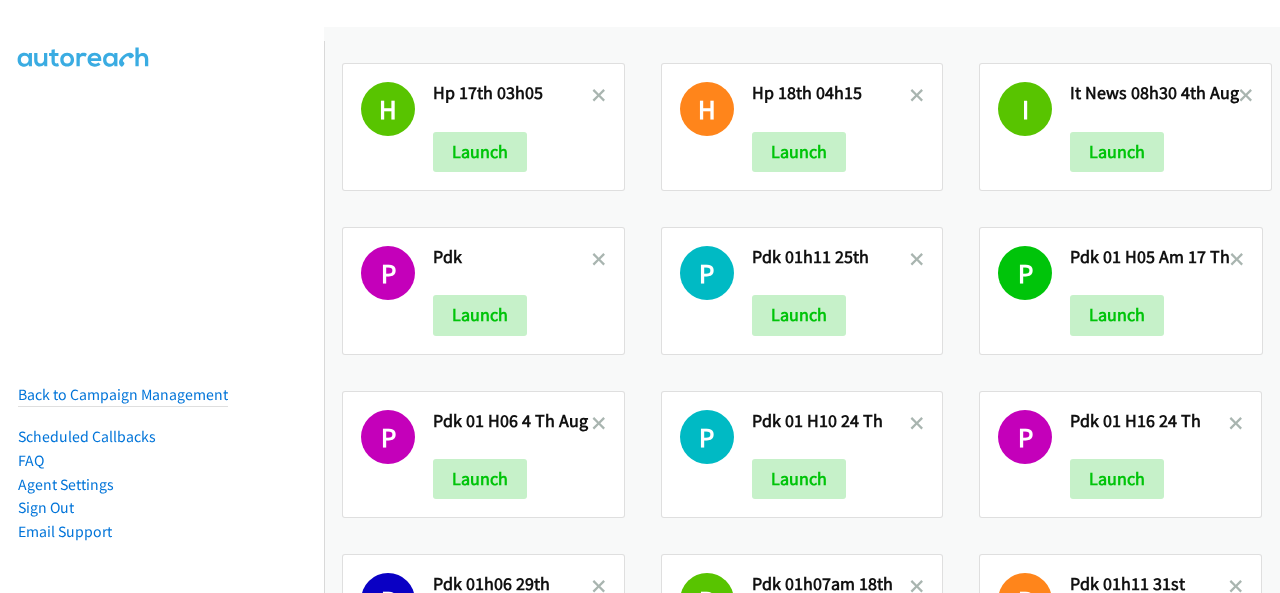 scroll, scrollTop: 0, scrollLeft: 0, axis: both 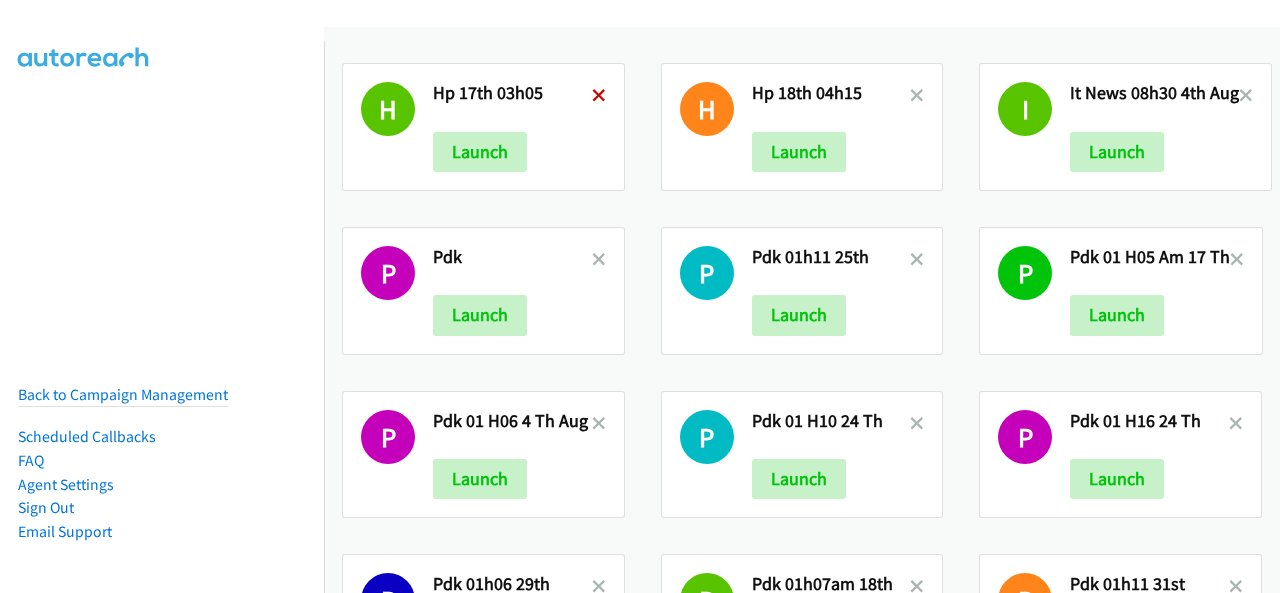 click at bounding box center (599, 97) 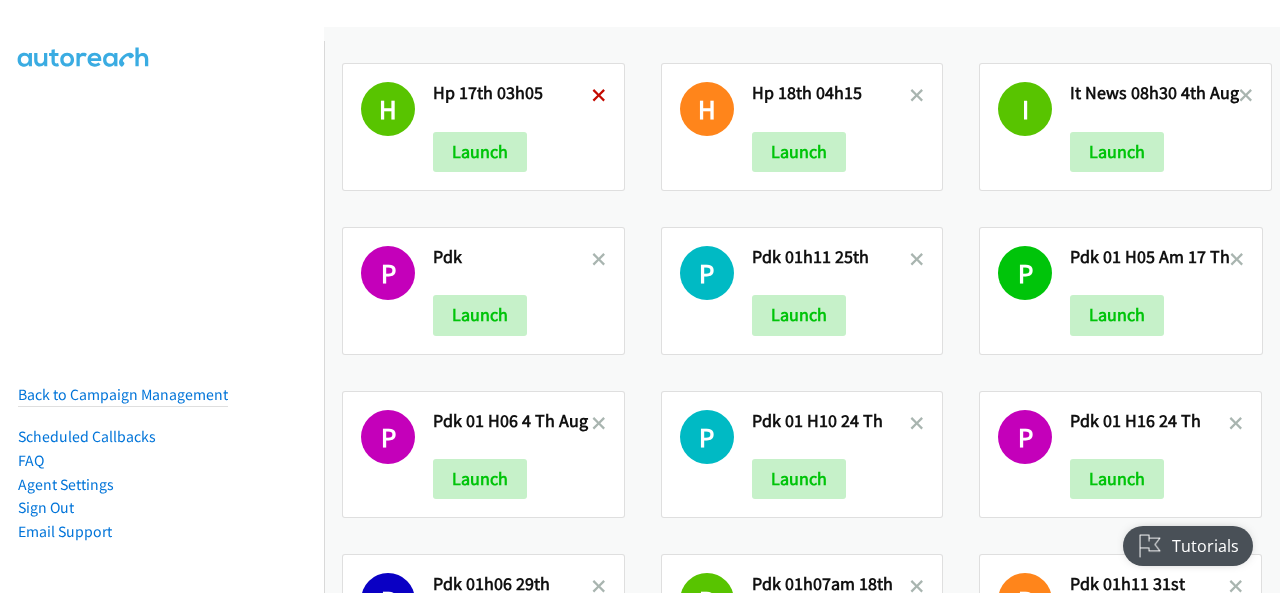 scroll, scrollTop: 0, scrollLeft: 0, axis: both 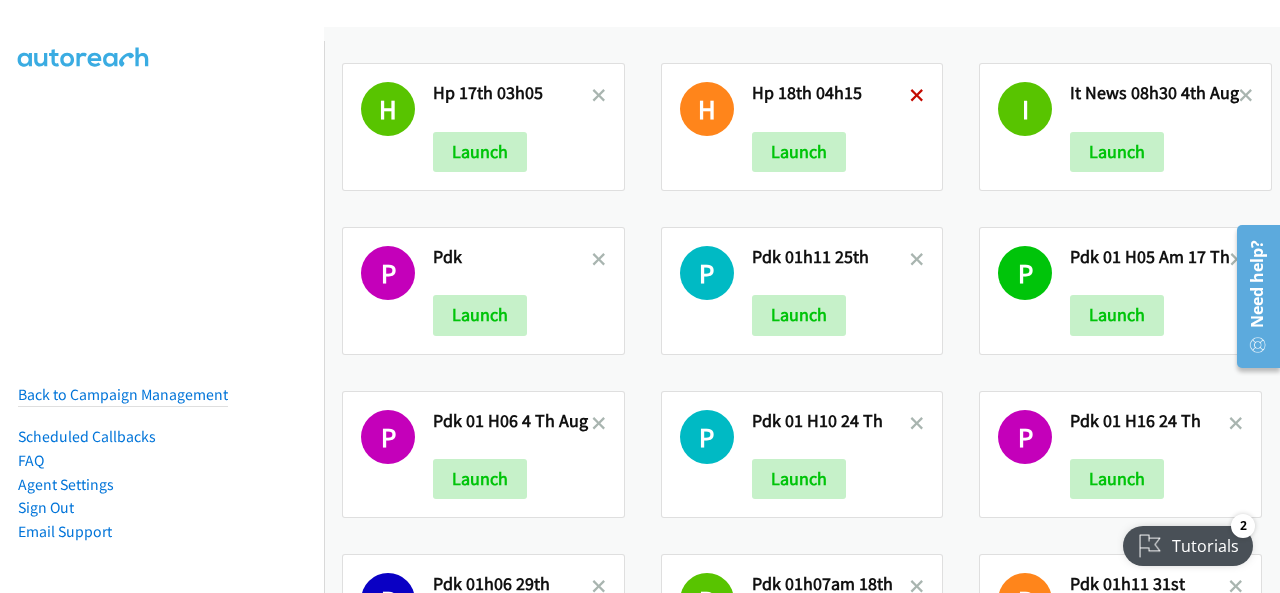 click at bounding box center [917, 97] 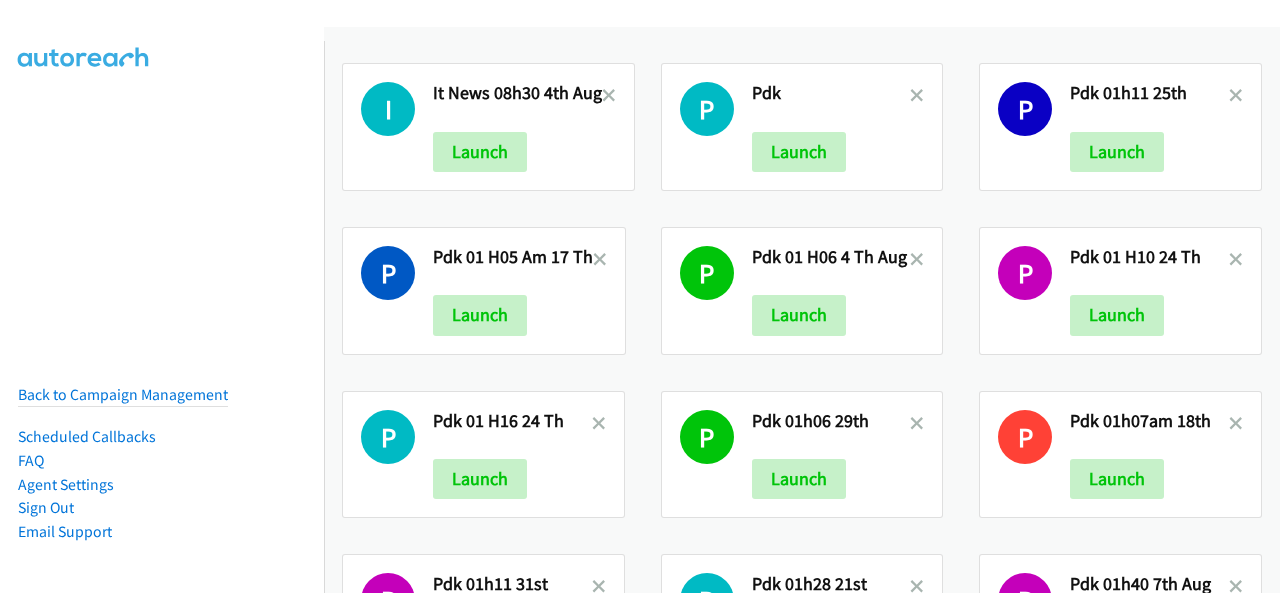 scroll, scrollTop: 0, scrollLeft: 0, axis: both 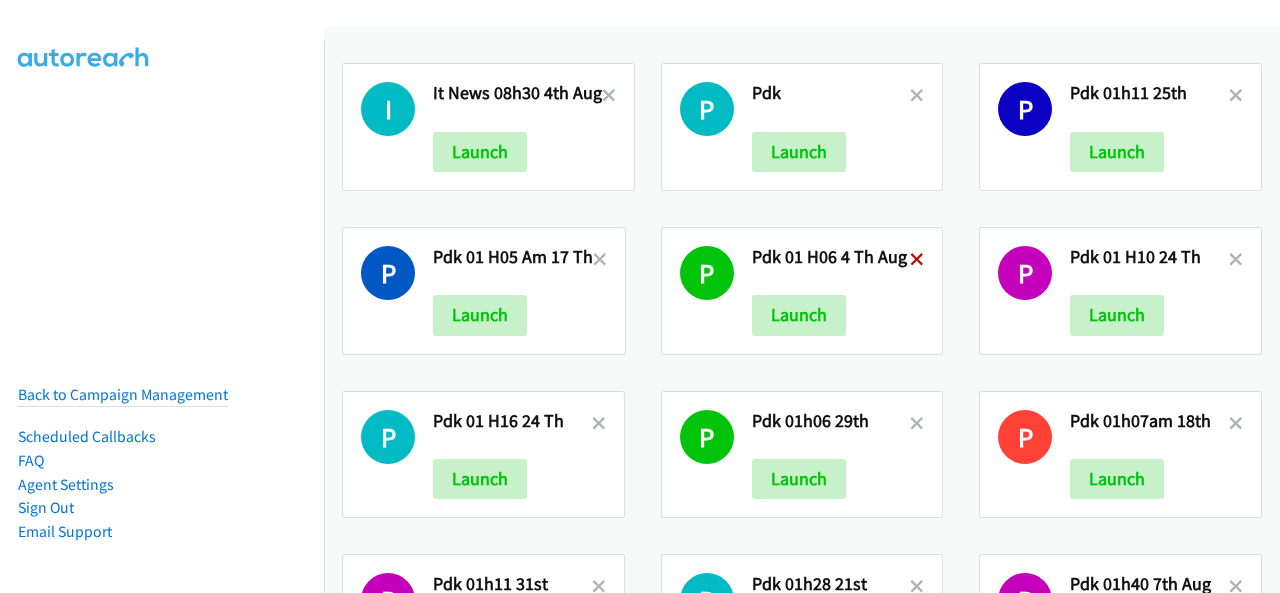 click at bounding box center [917, 261] 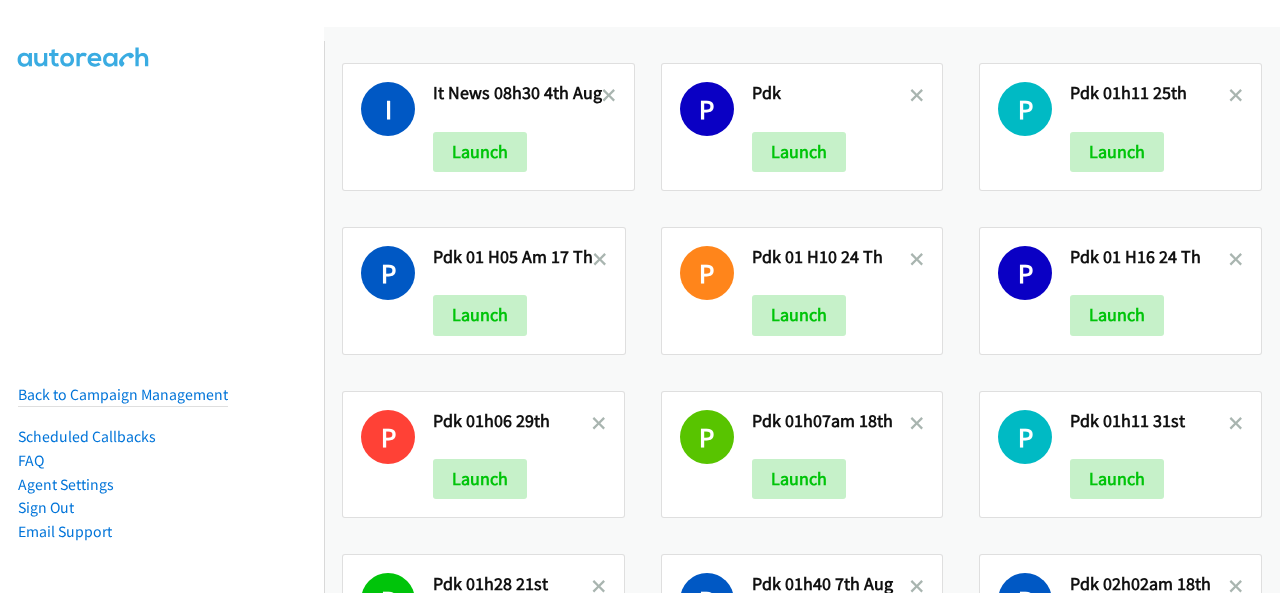 scroll, scrollTop: 0, scrollLeft: 0, axis: both 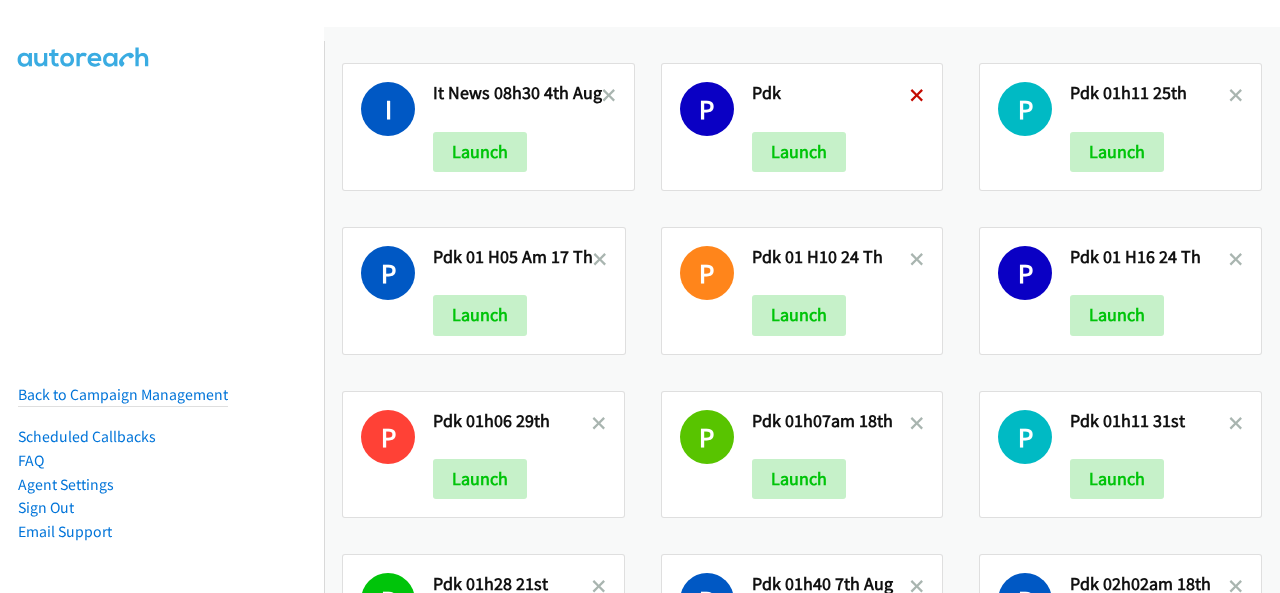 click at bounding box center [917, 97] 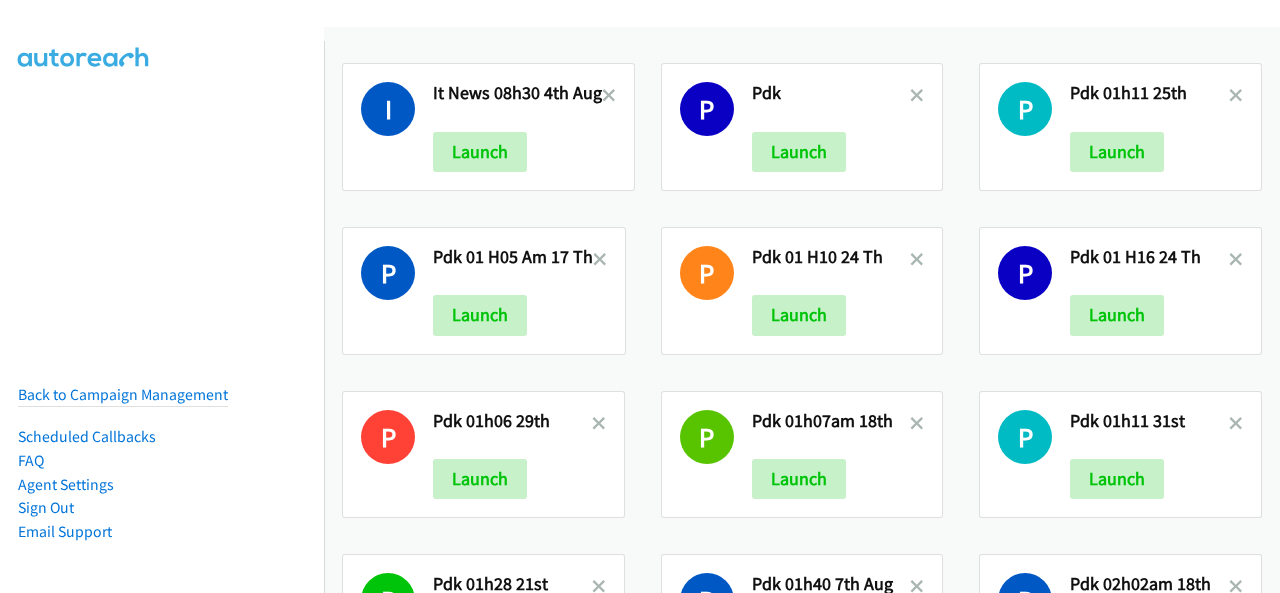 scroll, scrollTop: 0, scrollLeft: 0, axis: both 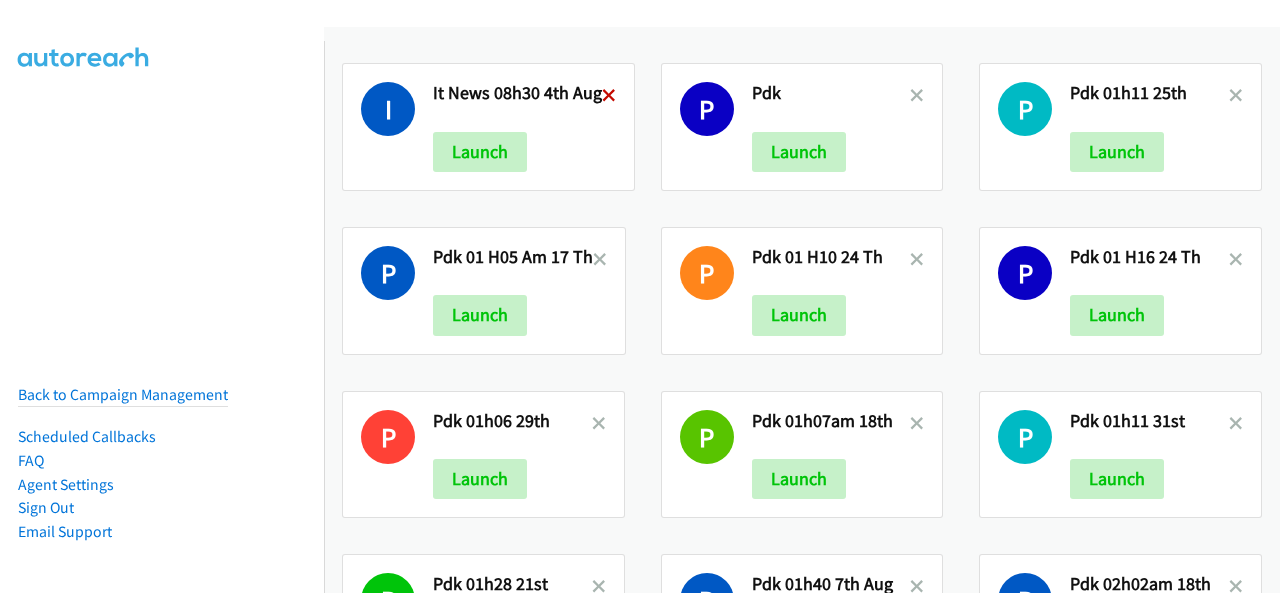 click at bounding box center (609, 97) 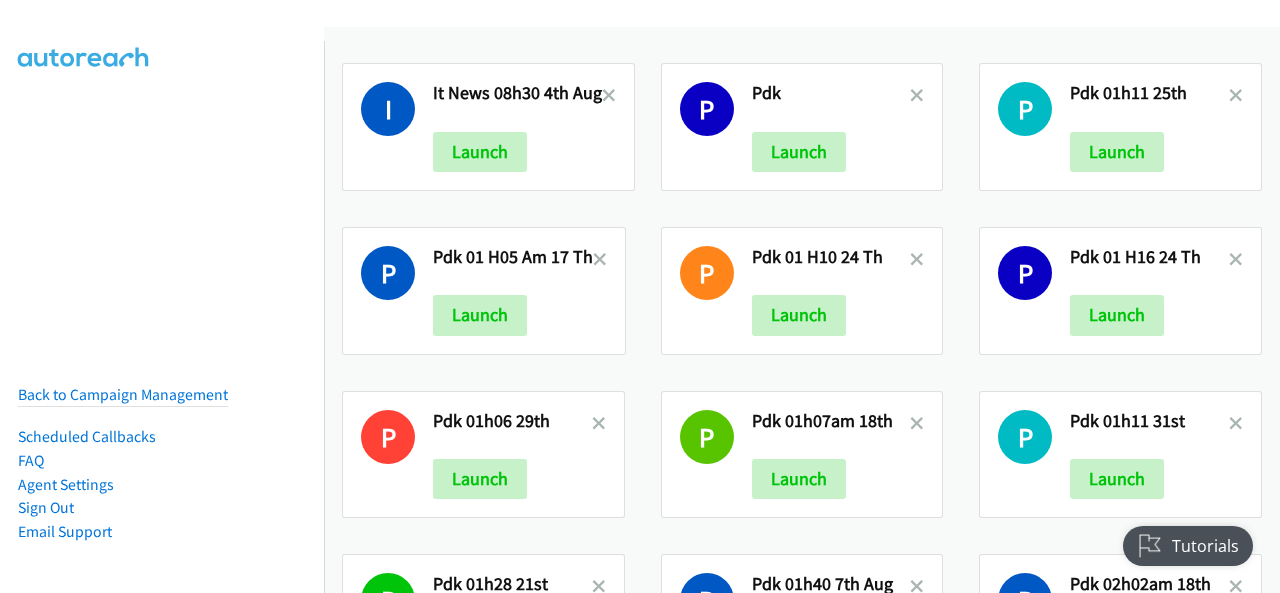 scroll, scrollTop: 0, scrollLeft: 0, axis: both 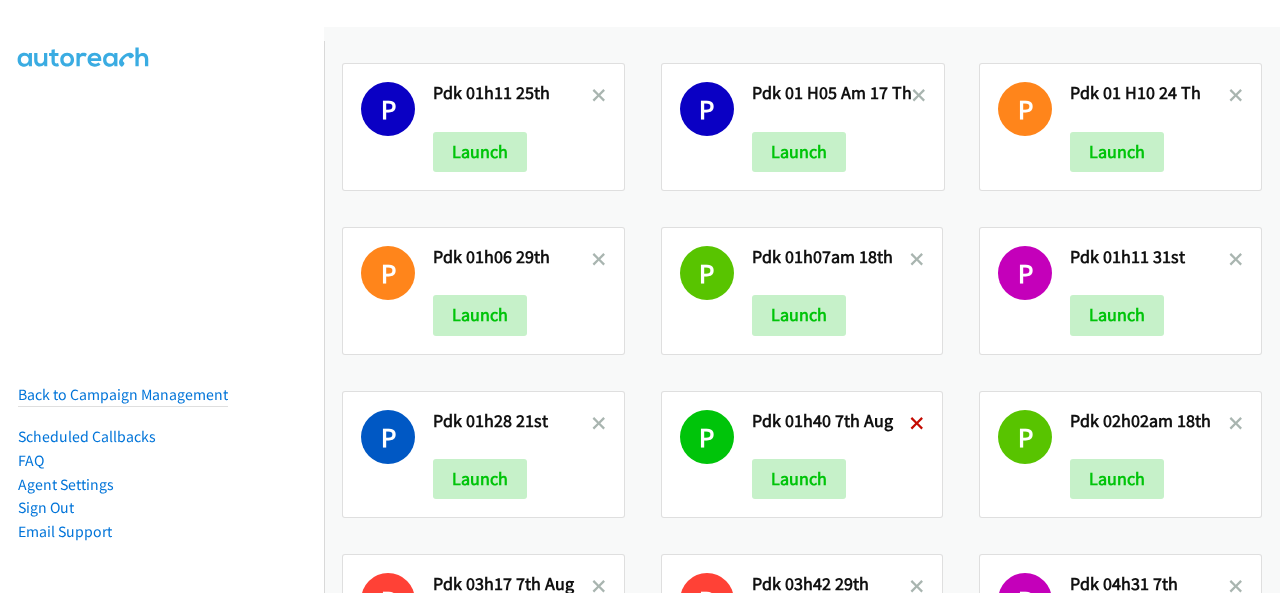 click at bounding box center (917, 425) 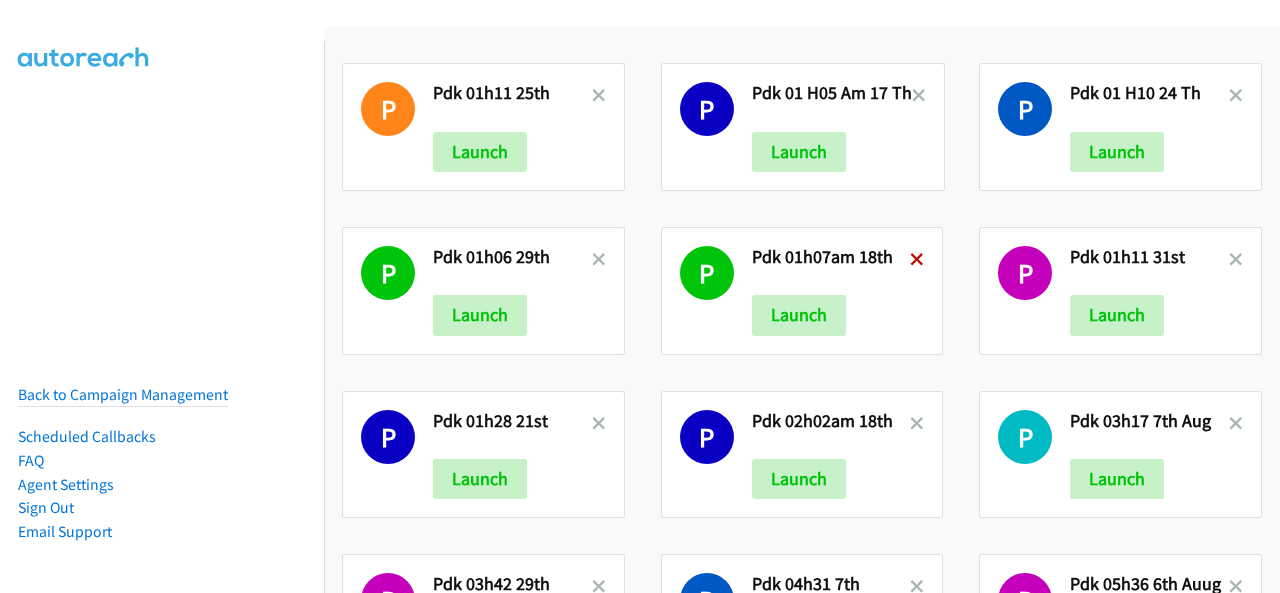 scroll, scrollTop: 0, scrollLeft: 0, axis: both 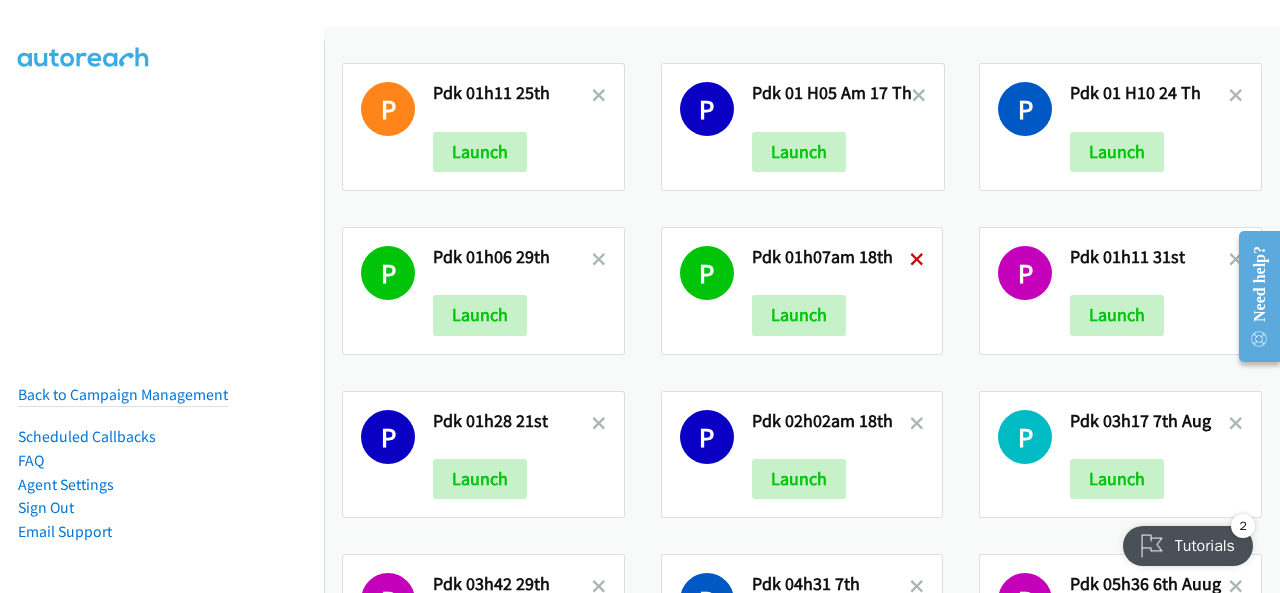 click at bounding box center [917, 261] 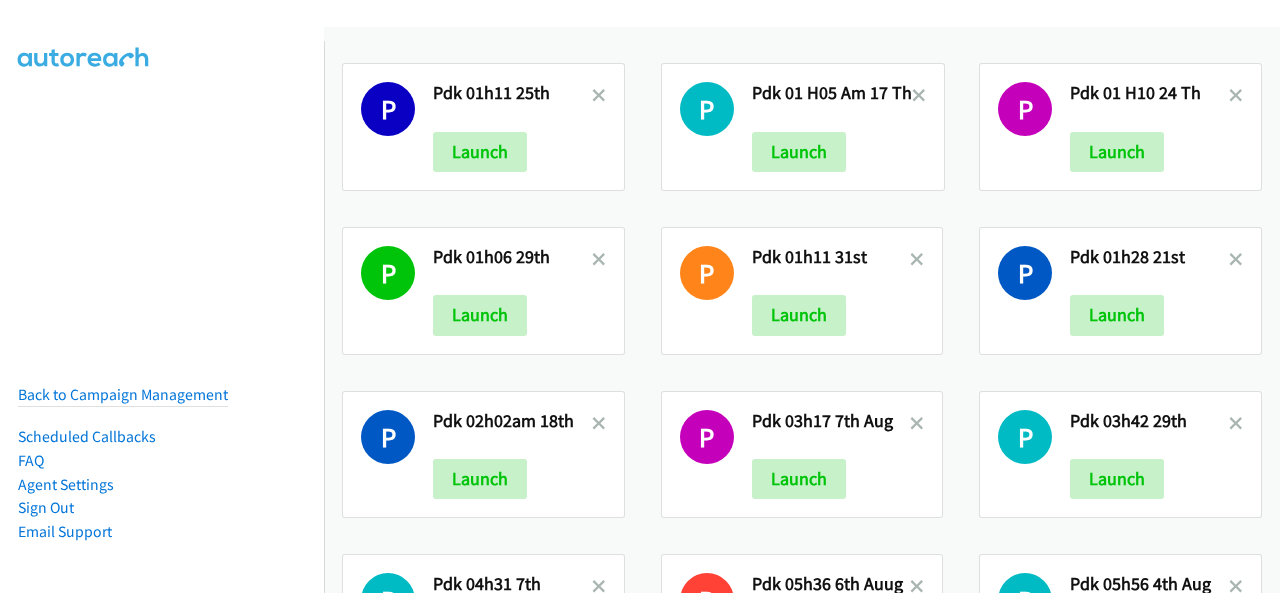 scroll, scrollTop: 0, scrollLeft: 0, axis: both 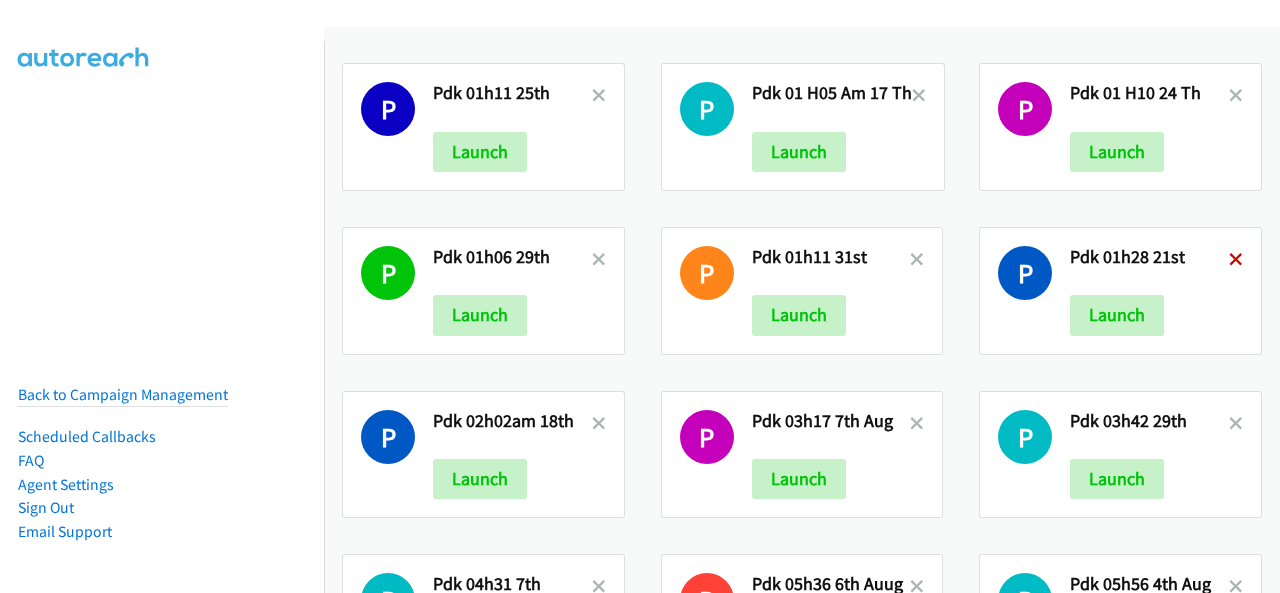 click at bounding box center (1236, 261) 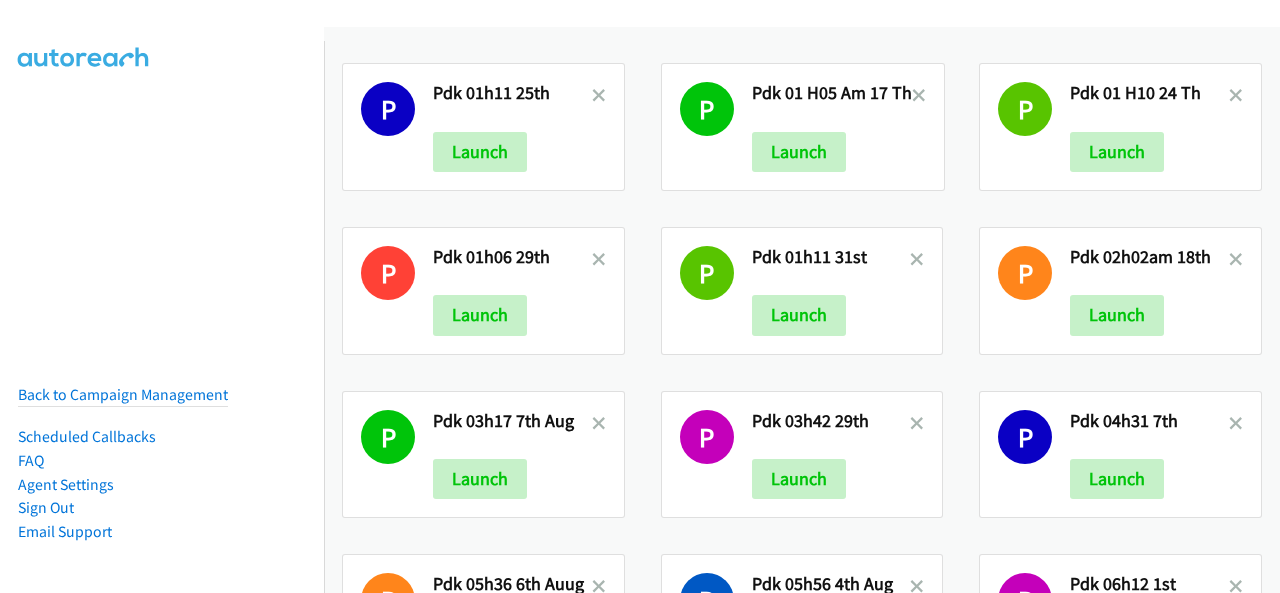 scroll, scrollTop: 0, scrollLeft: 0, axis: both 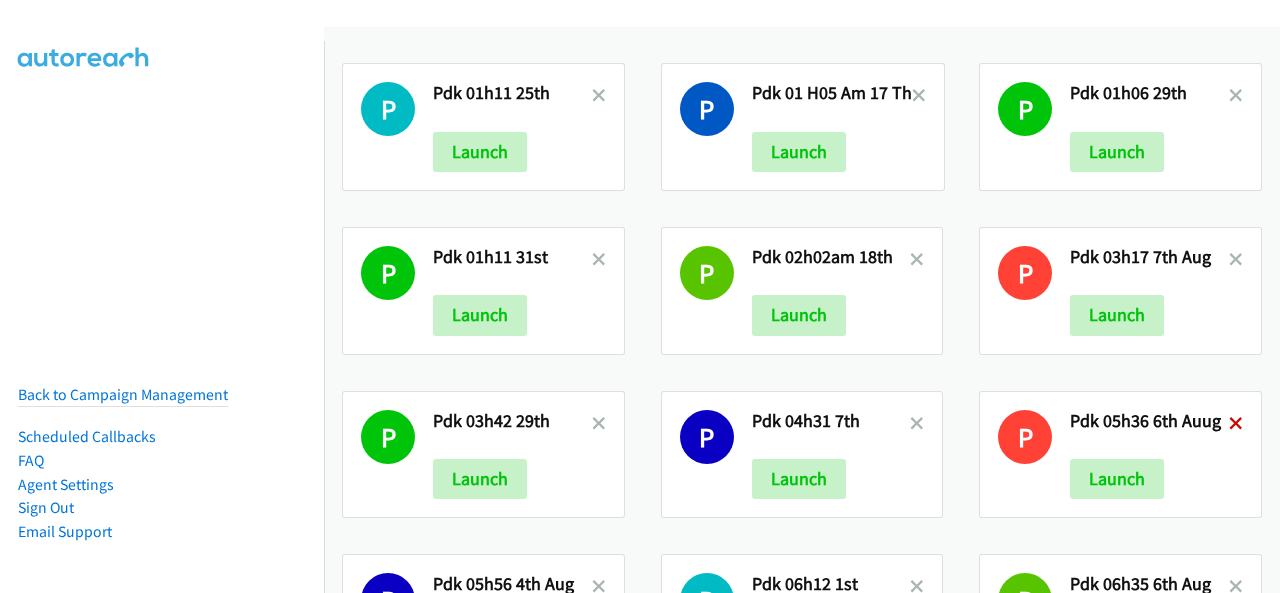 click at bounding box center [1236, 425] 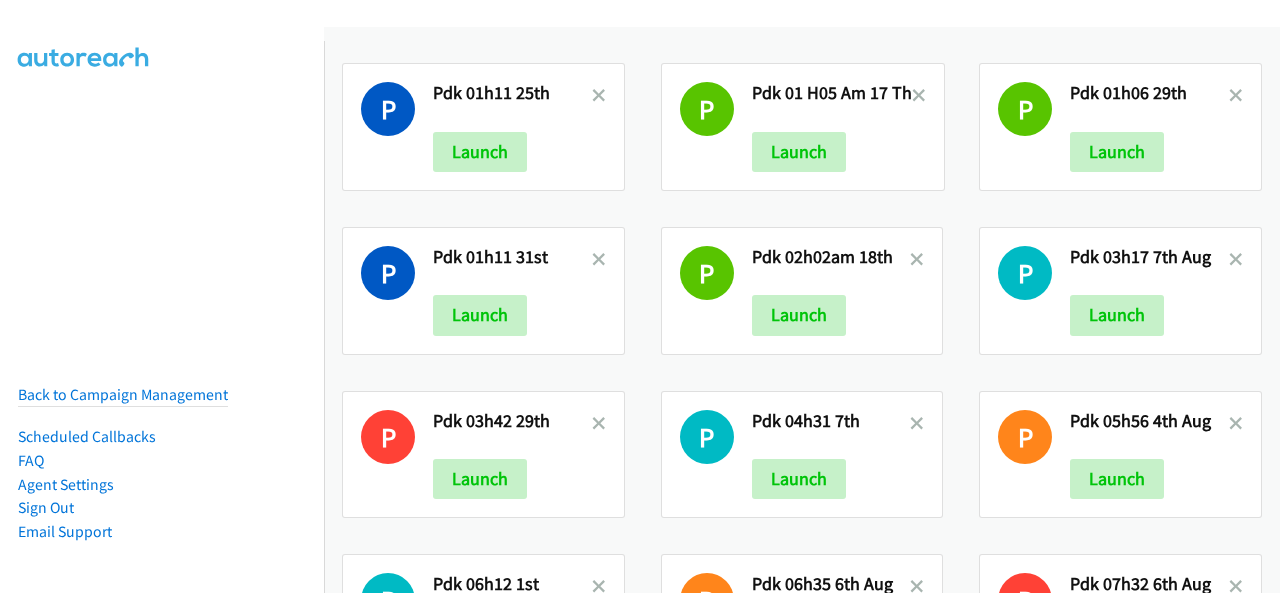 scroll, scrollTop: 0, scrollLeft: 0, axis: both 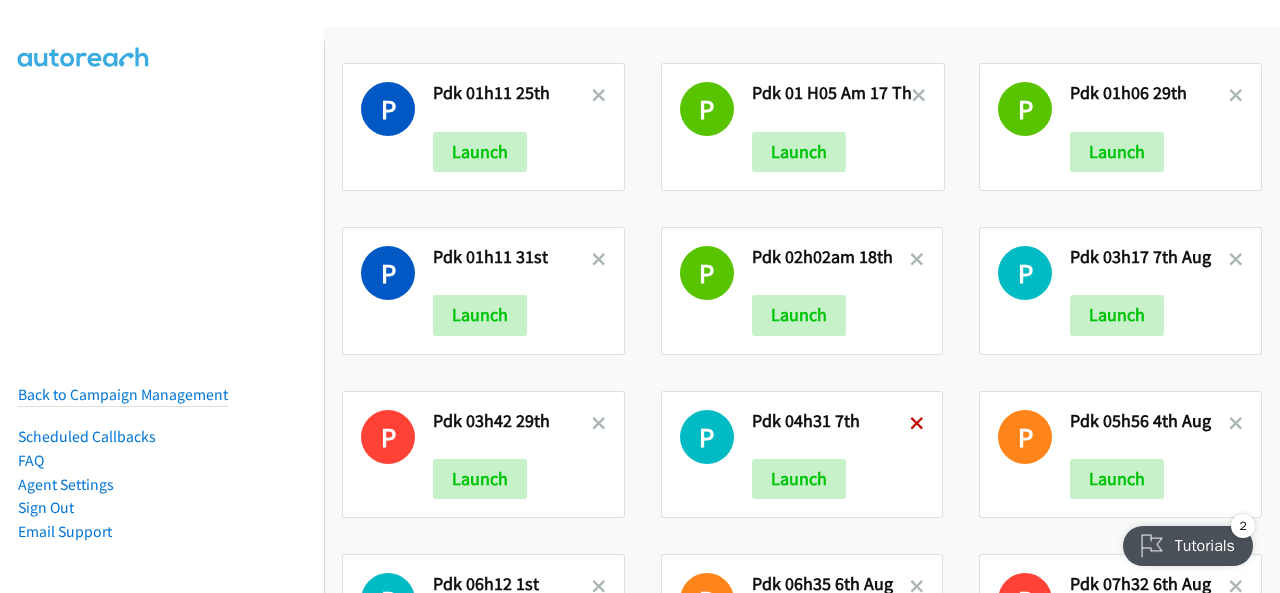 click at bounding box center [917, 425] 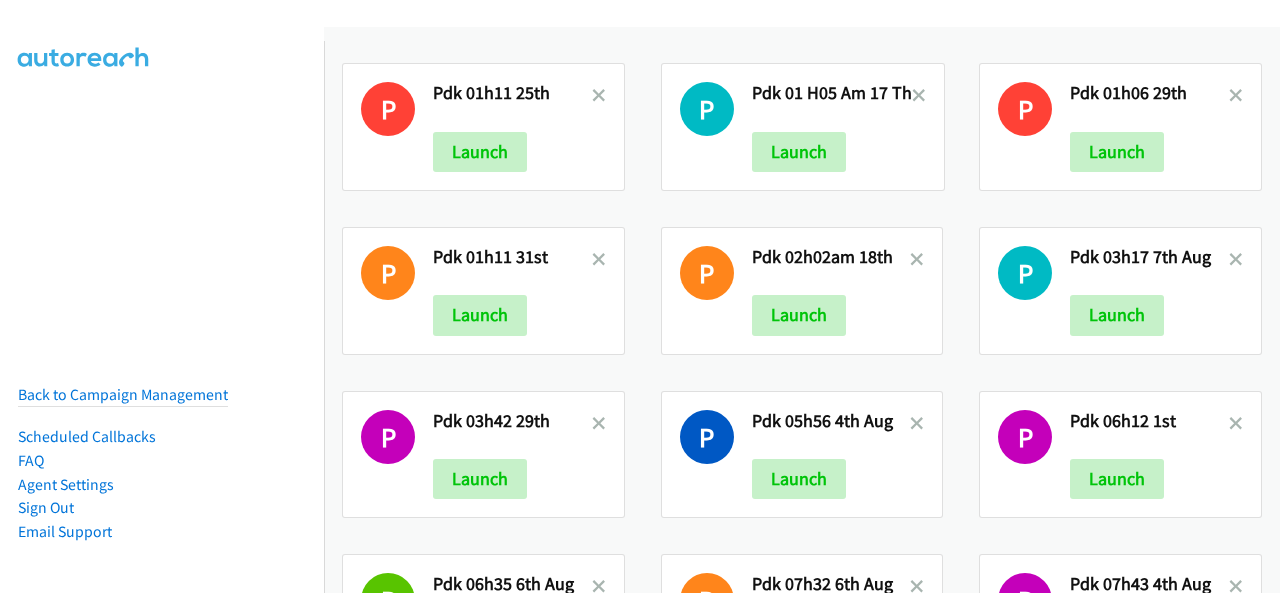 scroll, scrollTop: 0, scrollLeft: 0, axis: both 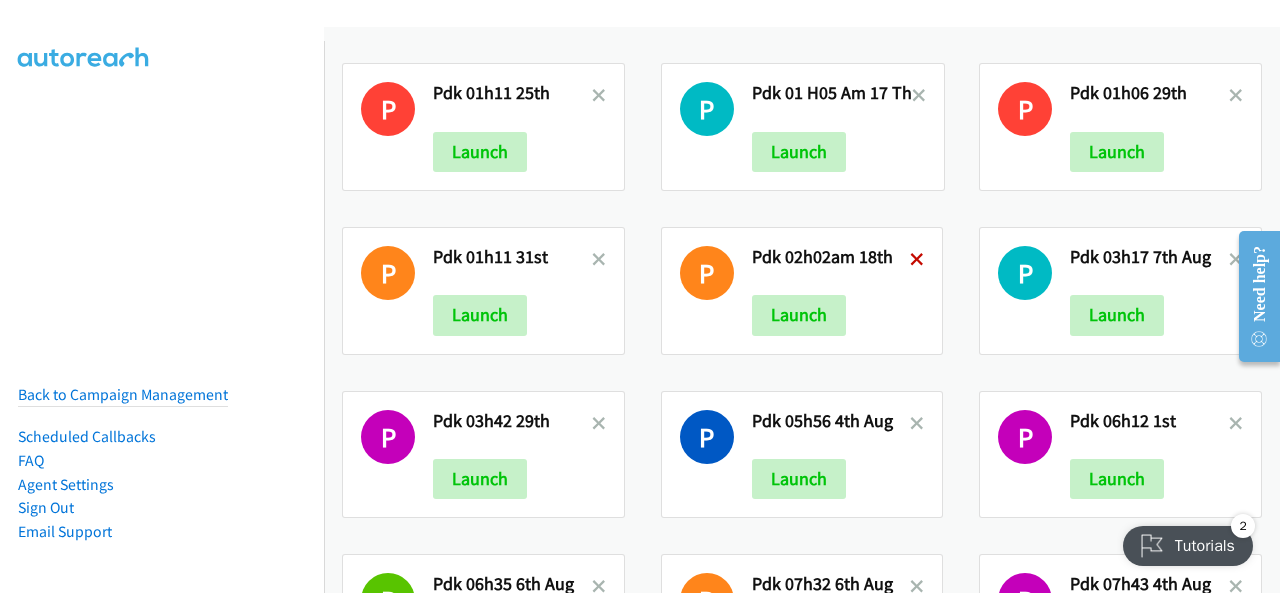 click at bounding box center [917, 261] 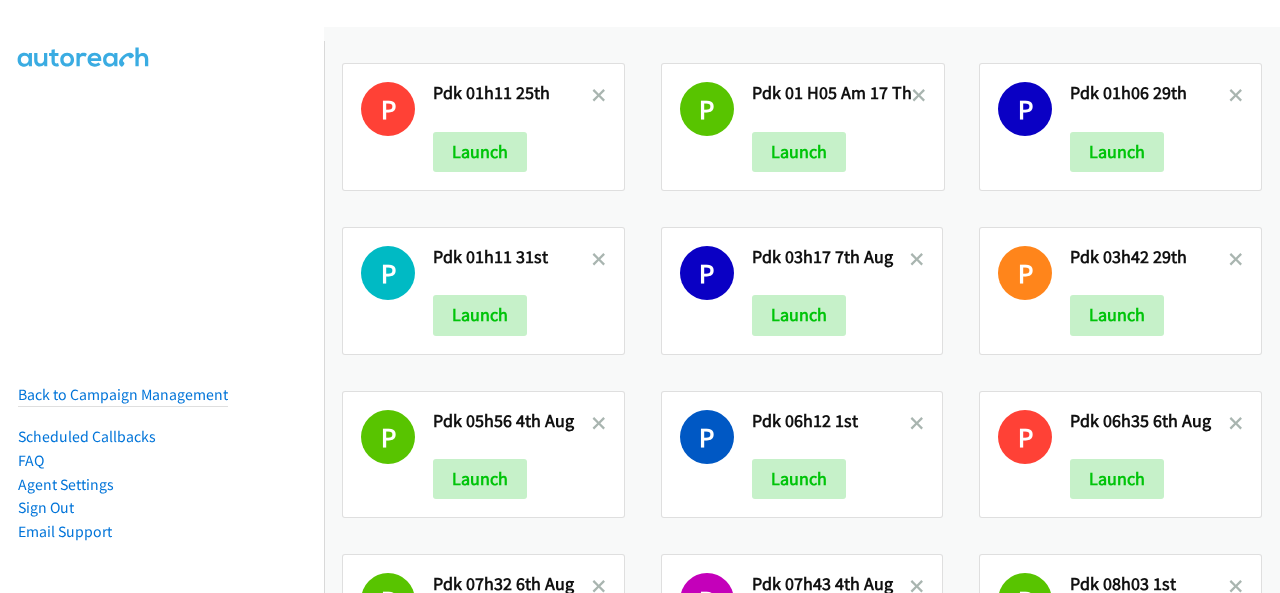 scroll, scrollTop: 0, scrollLeft: 0, axis: both 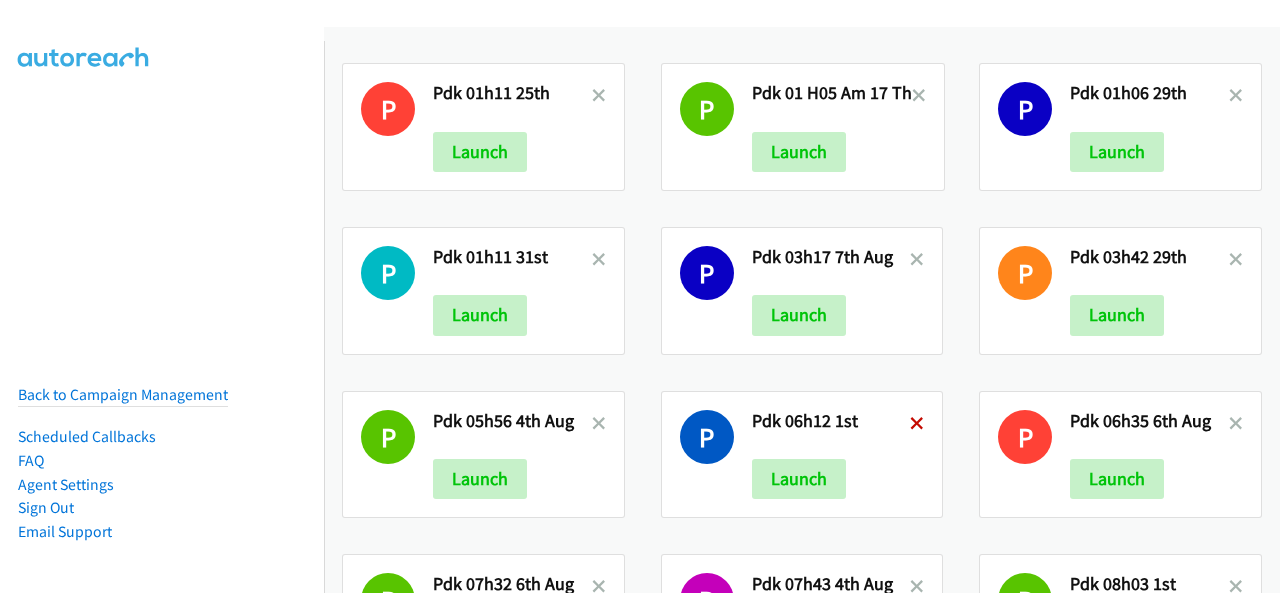 click at bounding box center (917, 425) 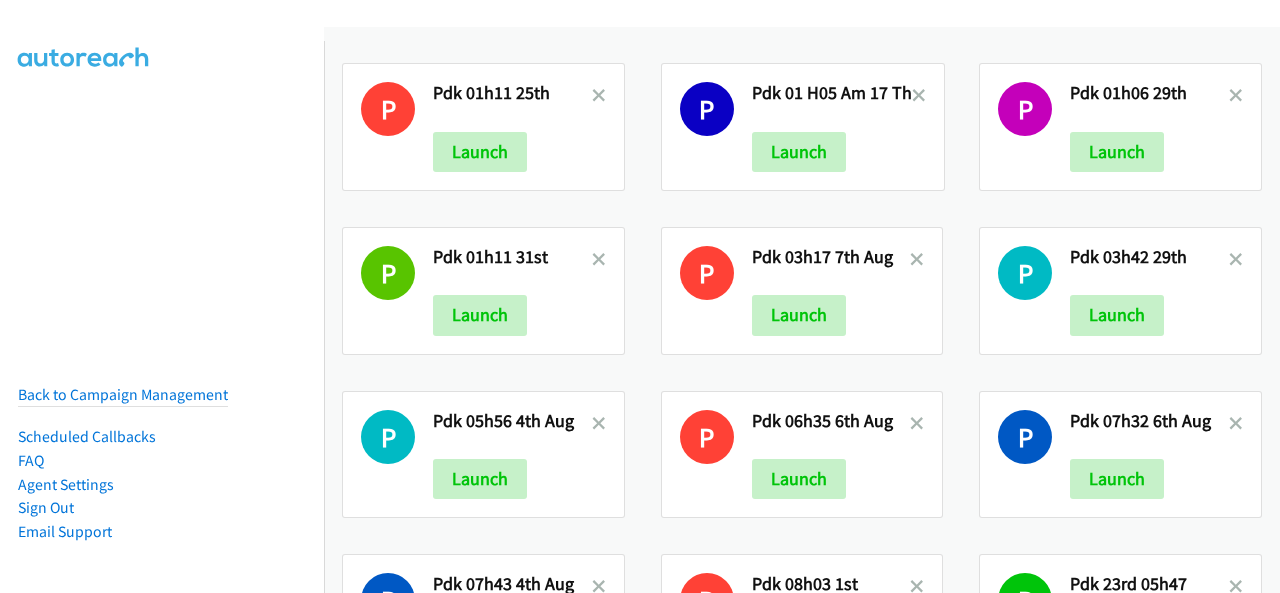 scroll, scrollTop: 0, scrollLeft: 0, axis: both 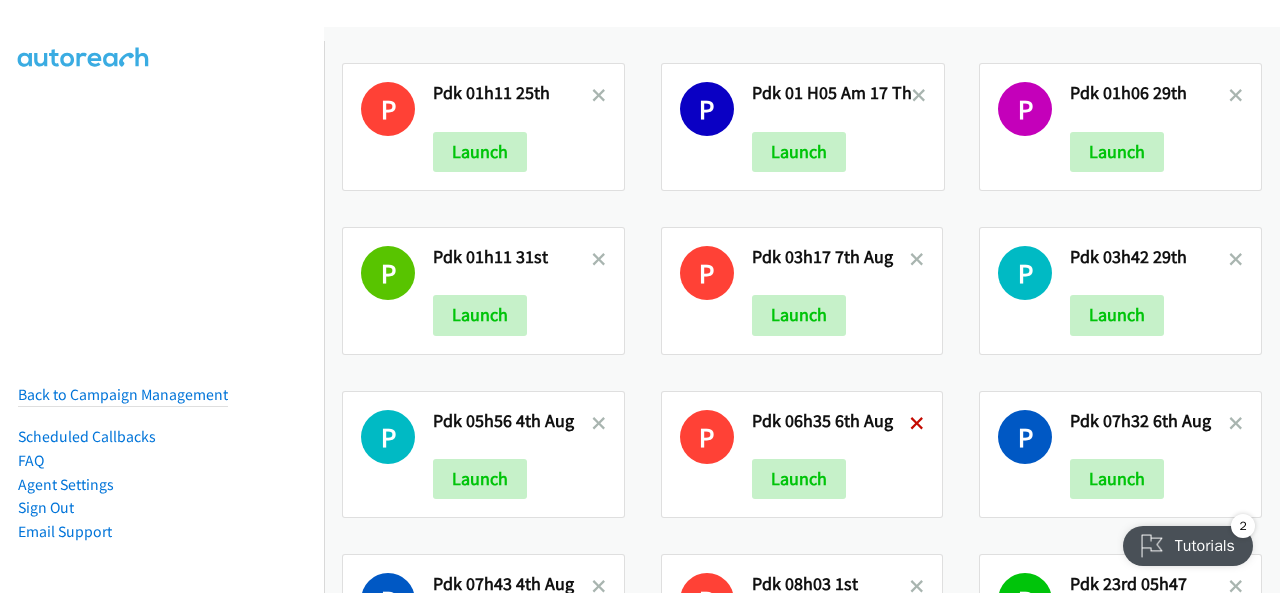 click at bounding box center [917, 425] 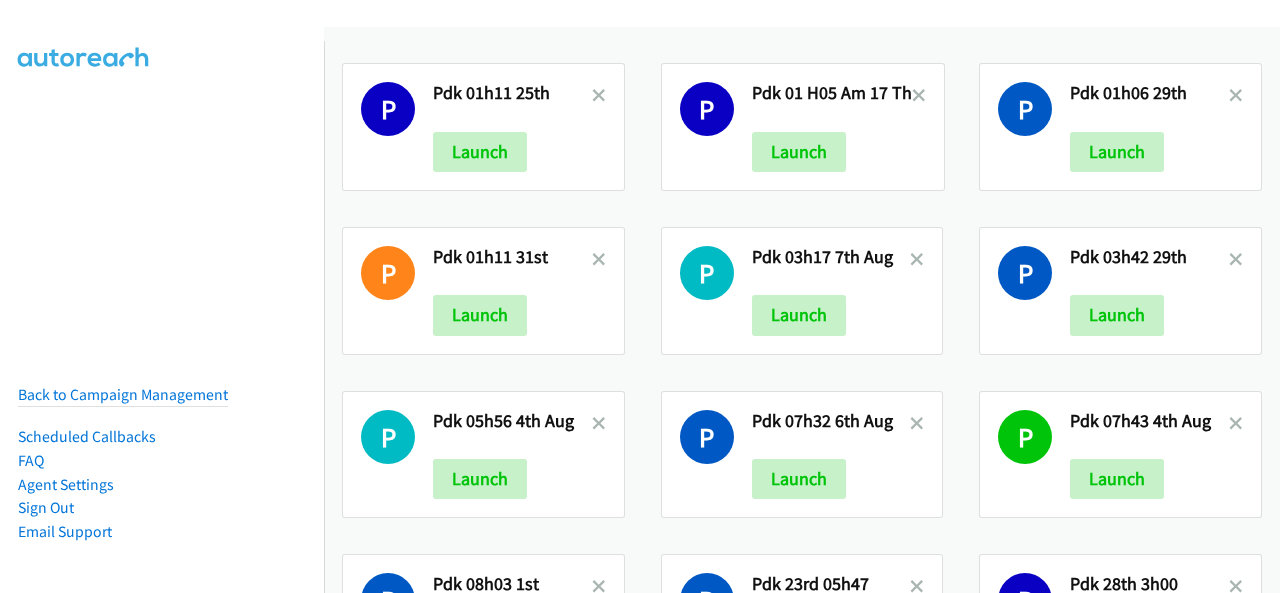 scroll, scrollTop: 0, scrollLeft: 0, axis: both 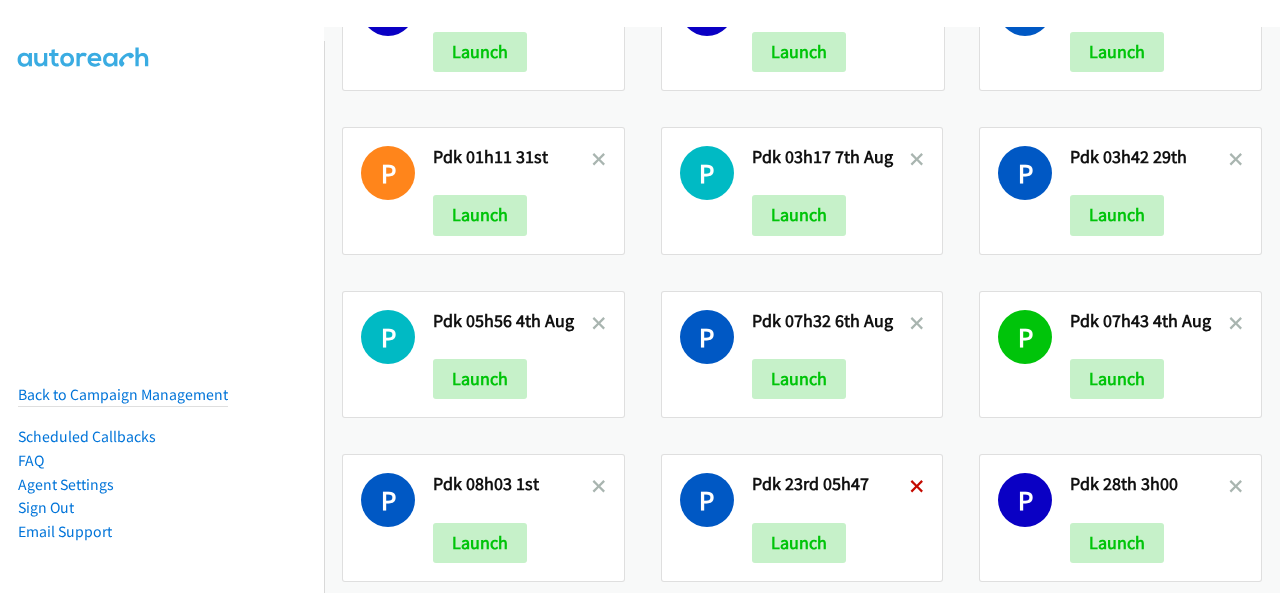 click at bounding box center [917, 488] 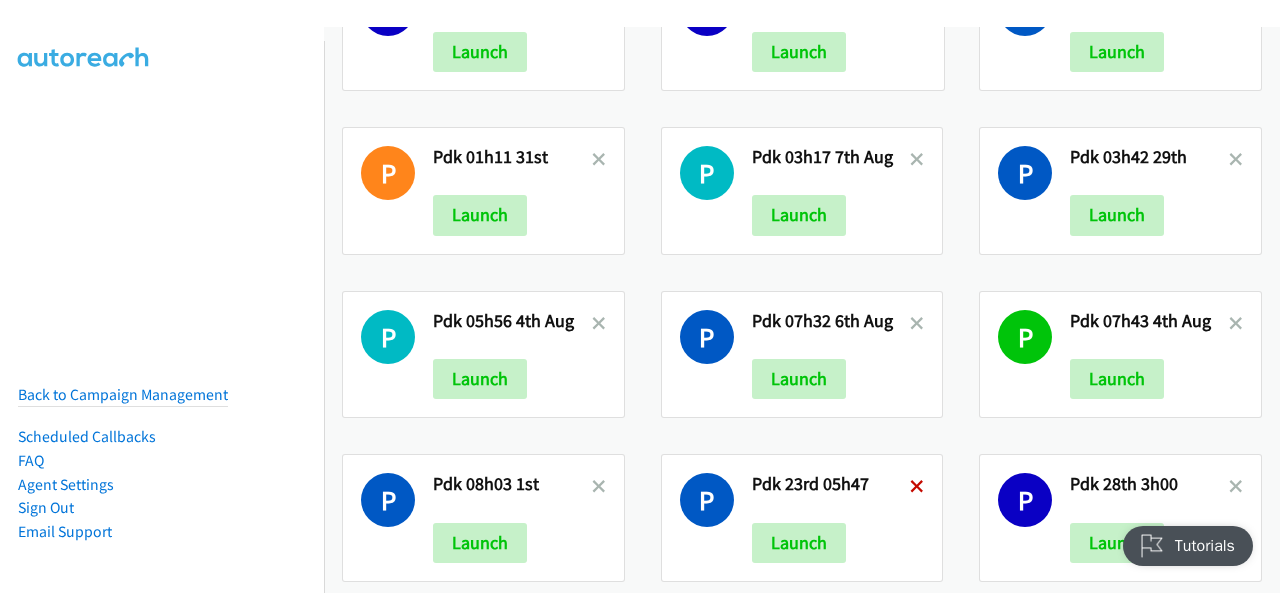 scroll, scrollTop: 0, scrollLeft: 0, axis: both 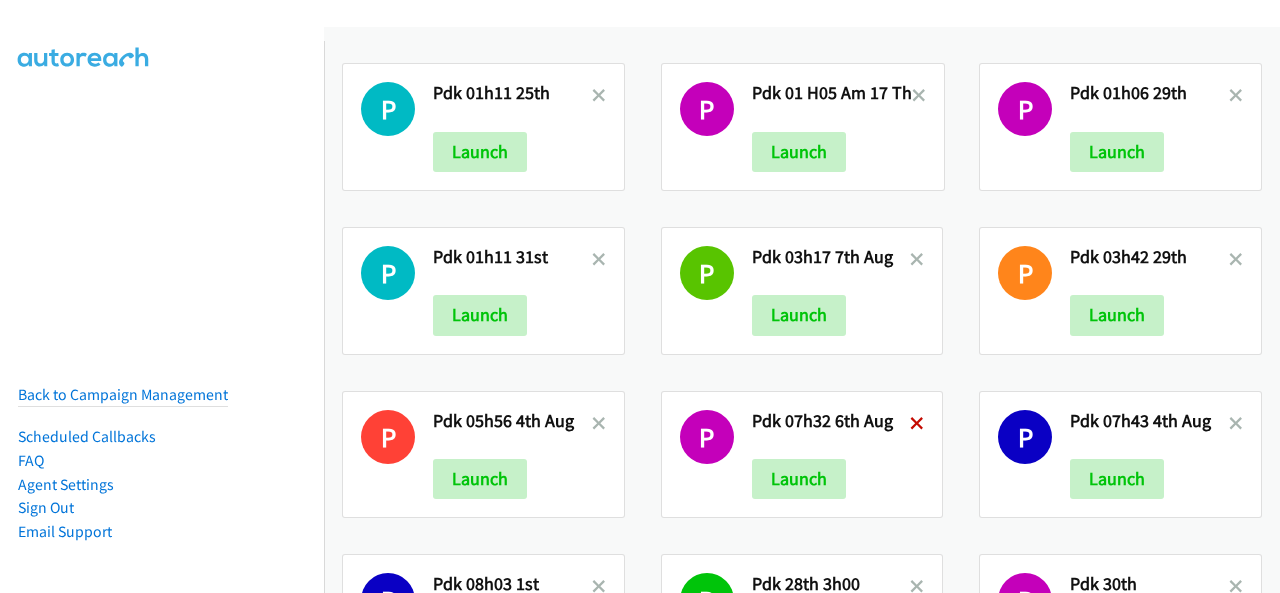 click at bounding box center (917, 425) 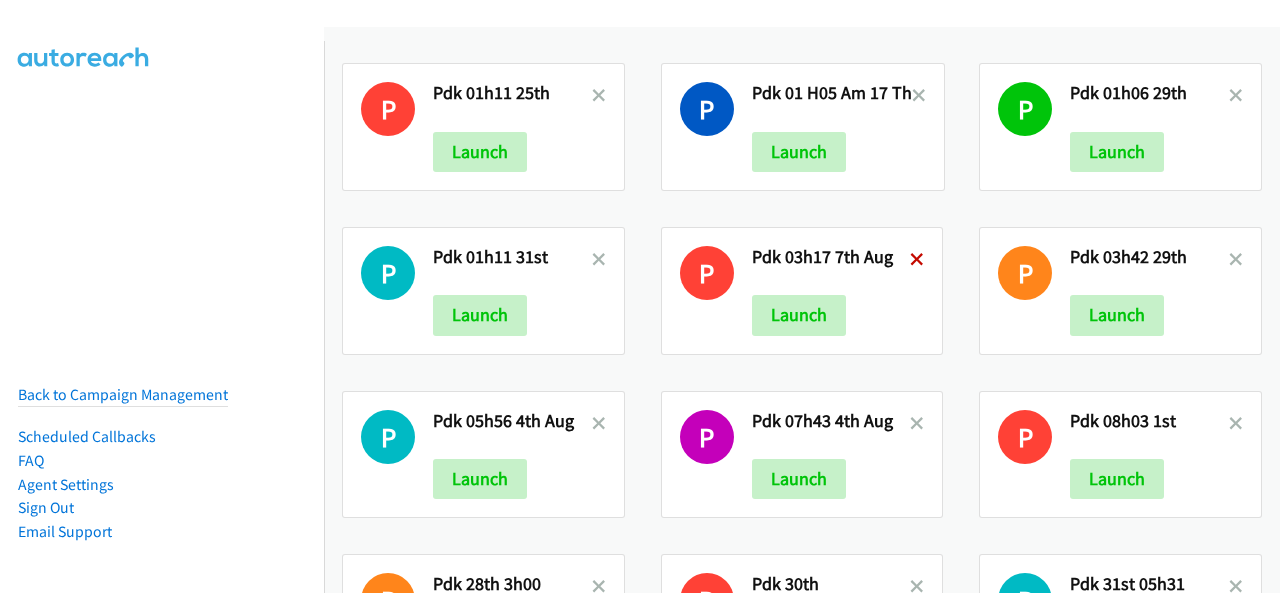 scroll, scrollTop: 0, scrollLeft: 0, axis: both 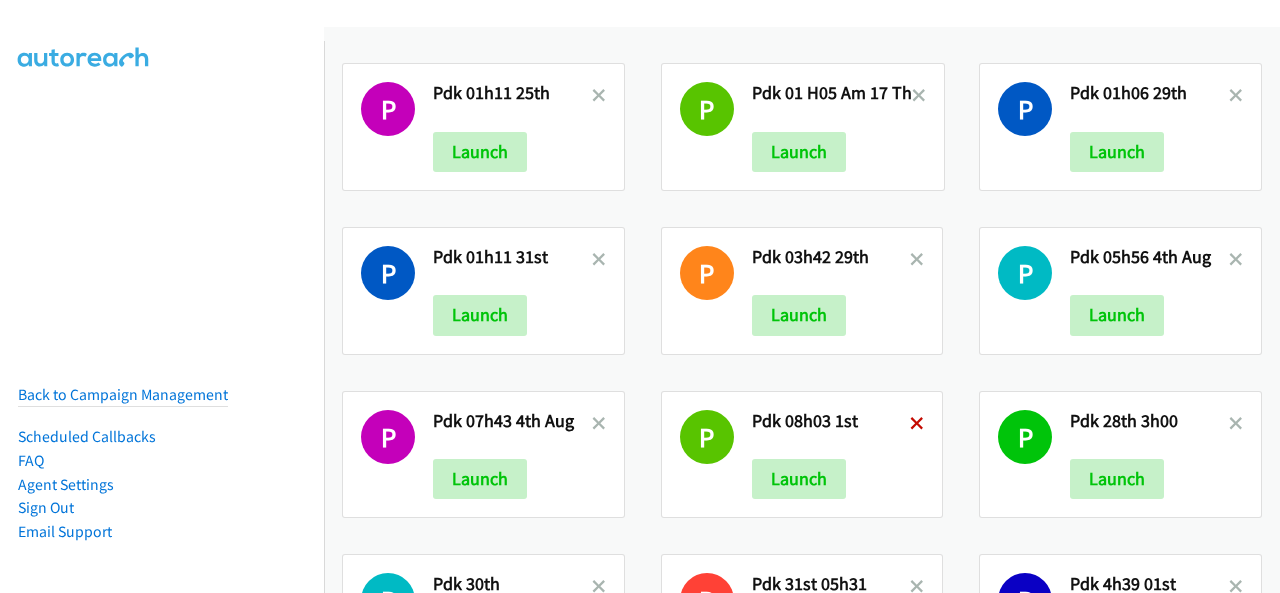 click at bounding box center (917, 425) 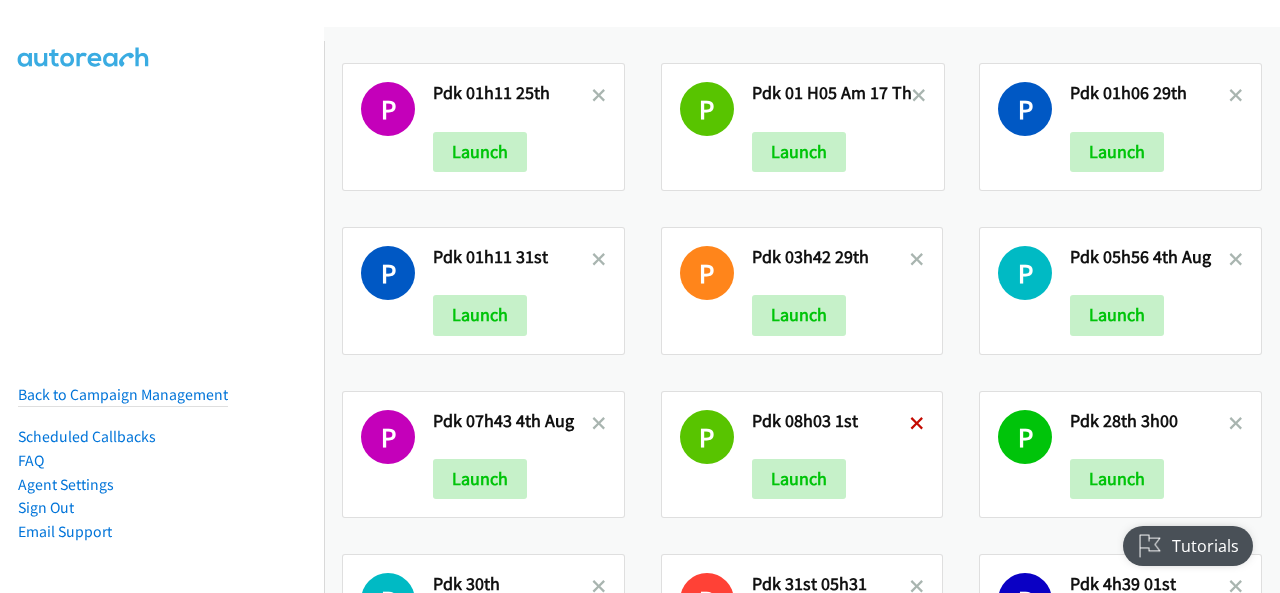 scroll, scrollTop: 0, scrollLeft: 0, axis: both 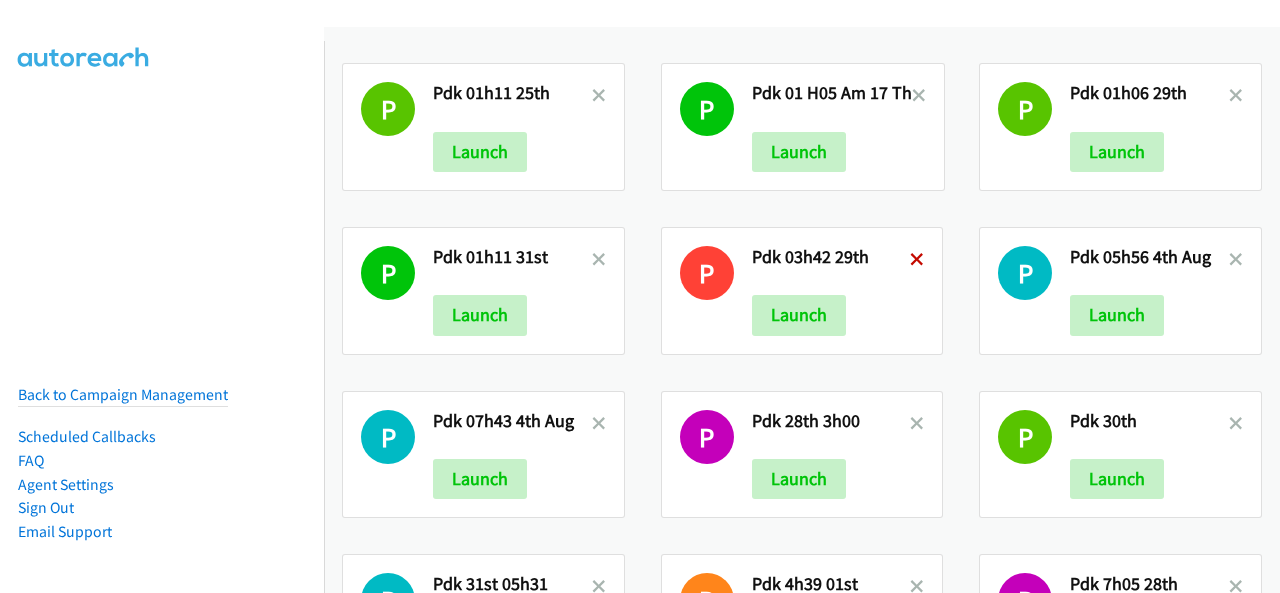 click at bounding box center [917, 261] 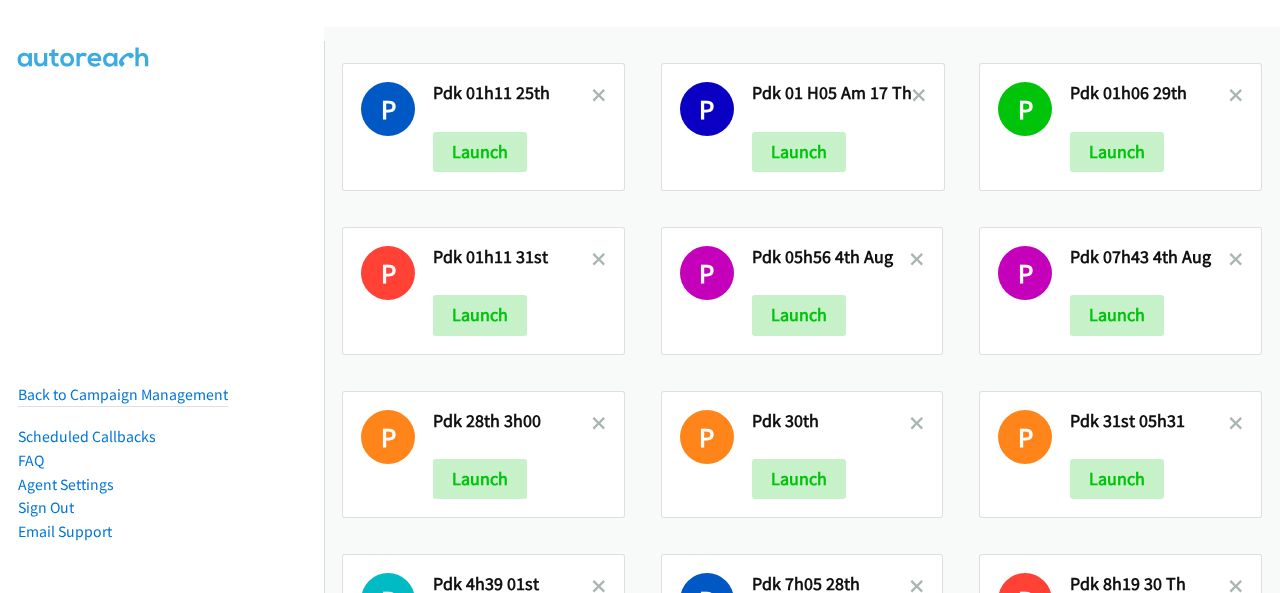 scroll, scrollTop: 0, scrollLeft: 0, axis: both 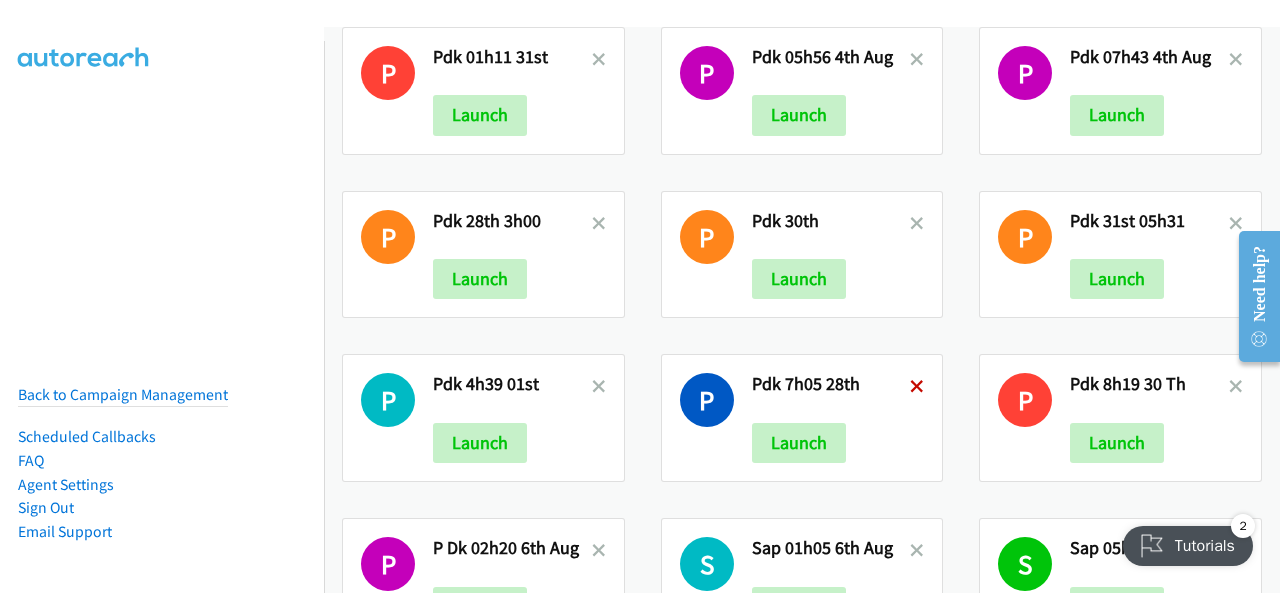 click at bounding box center [917, 388] 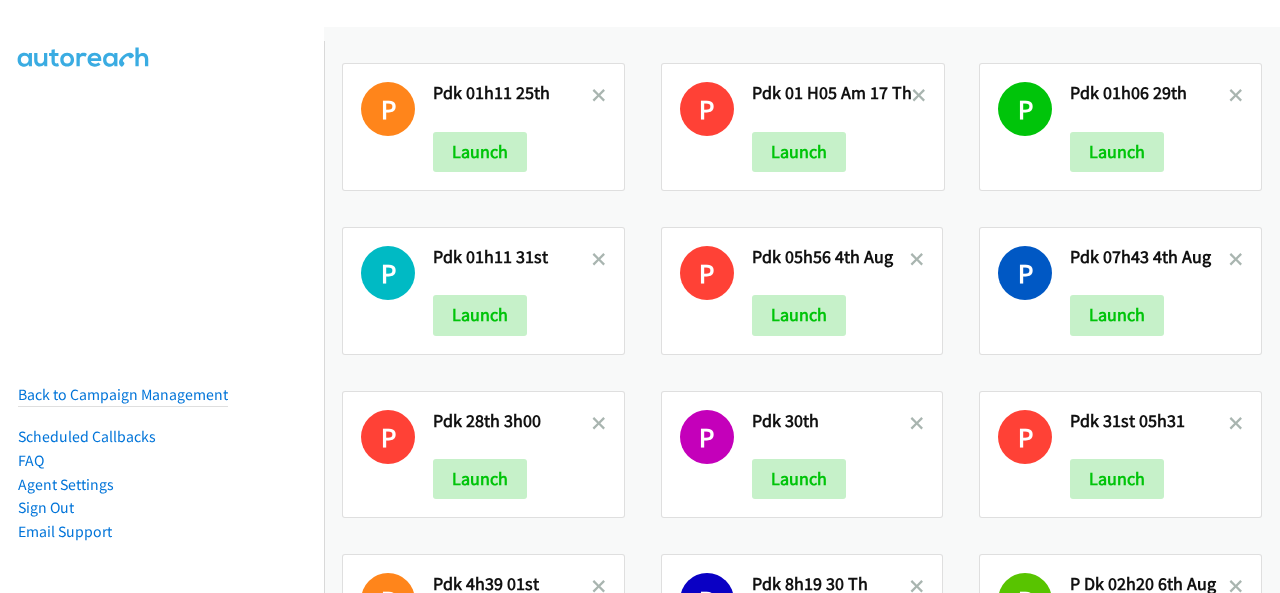 scroll, scrollTop: 0, scrollLeft: 0, axis: both 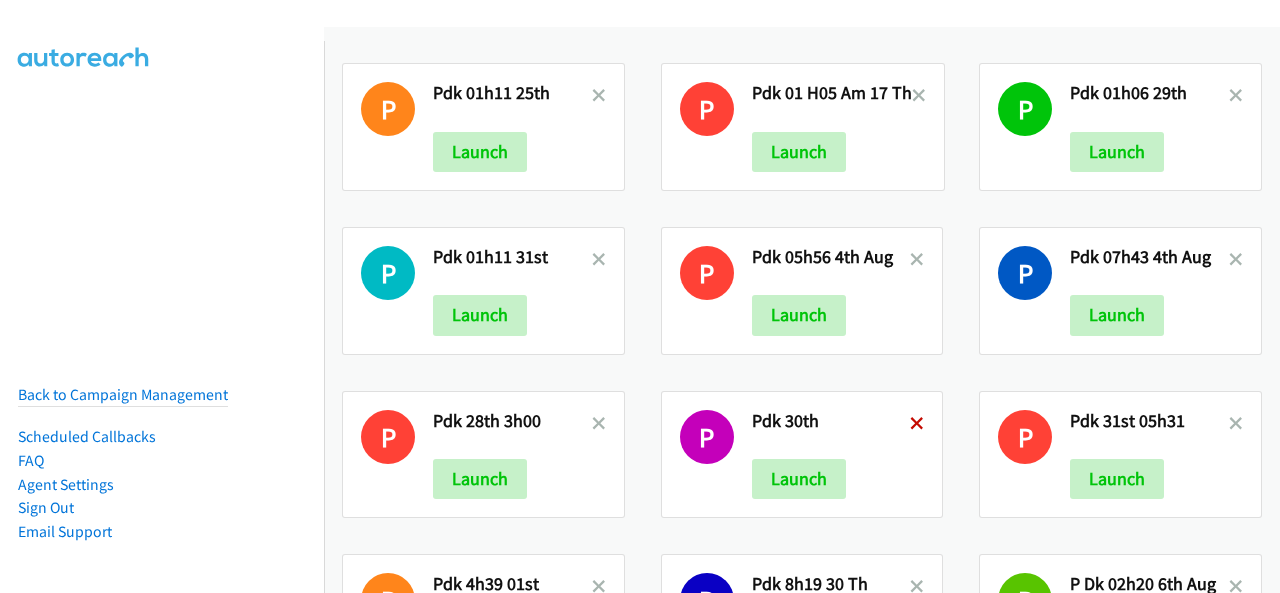 click at bounding box center (917, 425) 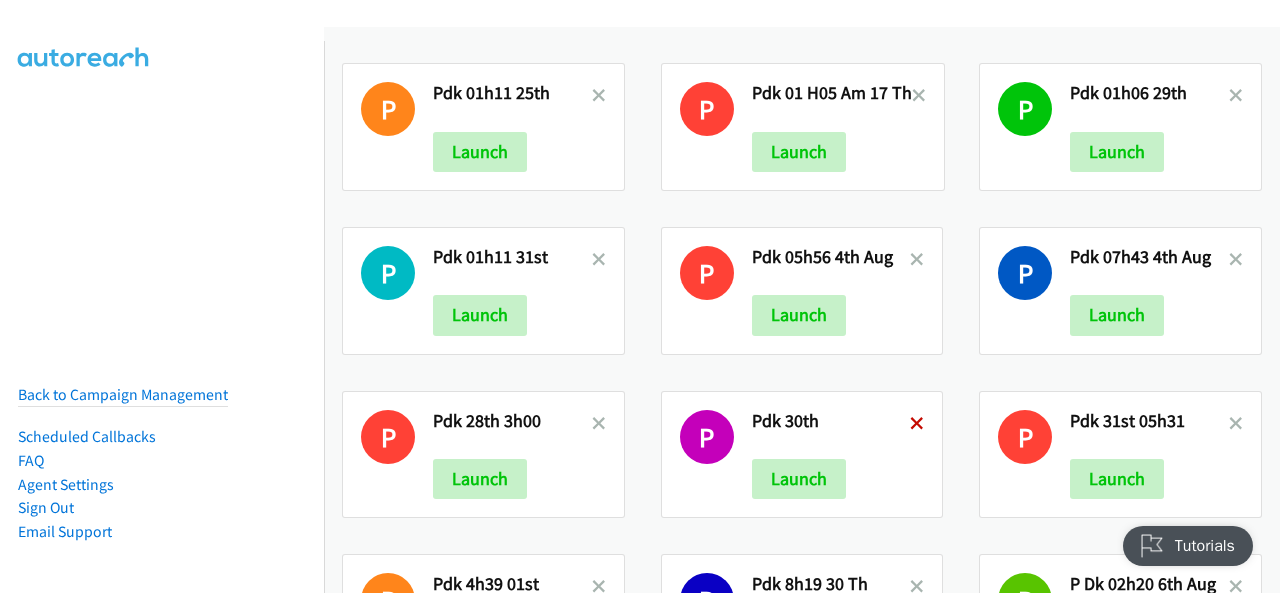 scroll, scrollTop: 0, scrollLeft: 0, axis: both 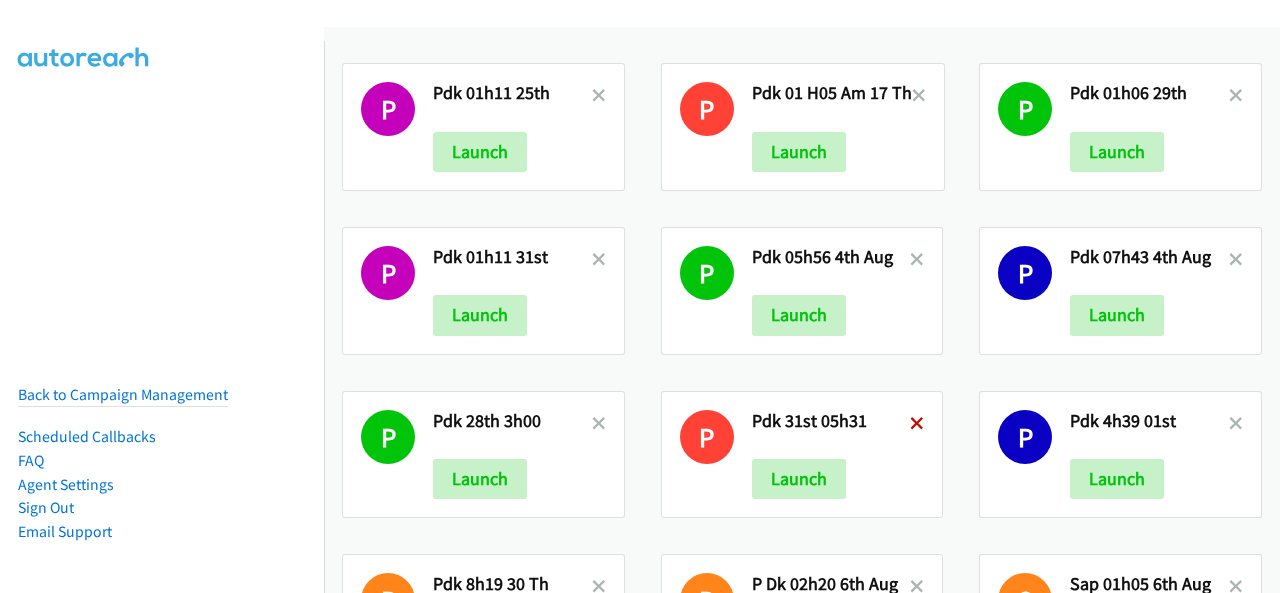 click at bounding box center (917, 425) 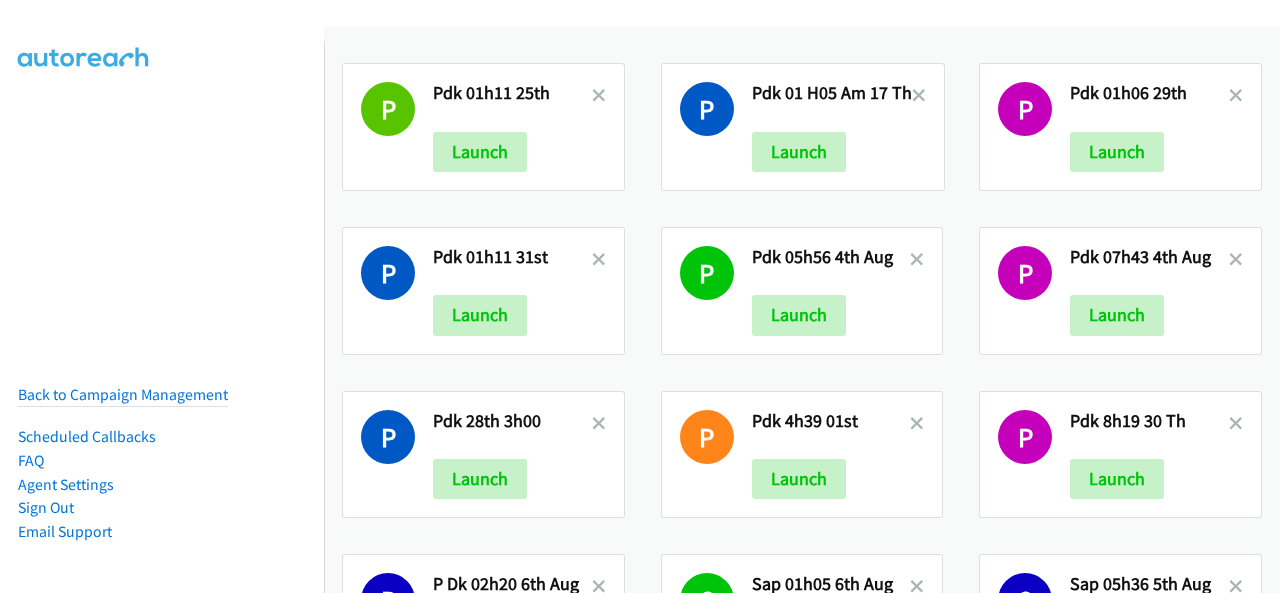 scroll, scrollTop: 0, scrollLeft: 0, axis: both 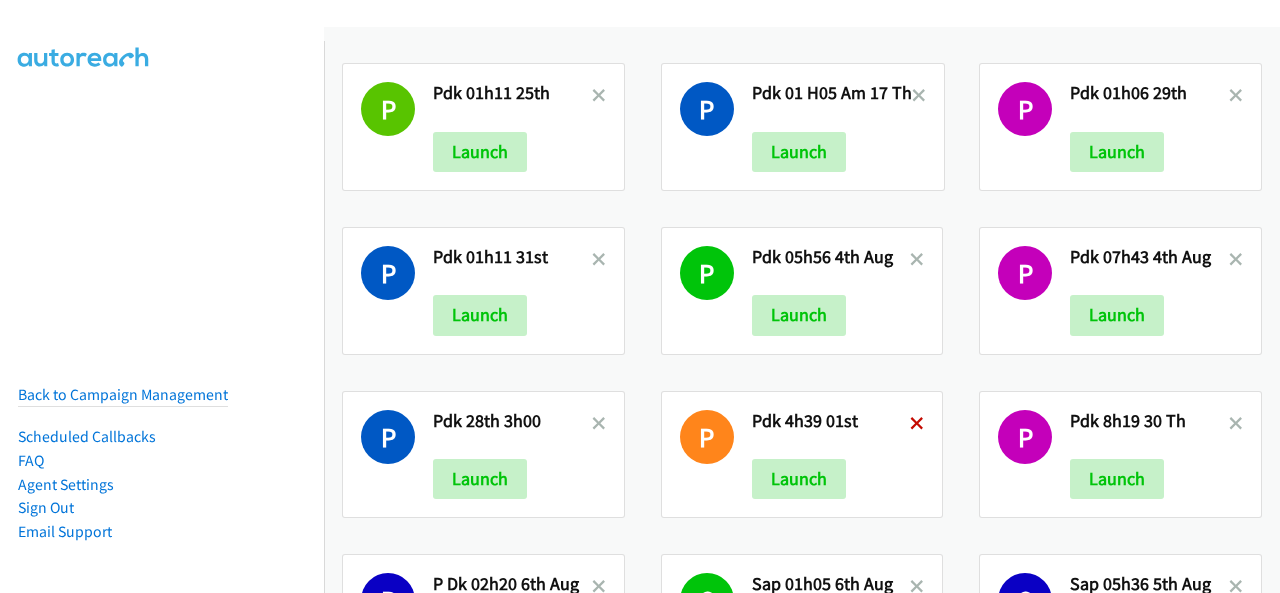 click at bounding box center [917, 425] 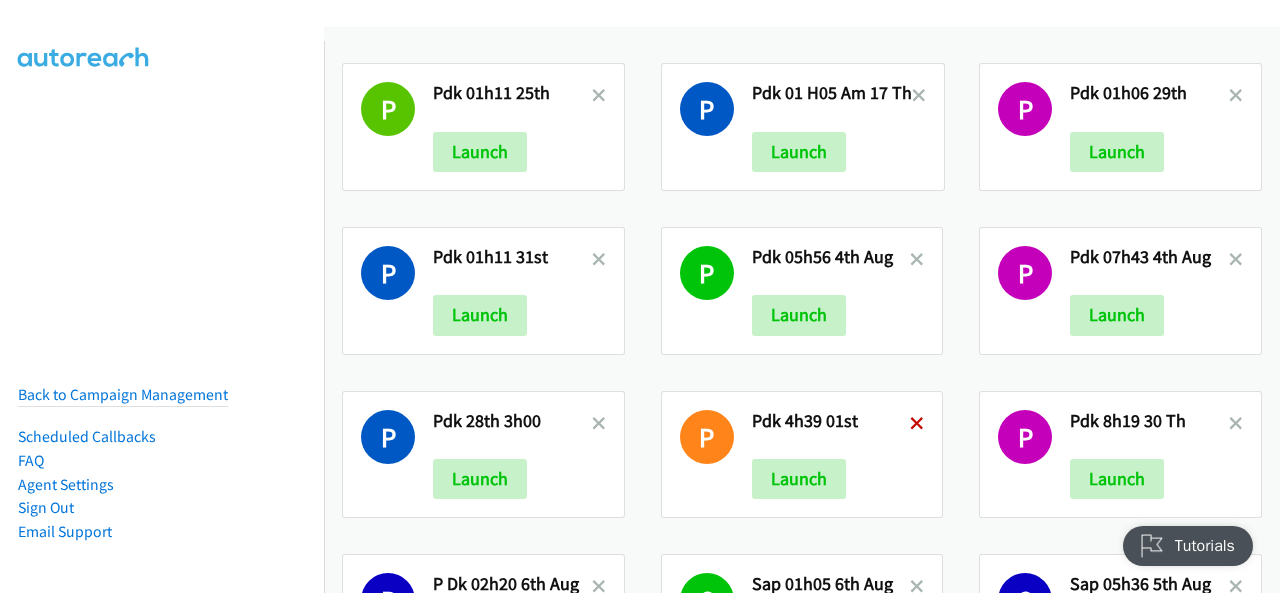 scroll, scrollTop: 0, scrollLeft: 0, axis: both 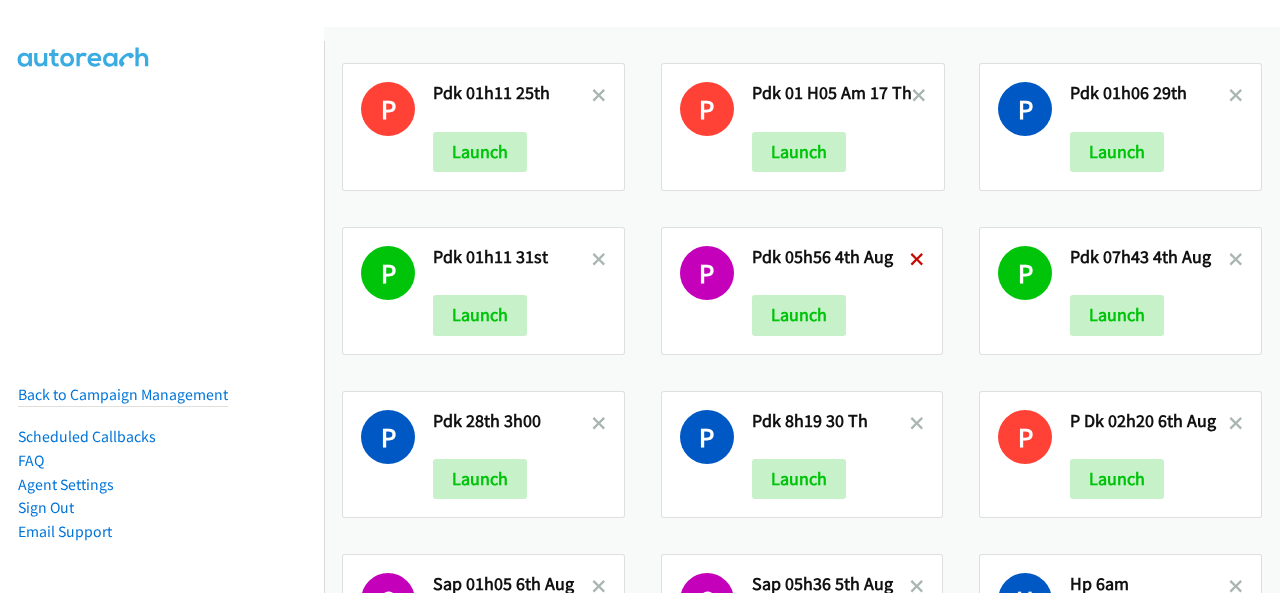 click at bounding box center (917, 261) 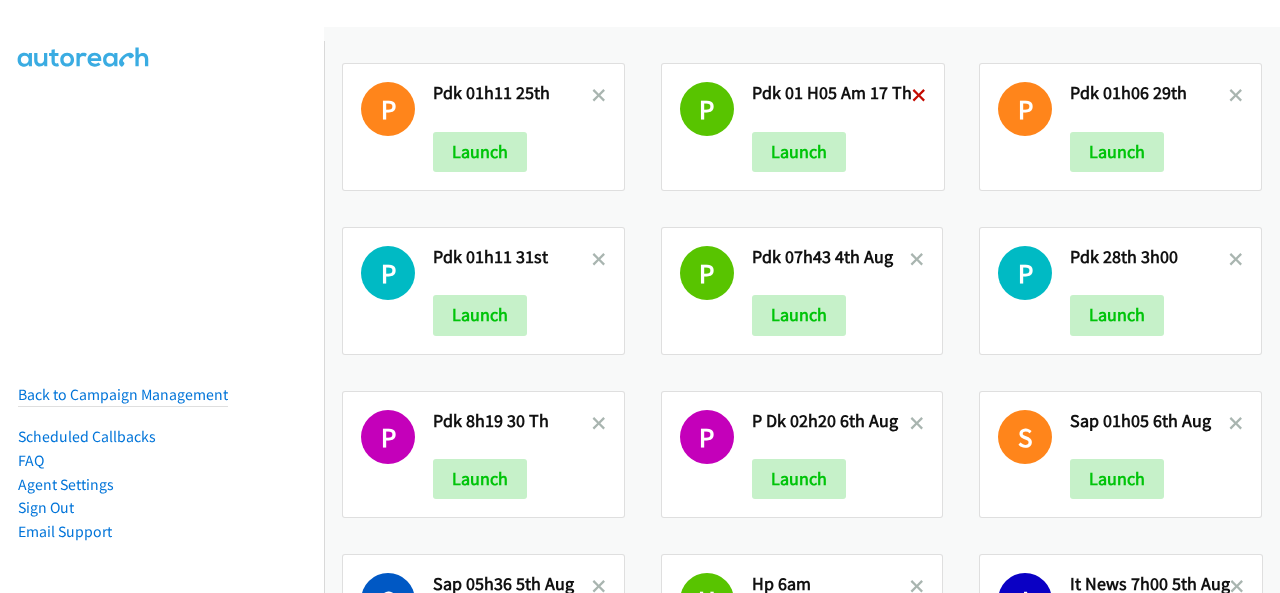 scroll, scrollTop: 0, scrollLeft: 0, axis: both 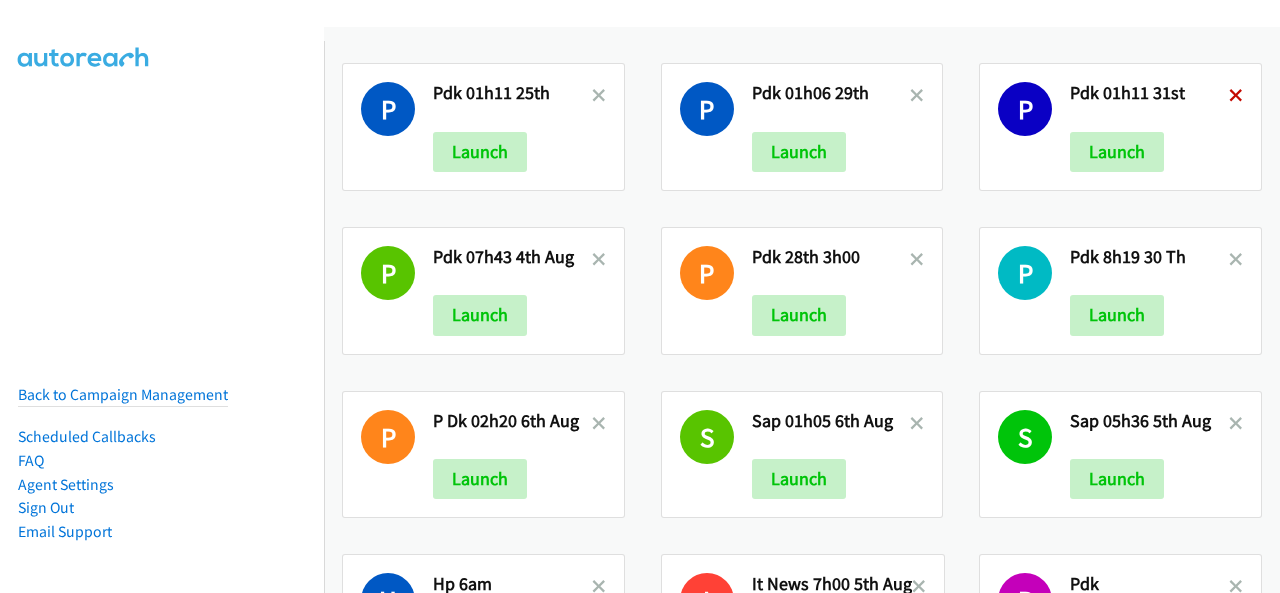 click at bounding box center [1236, 97] 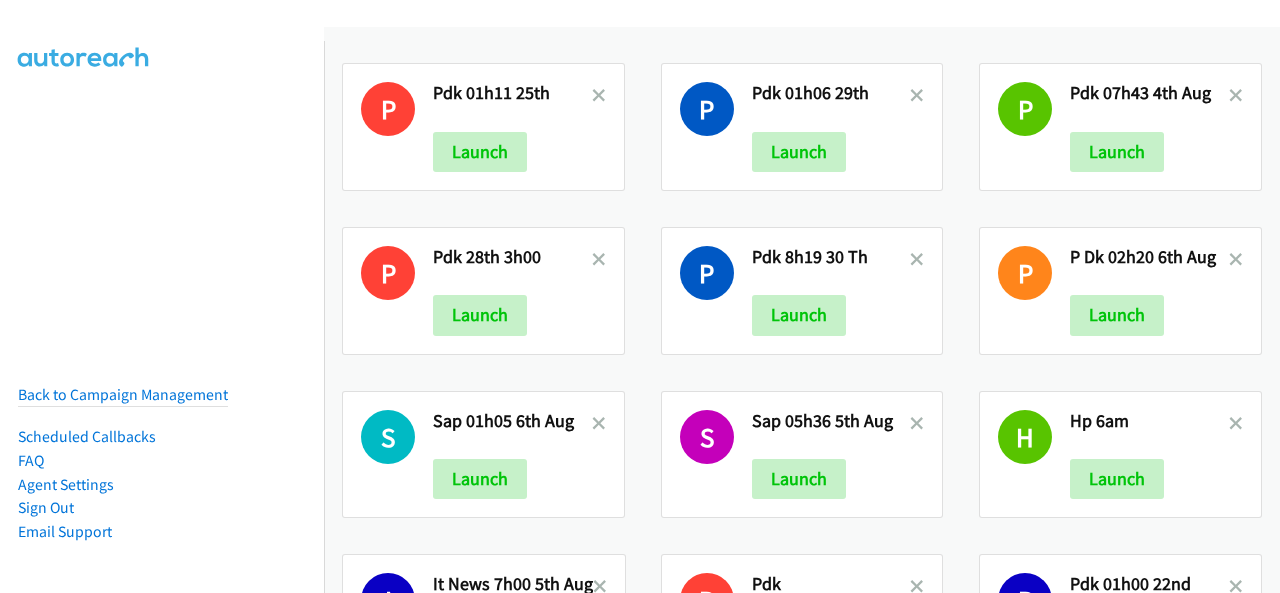 scroll, scrollTop: 0, scrollLeft: 0, axis: both 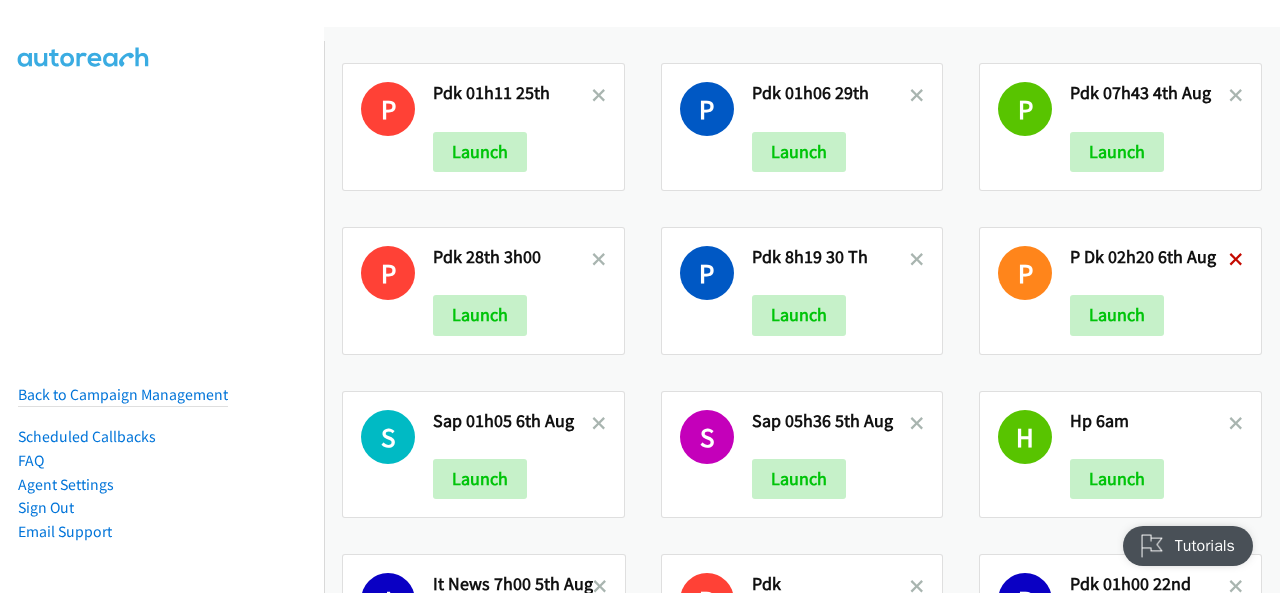 click at bounding box center (1236, 261) 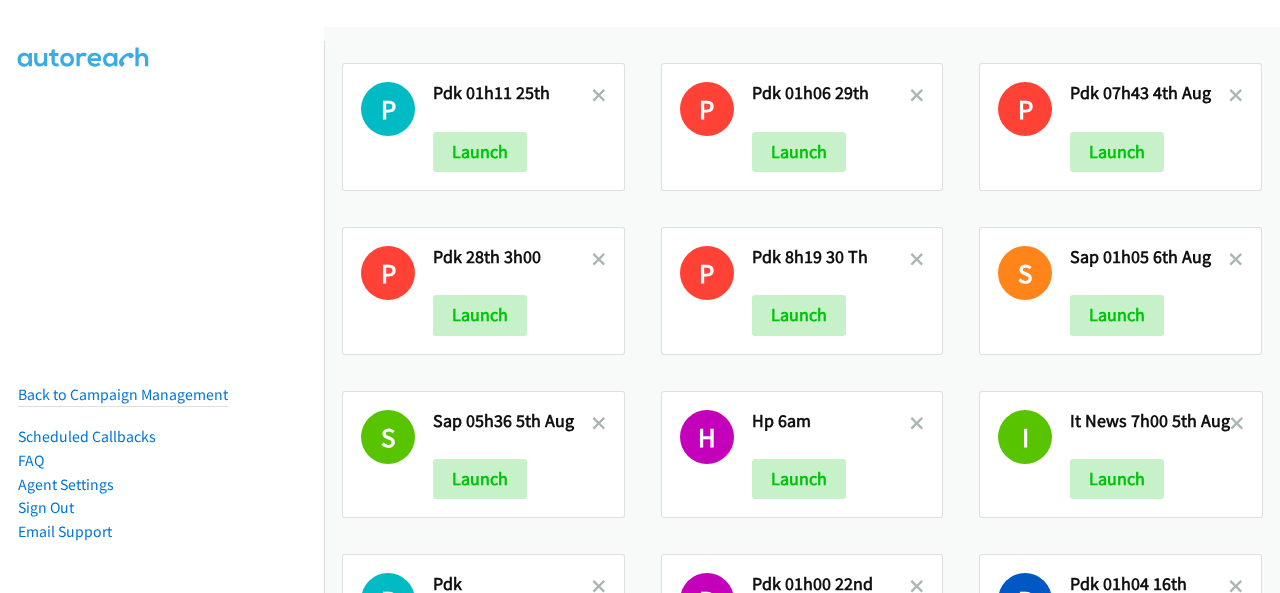 scroll, scrollTop: 0, scrollLeft: 0, axis: both 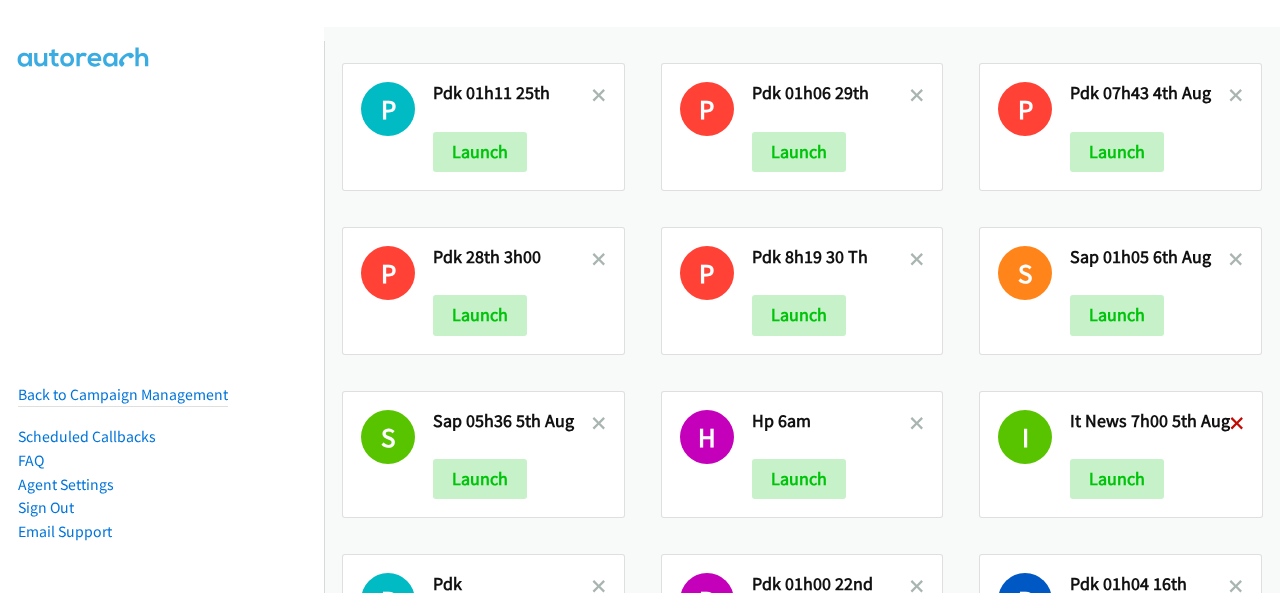 click at bounding box center [1237, 425] 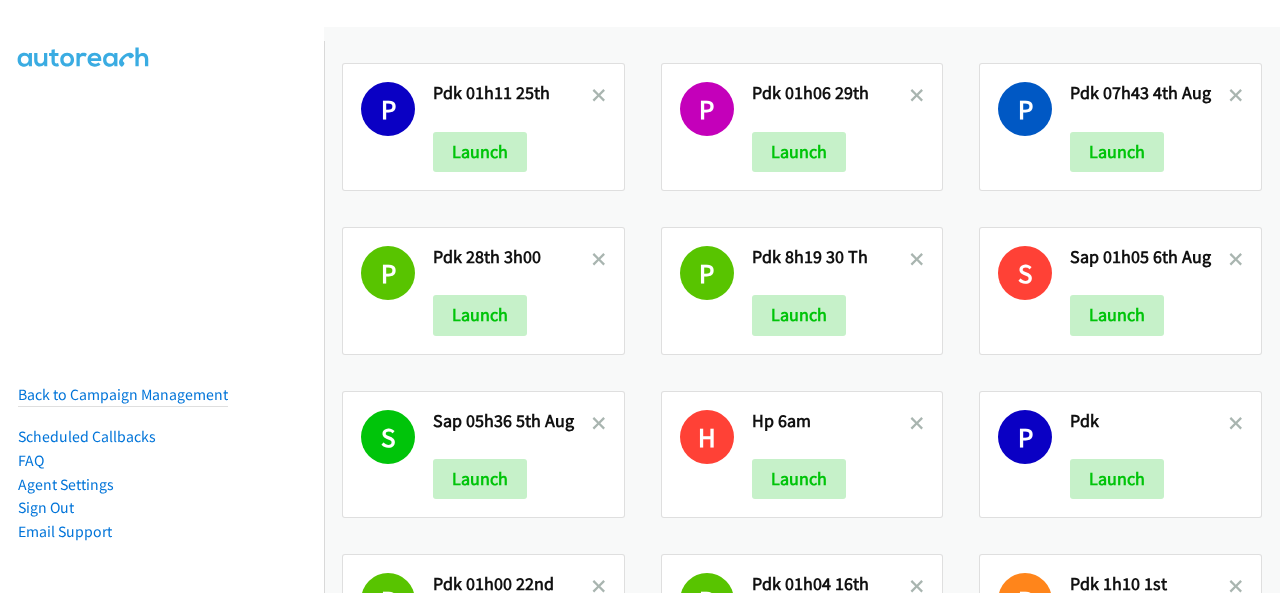 scroll, scrollTop: 0, scrollLeft: 0, axis: both 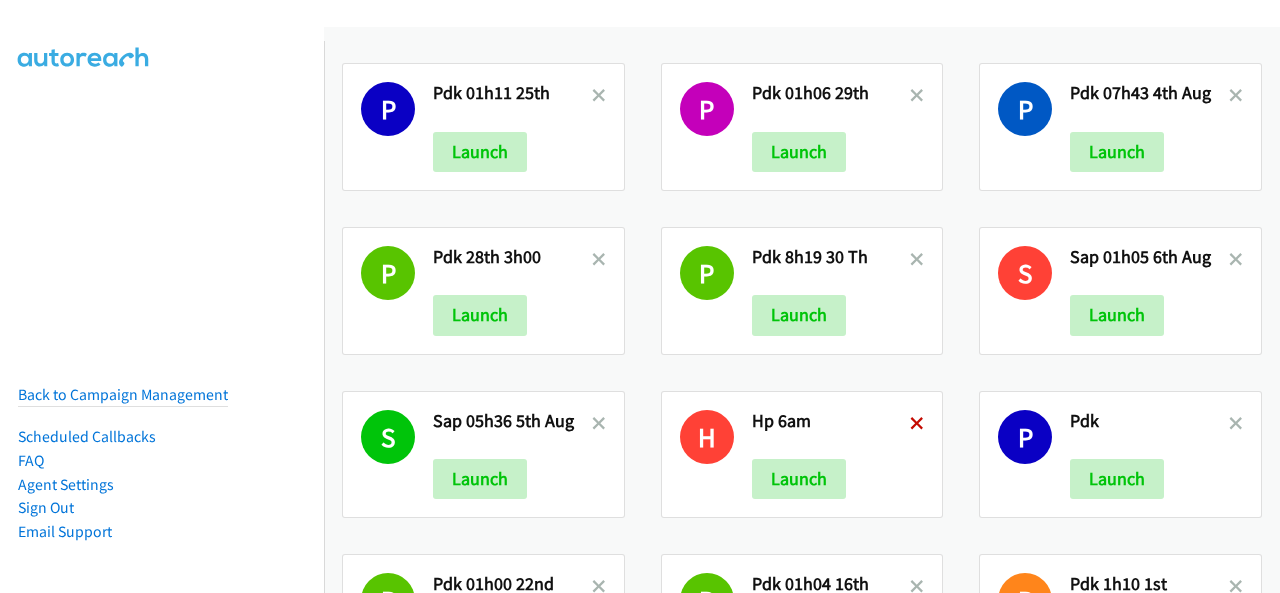 click at bounding box center (917, 425) 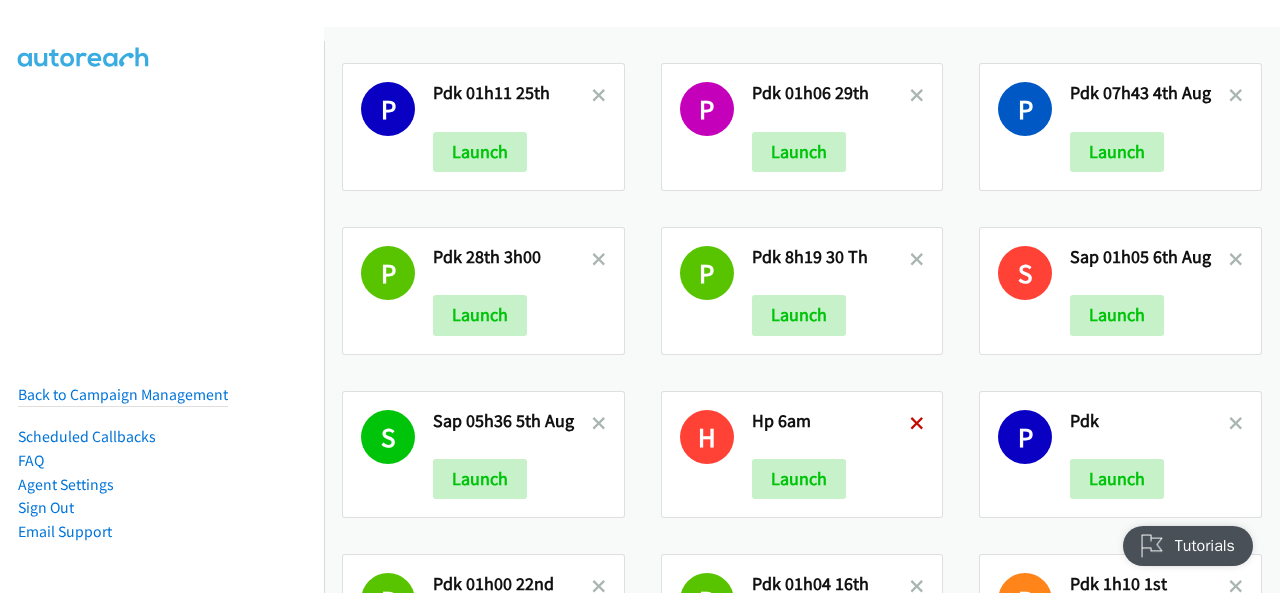 scroll, scrollTop: 0, scrollLeft: 0, axis: both 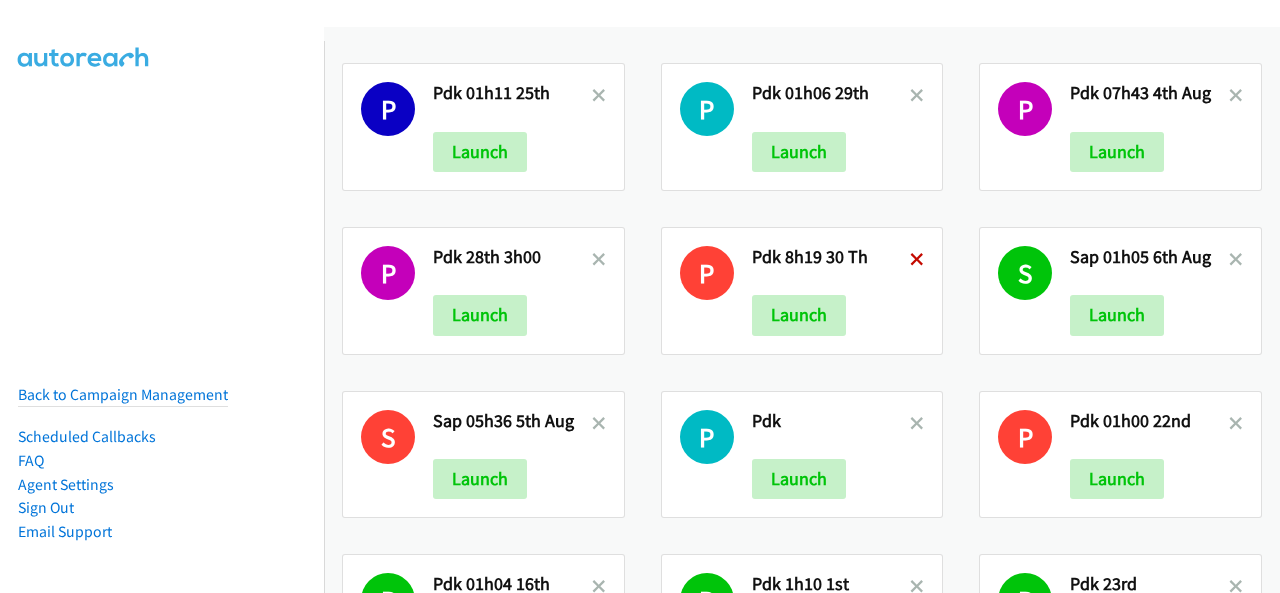 click at bounding box center (917, 261) 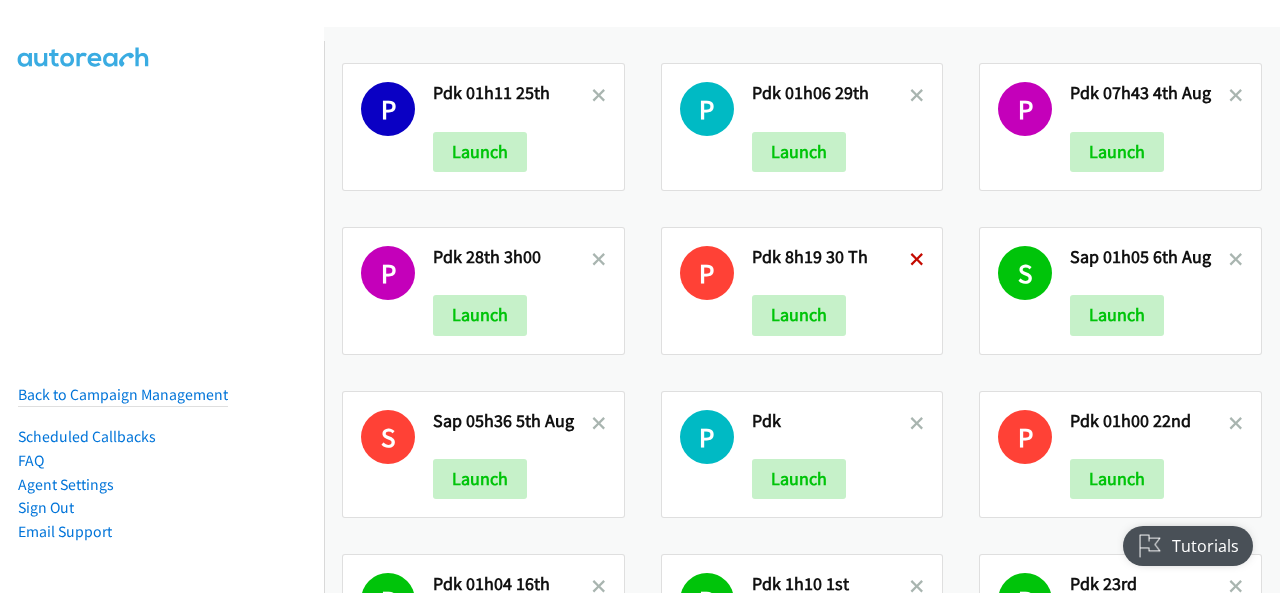 scroll, scrollTop: 0, scrollLeft: 0, axis: both 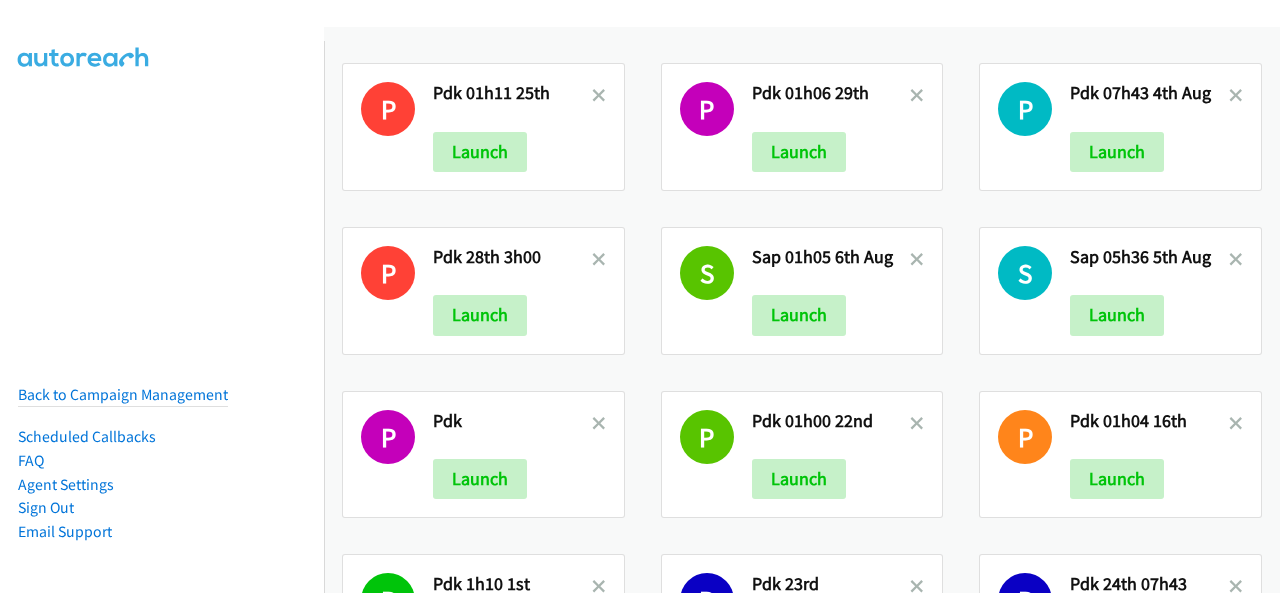 click at bounding box center [917, 425] 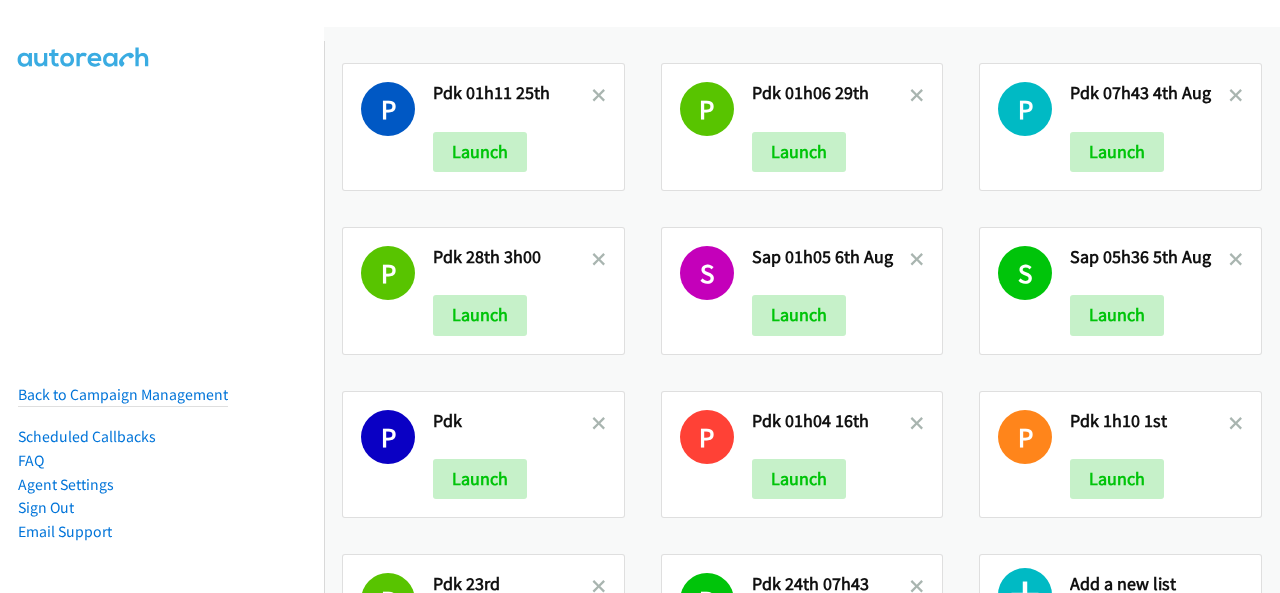 scroll, scrollTop: 0, scrollLeft: 0, axis: both 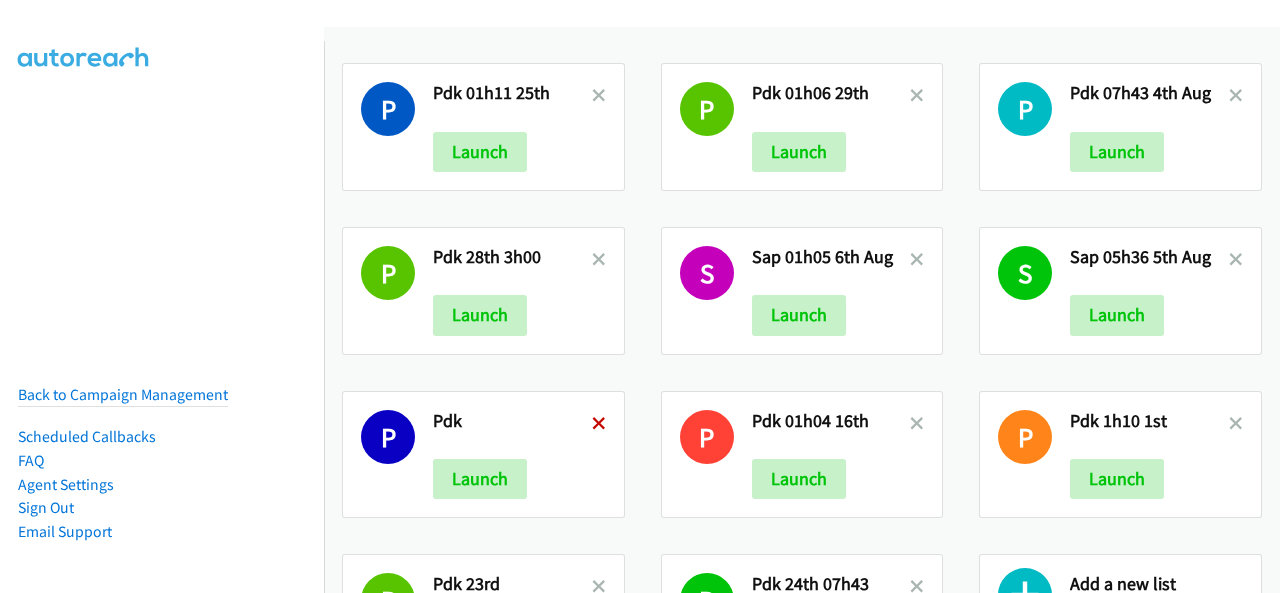 click at bounding box center (599, 425) 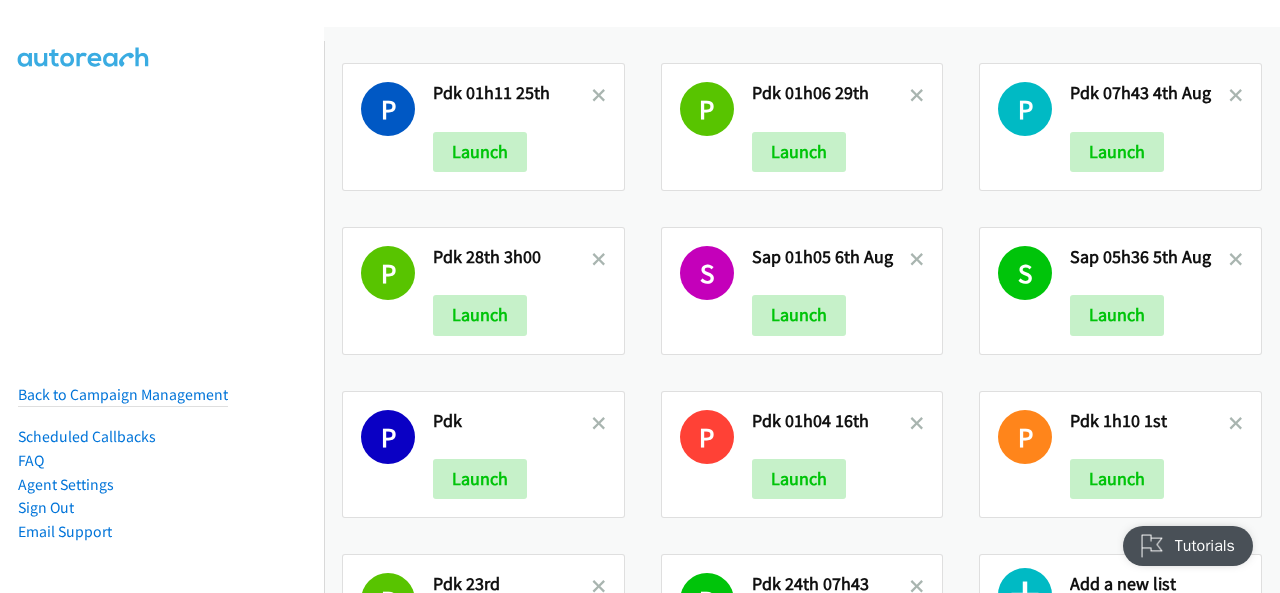 scroll, scrollTop: 0, scrollLeft: 0, axis: both 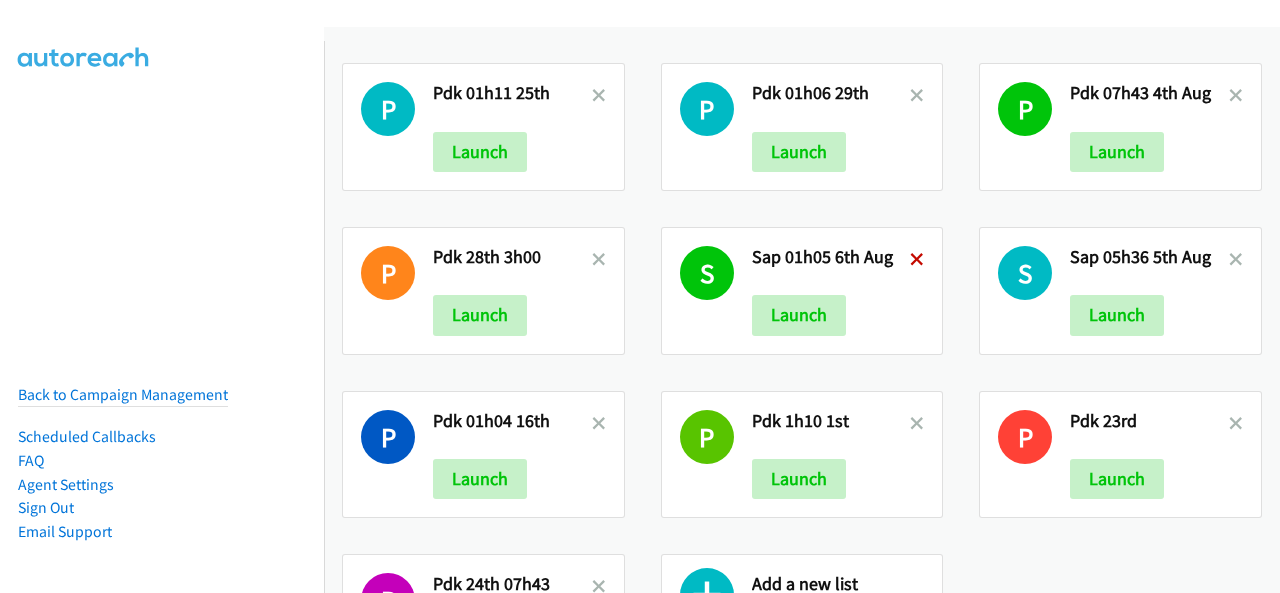 click at bounding box center [917, 261] 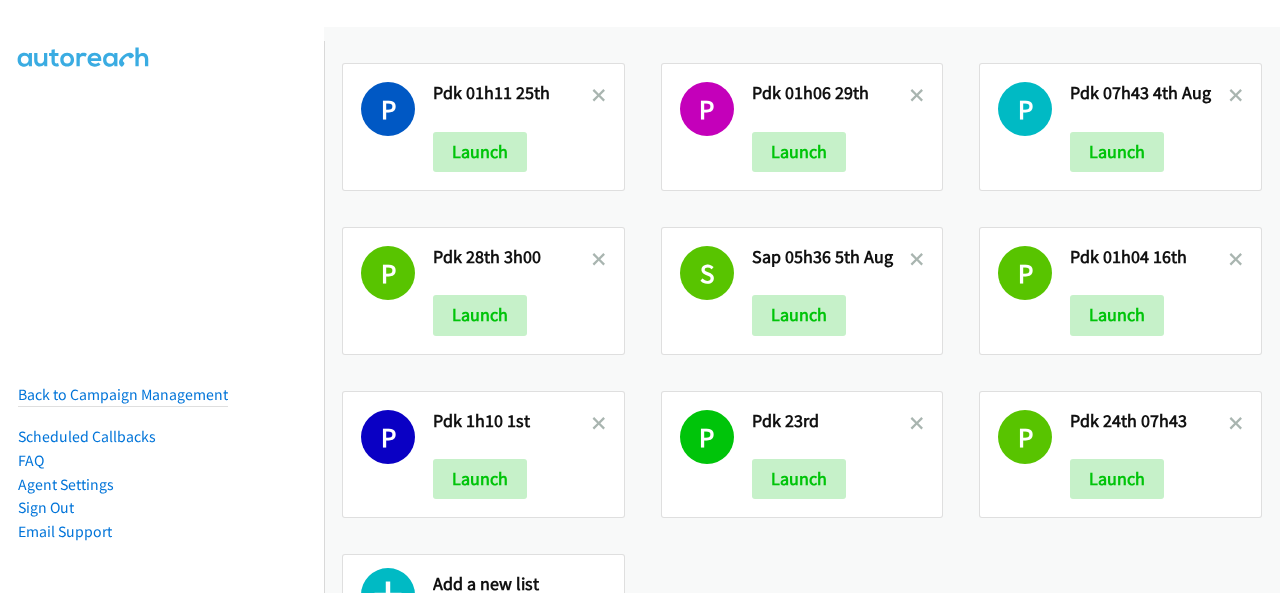 scroll, scrollTop: 0, scrollLeft: 0, axis: both 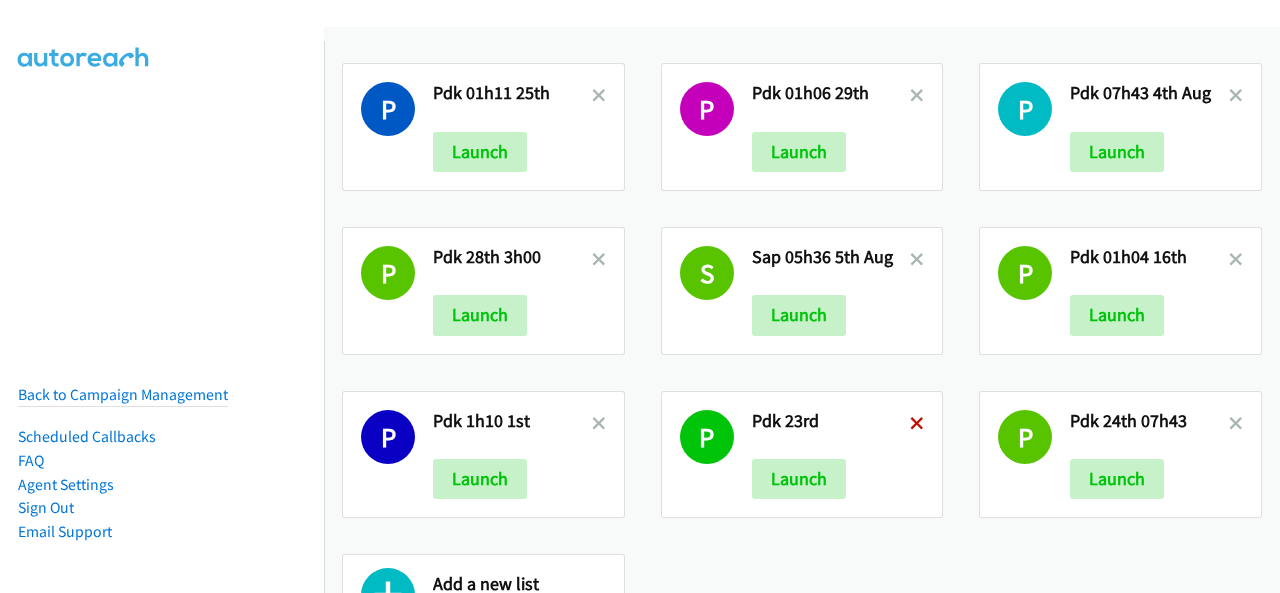 click at bounding box center [917, 425] 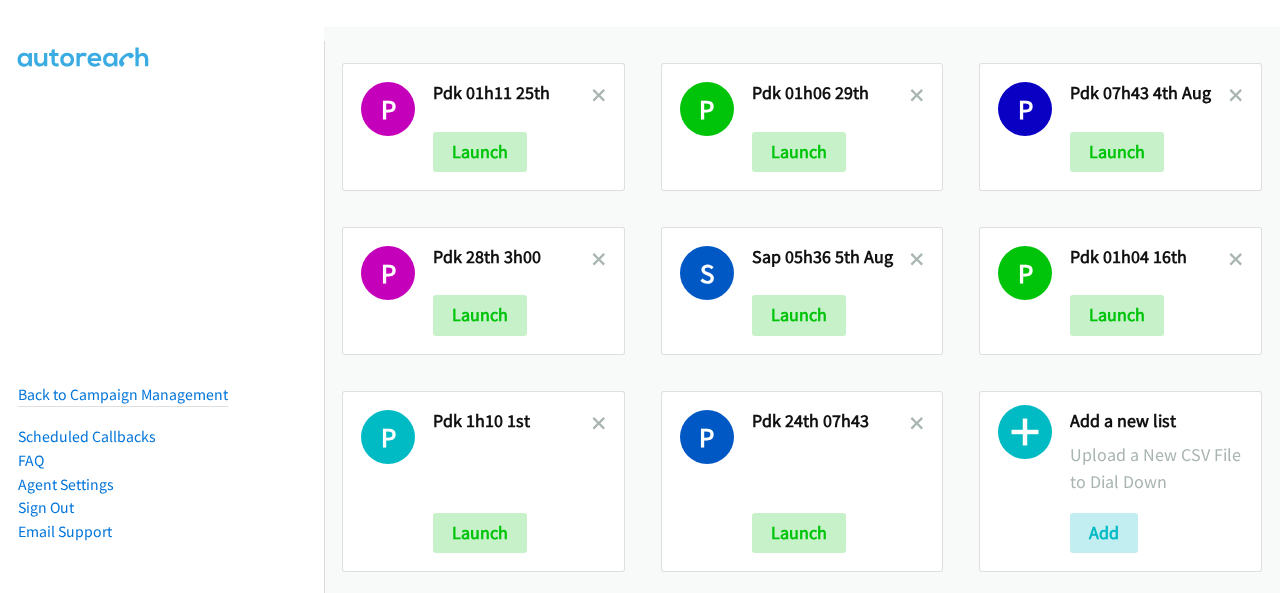 scroll, scrollTop: 0, scrollLeft: 0, axis: both 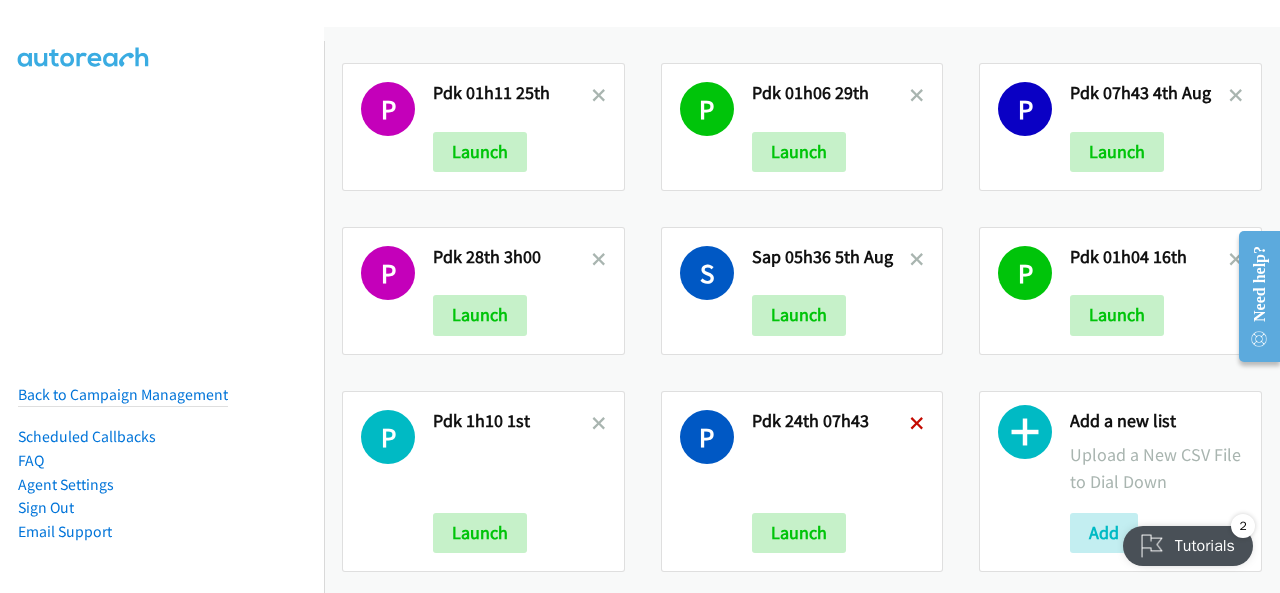 click at bounding box center [917, 425] 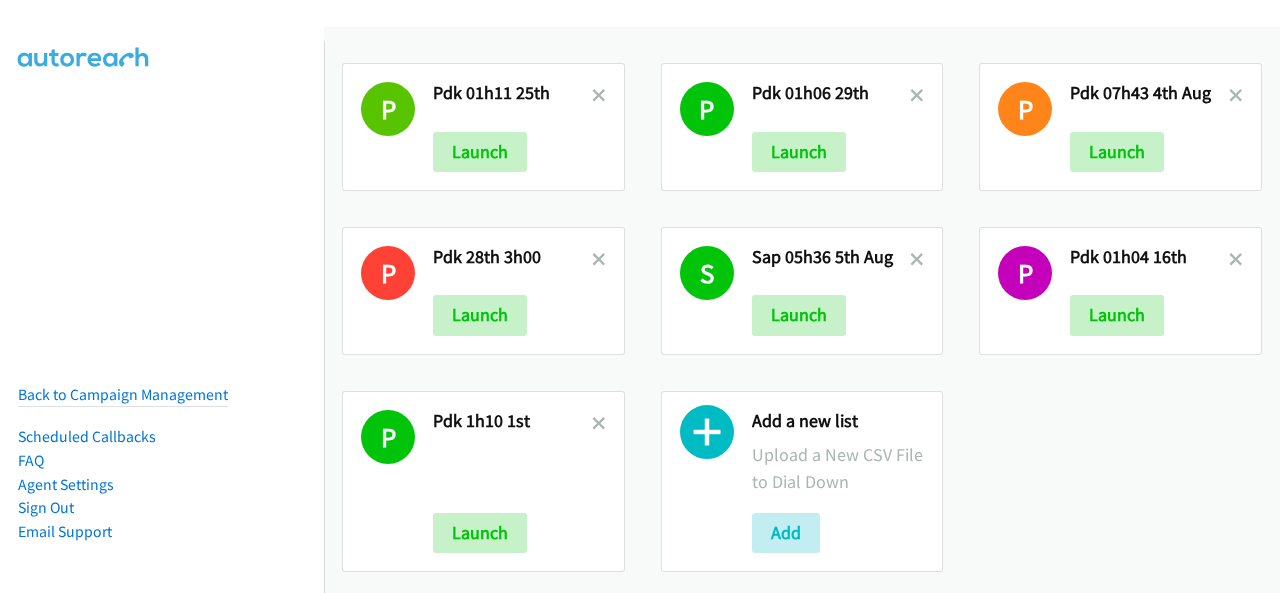 scroll, scrollTop: 0, scrollLeft: 0, axis: both 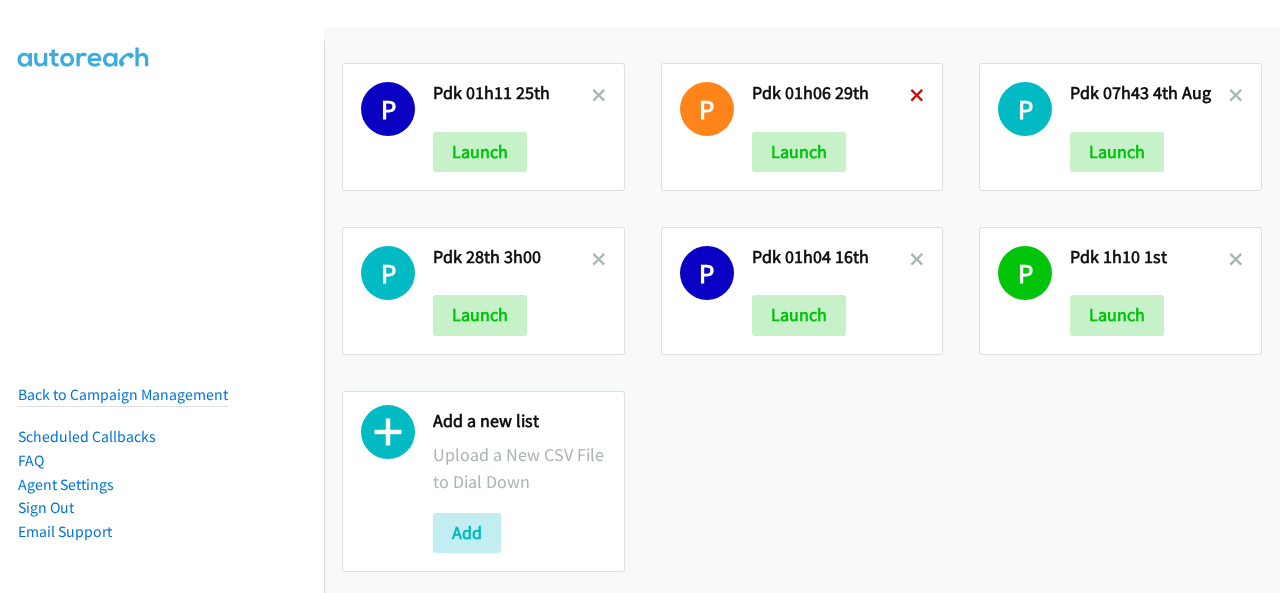 click at bounding box center [917, 97] 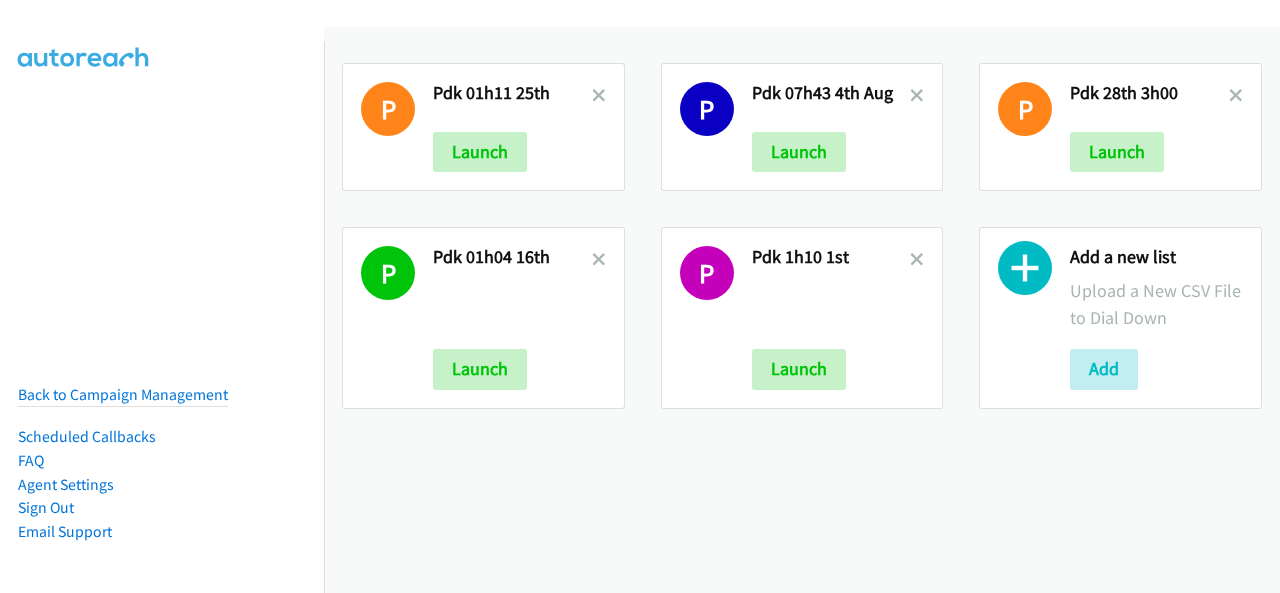 scroll, scrollTop: 0, scrollLeft: 0, axis: both 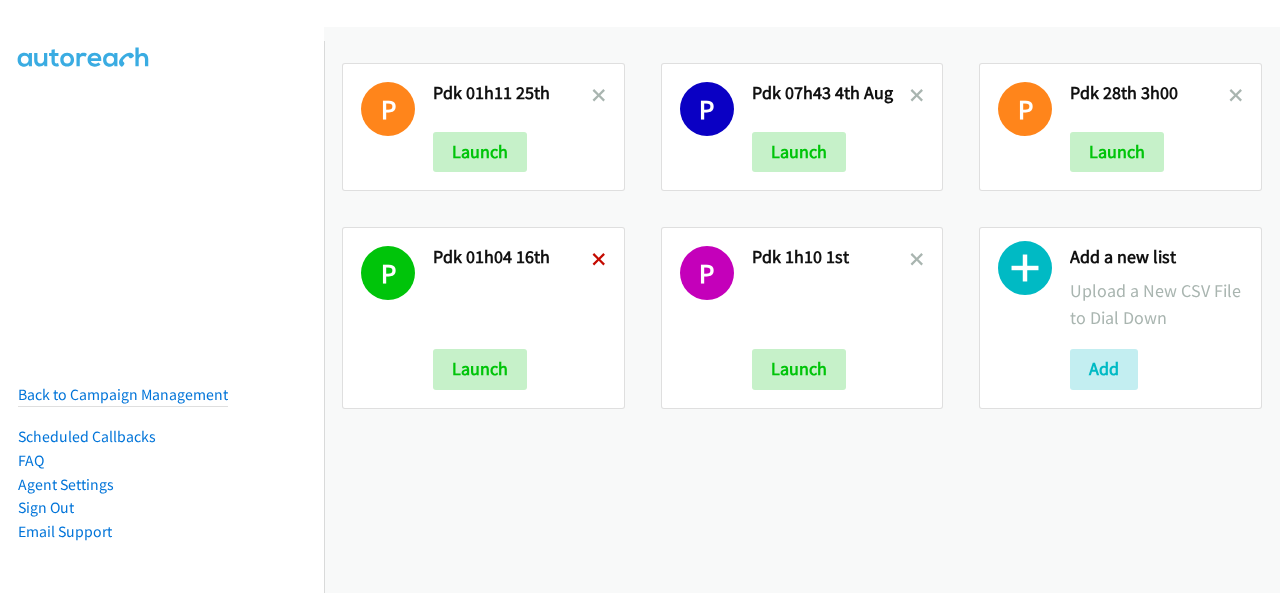 click at bounding box center [599, 261] 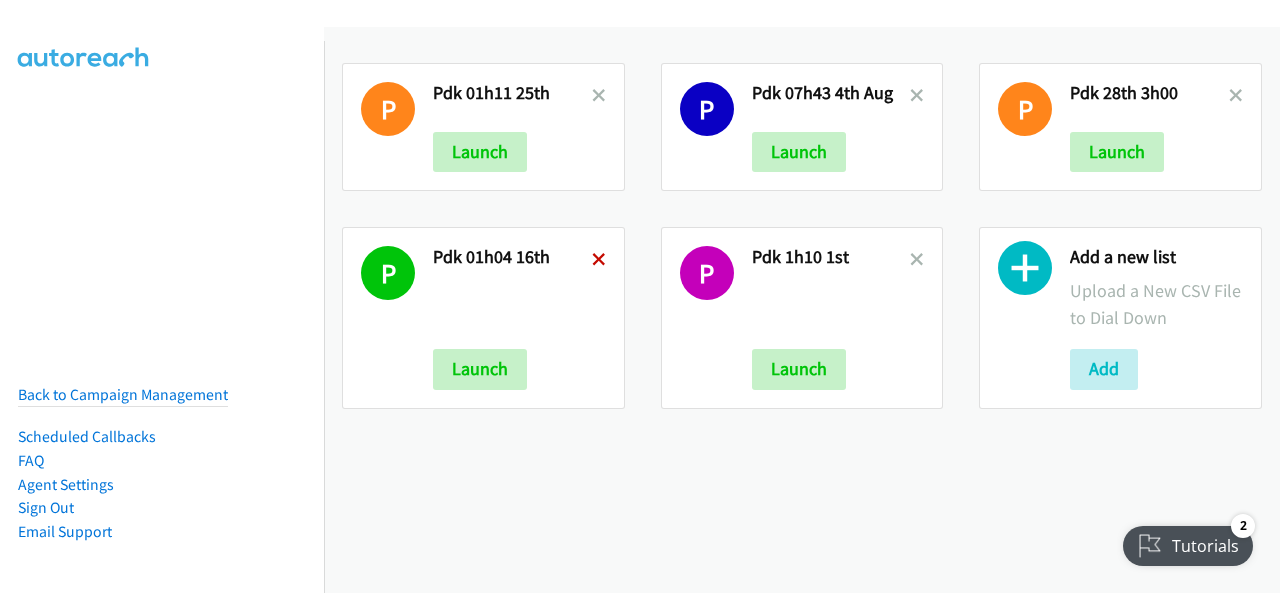 scroll, scrollTop: 0, scrollLeft: 0, axis: both 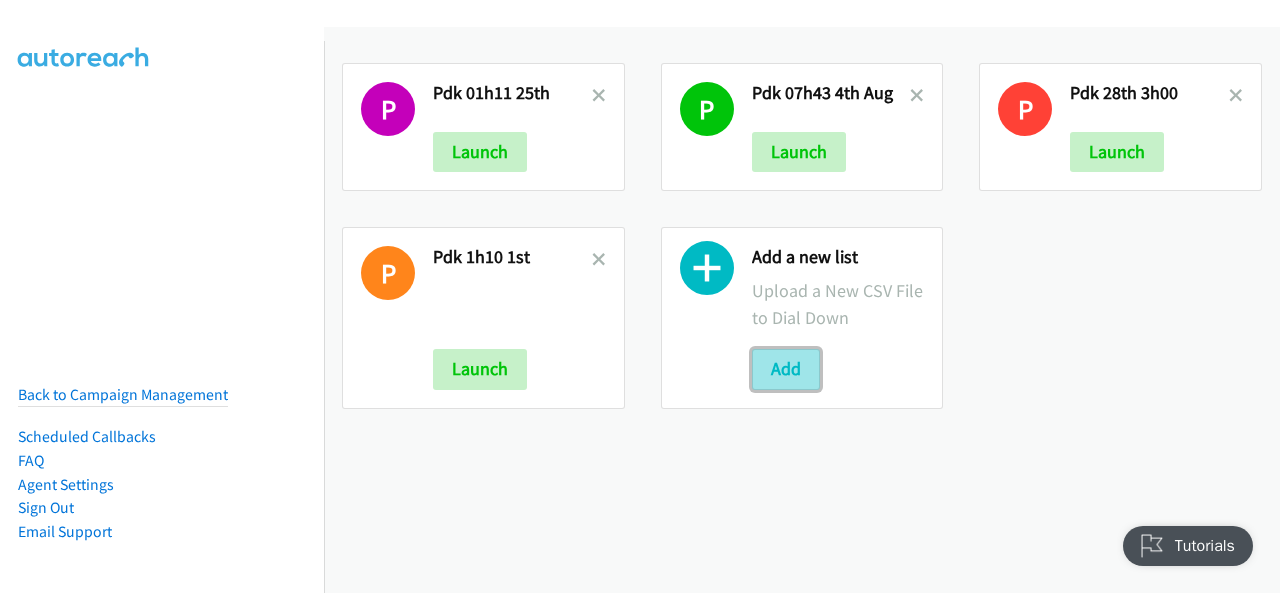 click on "Add" at bounding box center [786, 369] 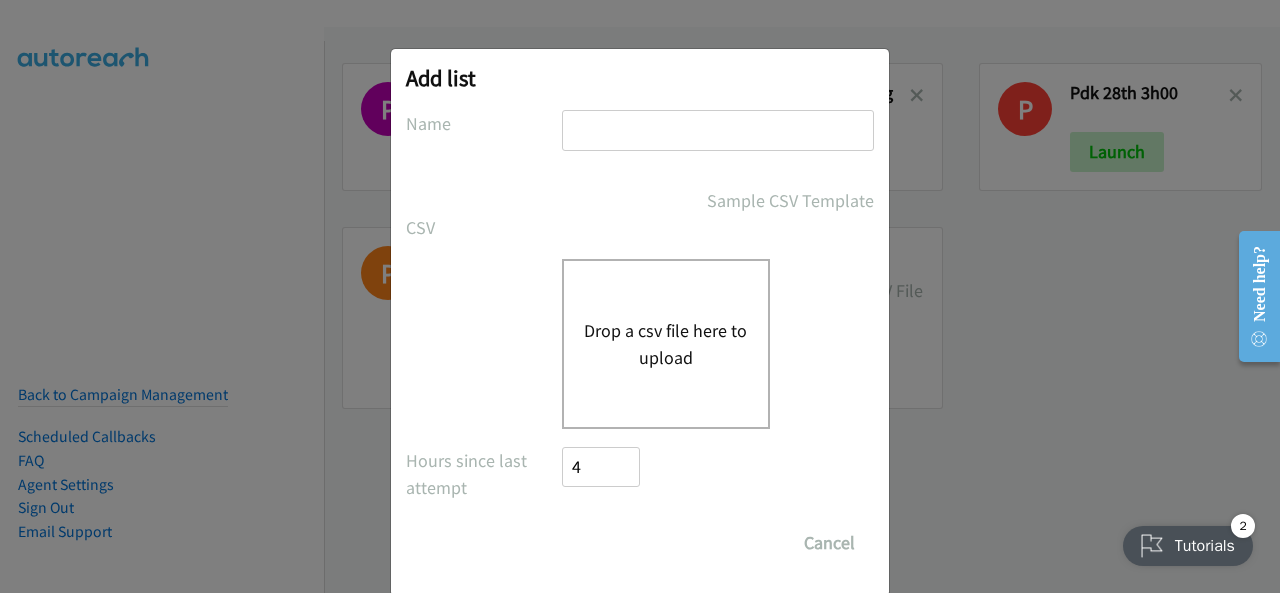 click at bounding box center [718, 130] 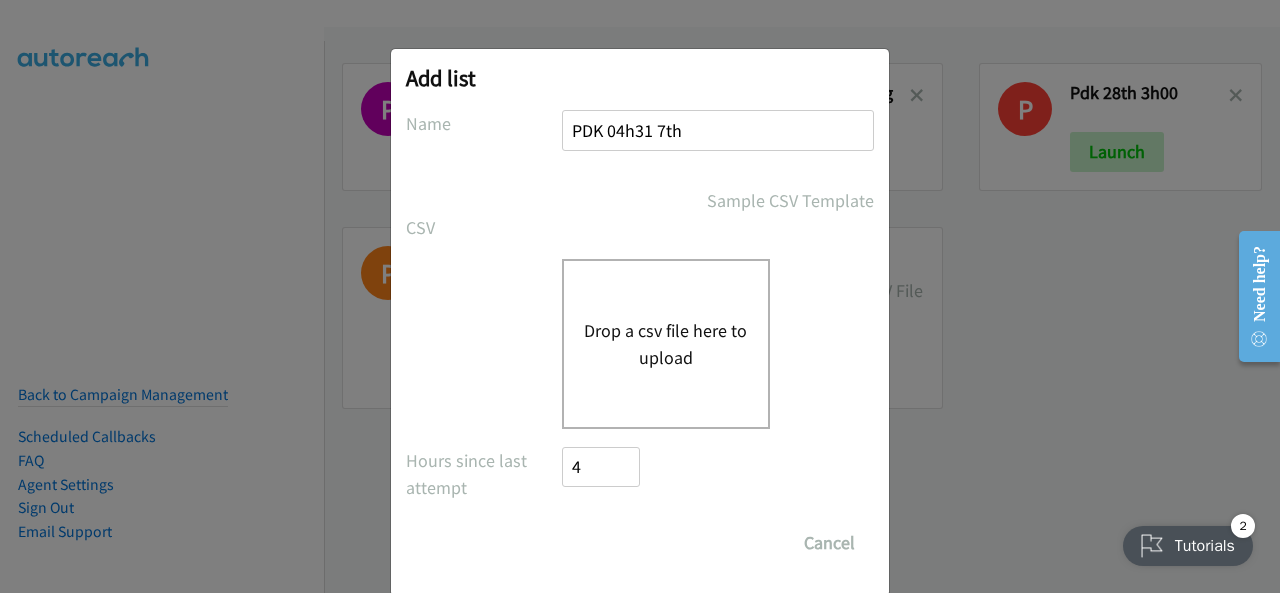 type on "PDK 04h31 7th" 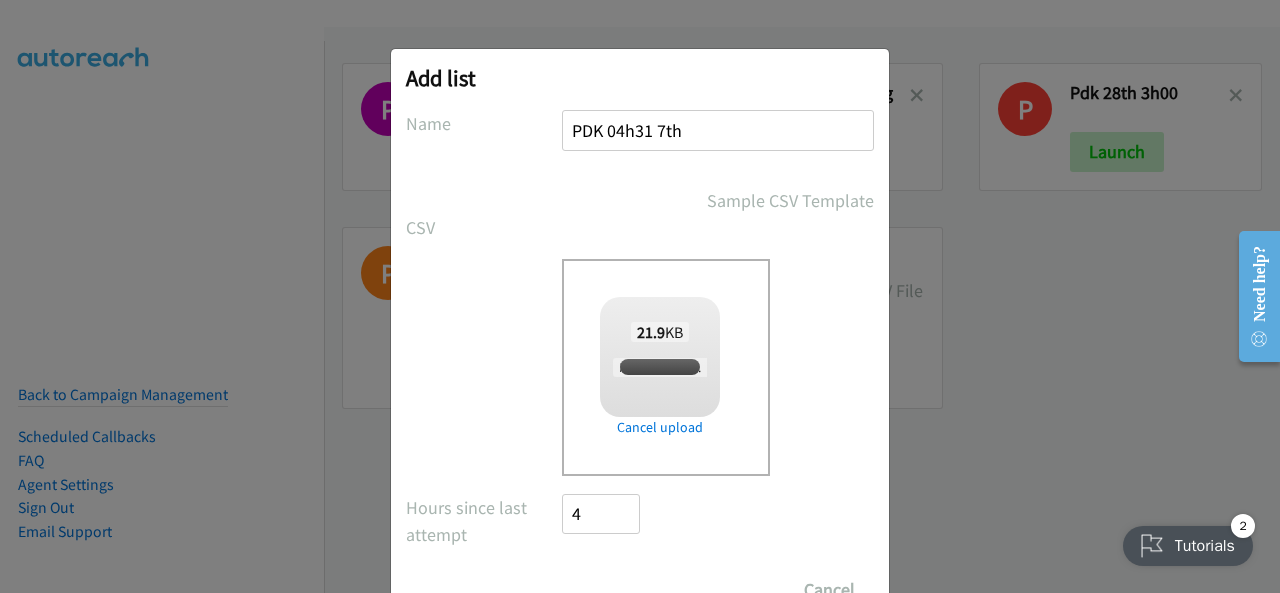 checkbox on "true" 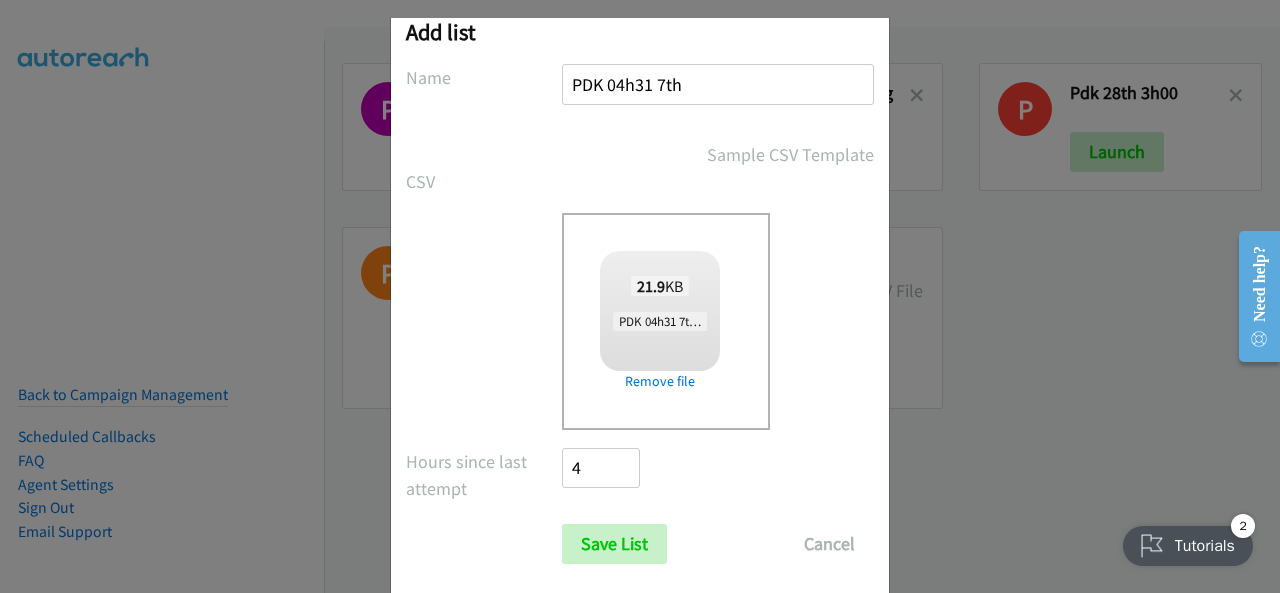 scroll, scrollTop: 80, scrollLeft: 0, axis: vertical 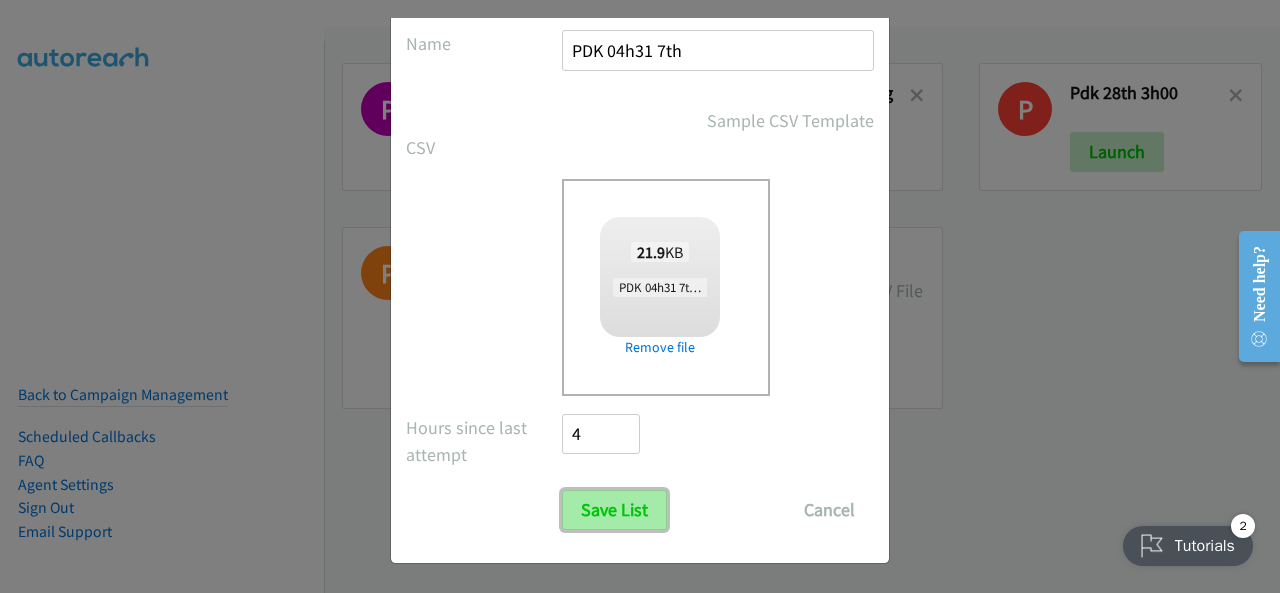 click on "Save List" at bounding box center [614, 510] 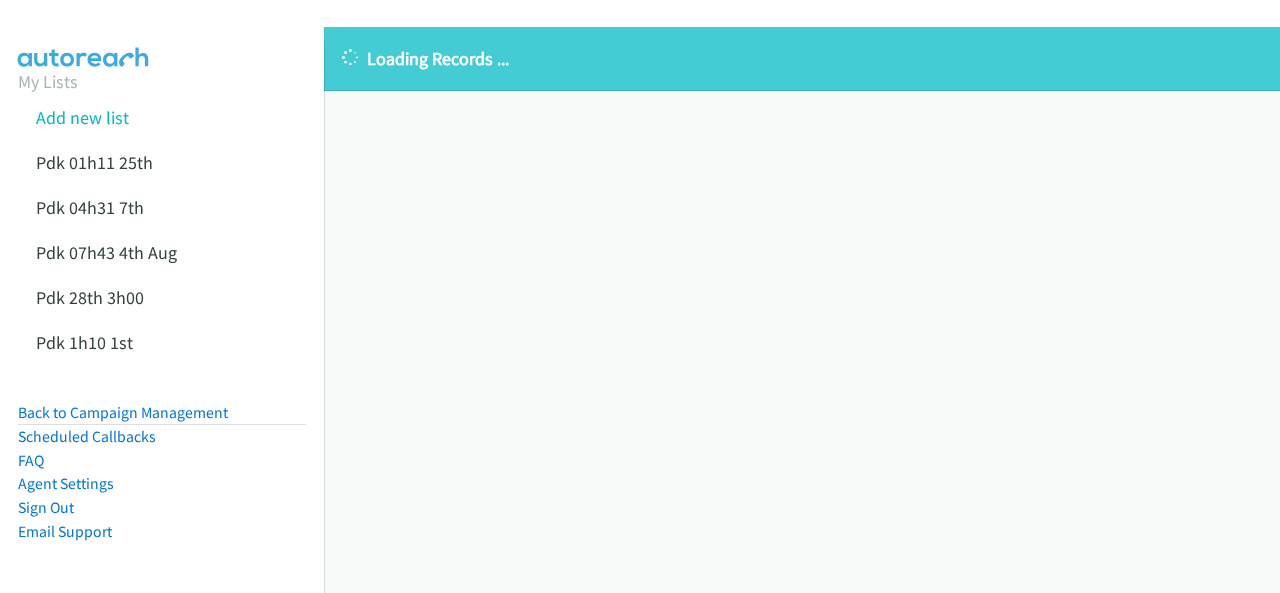 scroll, scrollTop: 0, scrollLeft: 0, axis: both 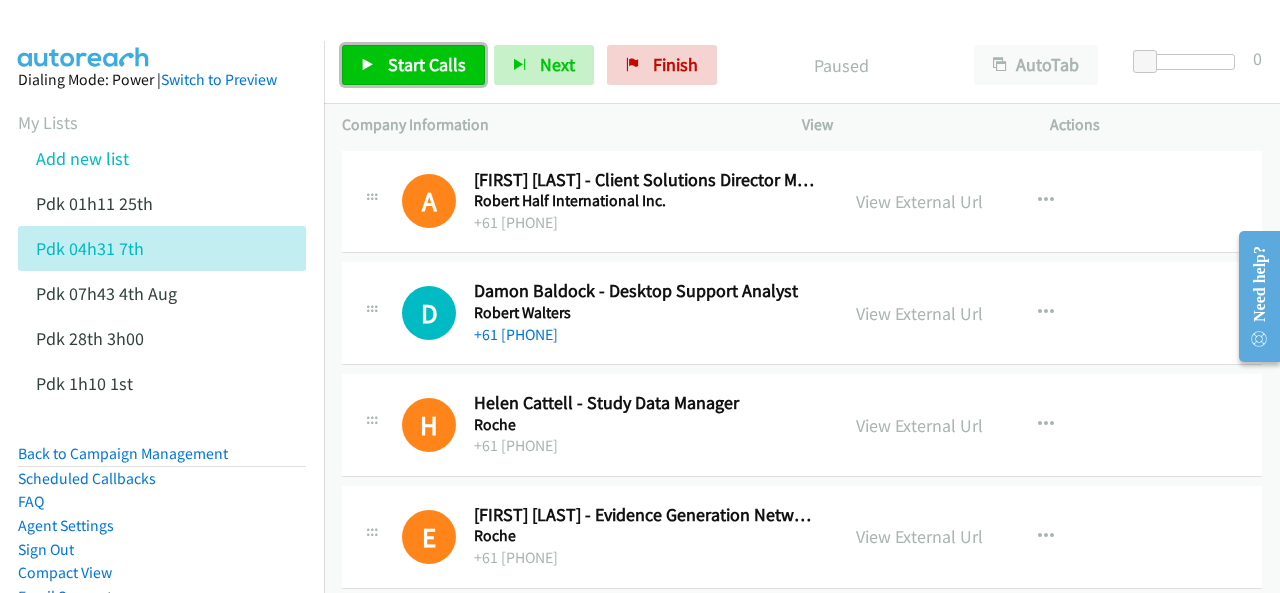 click on "Start Calls" at bounding box center [427, 64] 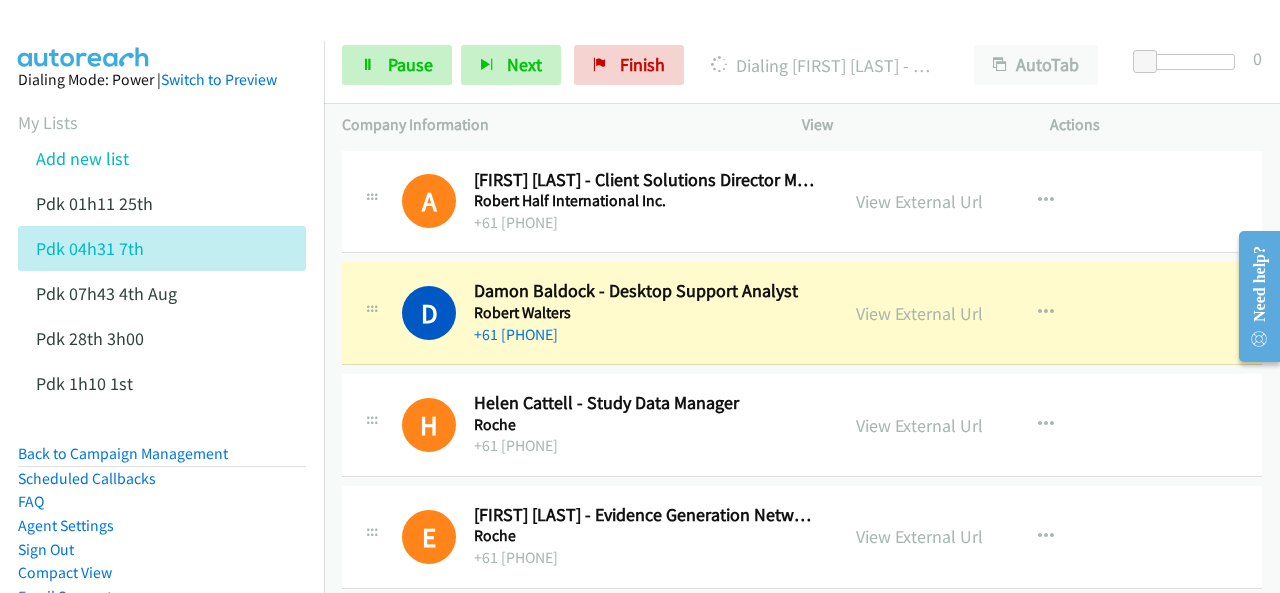 click at bounding box center (84, 35) 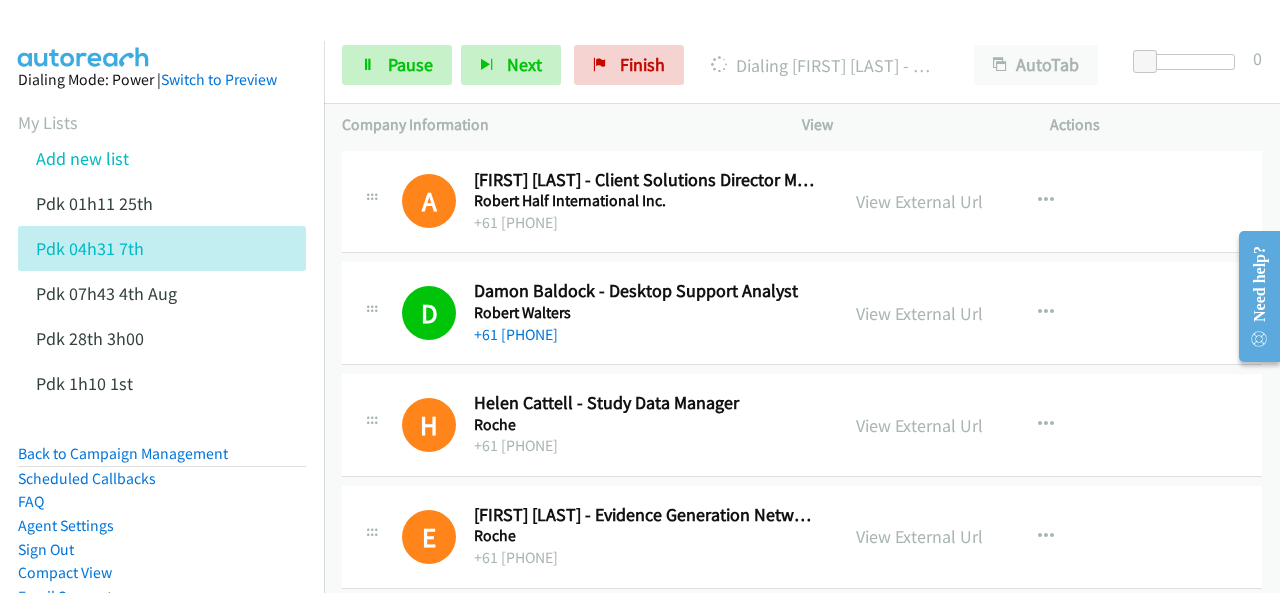 click on "Dialing Mode: Power
|
Switch to Preview
My Lists
Add new list
Pdk  01h11 25th
Pdk 04h31 7th
Pdk 07h43 4th Aug
Pdk 28th 3h00
Pdk 1h10 1st
Back to Campaign Management
Scheduled Callbacks
FAQ
Agent Settings
Sign Out
Compact View
Email Support" at bounding box center (162, 370) 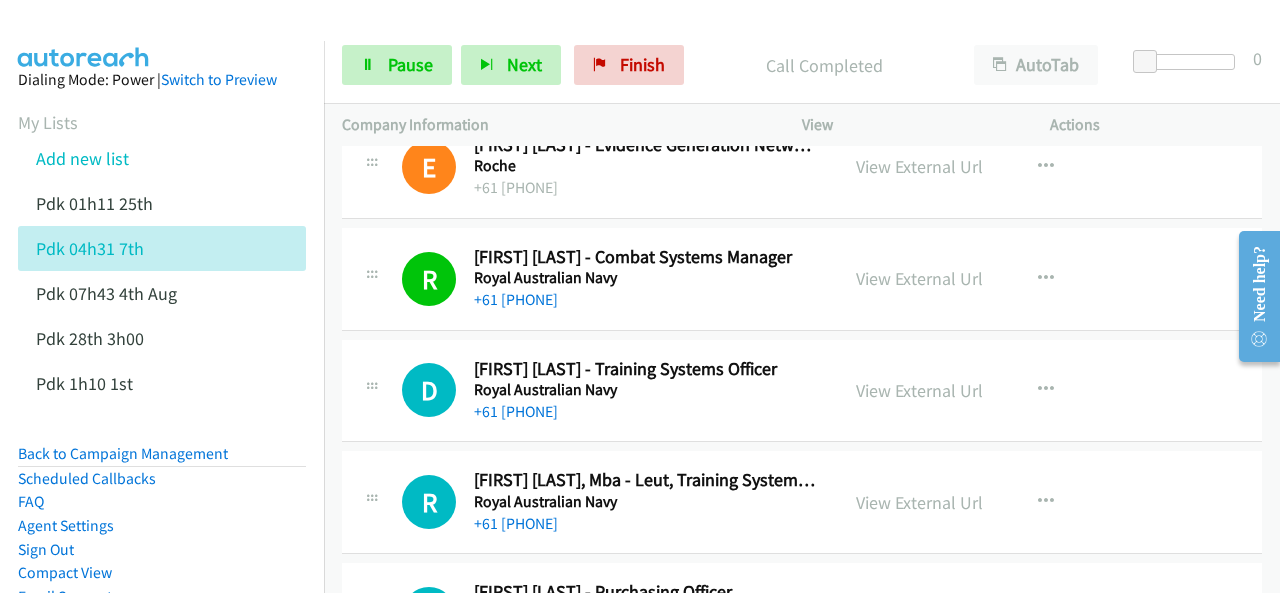 scroll, scrollTop: 400, scrollLeft: 0, axis: vertical 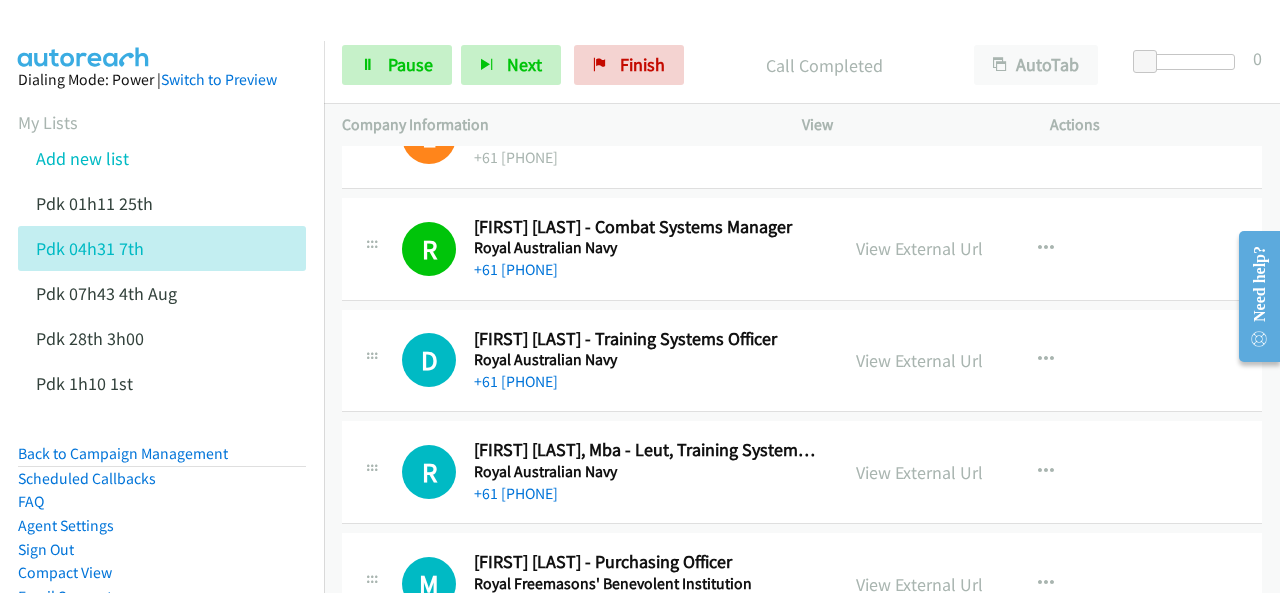 click at bounding box center (84, 35) 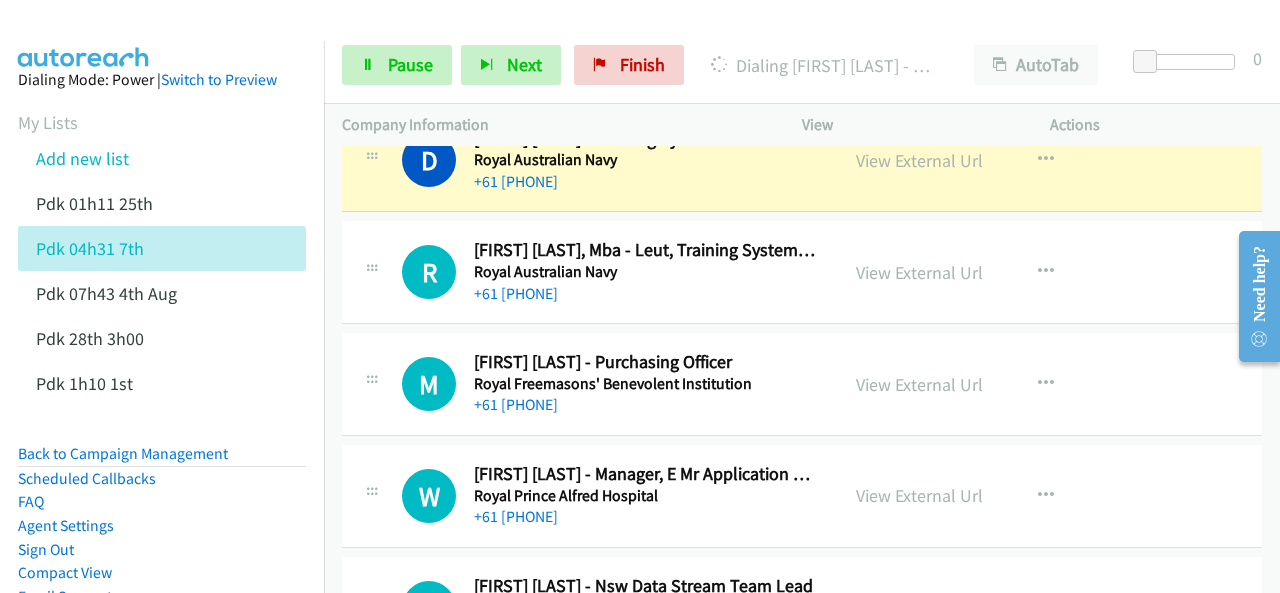 scroll, scrollTop: 500, scrollLeft: 0, axis: vertical 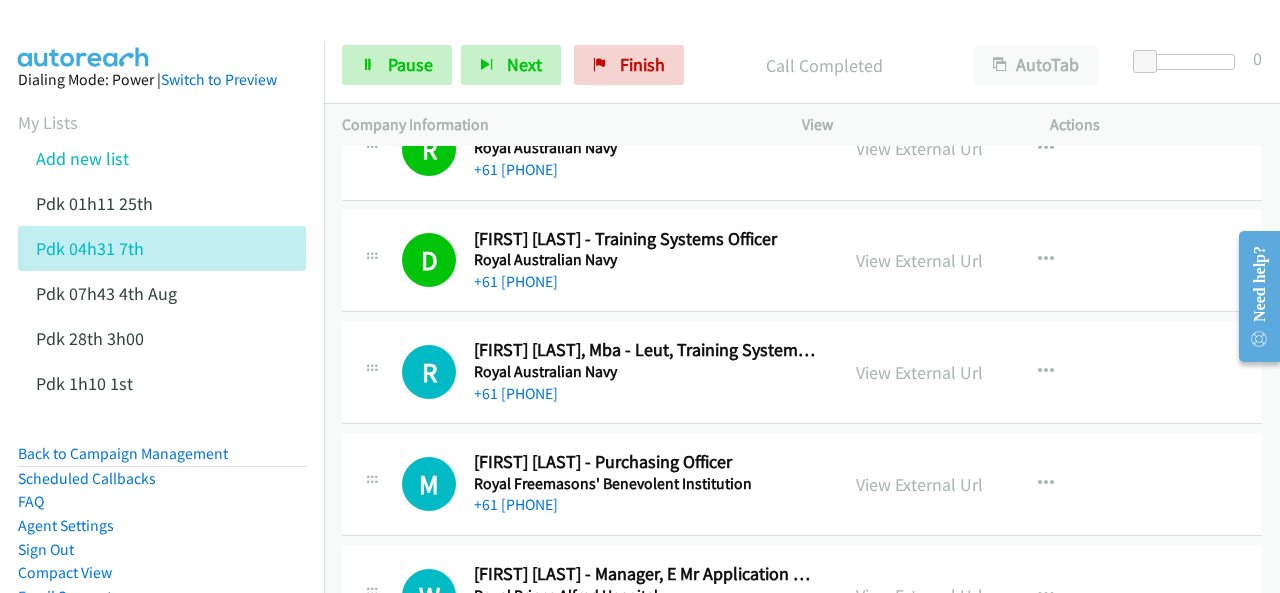click on "Dialing Mode: Power
|
Switch to Preview
My Lists
Add new list
Pdk  01h11 25th
Pdk 04h31 7th
Pdk 07h43 4th Aug
Pdk 28th 3h00
Pdk 1h10 1st
Back to Campaign Management
Scheduled Callbacks
FAQ
Agent Settings
Sign Out
Compact View
Email Support" at bounding box center [162, 370] 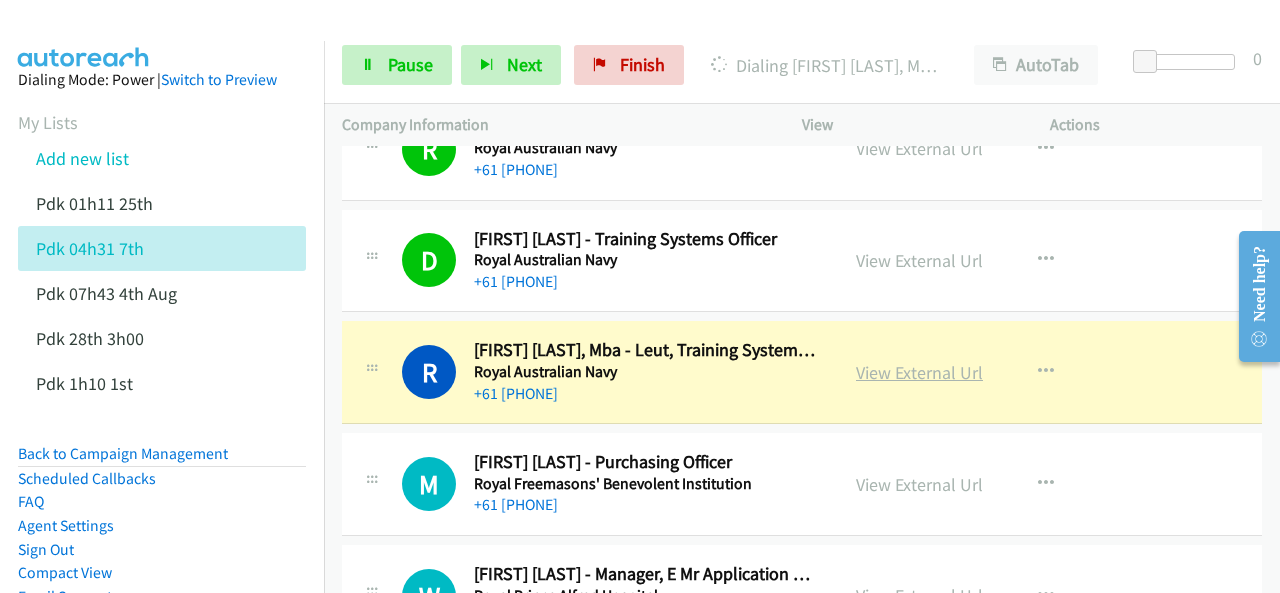click on "View External Url" at bounding box center (919, 372) 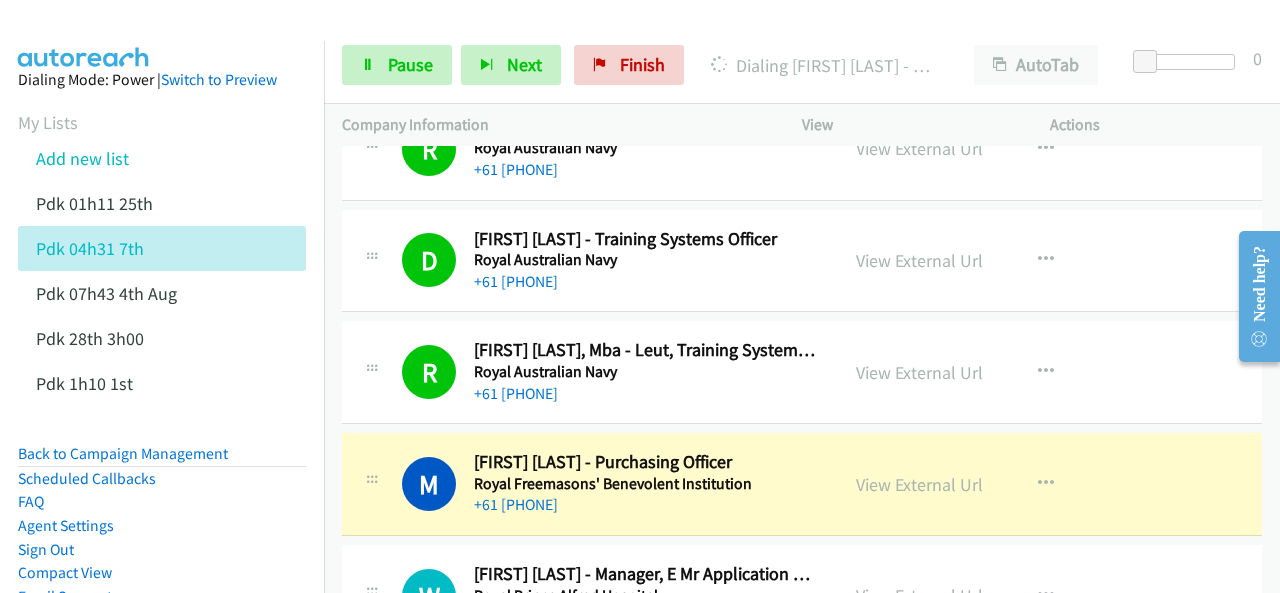 click at bounding box center (84, 35) 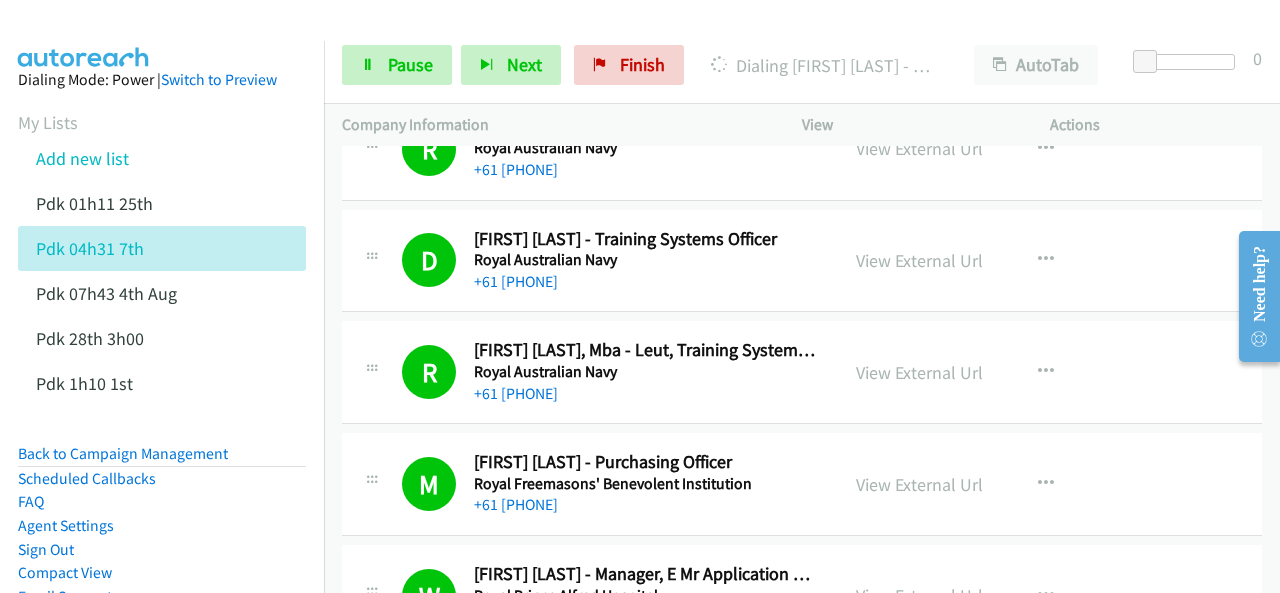 click at bounding box center (84, 35) 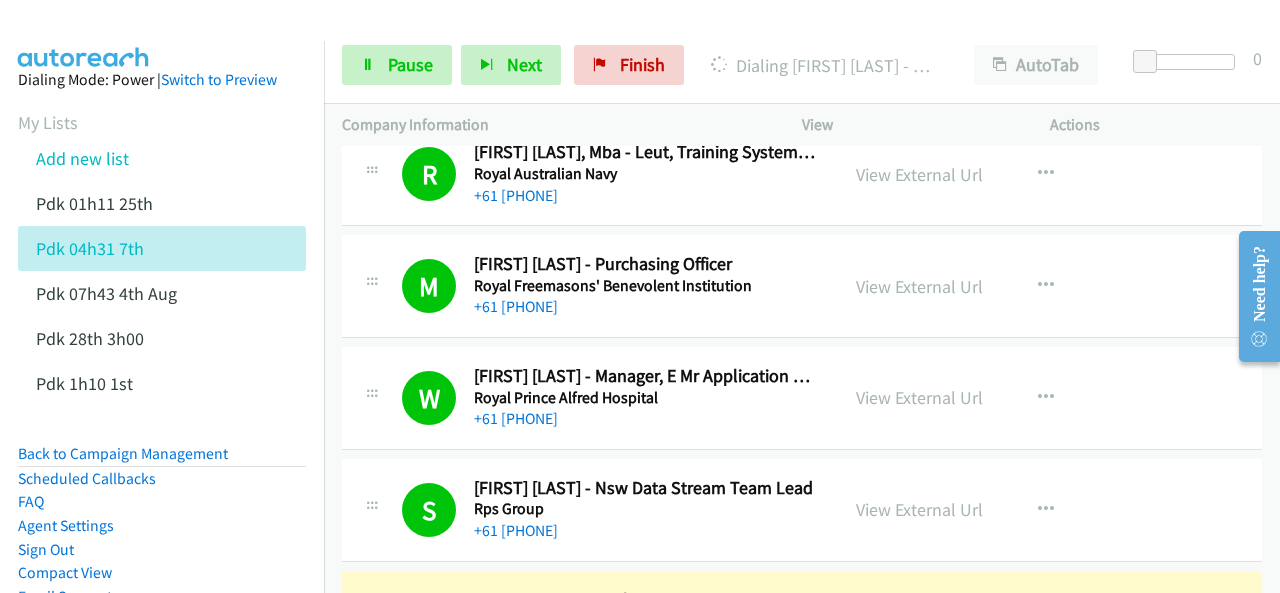scroll, scrollTop: 1000, scrollLeft: 0, axis: vertical 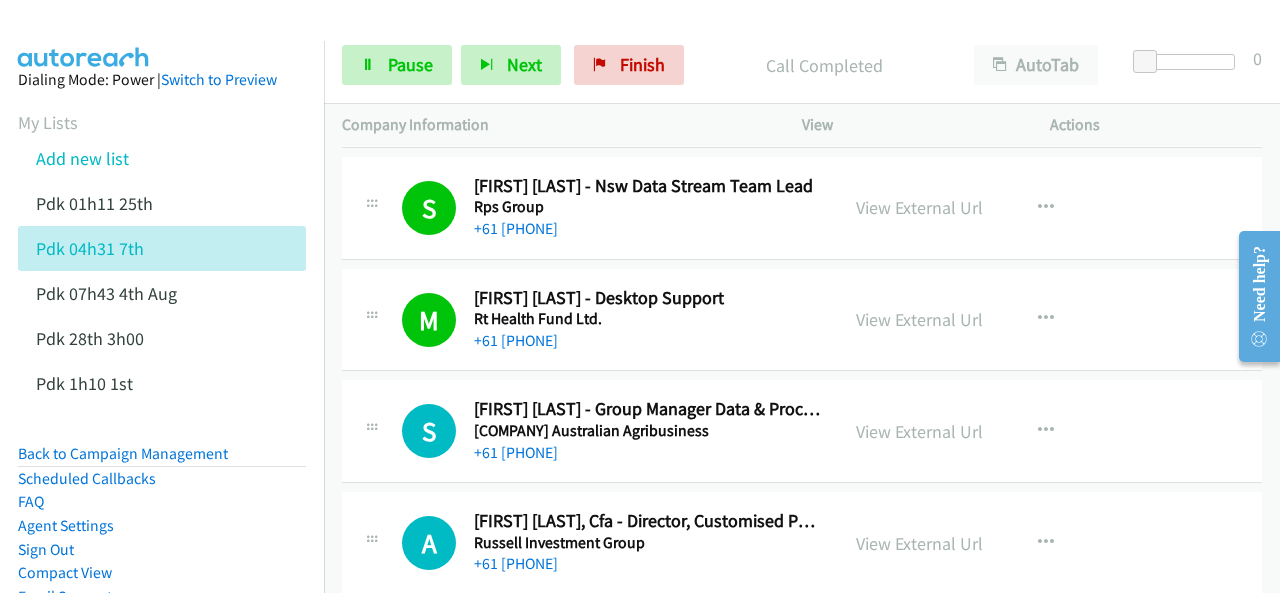 click at bounding box center (84, 35) 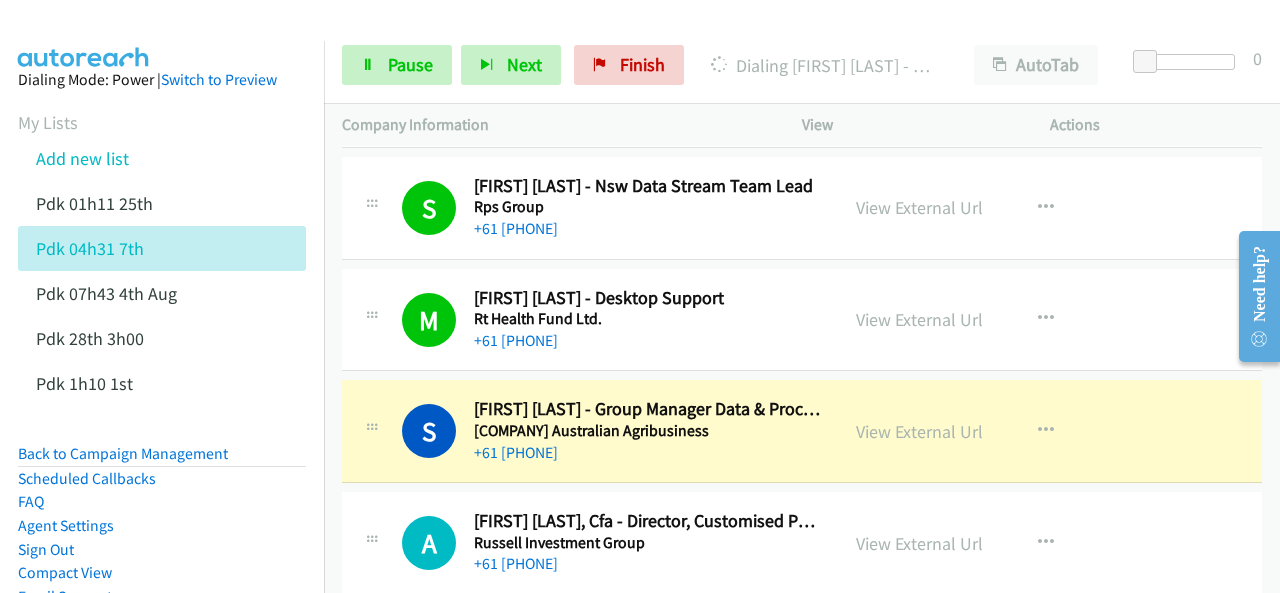 click at bounding box center (84, 35) 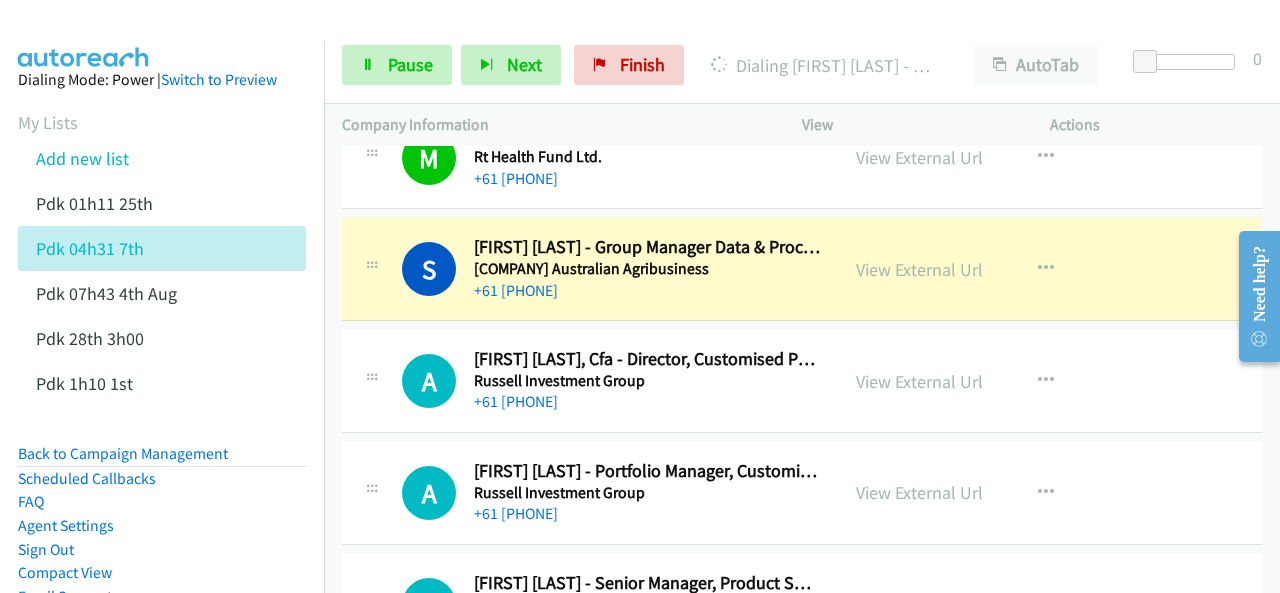 scroll, scrollTop: 1200, scrollLeft: 0, axis: vertical 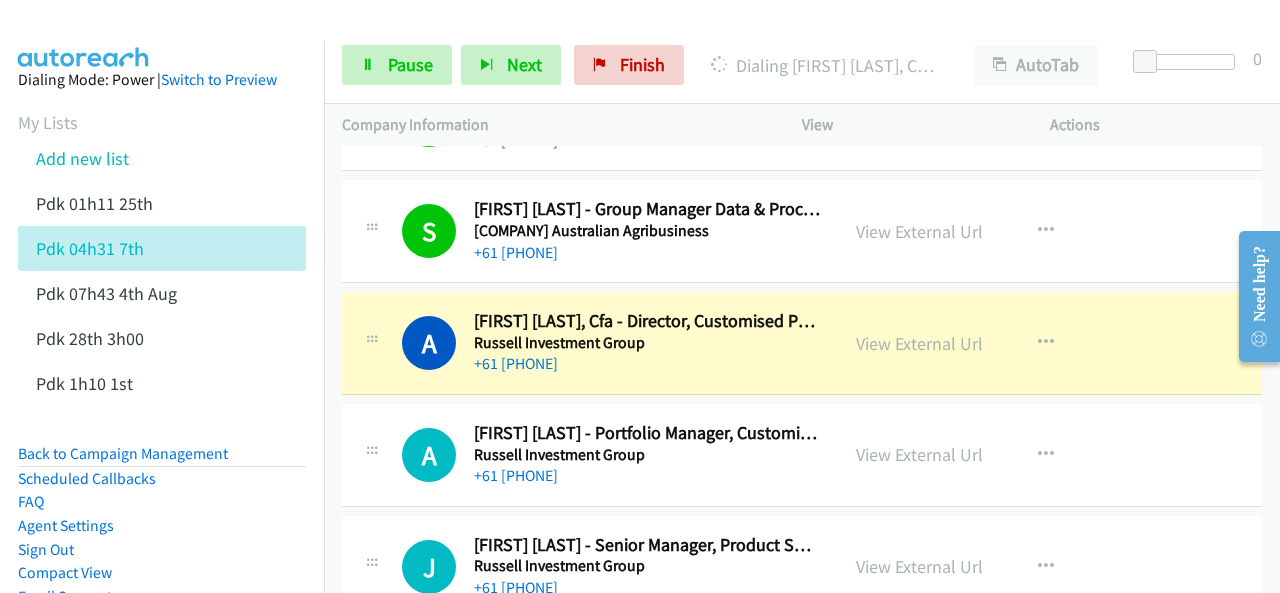click on "Dialing Mode: Power
|
Switch to Preview
My Lists
Add new list
Pdk  01h11 25th
Pdk 04h31 7th
Pdk 07h43 4th Aug
Pdk 28th 3h00
Pdk 1h10 1st
Back to Campaign Management
Scheduled Callbacks
FAQ
Agent Settings
Sign Out
Compact View
Email Support" at bounding box center (162, 370) 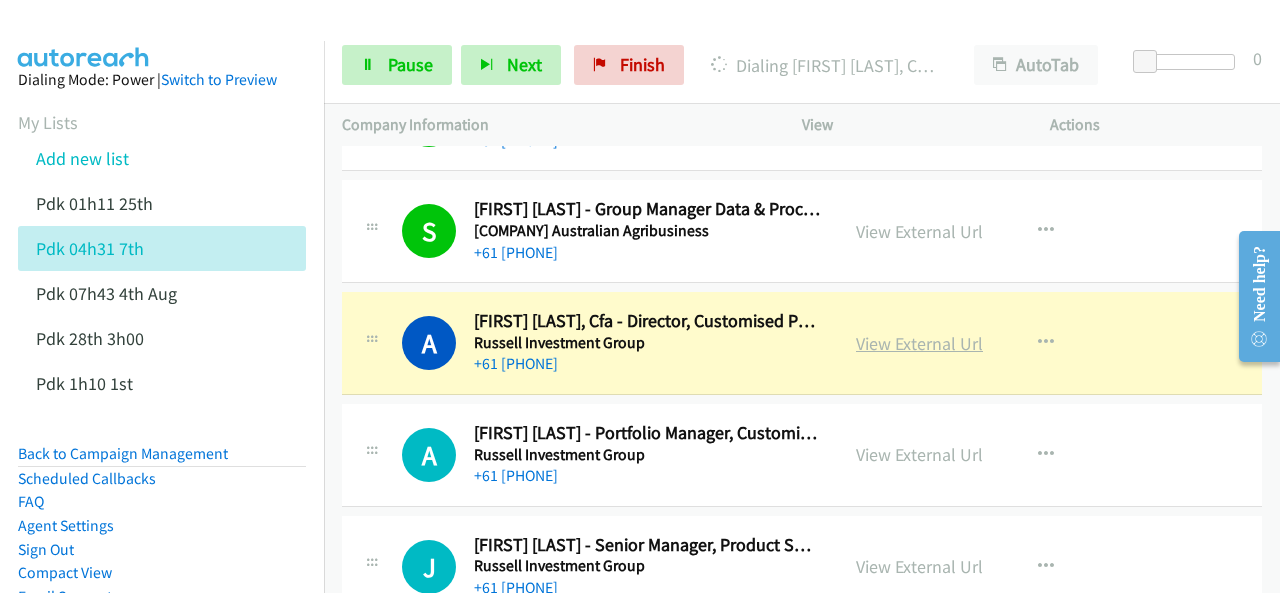 click on "View External Url" at bounding box center (919, 343) 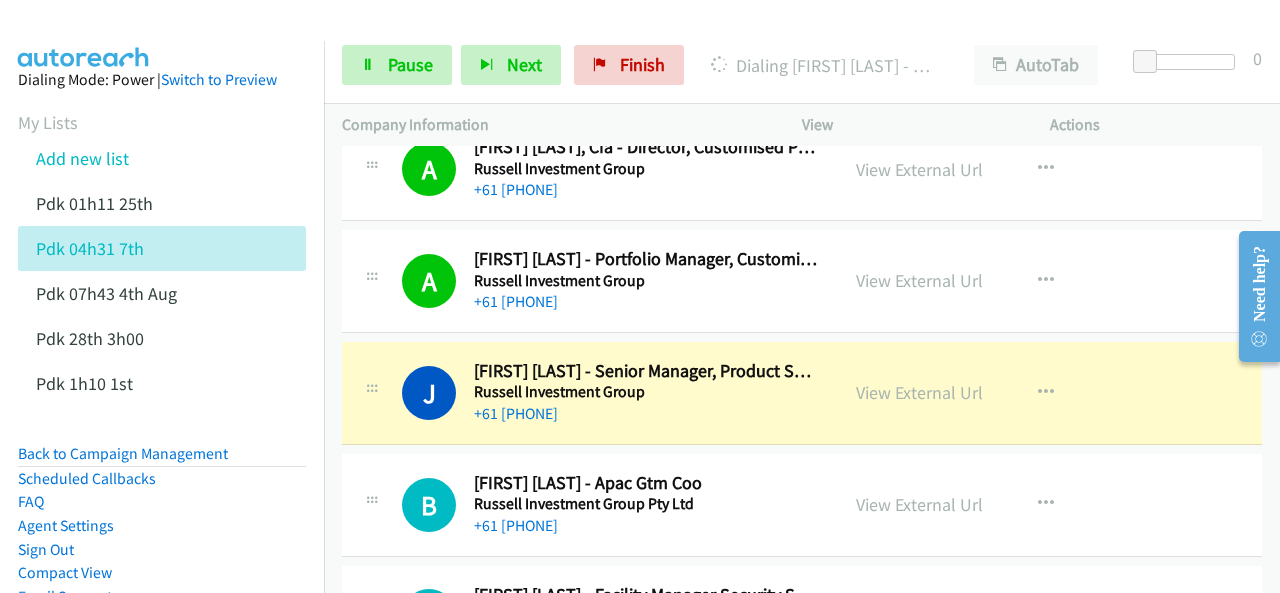 scroll, scrollTop: 1400, scrollLeft: 0, axis: vertical 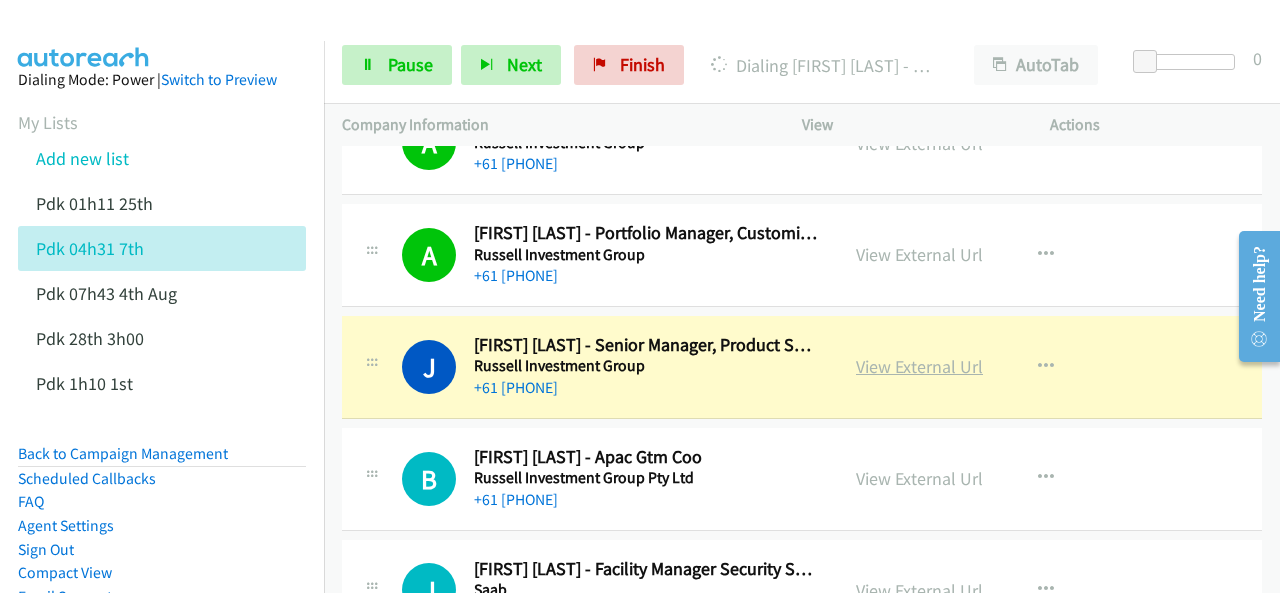 click on "View External Url" at bounding box center [919, 366] 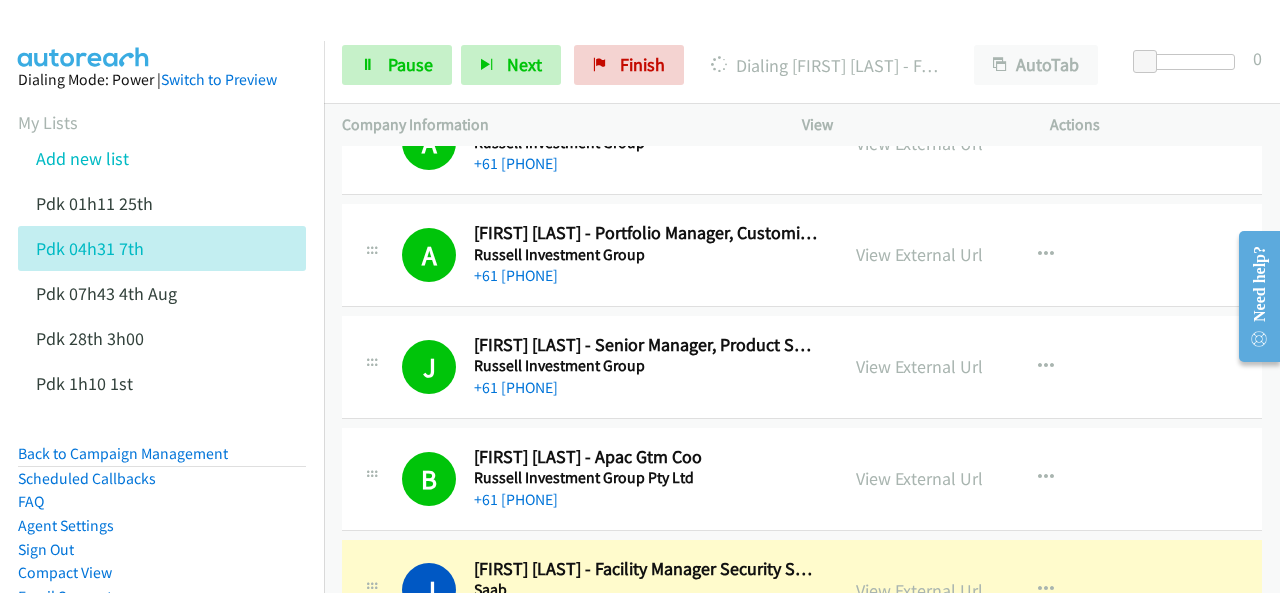 click at bounding box center [631, 38] 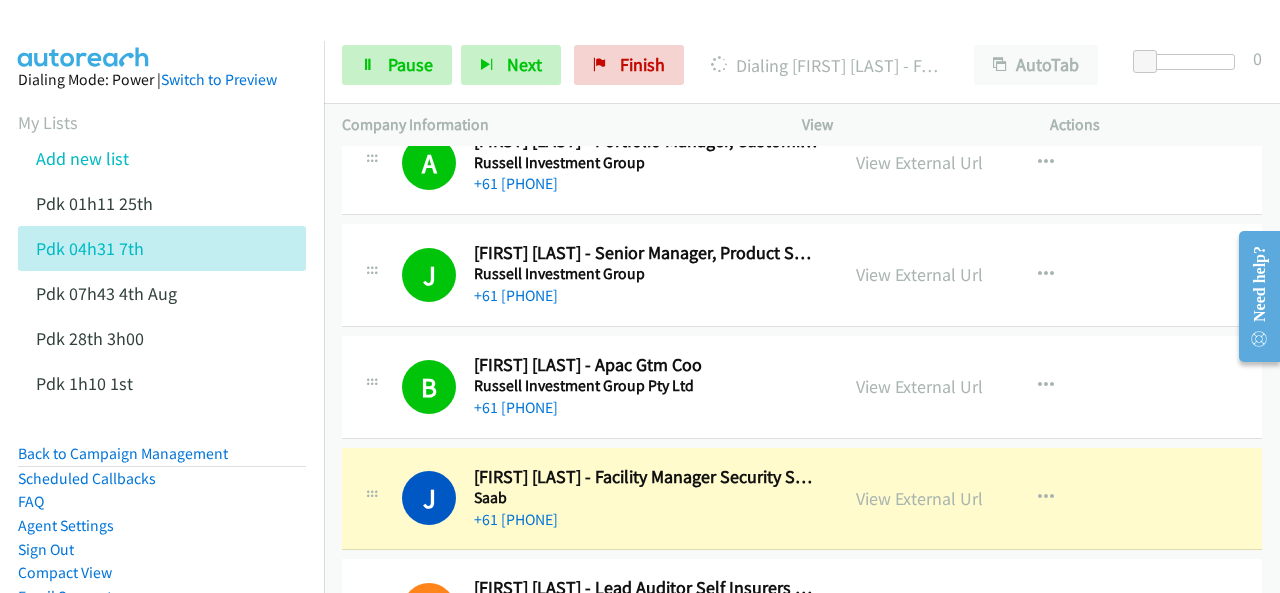 scroll, scrollTop: 1600, scrollLeft: 0, axis: vertical 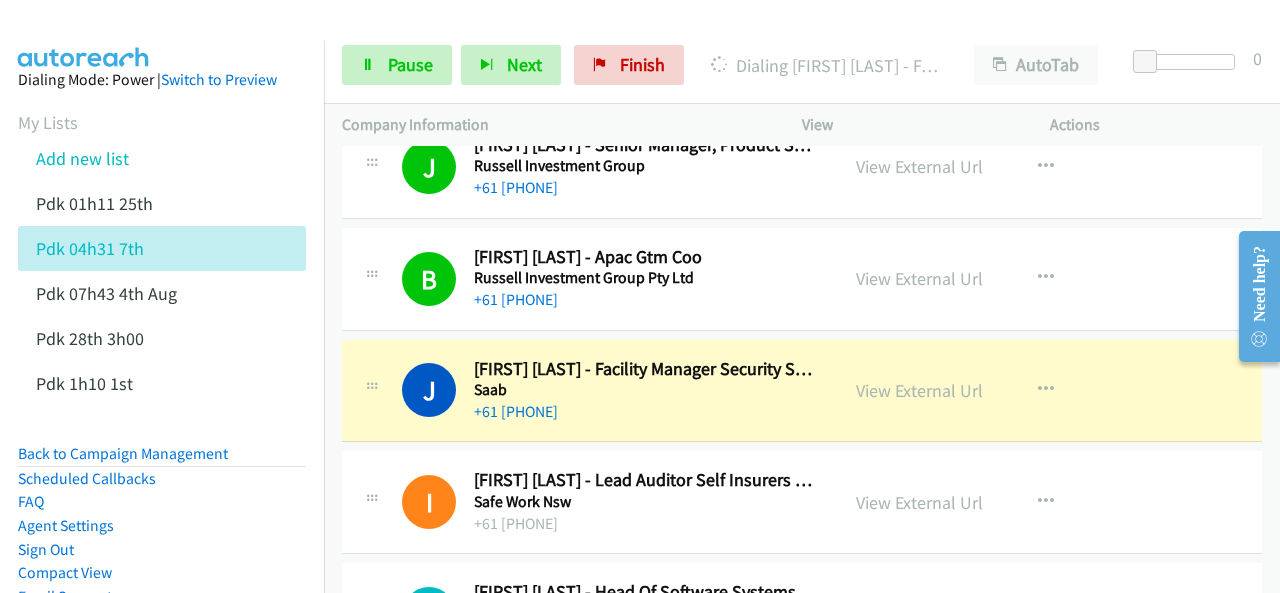 click at bounding box center (84, 35) 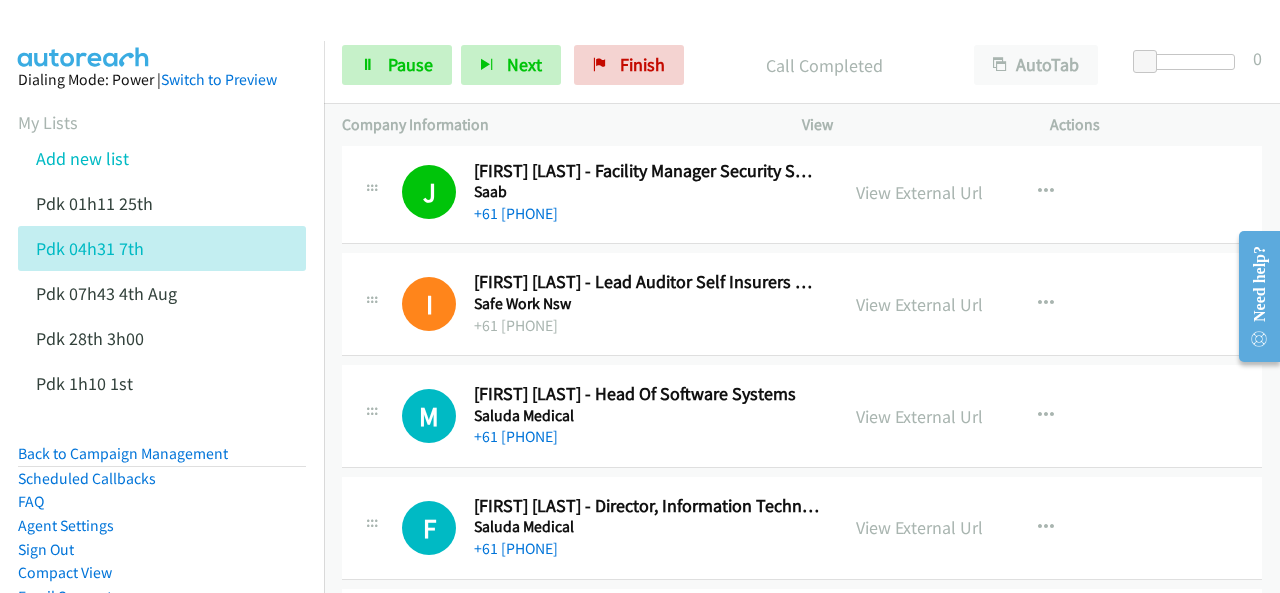 scroll, scrollTop: 1800, scrollLeft: 0, axis: vertical 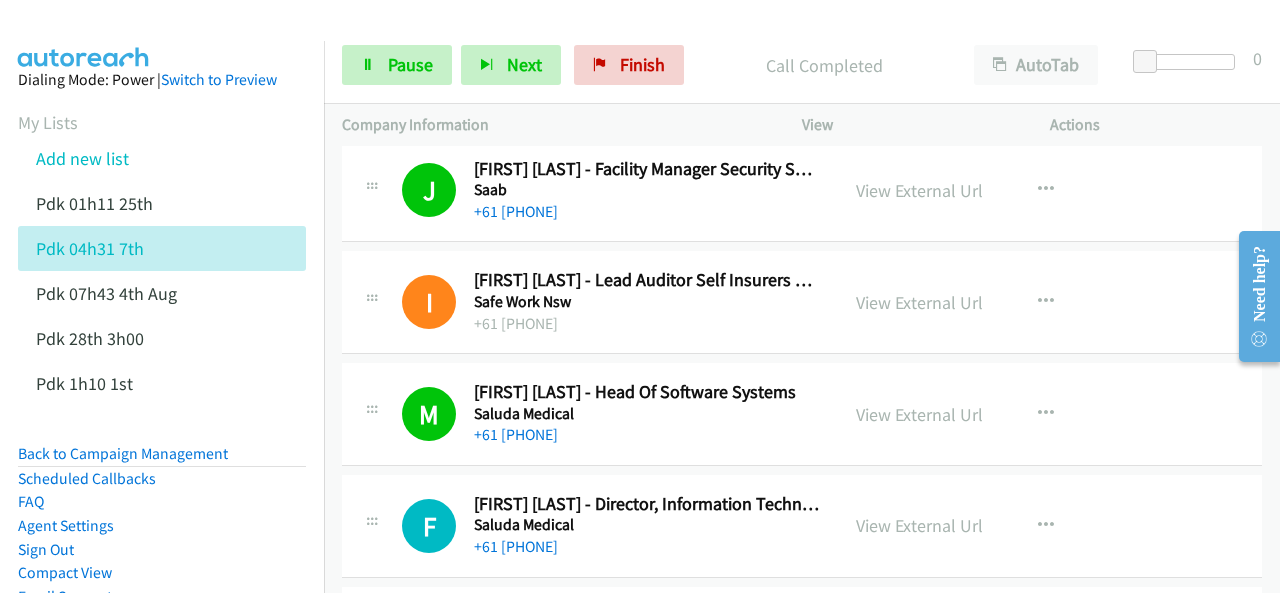 click at bounding box center [84, 35] 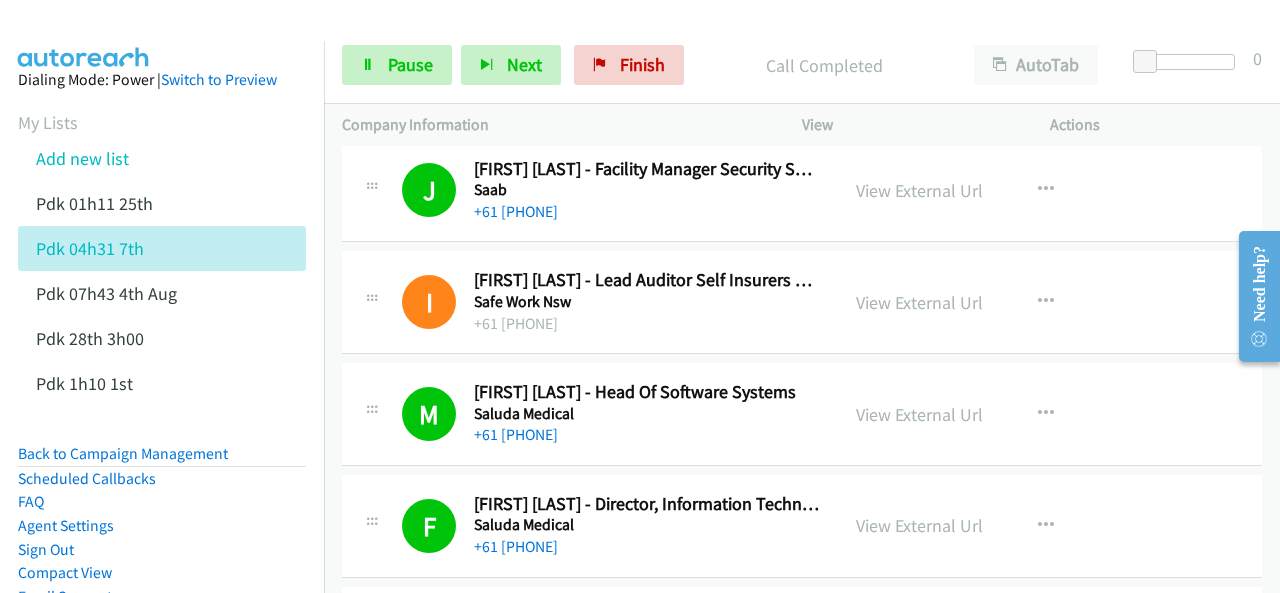 click at bounding box center (84, 35) 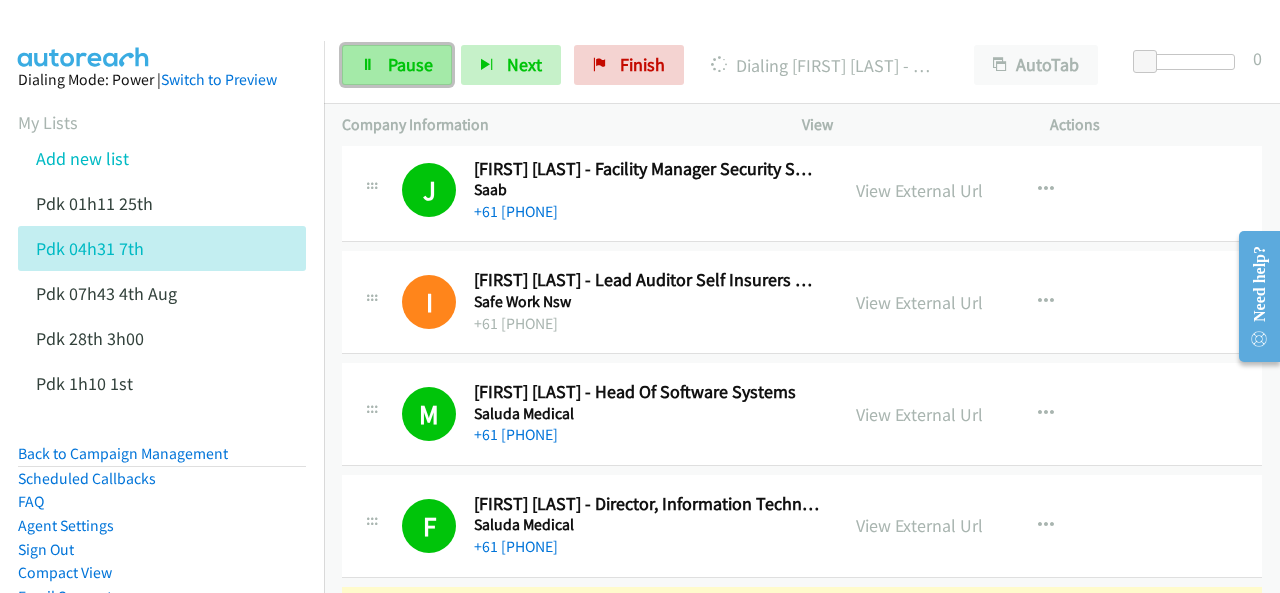 click on "Pause" at bounding box center (397, 65) 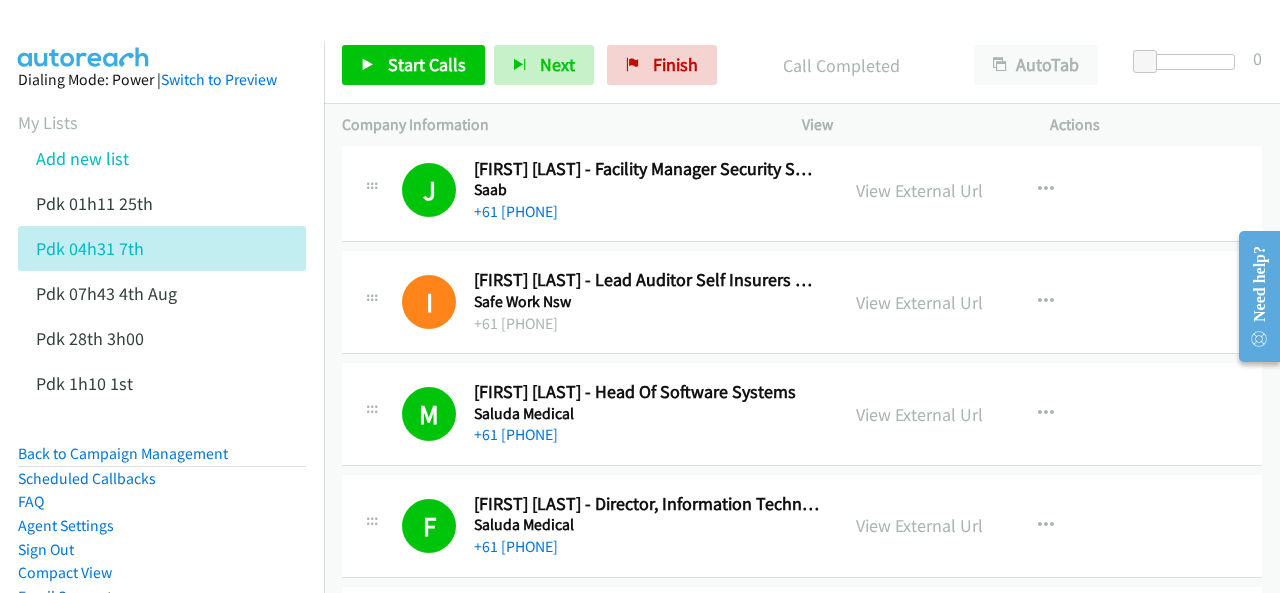 click at bounding box center (84, 35) 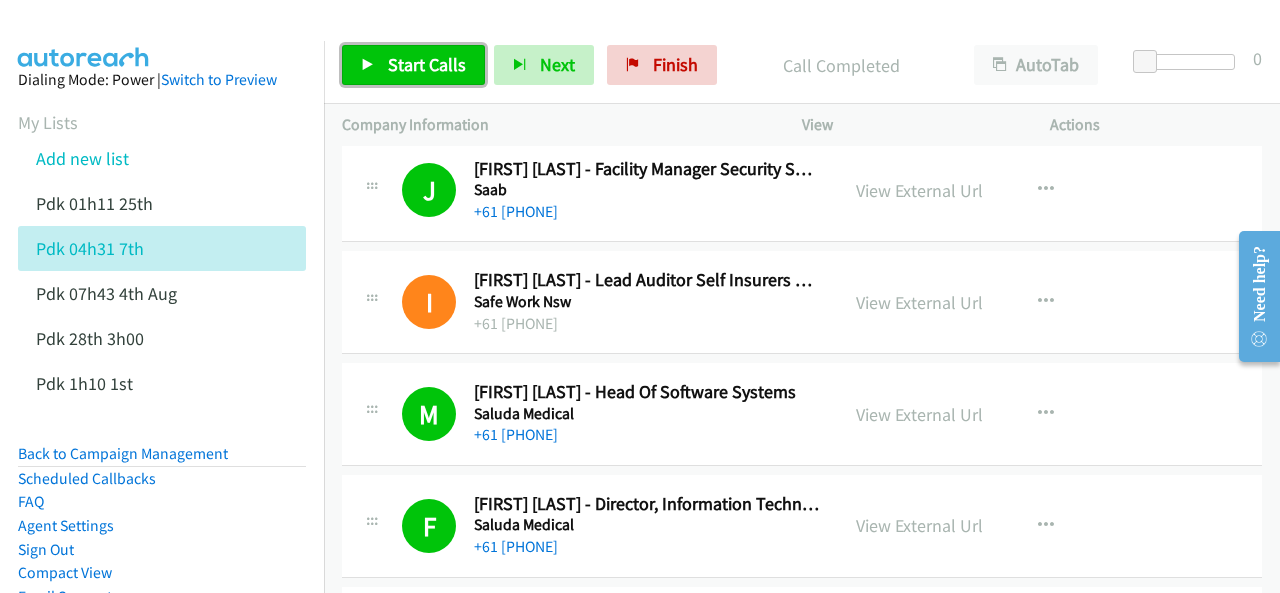 click on "Start Calls" at bounding box center [413, 65] 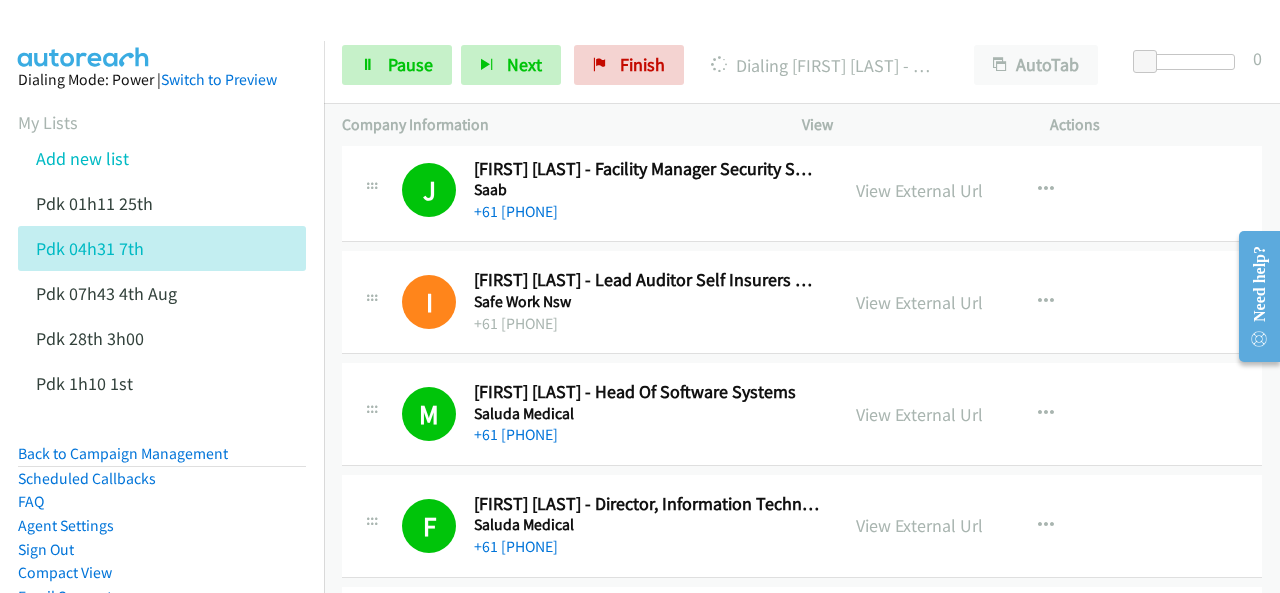 click at bounding box center [84, 35] 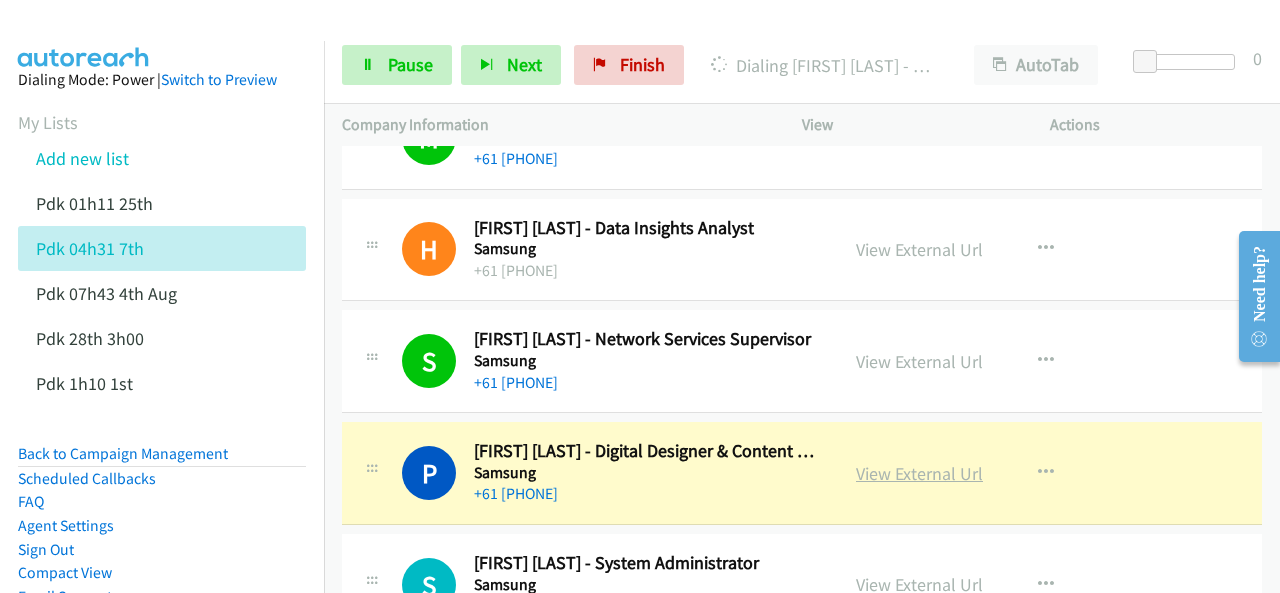 click on "View External Url" at bounding box center [919, 473] 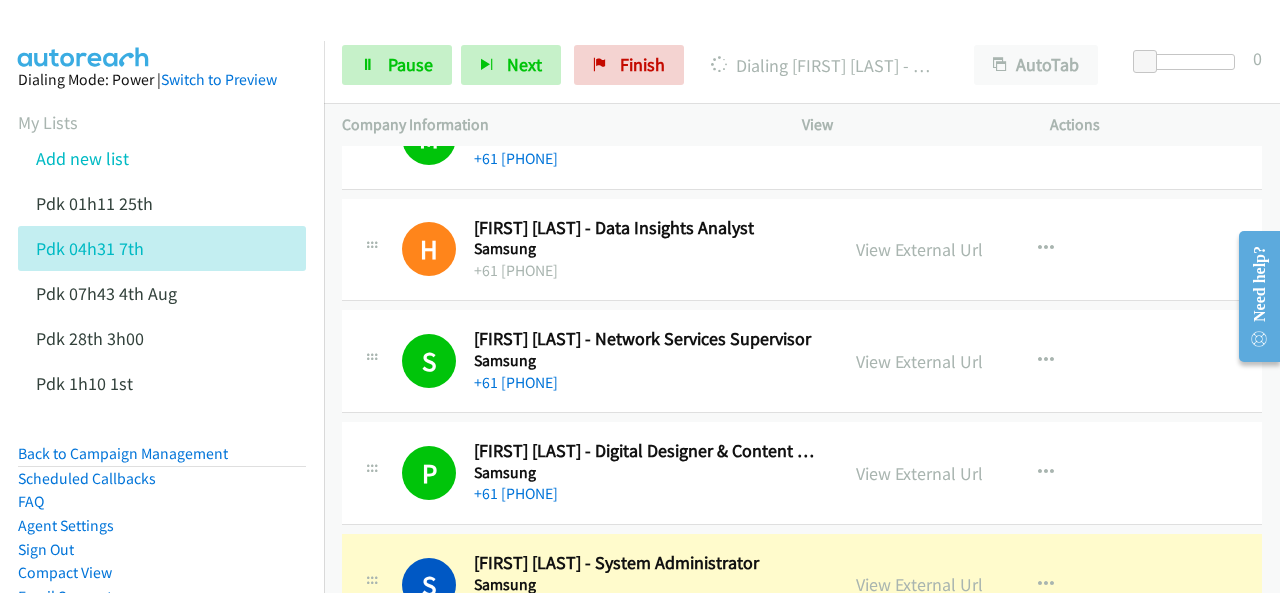 click at bounding box center [84, 35] 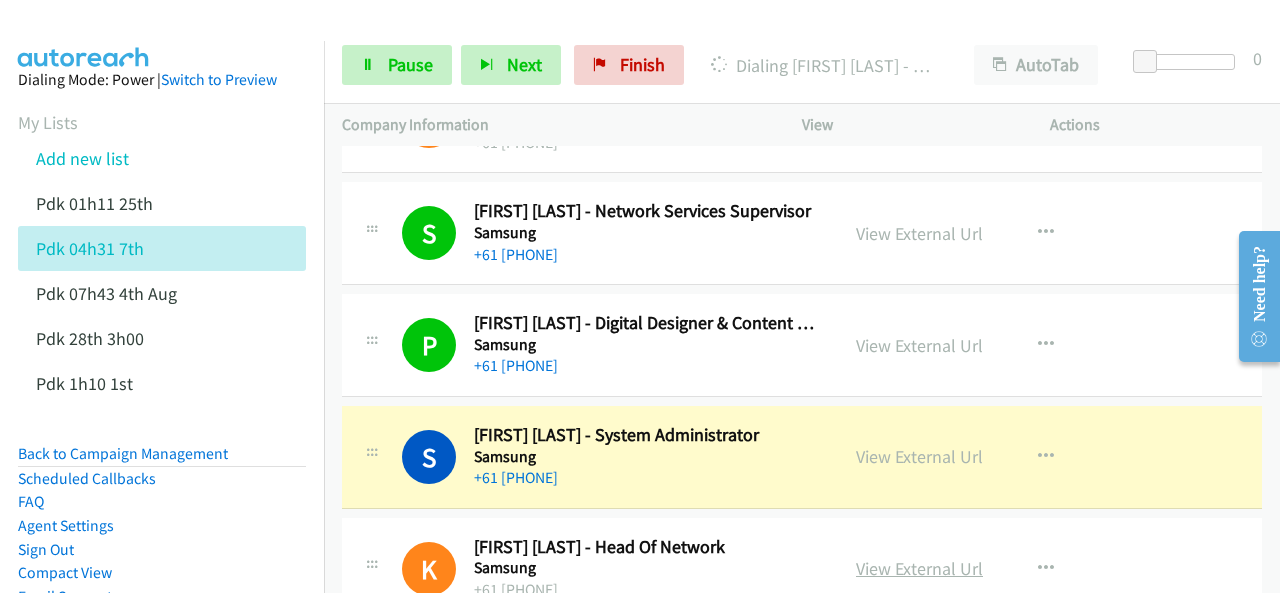 scroll, scrollTop: 2600, scrollLeft: 0, axis: vertical 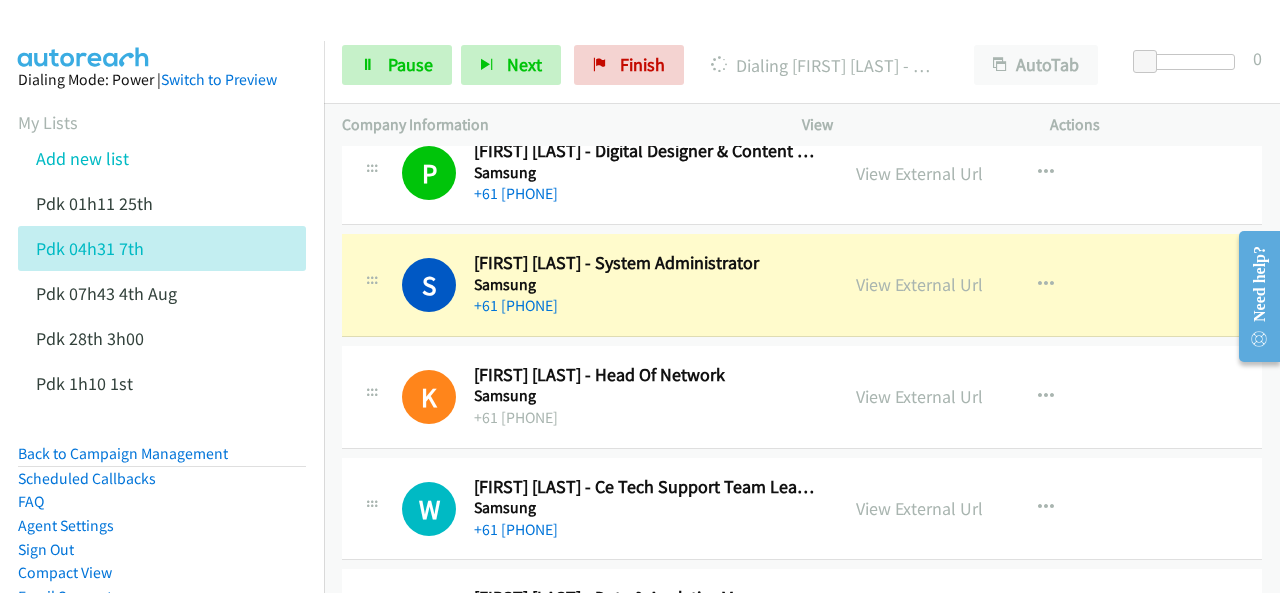 click at bounding box center [84, 35] 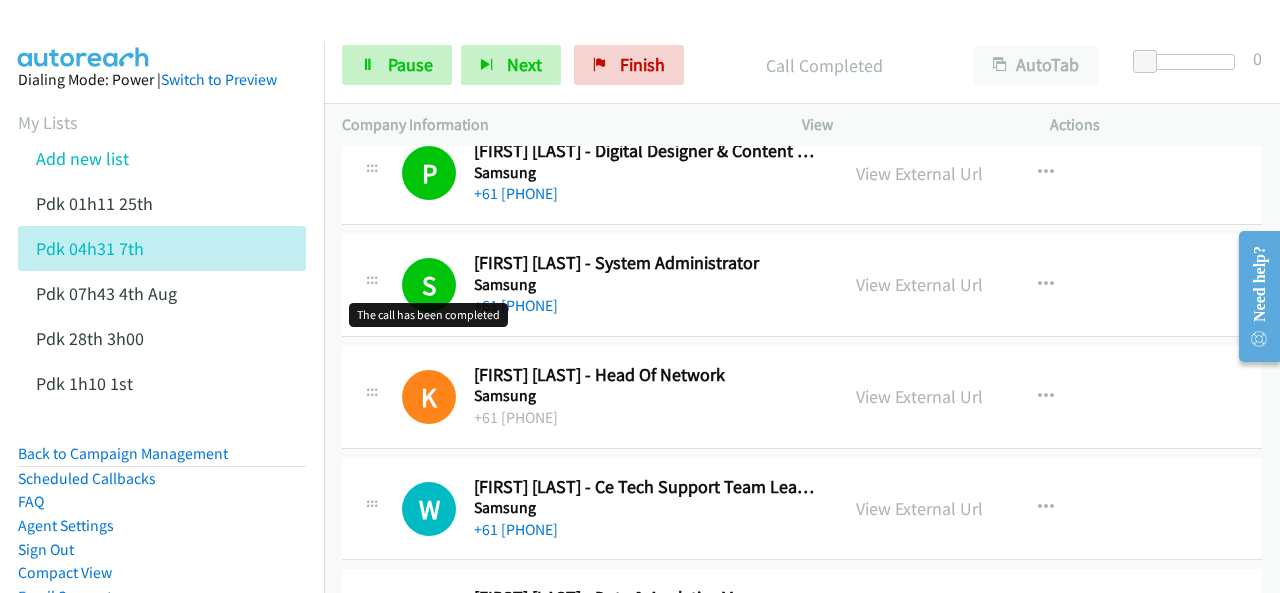 scroll, scrollTop: 2800, scrollLeft: 0, axis: vertical 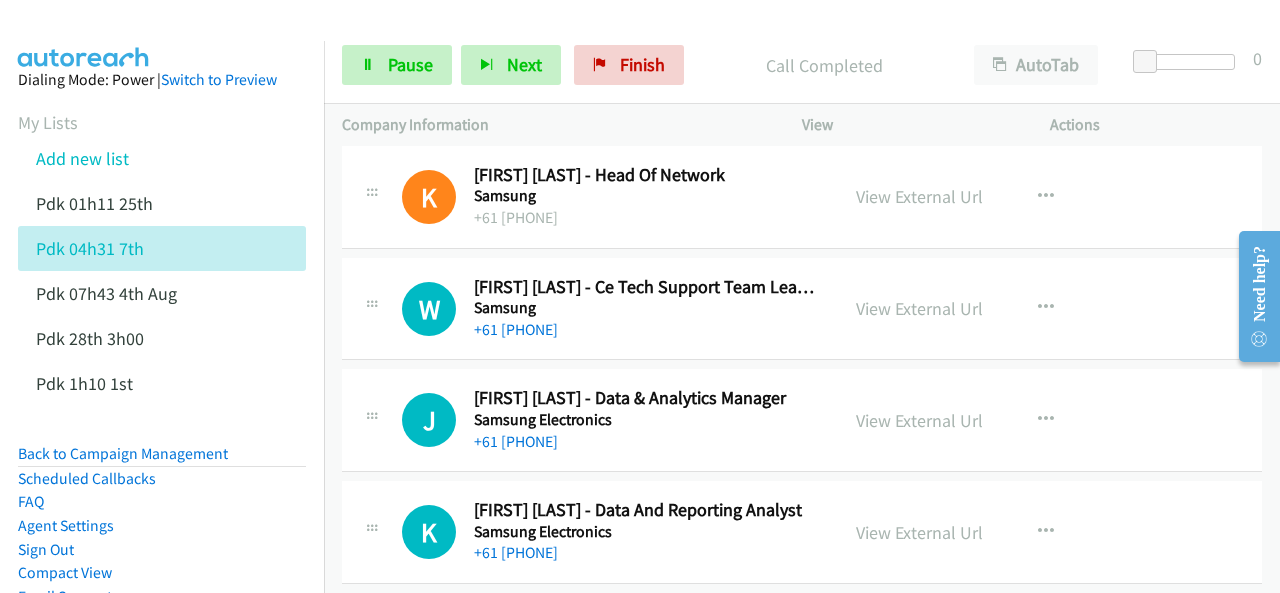 click at bounding box center [84, 35] 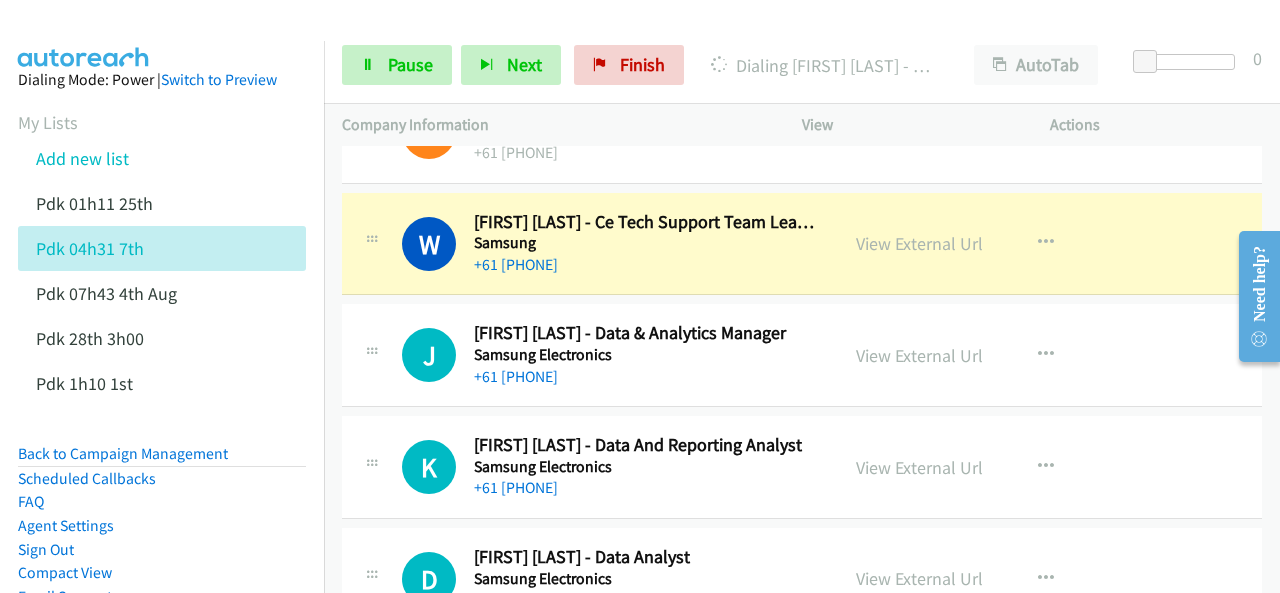 scroll, scrollTop: 2800, scrollLeft: 0, axis: vertical 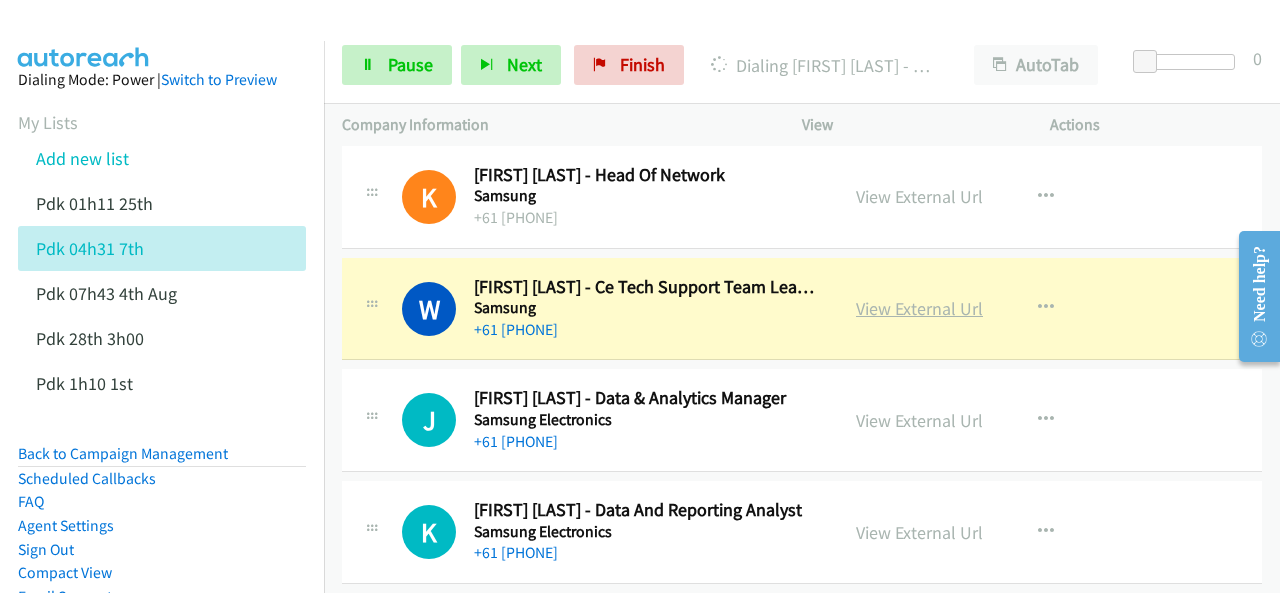 click on "View External Url" at bounding box center [919, 308] 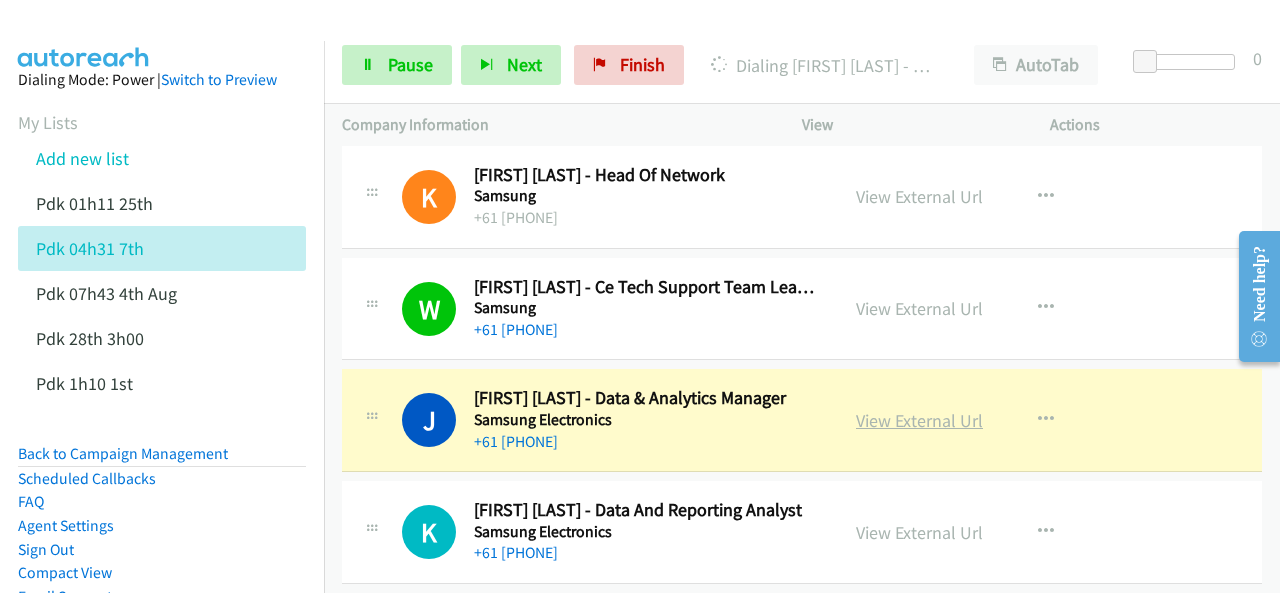 click on "View External Url" at bounding box center (919, 420) 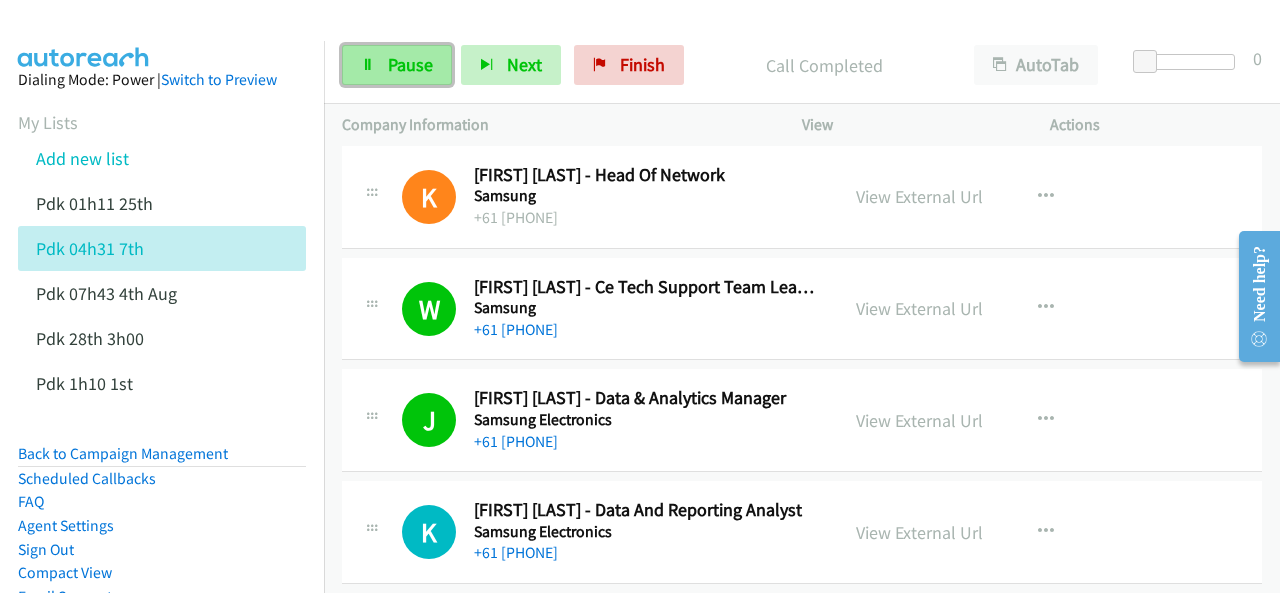 click on "Pause" at bounding box center (397, 65) 